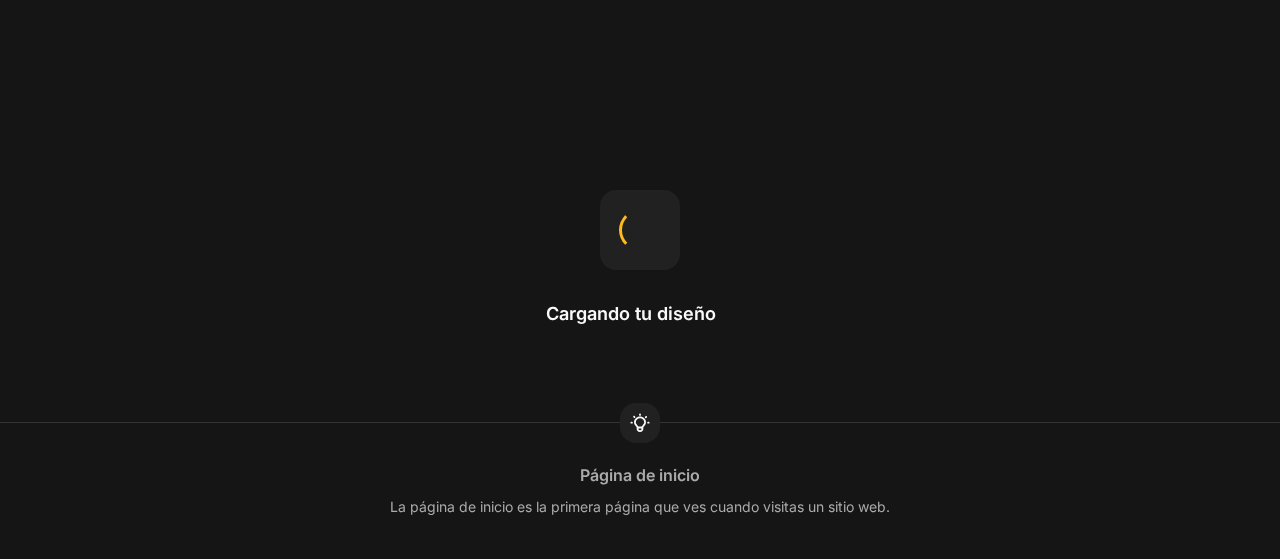 scroll, scrollTop: 0, scrollLeft: 0, axis: both 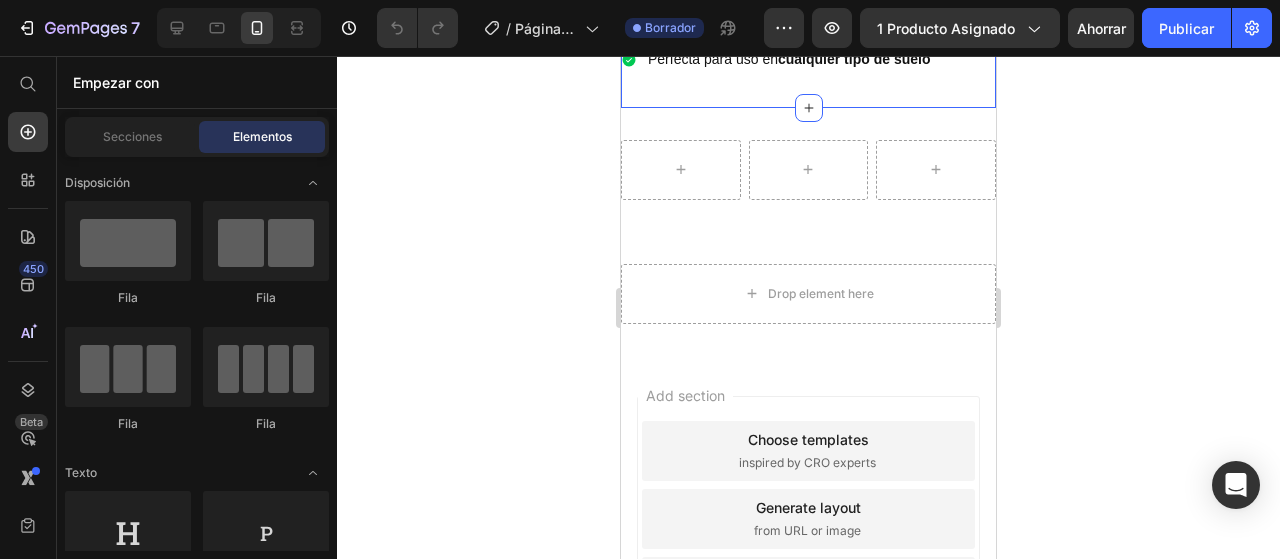 click on "Movimientos aleatorios  que despiertan su instinto cazador Reduce  estrés y ansiedad  en gatos que pasan tiempo solos Ideal para  todas las edades y tamaños Perfecta para uso en  cualquier tipo de suelo Item List Section 3" at bounding box center [808, -37] 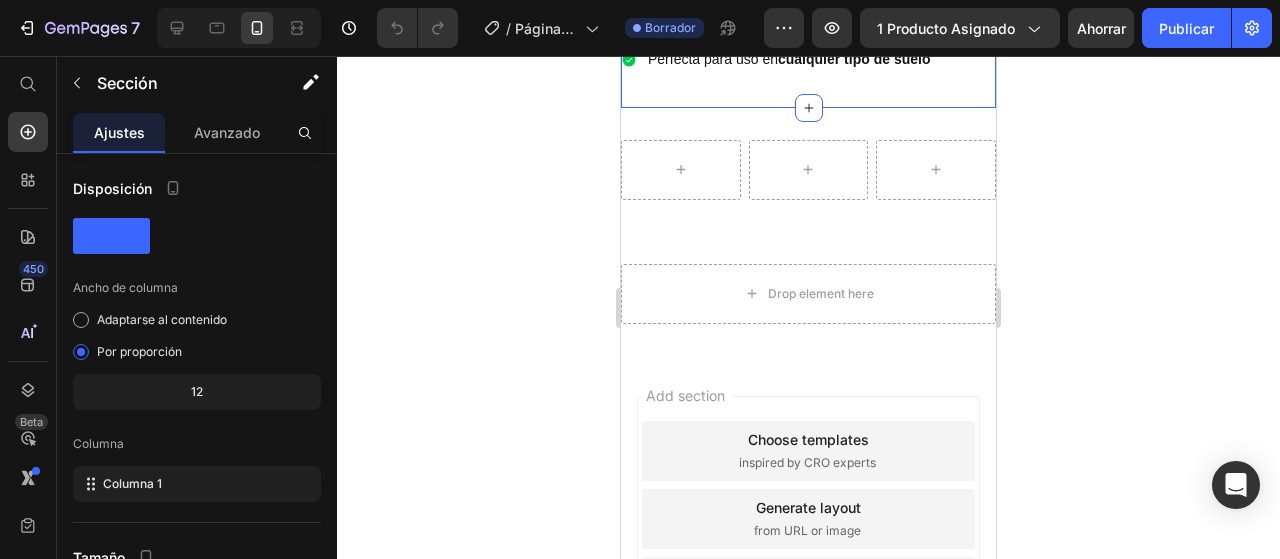 click on "¡Diversión Inteligente que Tu Gato Agradecerá!" at bounding box center (808, -228) 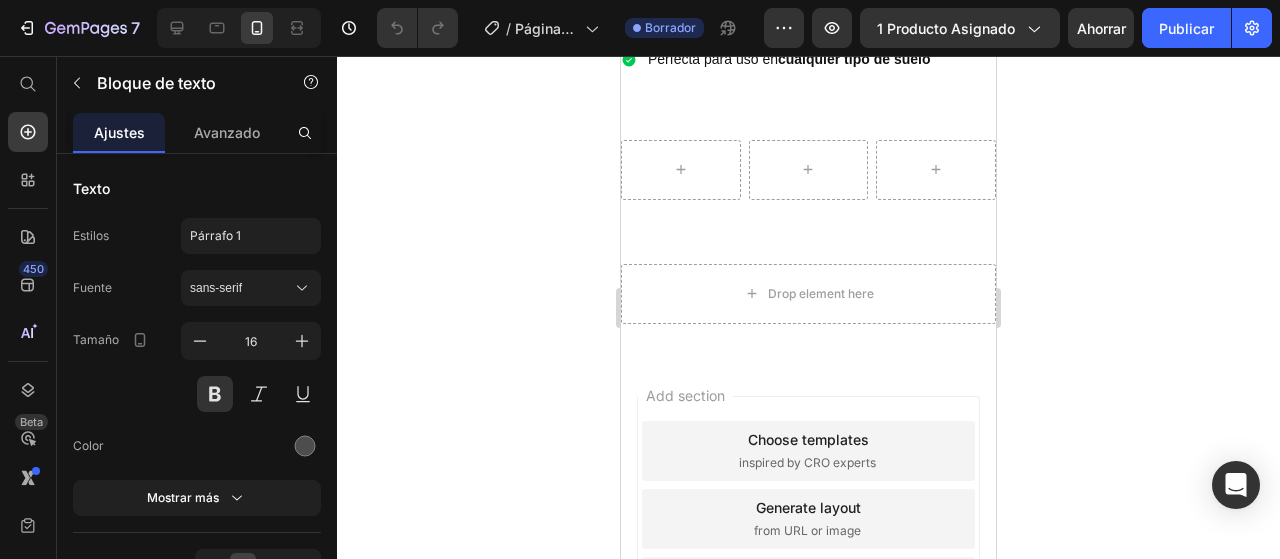 click on "¡Diversión Inteligente que Tu Gato Agradecerá!" at bounding box center [808, -228] 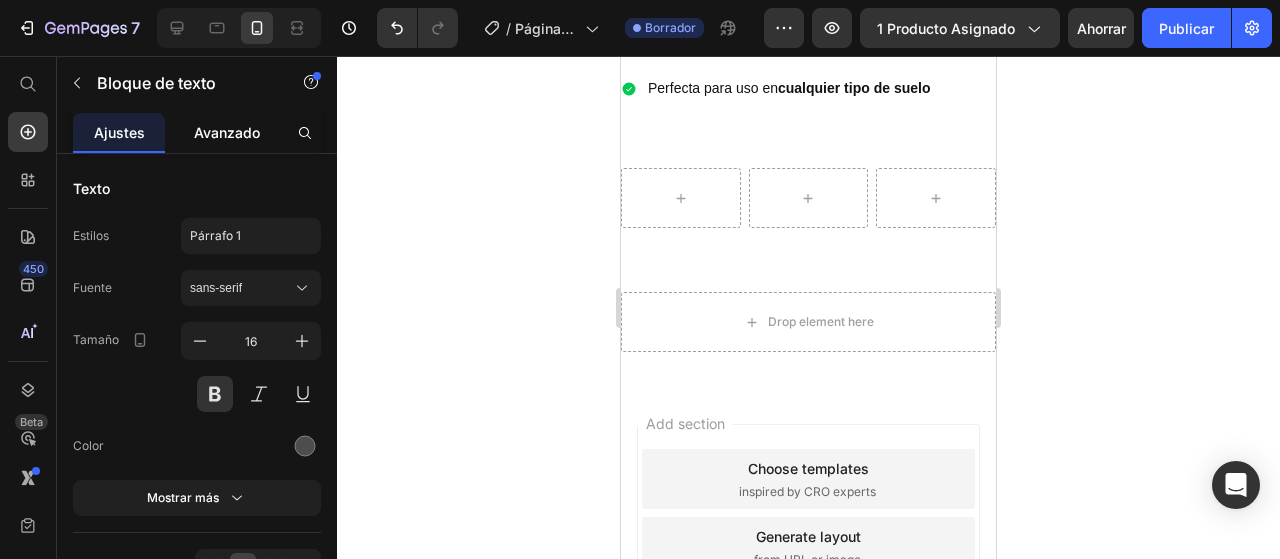 click on "Avanzado" 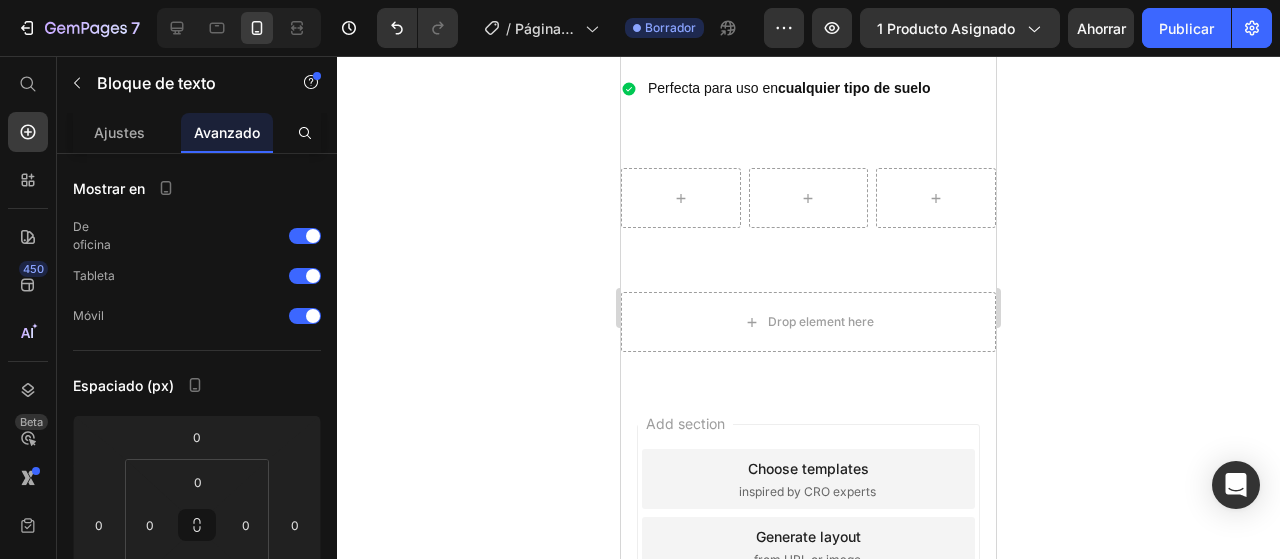 click on "450 Beta" at bounding box center (28, 261) 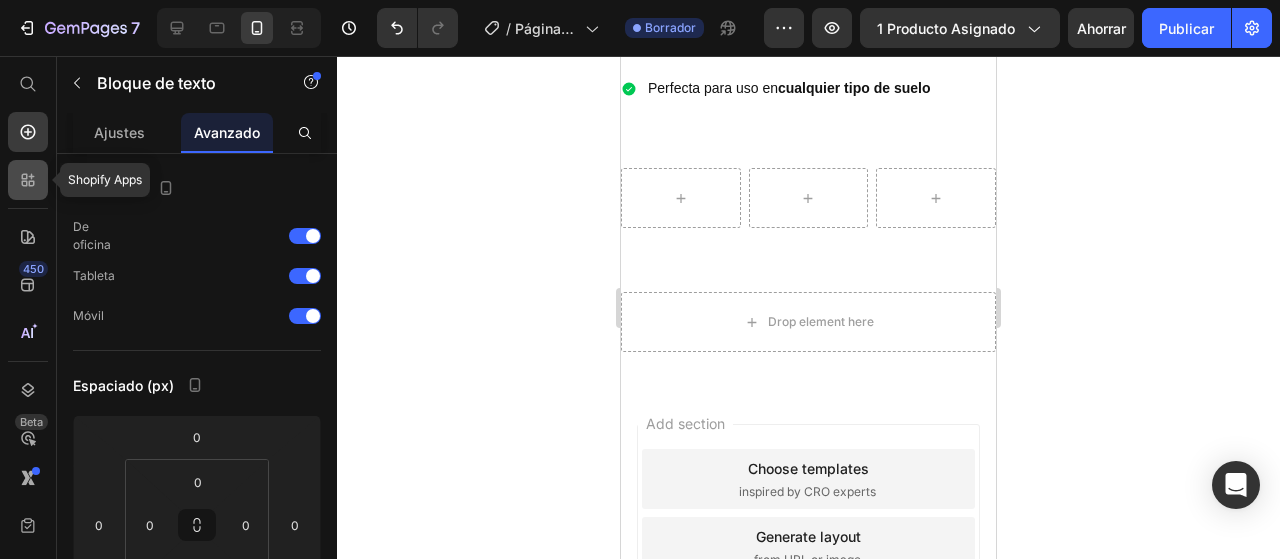click 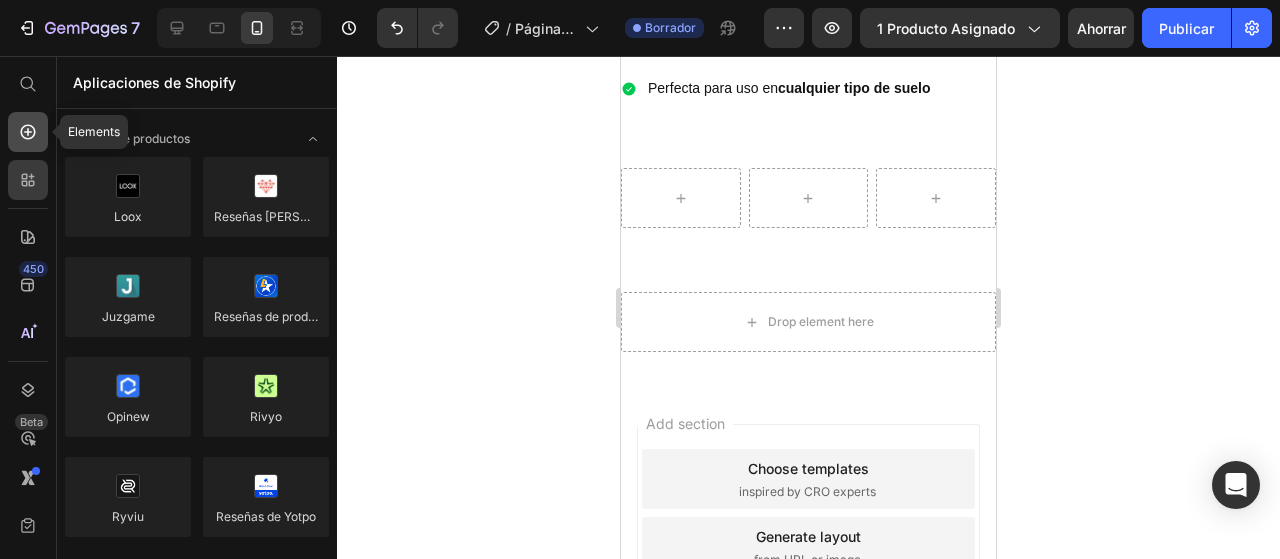 click 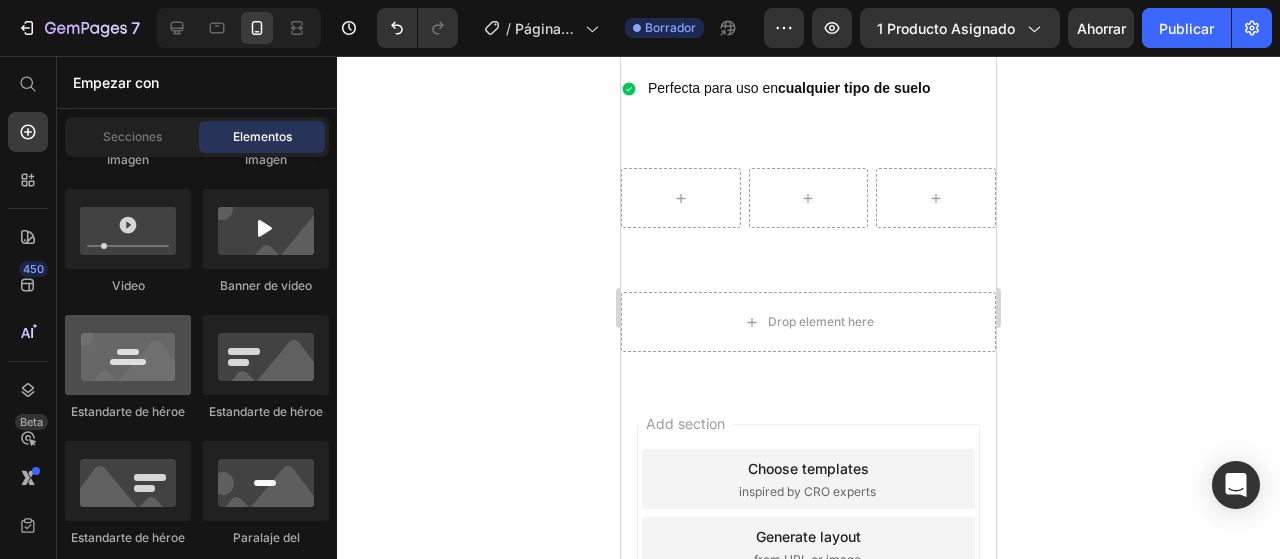 scroll, scrollTop: 700, scrollLeft: 0, axis: vertical 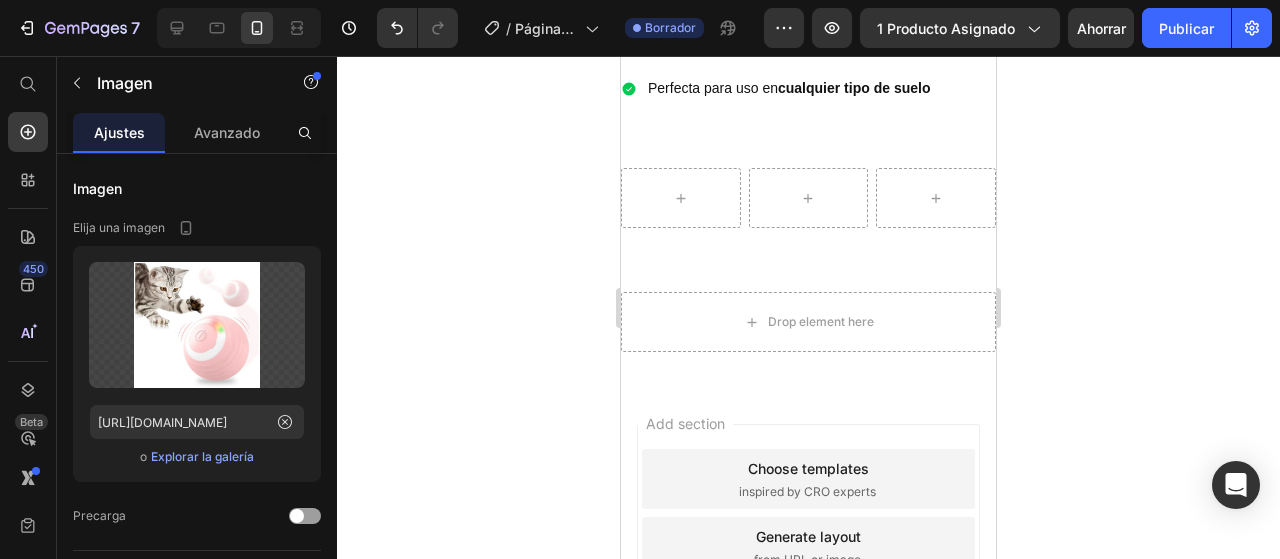 click 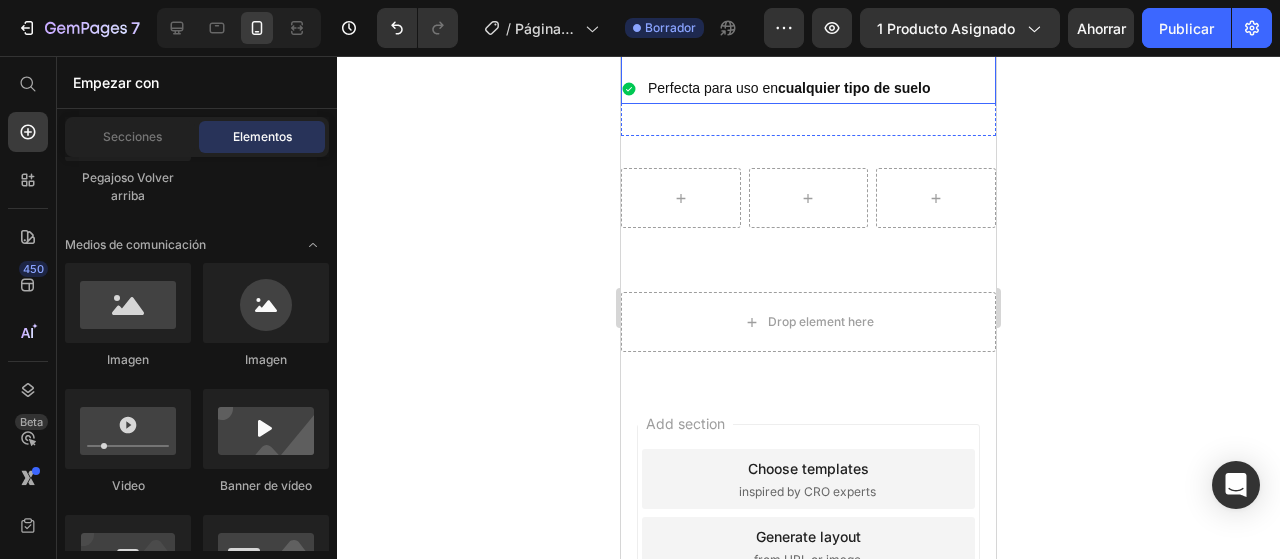 scroll, scrollTop: 1500, scrollLeft: 0, axis: vertical 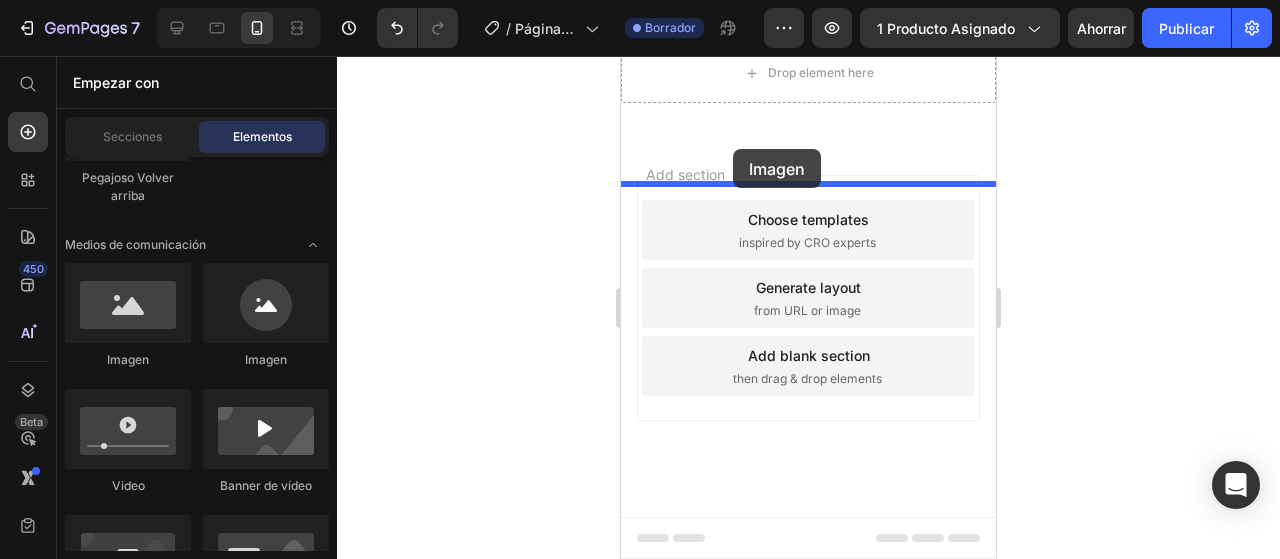 drag, startPoint x: 754, startPoint y: 360, endPoint x: 733, endPoint y: 149, distance: 212.04245 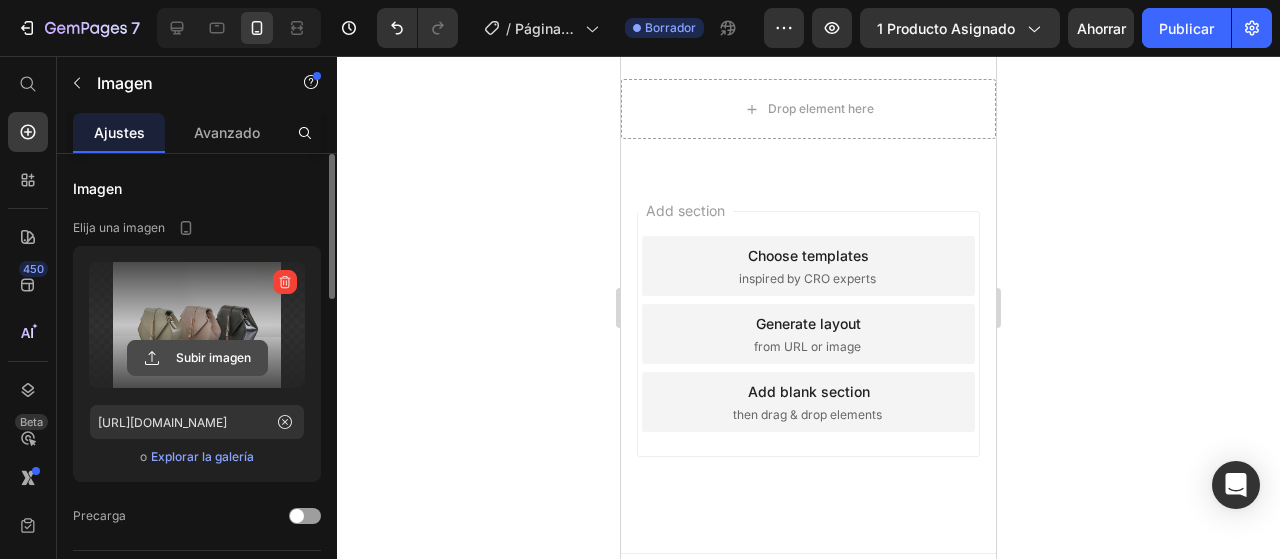 click 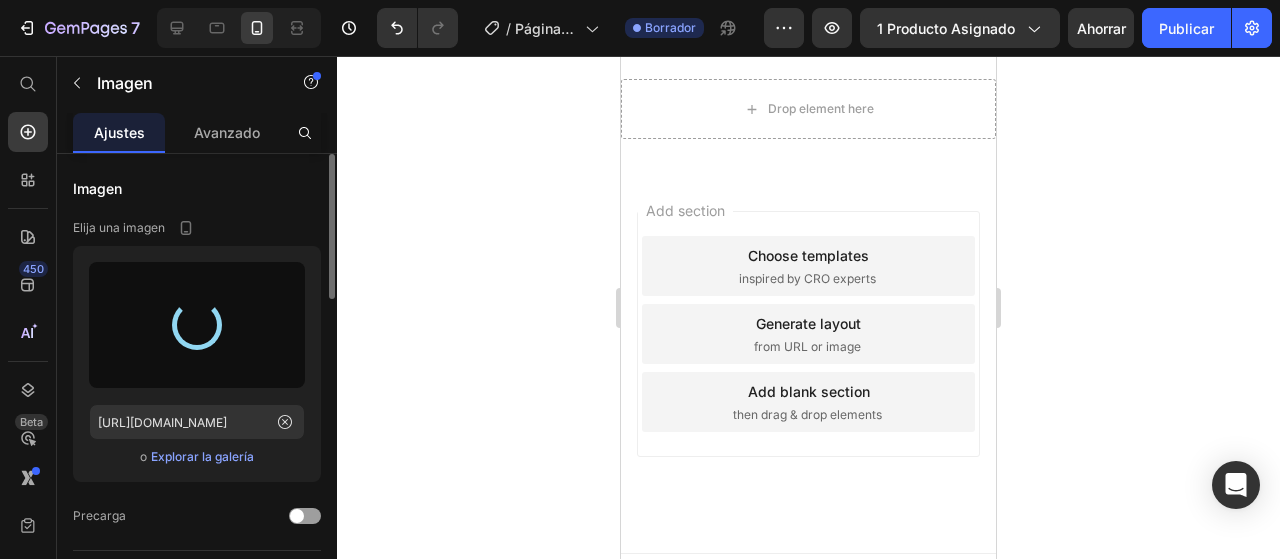 type on "[URL][DOMAIN_NAME]" 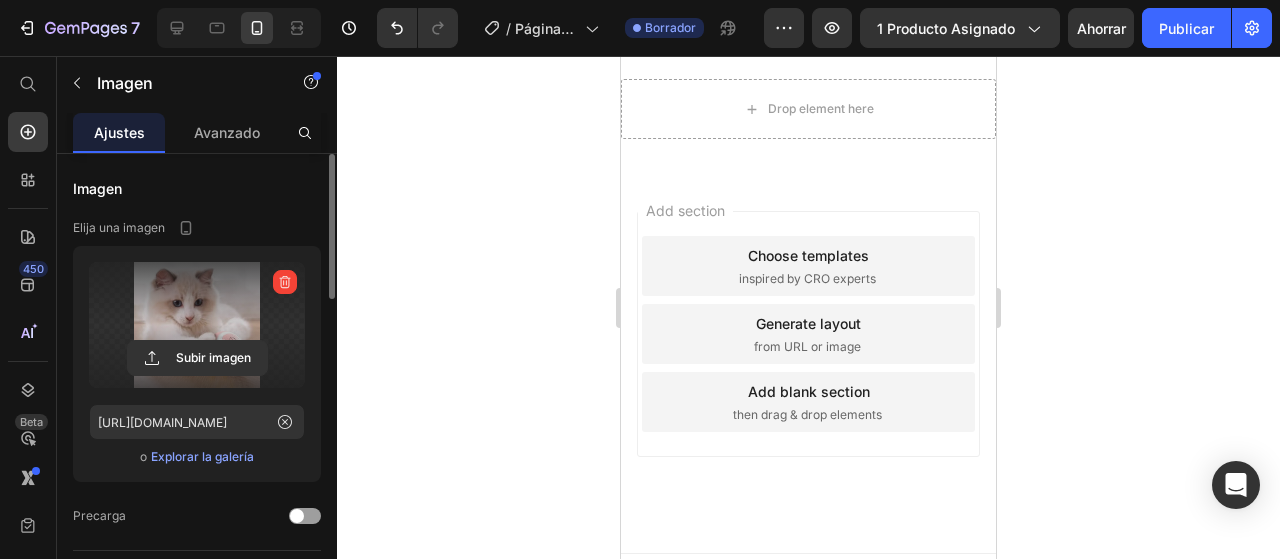 click at bounding box center [808, -109] 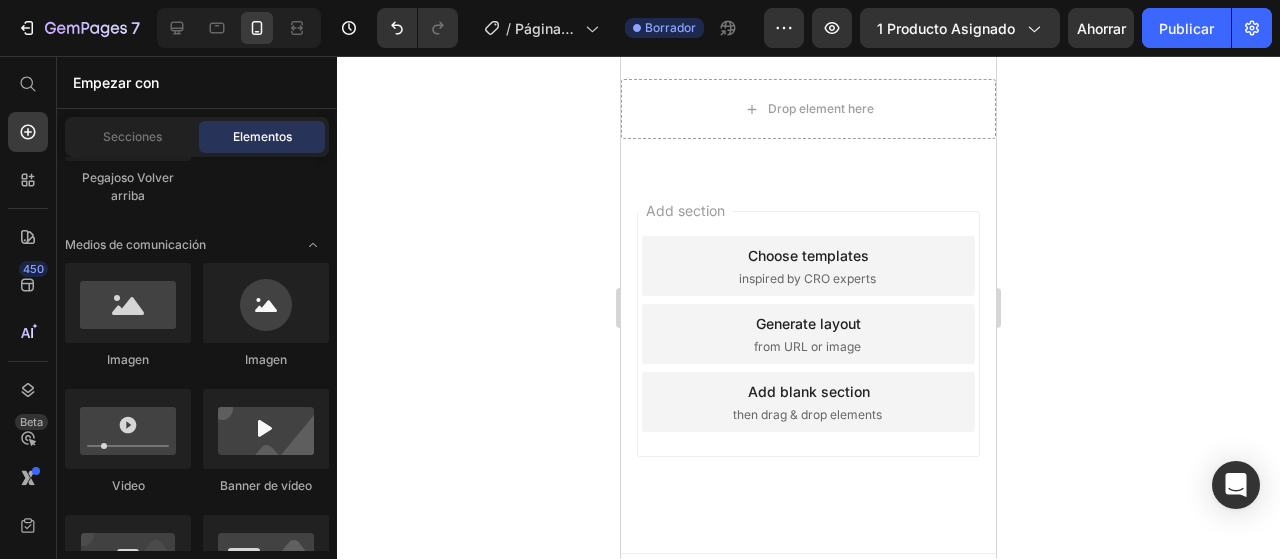 click at bounding box center [808, -109] 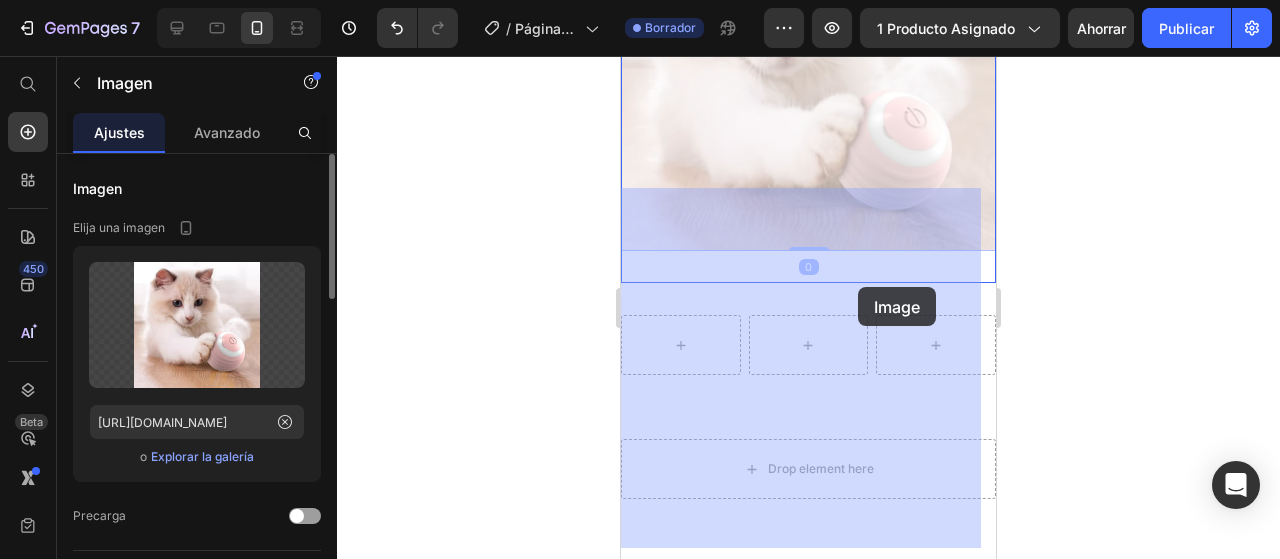 drag, startPoint x: 857, startPoint y: 311, endPoint x: 858, endPoint y: 291, distance: 20.024984 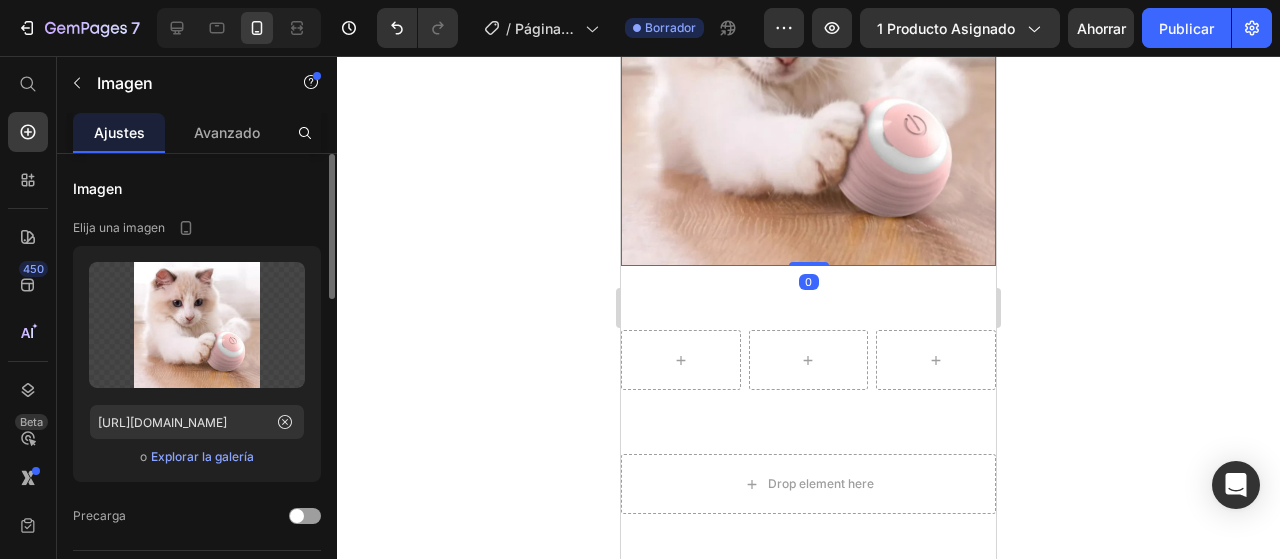 click 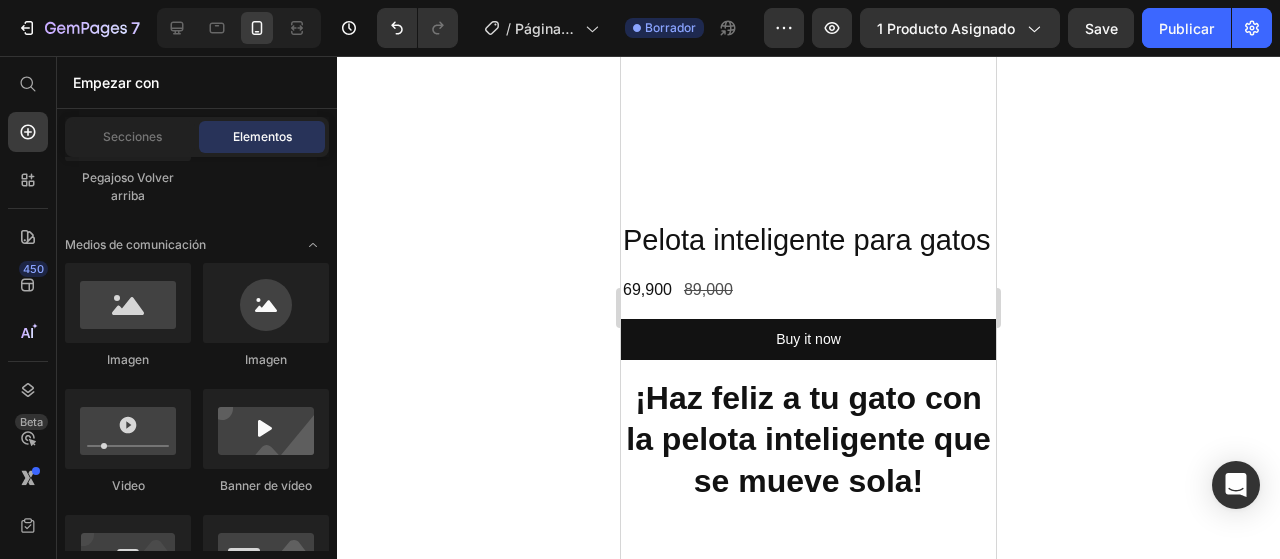 scroll, scrollTop: 400, scrollLeft: 0, axis: vertical 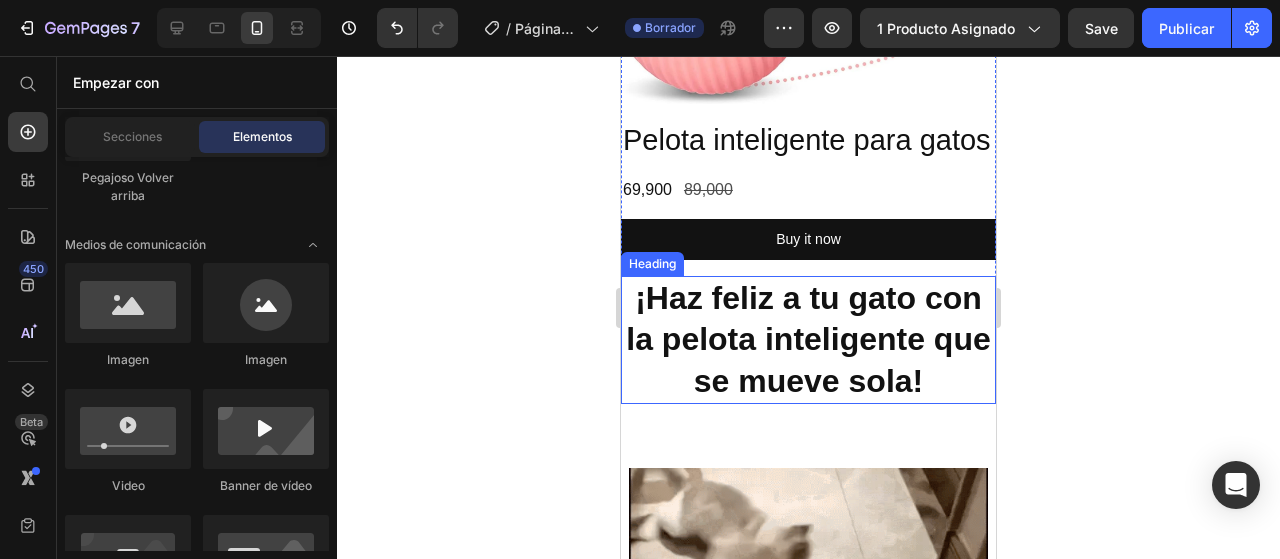 click on "¡Haz feliz a tu gato con la pelota inteligente que se mueve sola!" at bounding box center [808, 340] 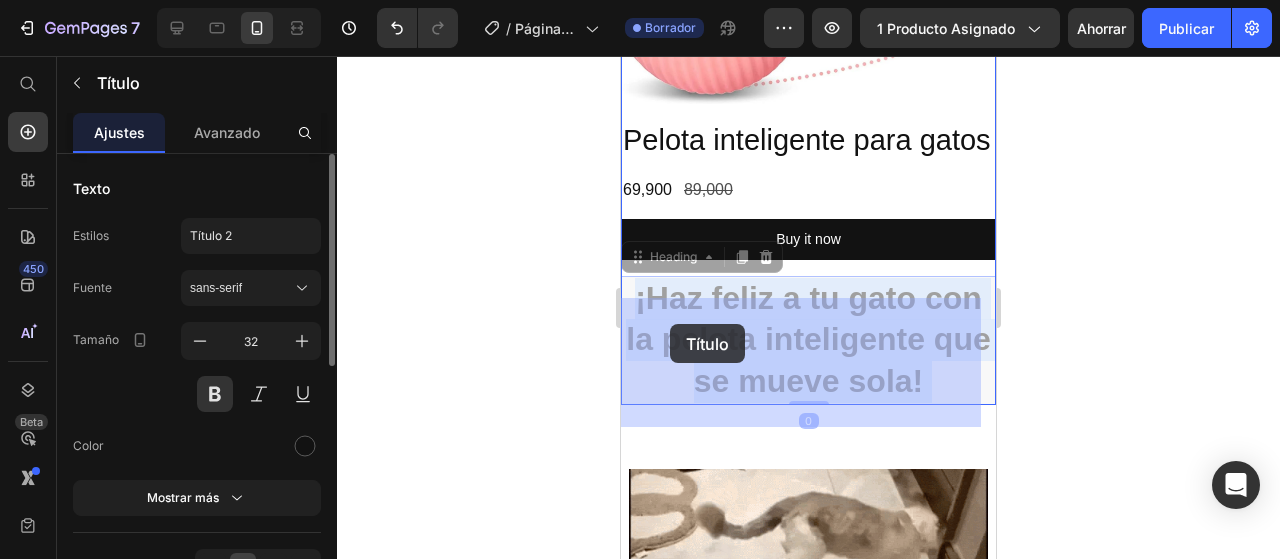 drag, startPoint x: 946, startPoint y: 405, endPoint x: 670, endPoint y: 324, distance: 287.6404 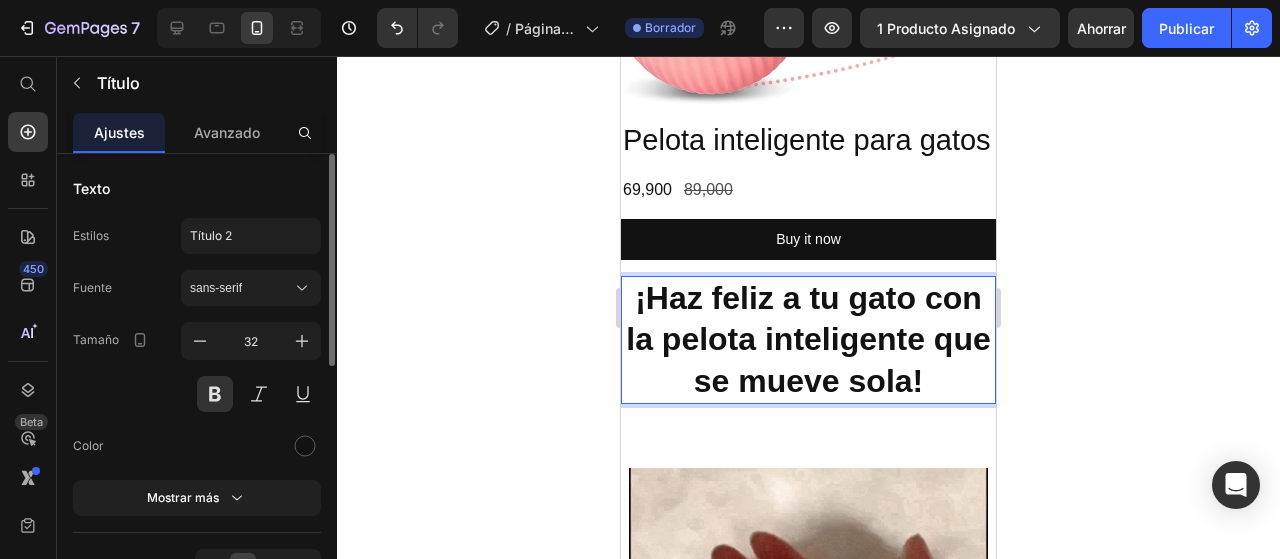 click on "¡Haz feliz a tu gato con la pelota inteligente que se mueve sola!" at bounding box center [808, 340] 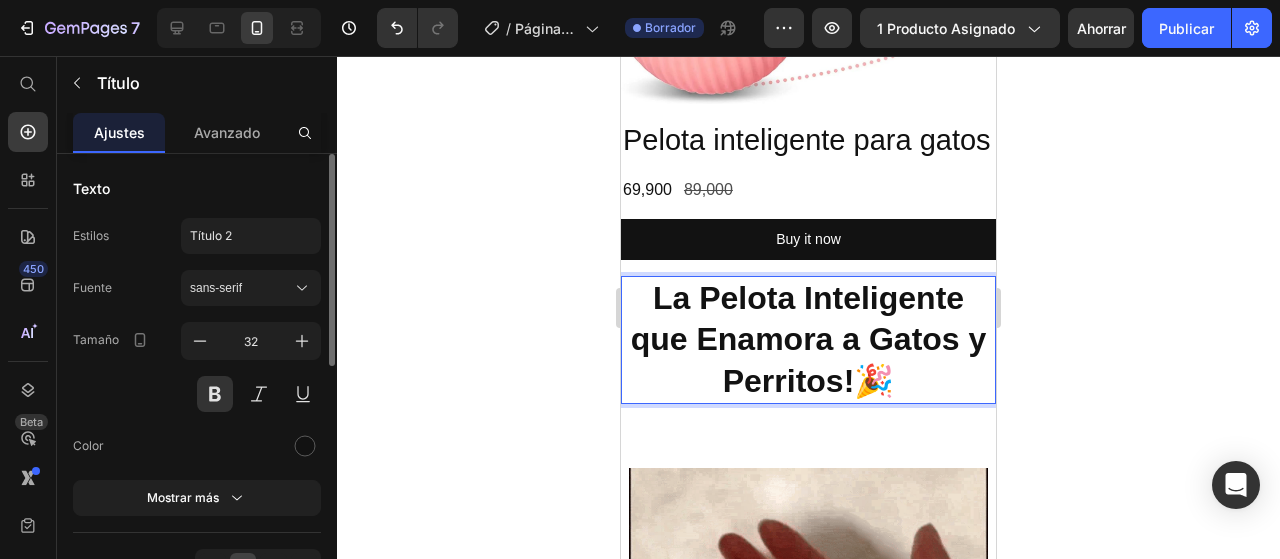 click 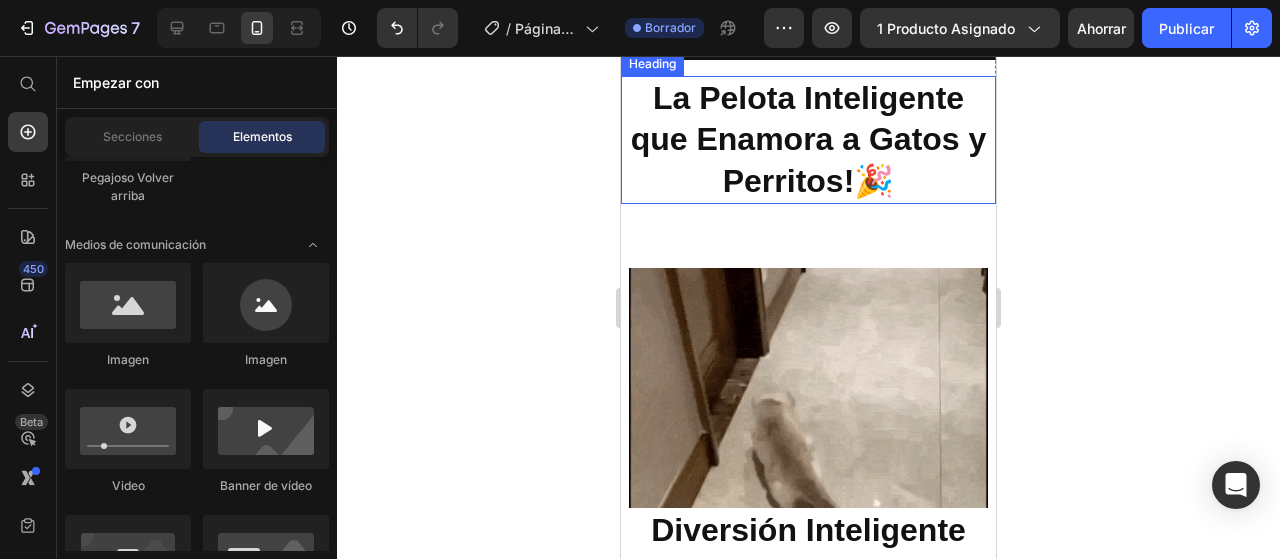 scroll, scrollTop: 900, scrollLeft: 0, axis: vertical 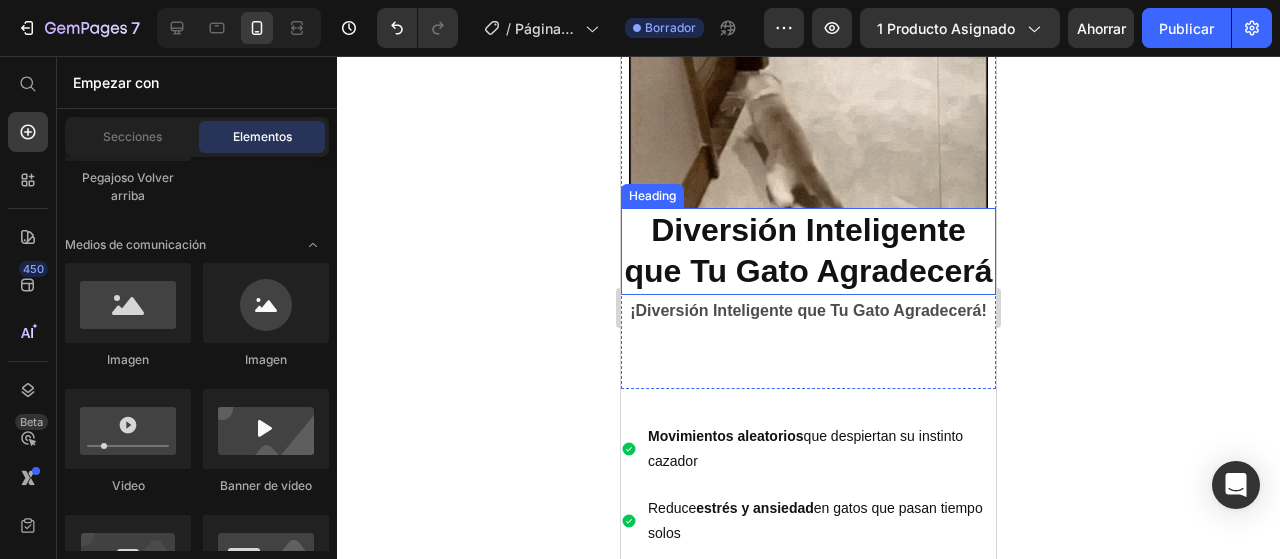 click on "Diversión Inteligente que Tu Gato Agradecerá" at bounding box center [808, 251] 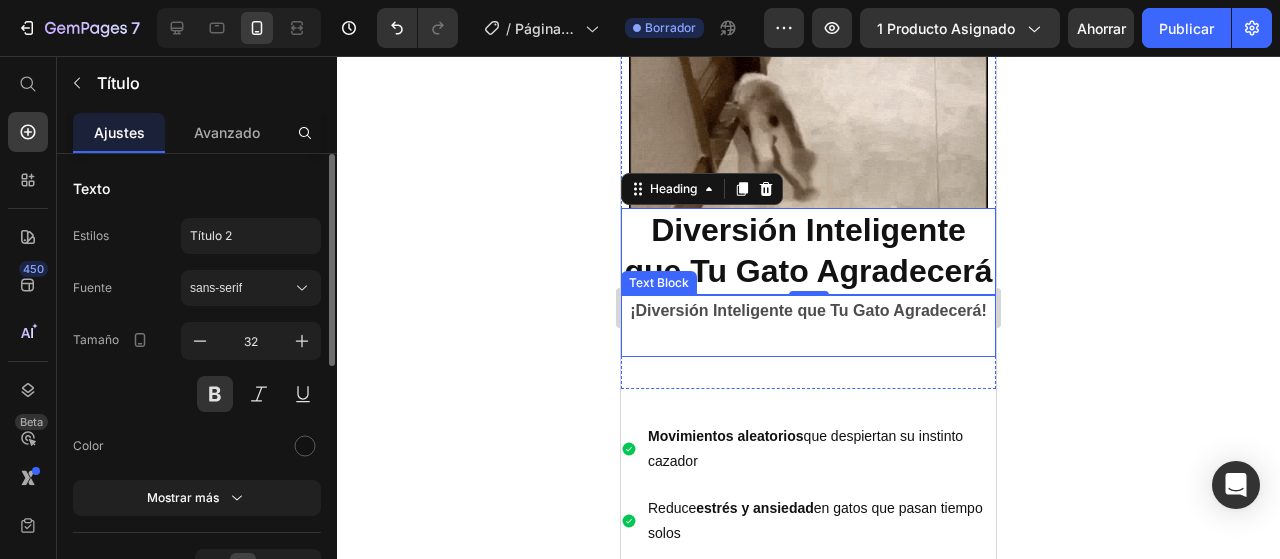 click on "¡Diversión Inteligente que Tu Gato Agradecerá!" at bounding box center (808, 311) 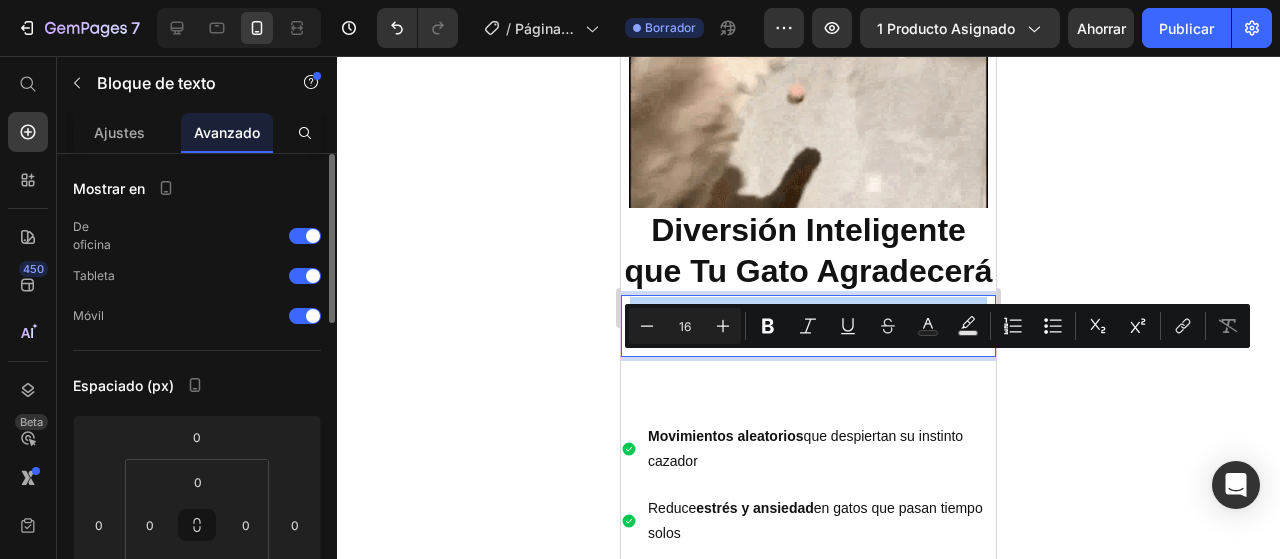 drag, startPoint x: 858, startPoint y: 395, endPoint x: 670, endPoint y: 359, distance: 191.41577 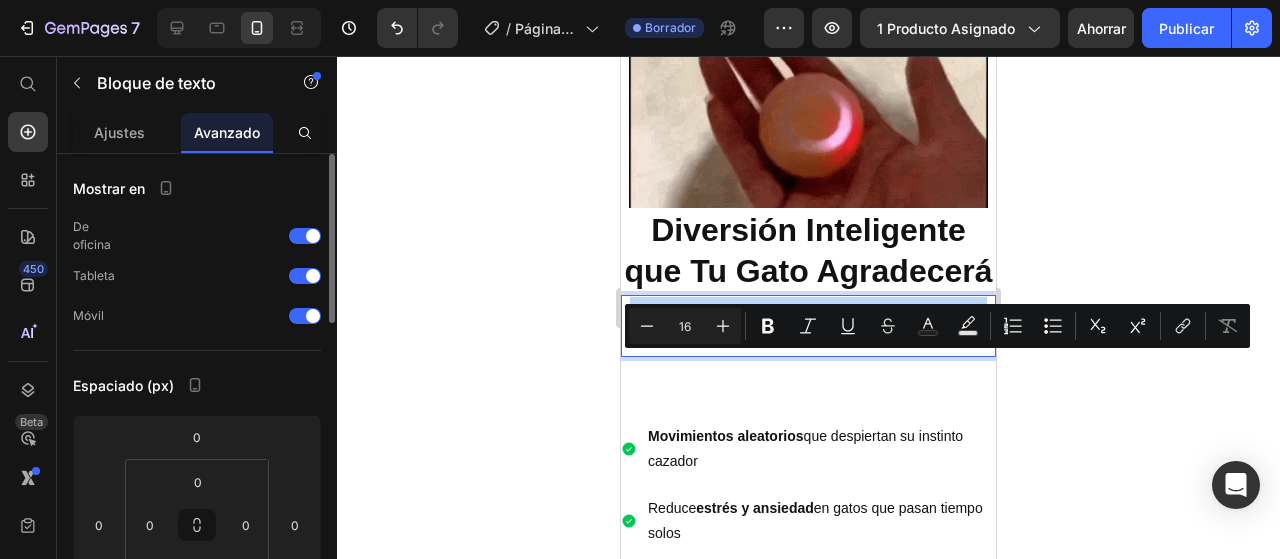 click on "¡Diversión Inteligente que Tu Gato Agradecerá!" at bounding box center (808, 311) 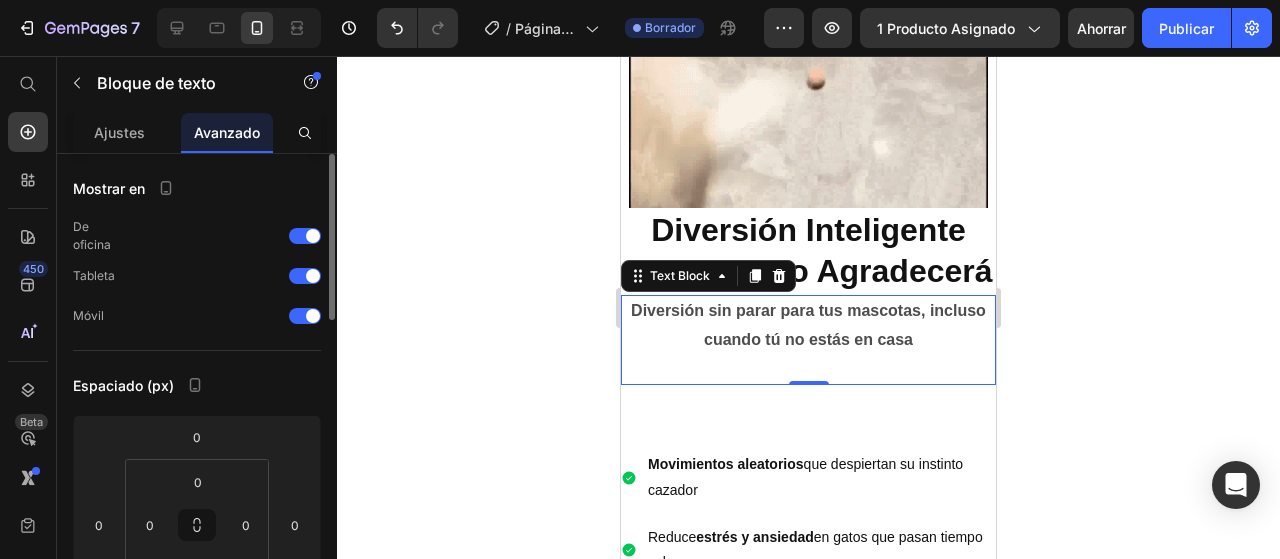 click 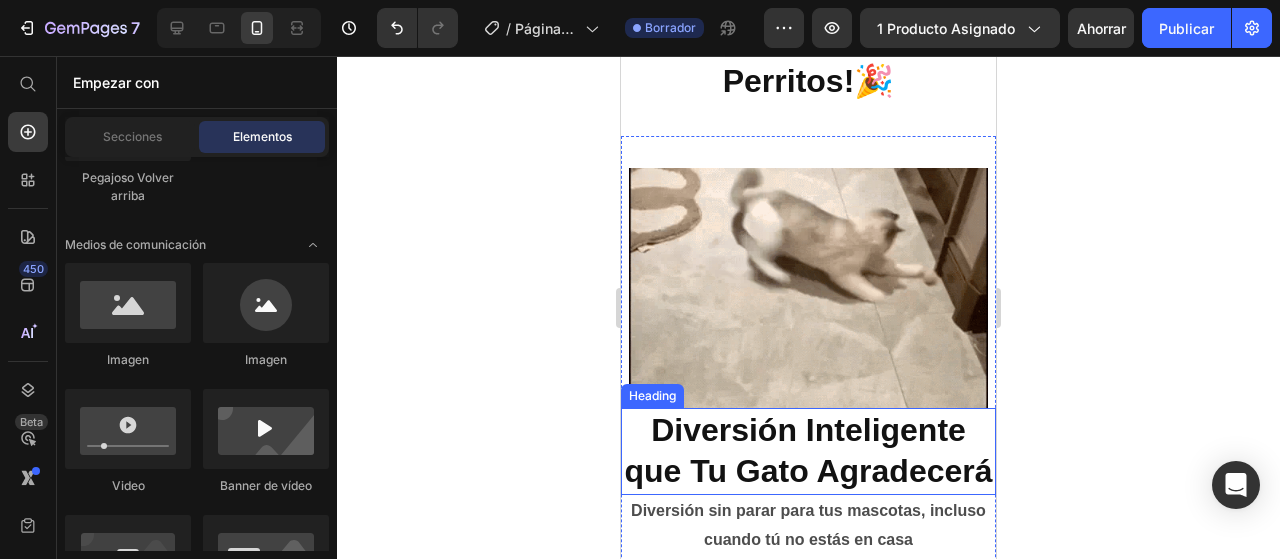 scroll, scrollTop: 1000, scrollLeft: 0, axis: vertical 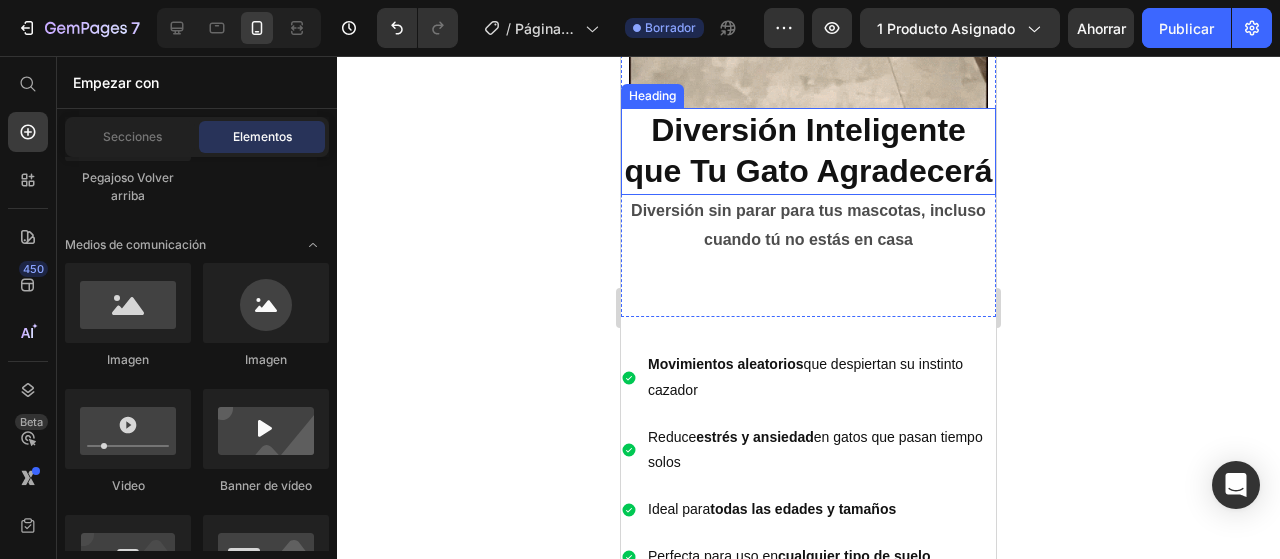 click on "Diversión Inteligente que Tu Gato Agradecerá" at bounding box center [808, 151] 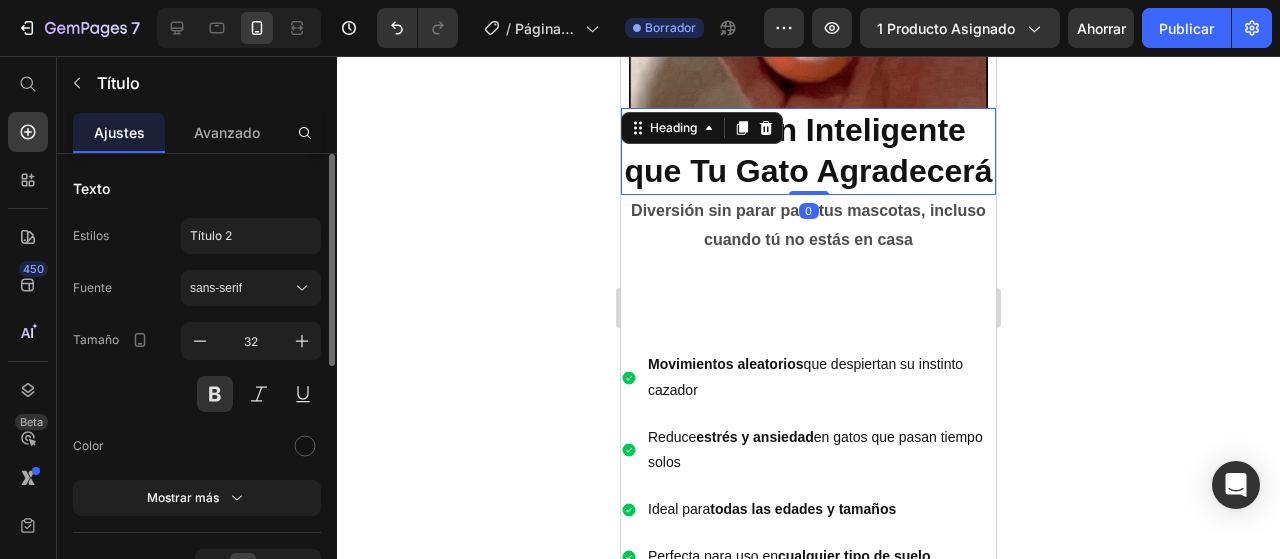 click on "Diversión Inteligente que Tu Gato Agradecerá" at bounding box center (808, 151) 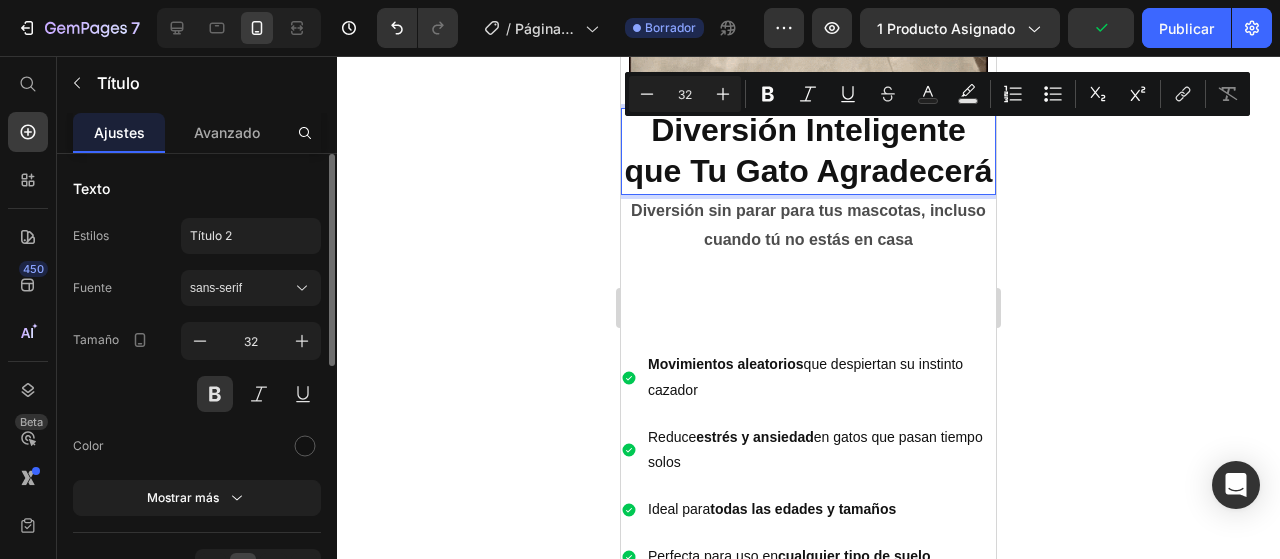 drag, startPoint x: 896, startPoint y: 225, endPoint x: 643, endPoint y: 138, distance: 267.54065 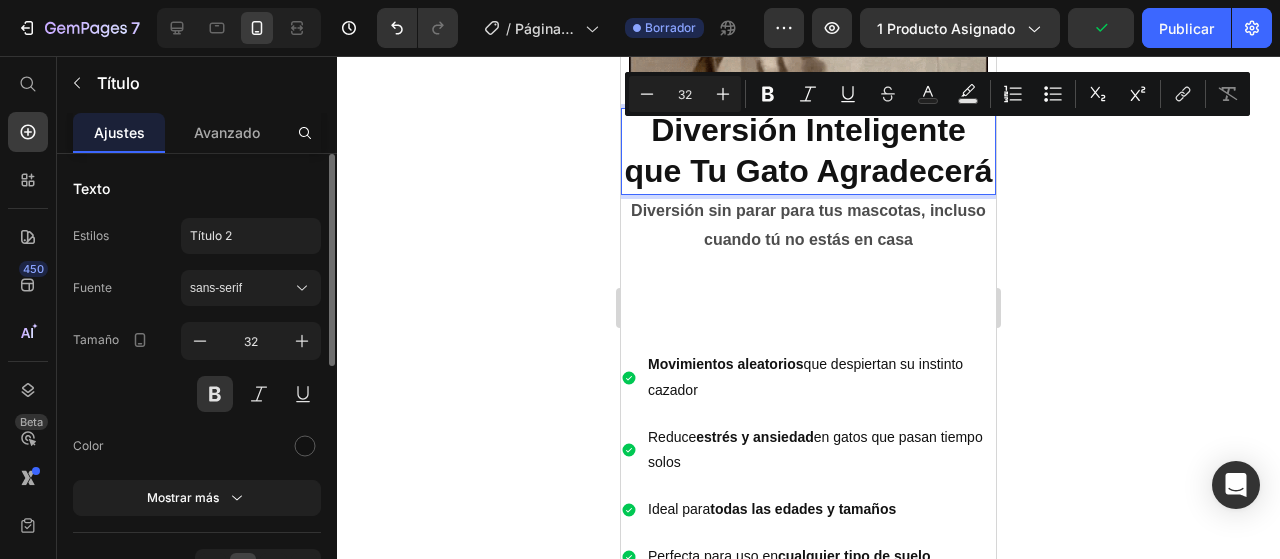 click on "Diversión Inteligente que Tu Gato Agradecerá" at bounding box center (808, 151) 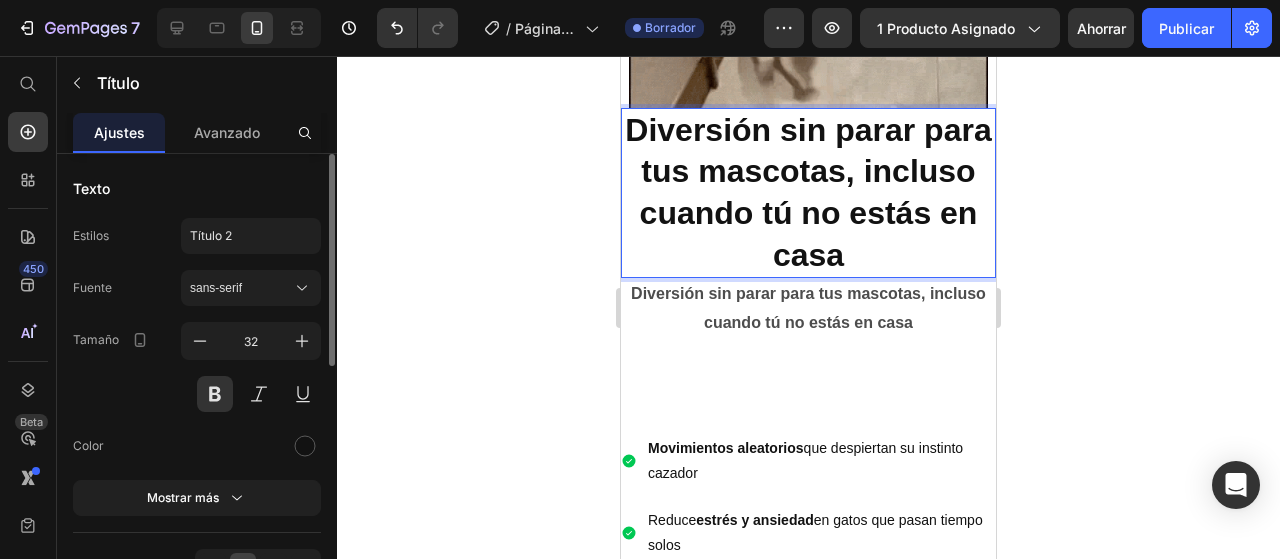 click on "Diversión sin parar para tus mascotas, incluso cuando tú no estás en casa" at bounding box center [808, 193] 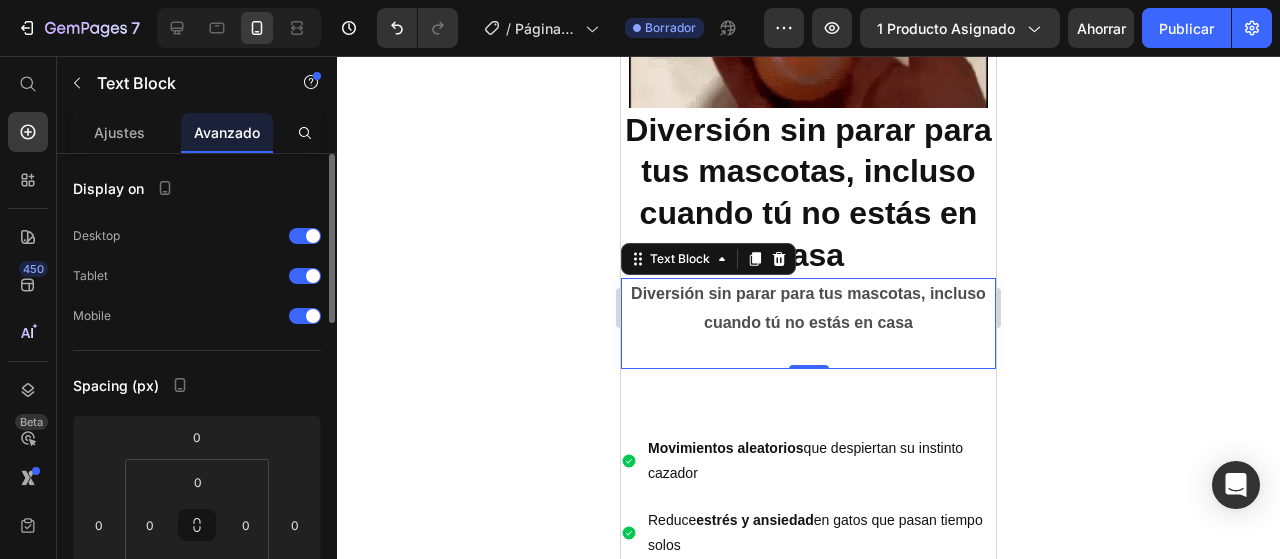 click on "Diversión sin parar para tus mascotas, incluso cuando tú no estás en casa" at bounding box center (808, 309) 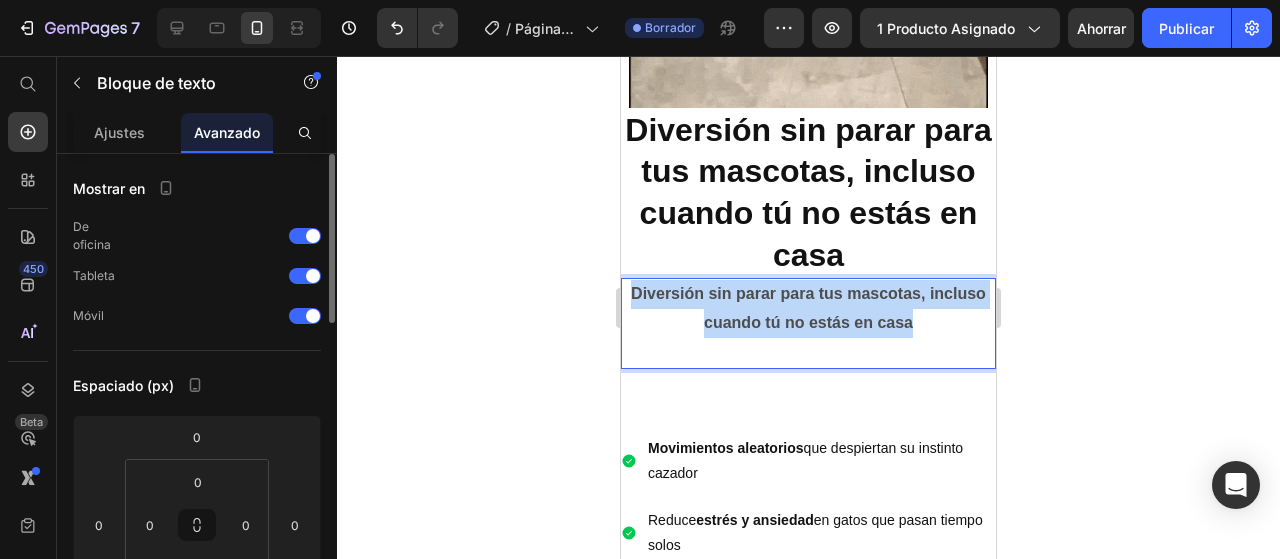 drag, startPoint x: 922, startPoint y: 336, endPoint x: 618, endPoint y: 301, distance: 306.00818 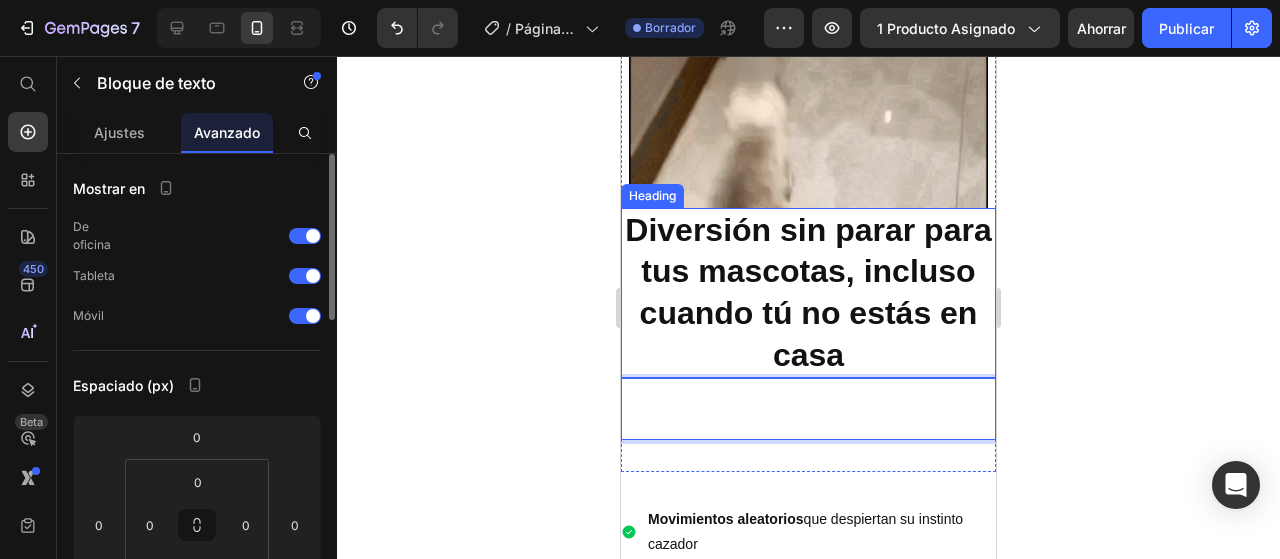 scroll, scrollTop: 600, scrollLeft: 0, axis: vertical 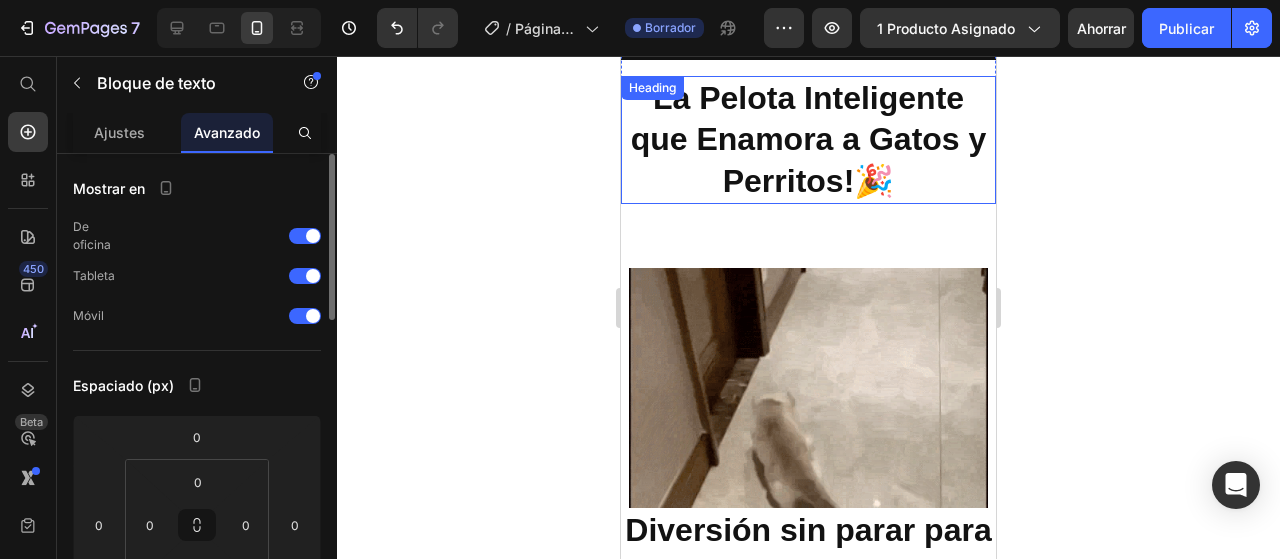 click on "⁠⁠⁠⁠⁠⁠⁠ La Pelota Inteligente que Enamora a Gatos y Perritos!  🎉" at bounding box center [808, 140] 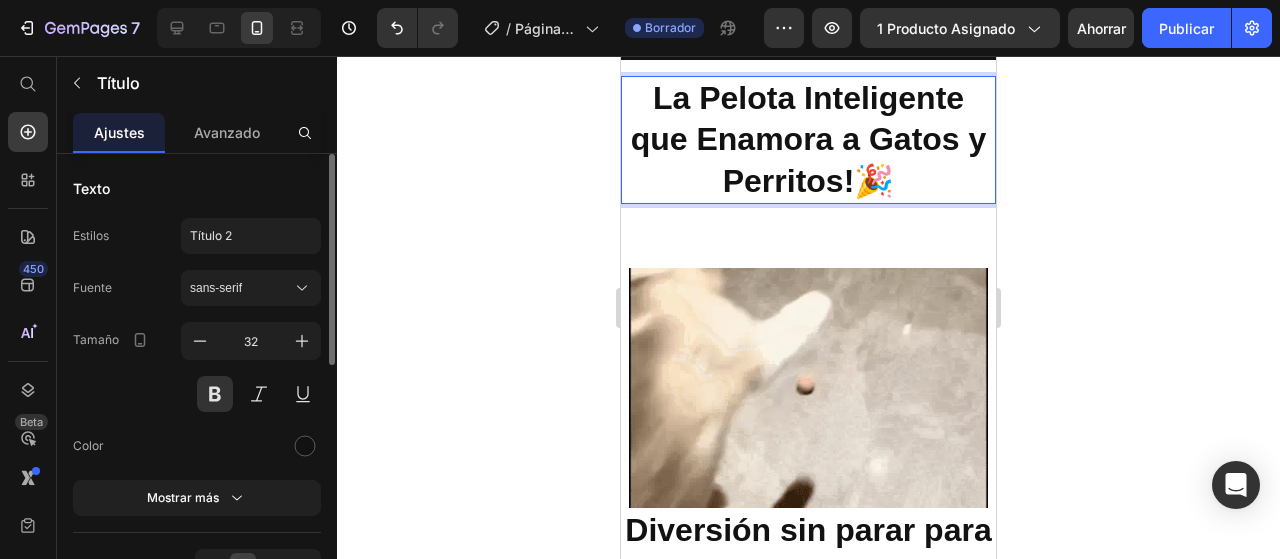 click on "La Pelota Inteligente que Enamora a Gatos y Perritos!" at bounding box center [809, 139] 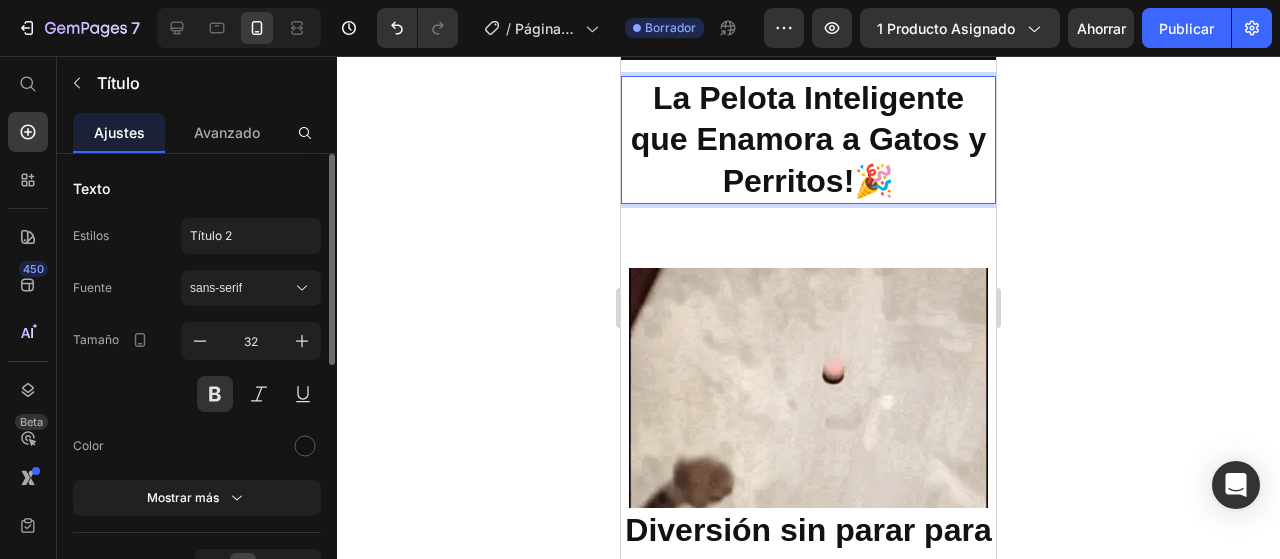 click on "La Pelota Inteligente que Enamora a Gatos y Perritos!" at bounding box center (809, 139) 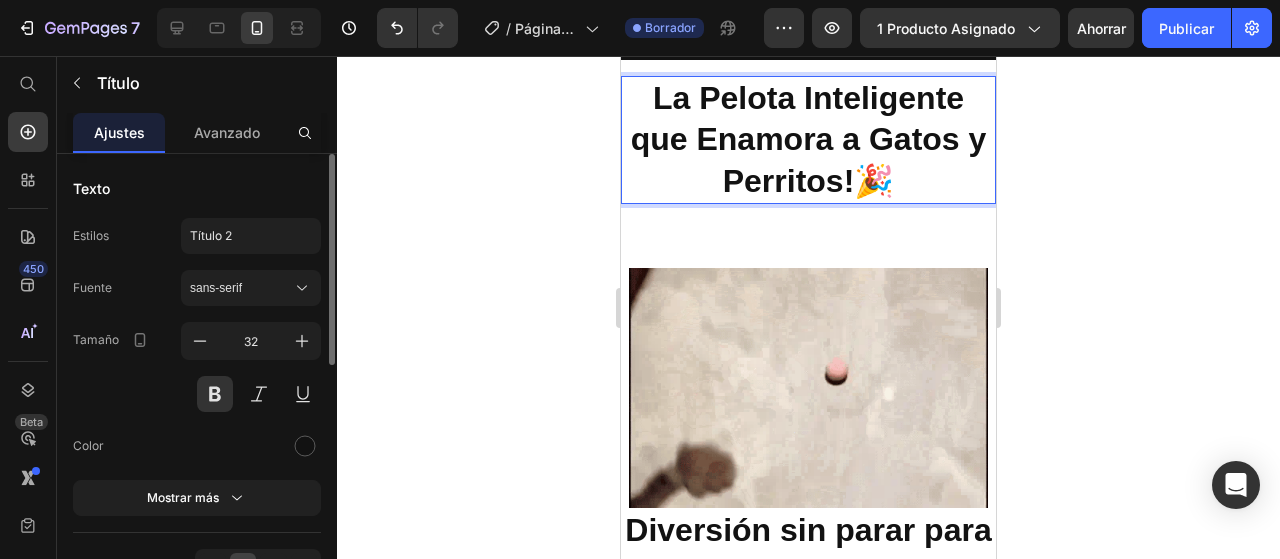 click on "La Pelota Inteligente que Enamora a Gatos y Perritos!" at bounding box center (809, 139) 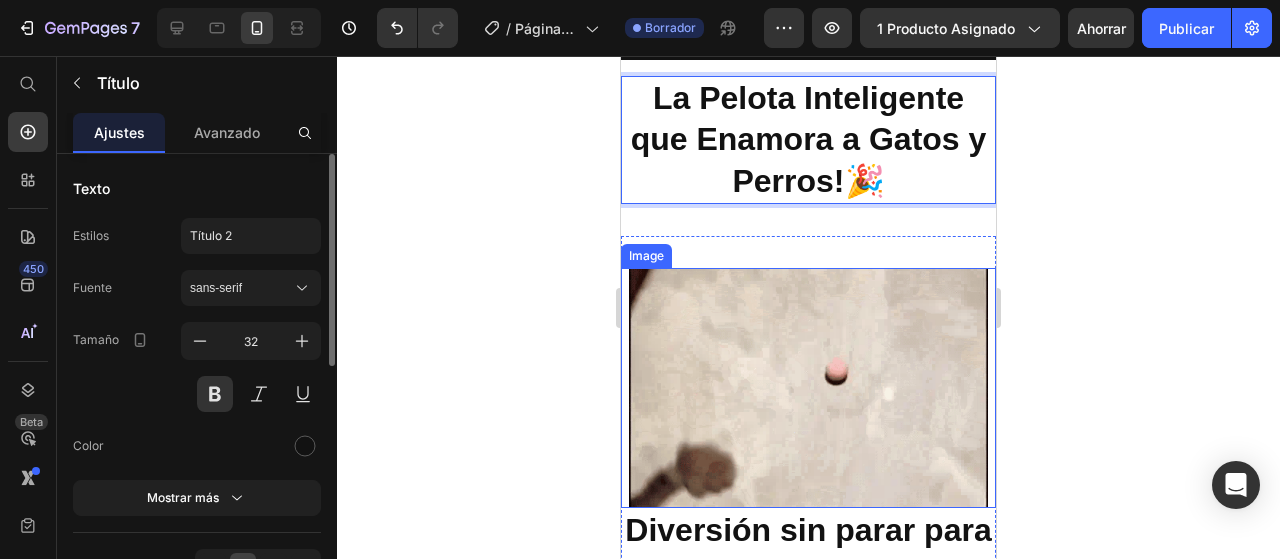 click at bounding box center (808, 387) 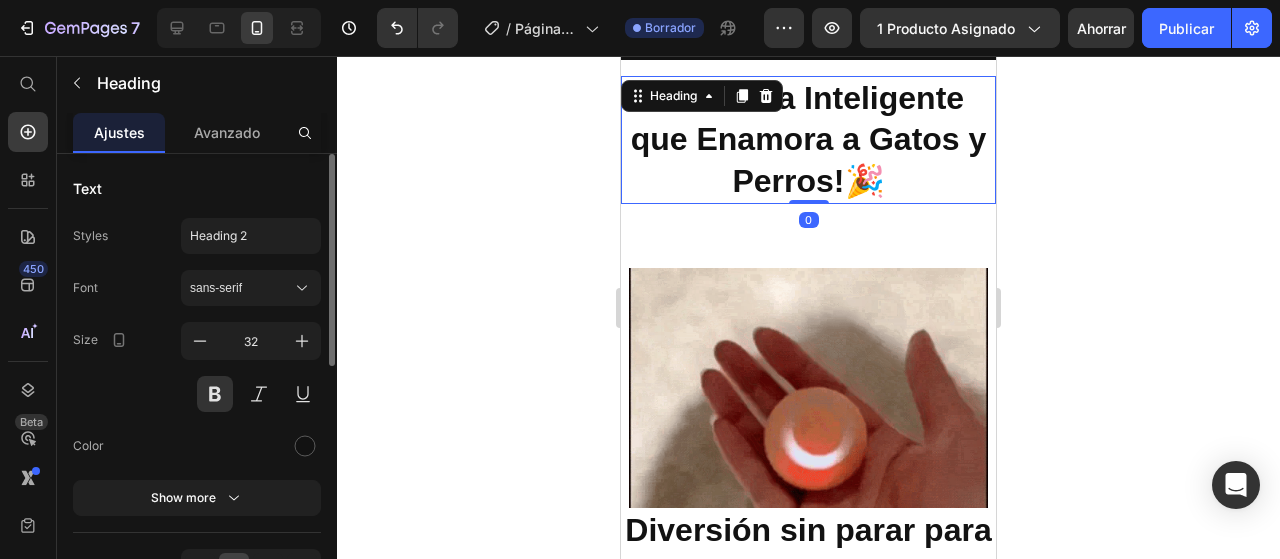 click on "⁠⁠⁠⁠⁠⁠⁠ La Pelota Inteligente que Enamora a Gatos y Perros!  🎉" at bounding box center (808, 140) 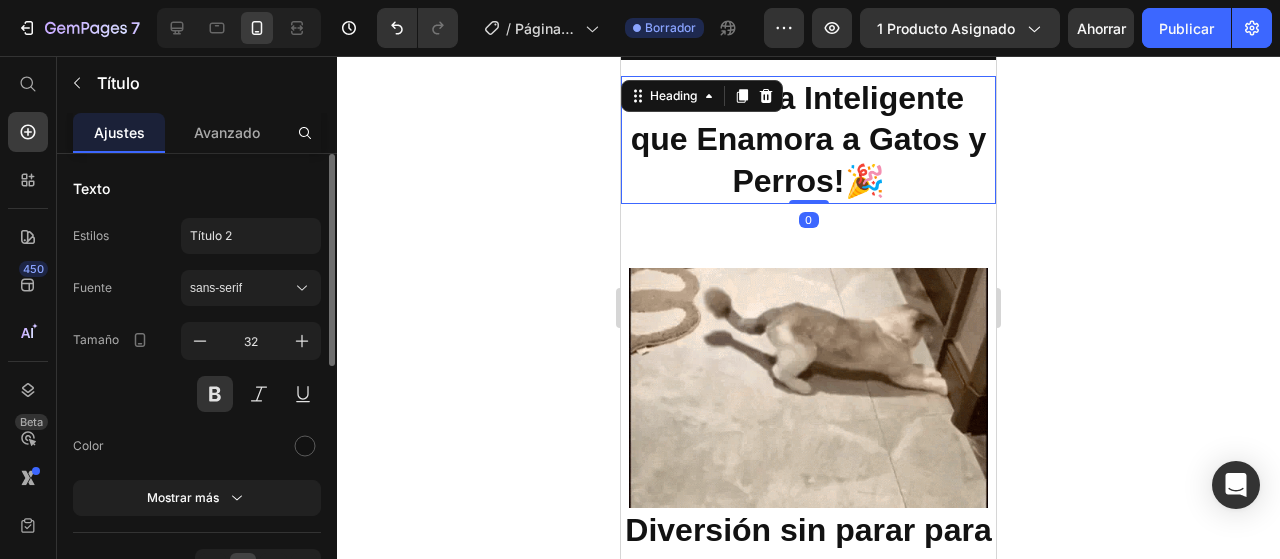 drag, startPoint x: 1084, startPoint y: 237, endPoint x: 335, endPoint y: 200, distance: 749.9133 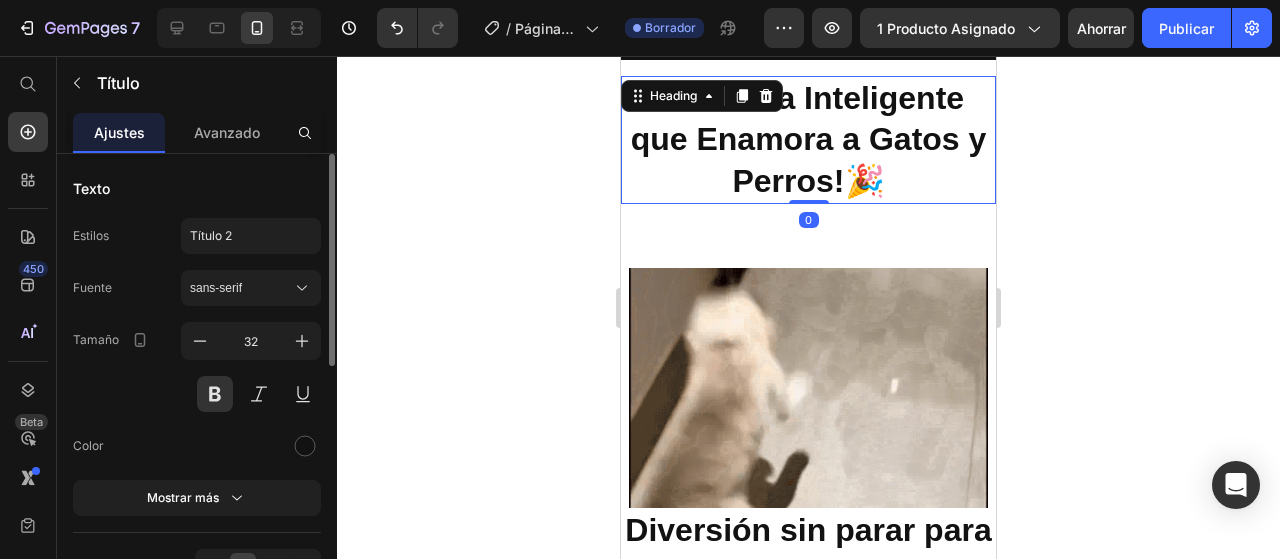 click 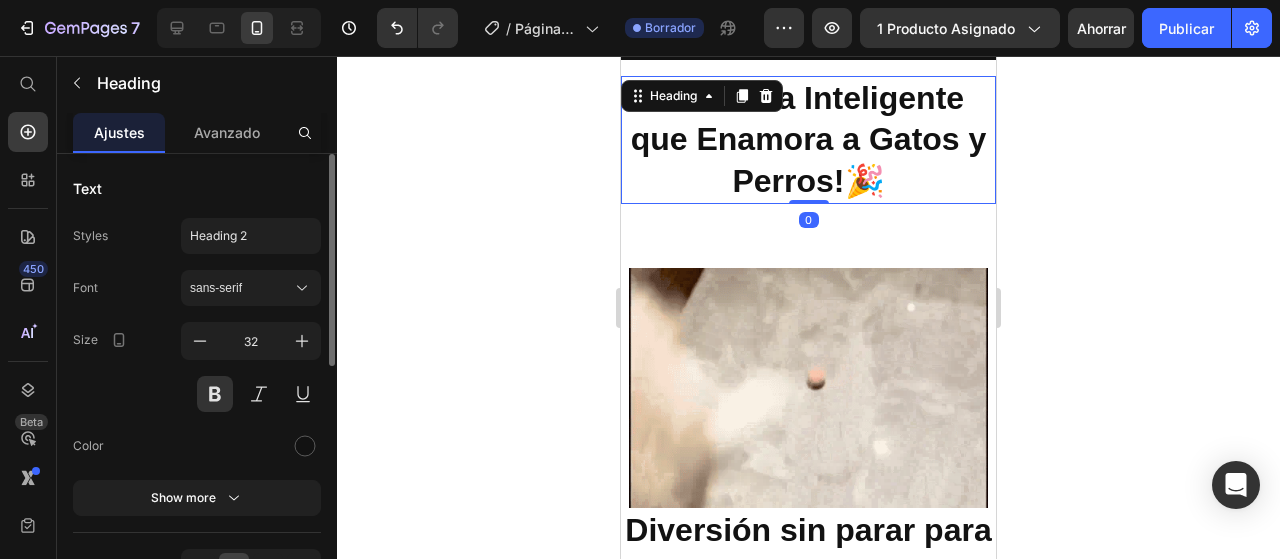 click on "⁠⁠⁠⁠⁠⁠⁠ La Pelota Inteligente que Enamora a Gatos y Perros!  🎉" at bounding box center [808, 140] 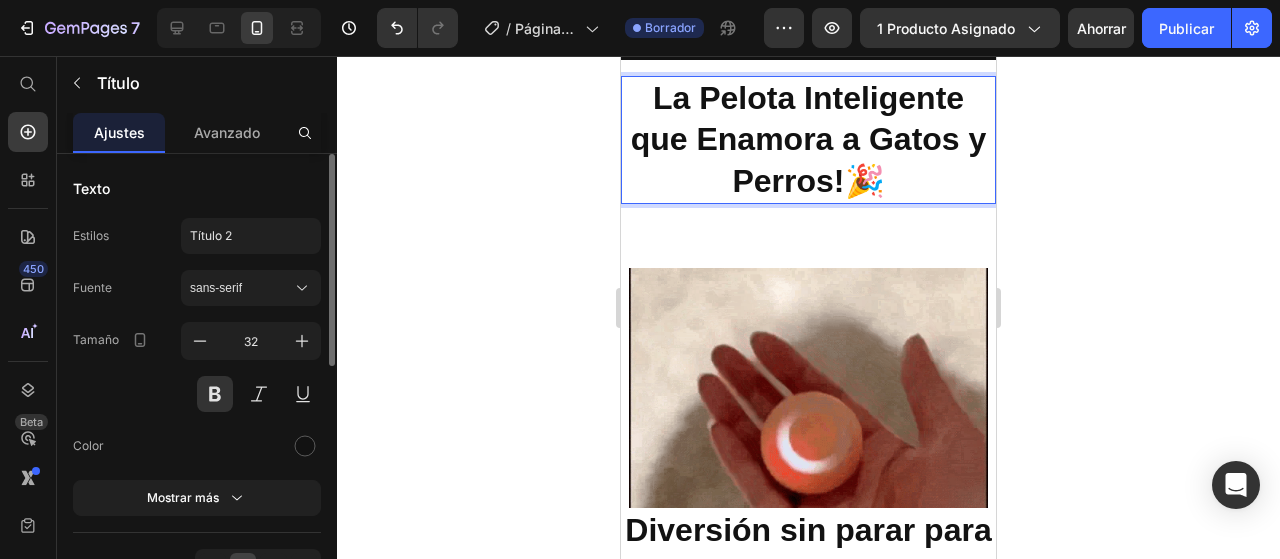 click on "La Pelota Inteligente que Enamora a Gatos y Perros!  🎉" at bounding box center [808, 140] 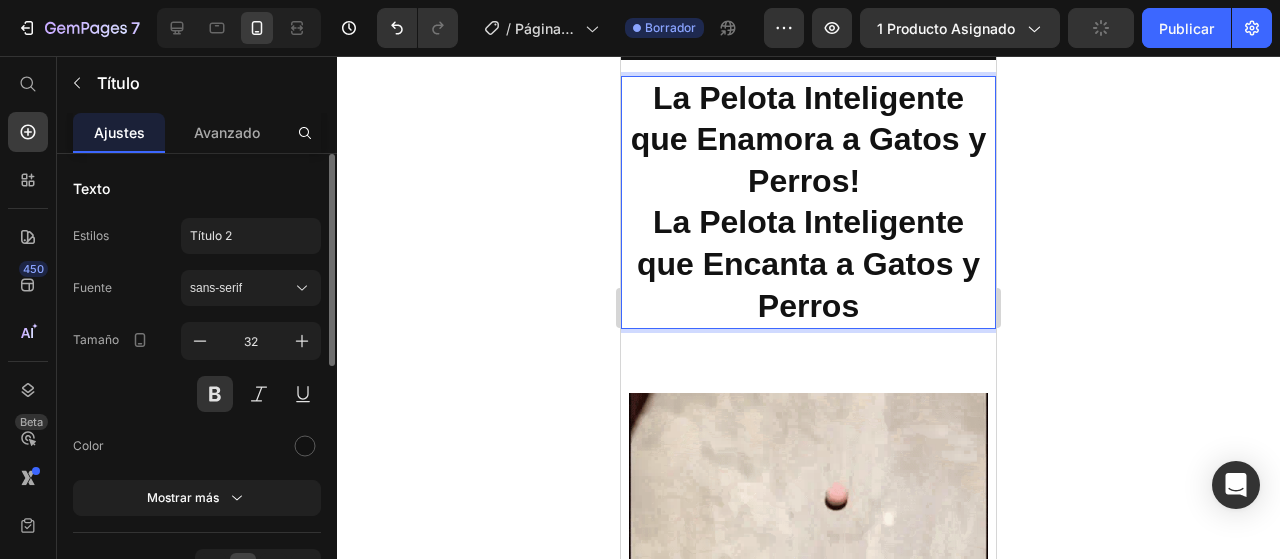 click on "La Pelota Inteligente que Enamora a Gatos y Perros!   La Pelota Inteligente que Encanta a Gatos y Perros" at bounding box center (808, 203) 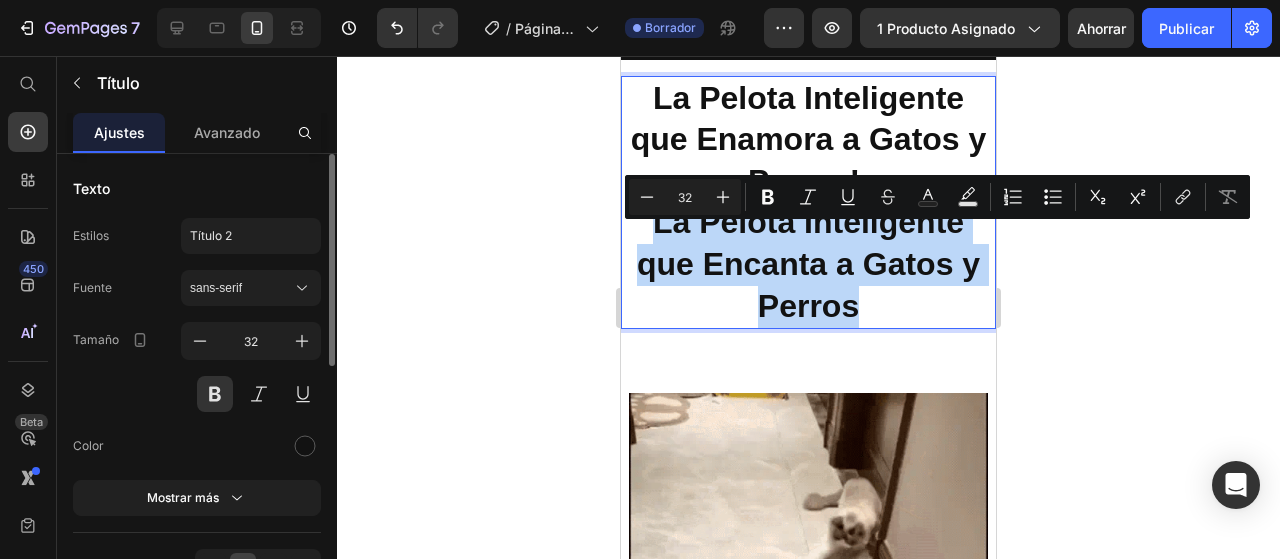 drag, startPoint x: 642, startPoint y: 237, endPoint x: 888, endPoint y: 335, distance: 264.80182 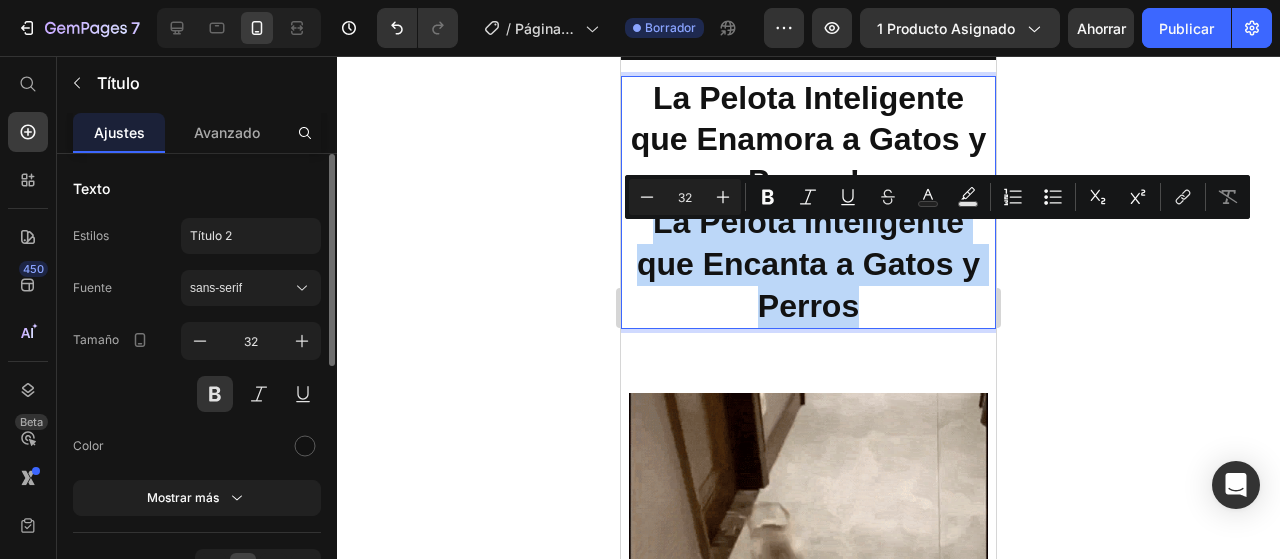 click on "La Pelota Inteligente que Enamora a Gatos y Perros!   La Pelota Inteligente que Encanta a Gatos y Perros" at bounding box center (808, 203) 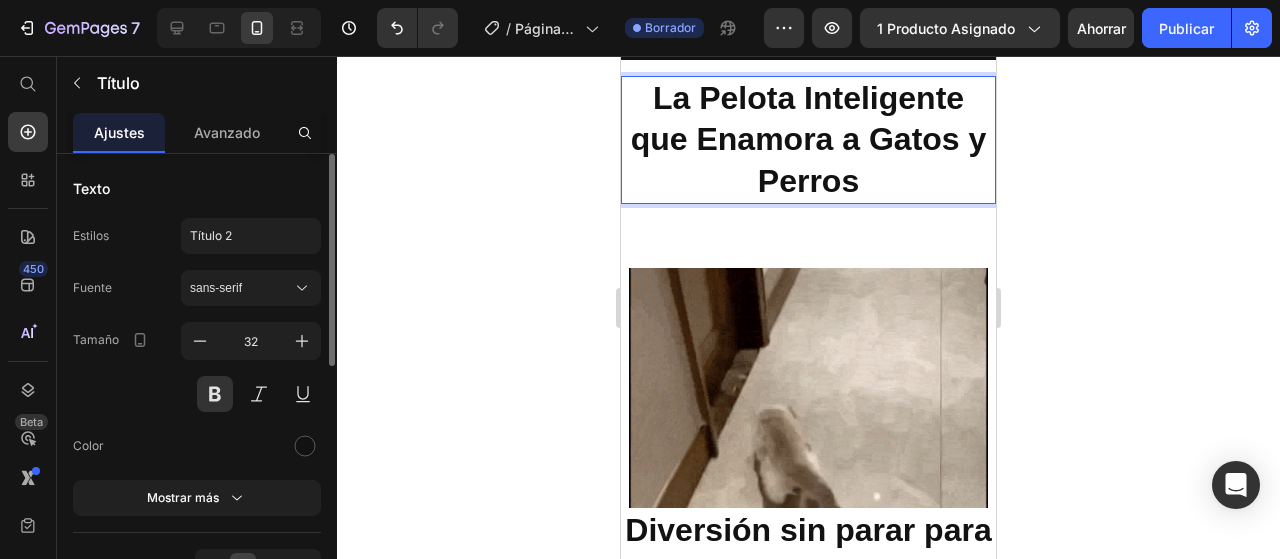 click 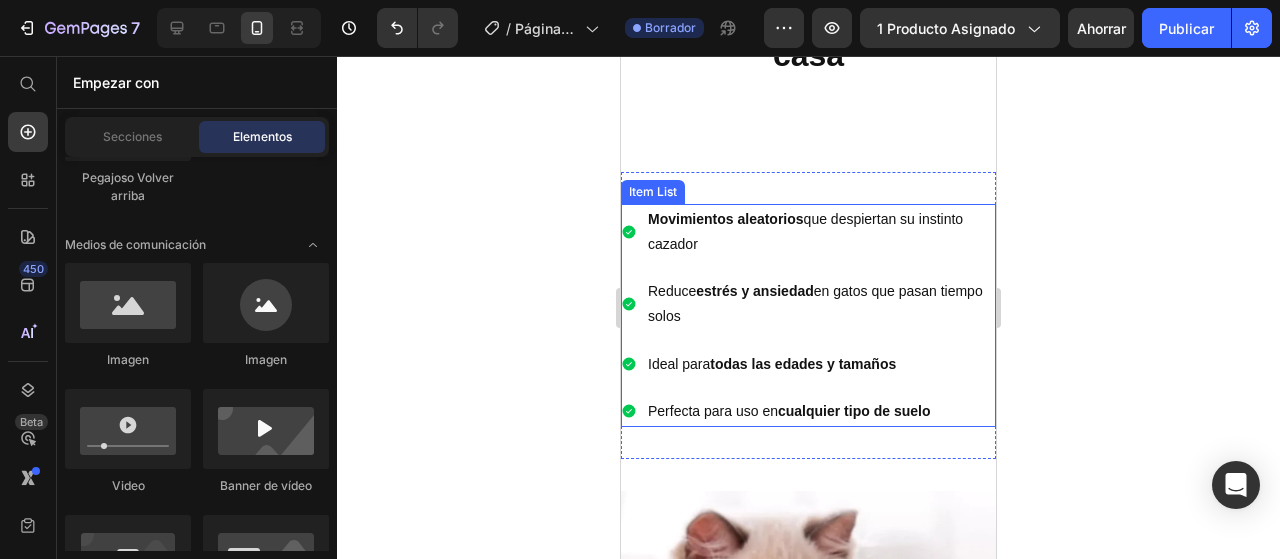 scroll, scrollTop: 1000, scrollLeft: 0, axis: vertical 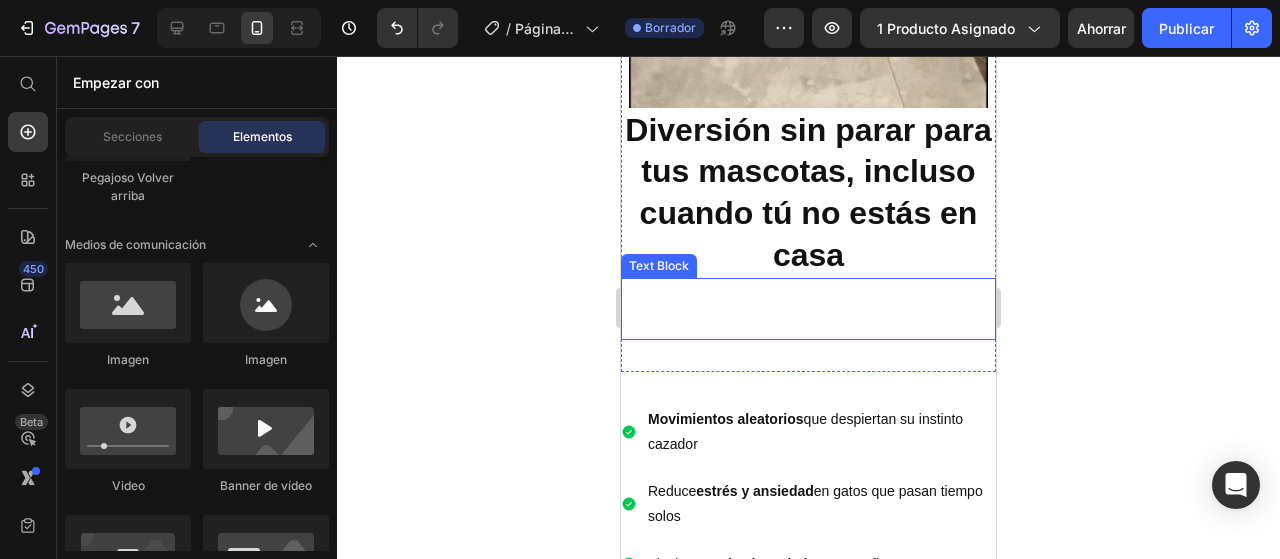 click at bounding box center (808, 294) 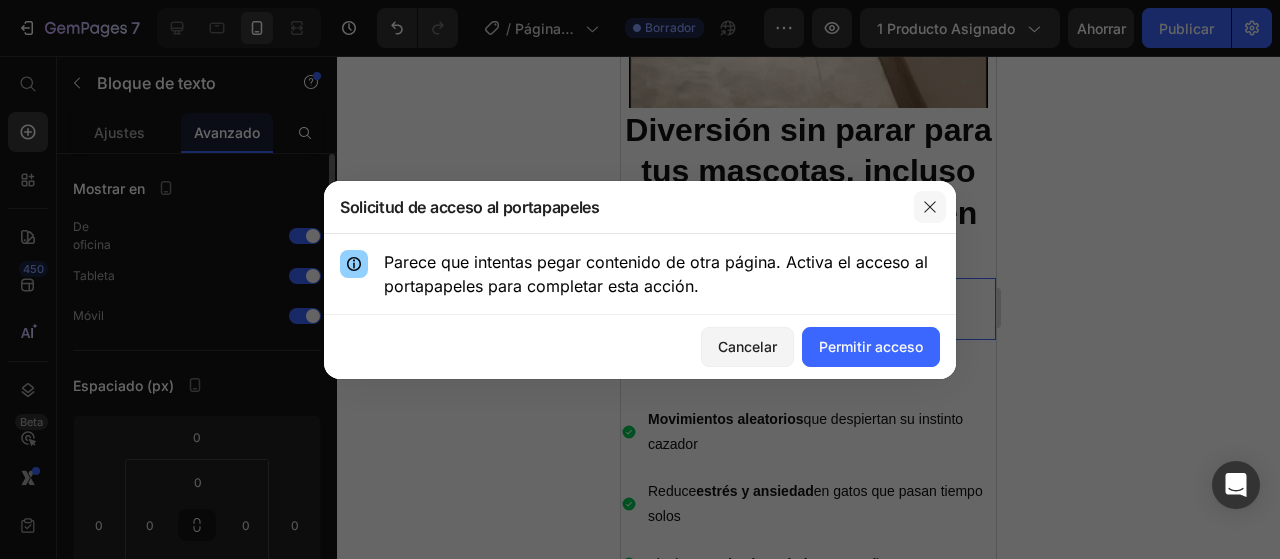 click 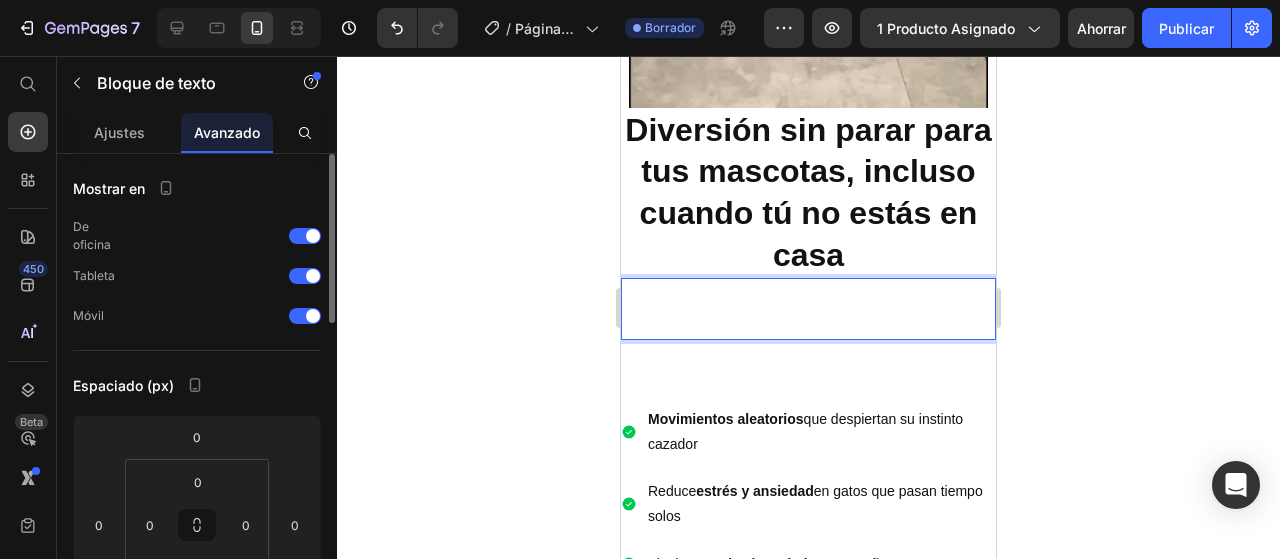 click at bounding box center (808, 294) 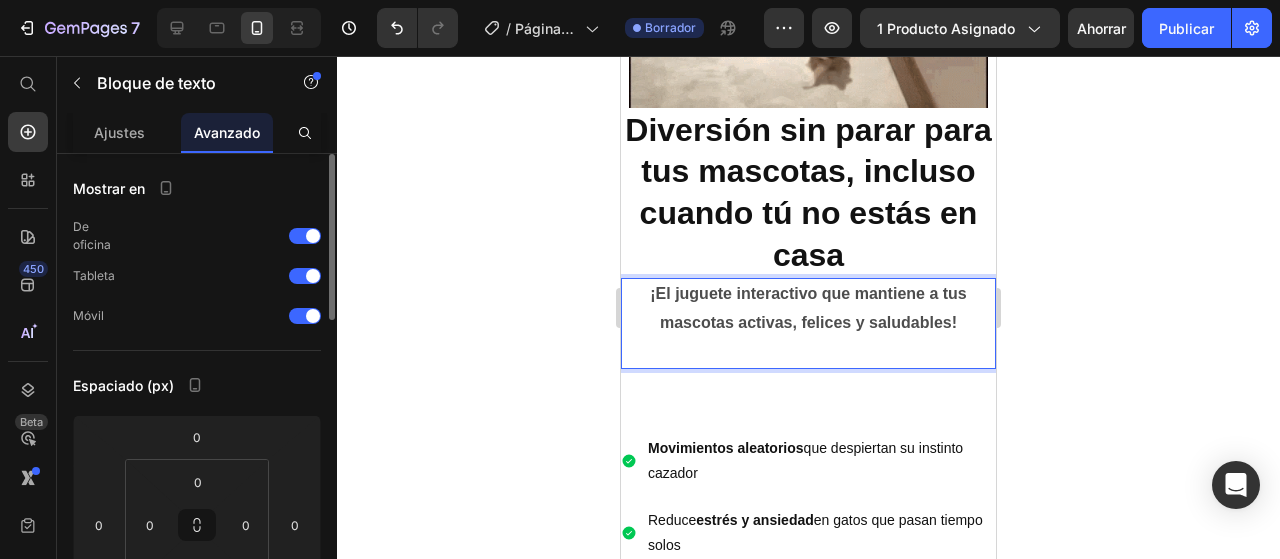 click 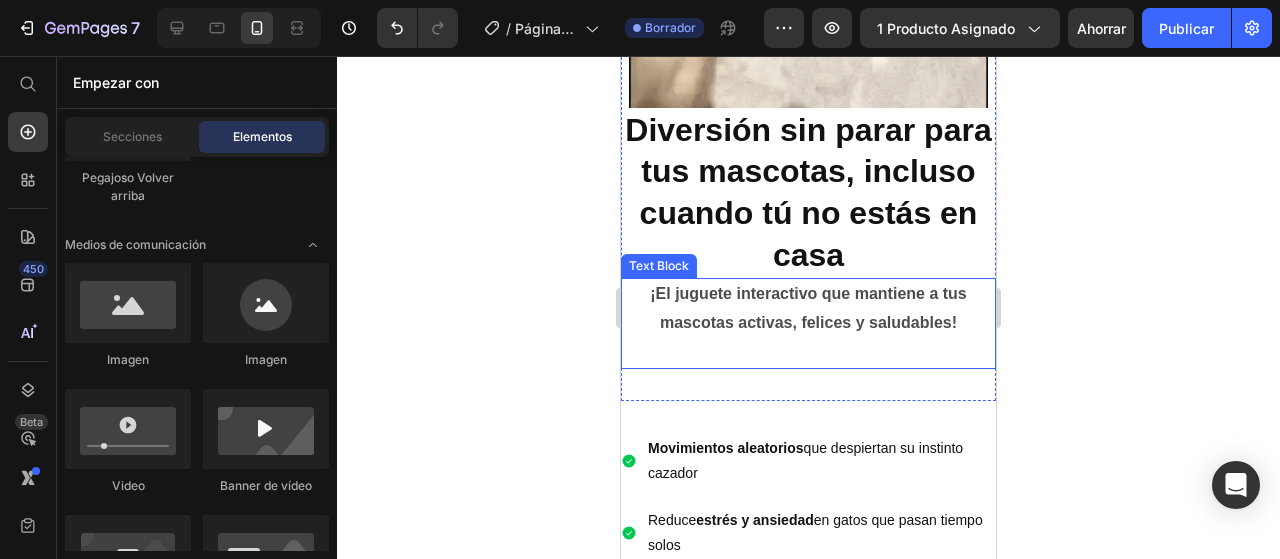 scroll, scrollTop: 1300, scrollLeft: 0, axis: vertical 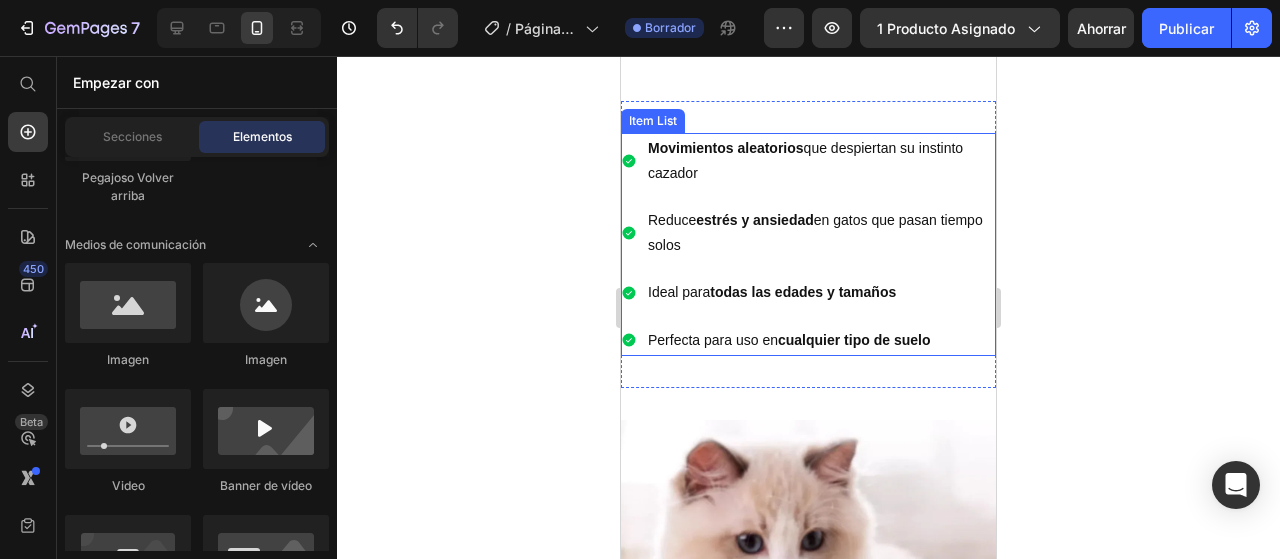 click on "Movimientos aleatorios  que despiertan su instinto cazador" at bounding box center [820, 161] 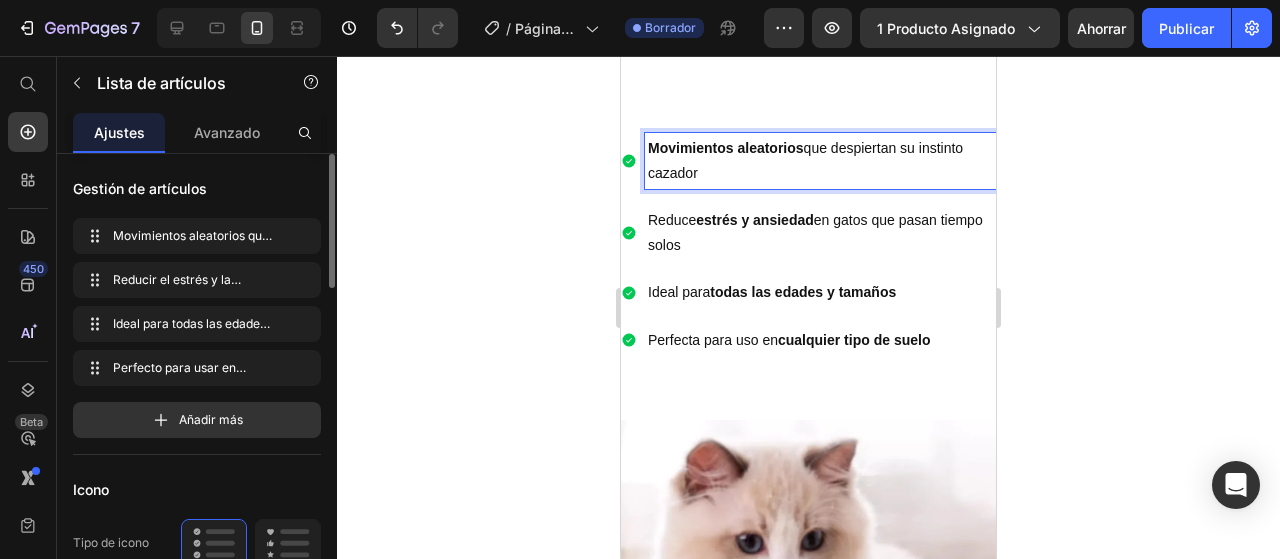drag, startPoint x: 696, startPoint y: 181, endPoint x: 646, endPoint y: 152, distance: 57.801384 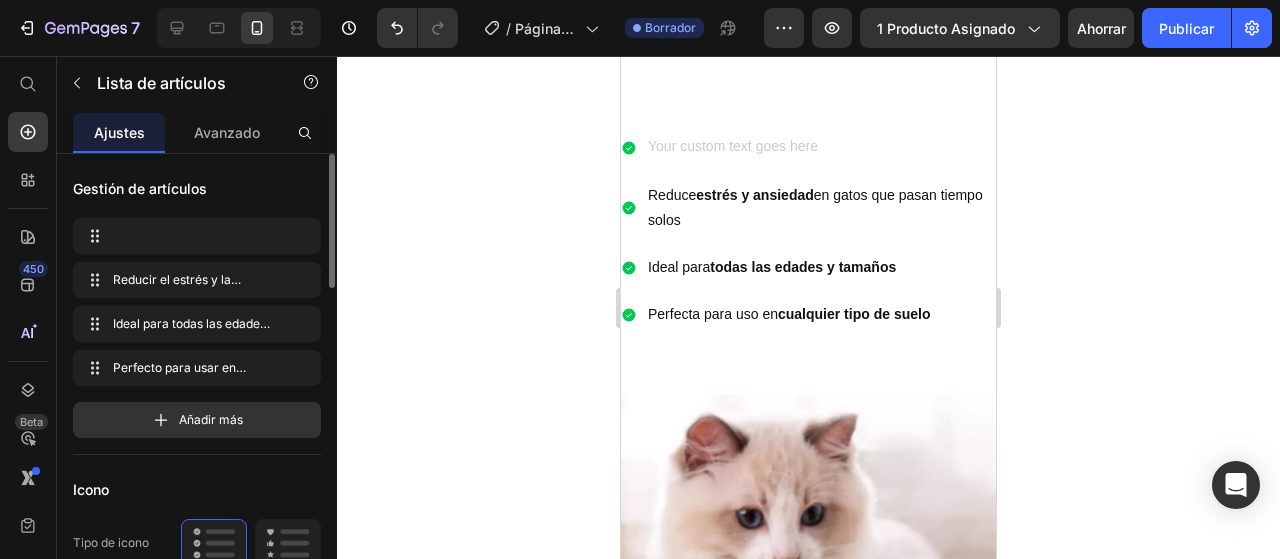 click on "estrés y ansiedad" at bounding box center (755, 195) 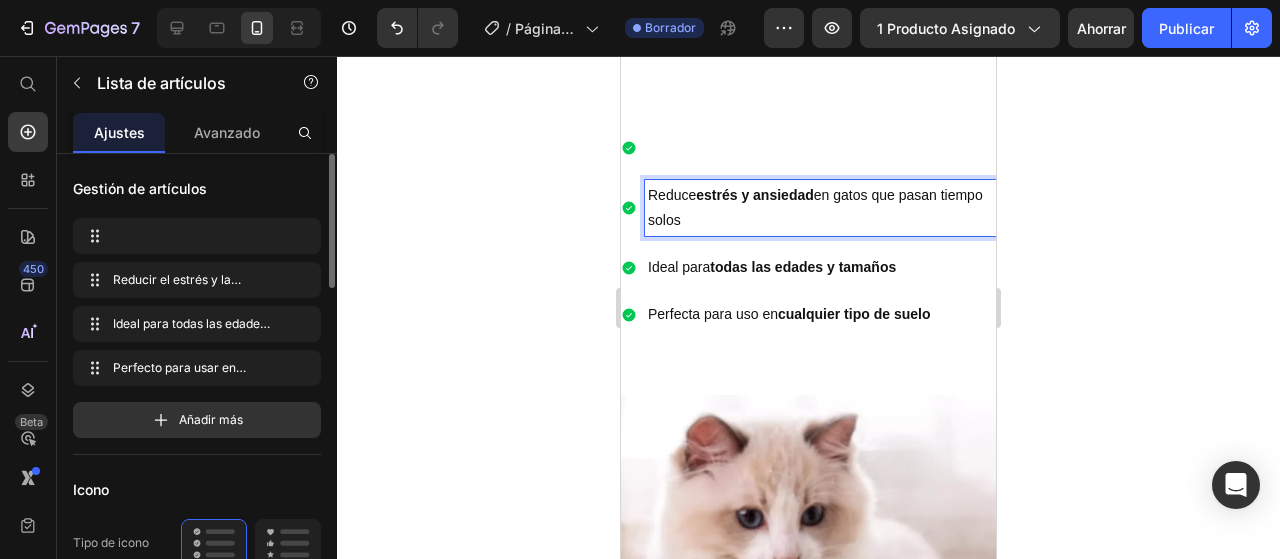 click on "Reduce  estrés y ansiedad  en gatos que pasan tiempo solos" at bounding box center [820, 208] 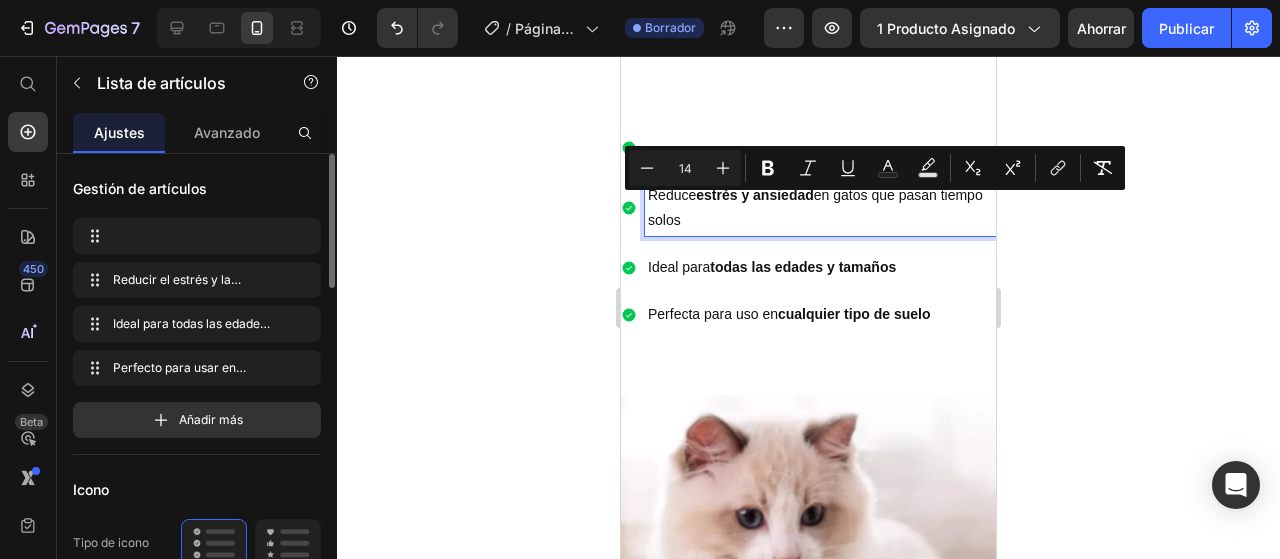 drag, startPoint x: 739, startPoint y: 231, endPoint x: 647, endPoint y: 202, distance: 96.462425 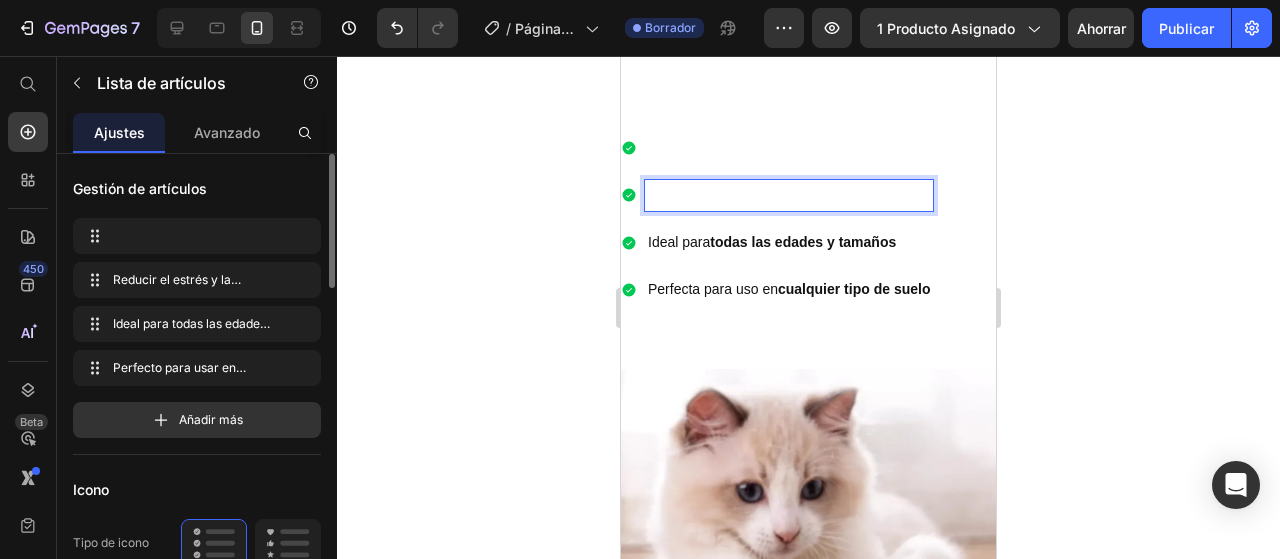 scroll, scrollTop: 1294, scrollLeft: 0, axis: vertical 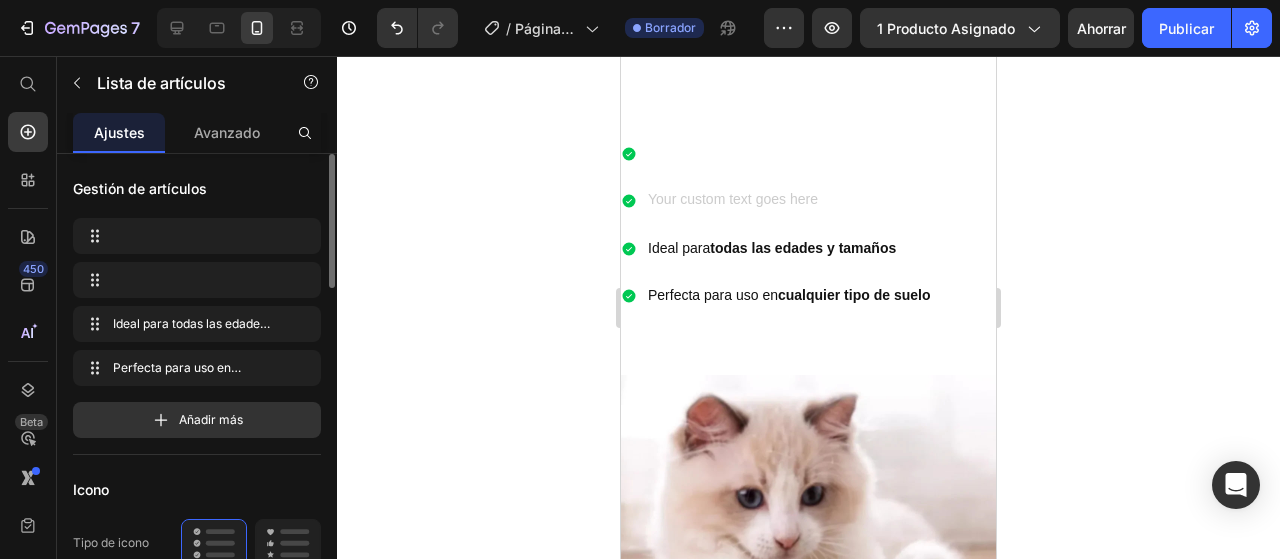 click at bounding box center [789, 154] 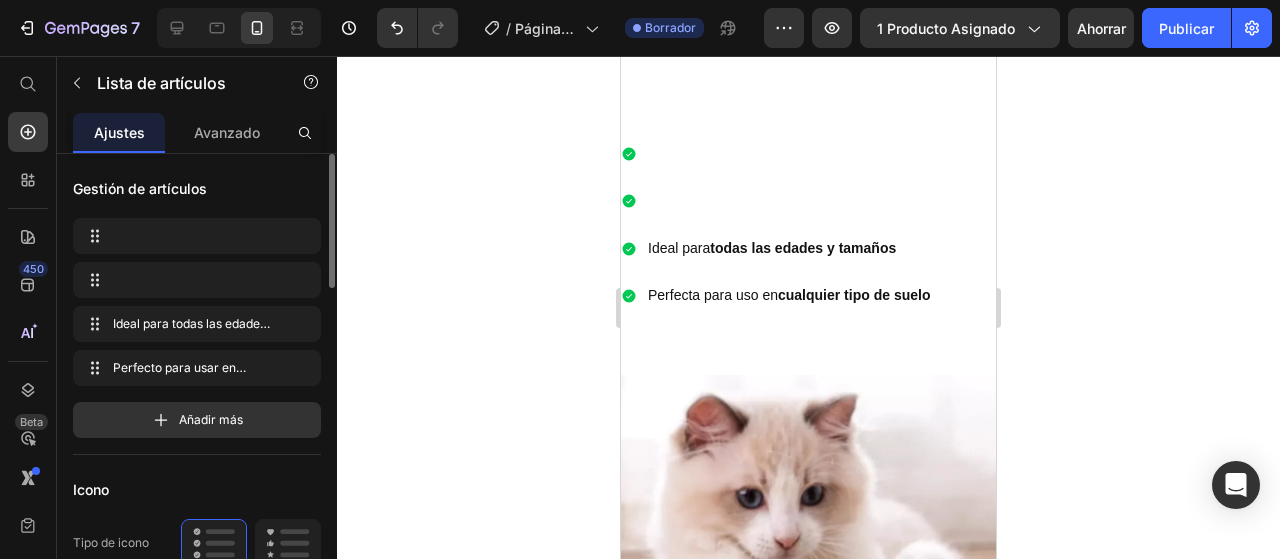 click on "Ideal para  todas las edades y tamaños Perfecta para uso en  cualquier tipo de suelo" at bounding box center [777, 225] 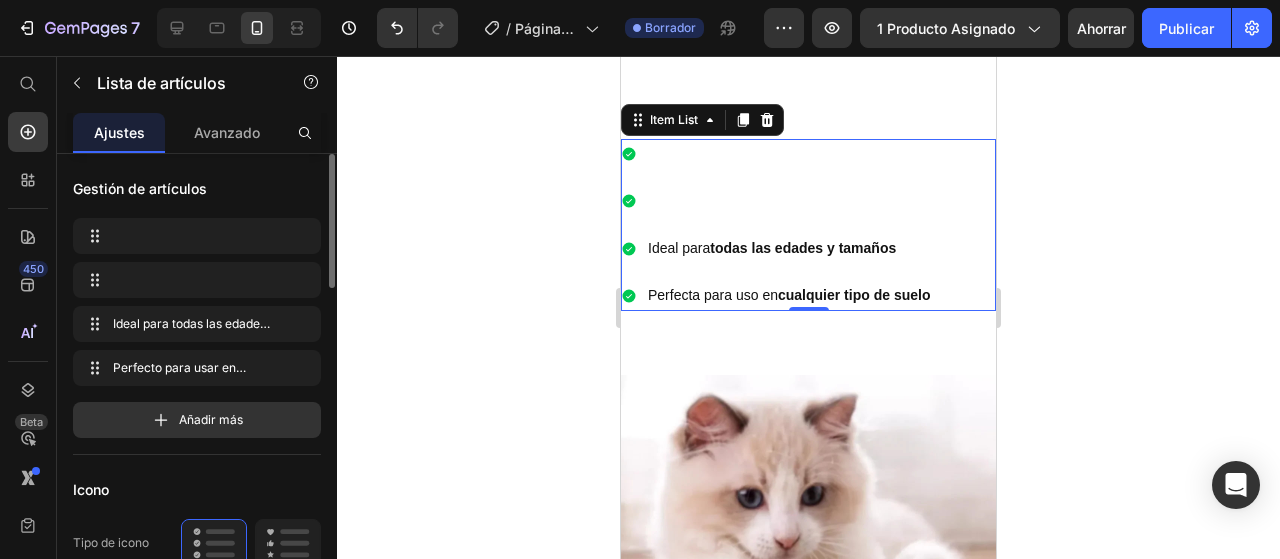 click on "todas las edades y tamaños" at bounding box center (803, 248) 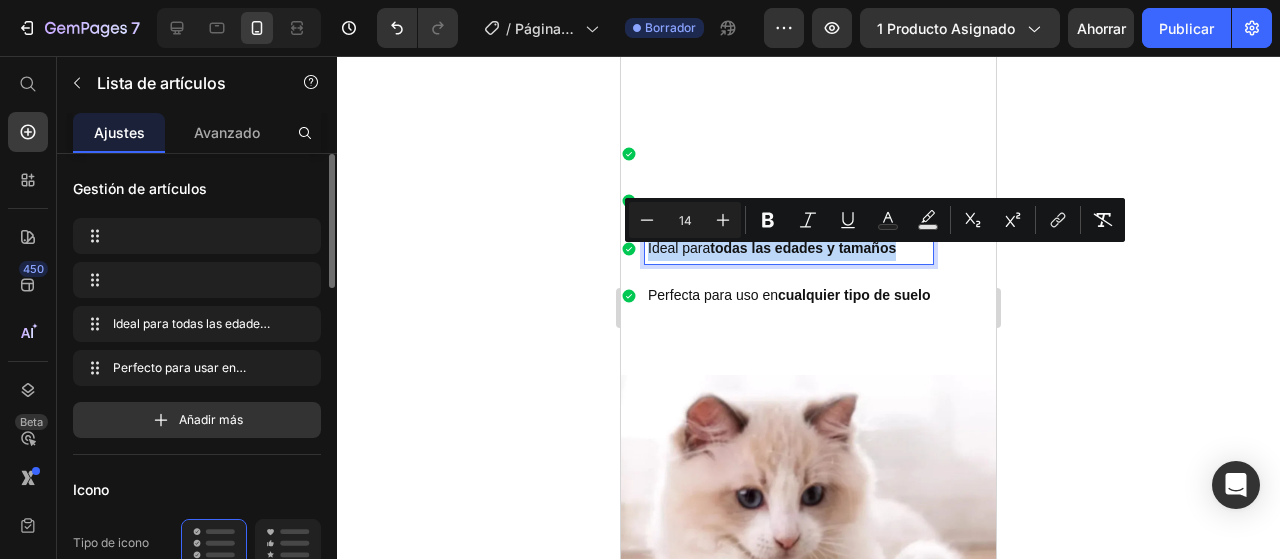 drag, startPoint x: 914, startPoint y: 257, endPoint x: 644, endPoint y: 246, distance: 270.22397 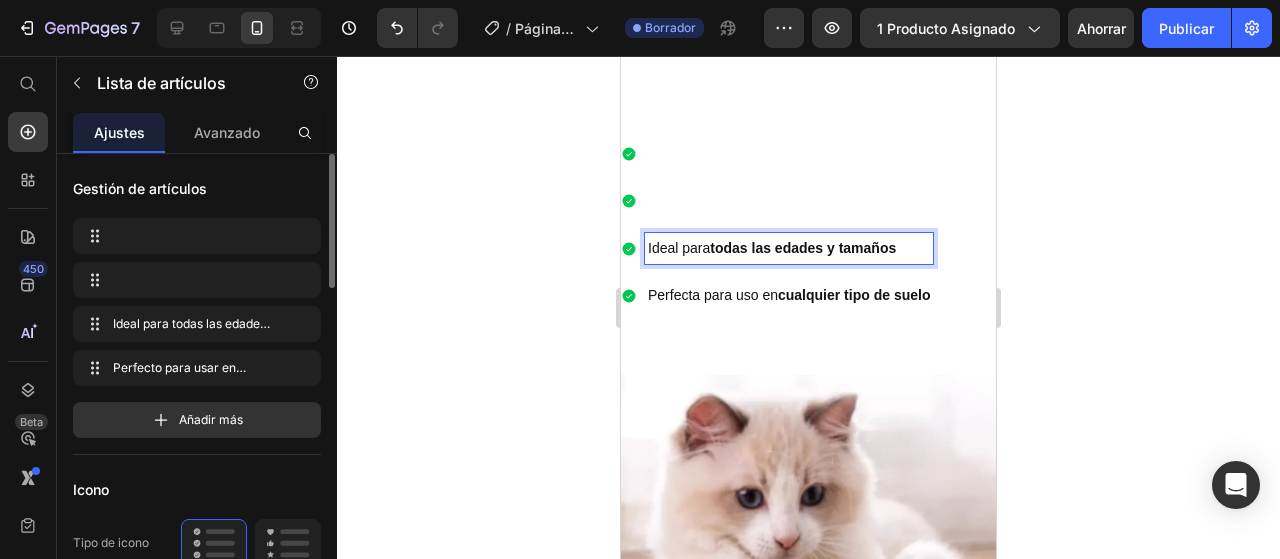 click on "cualquier tipo de suelo" at bounding box center (854, 295) 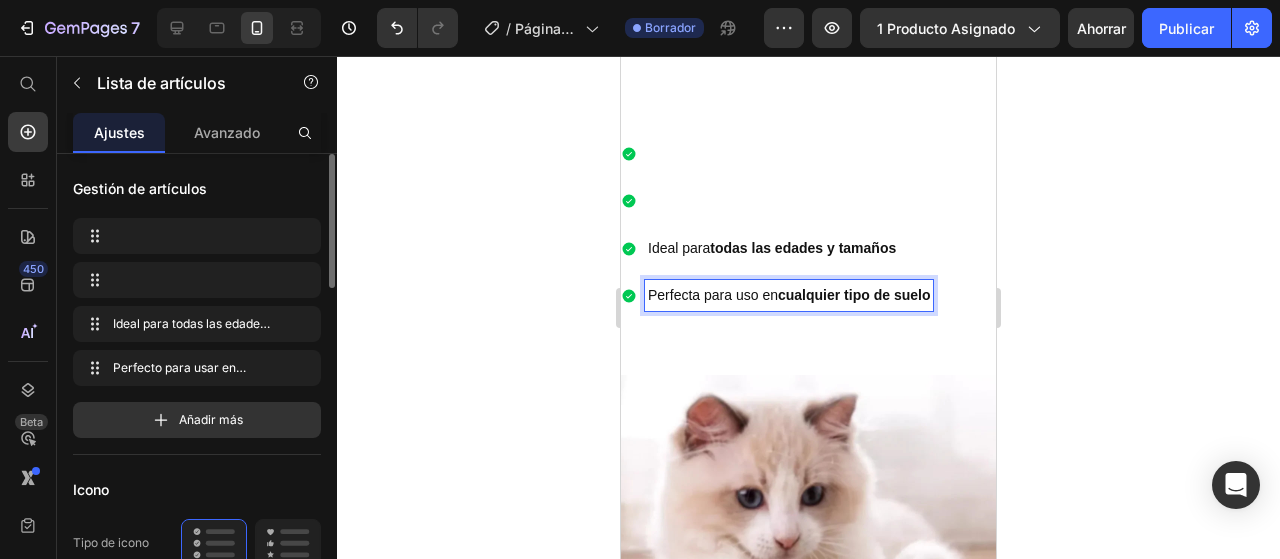 click at bounding box center [789, 154] 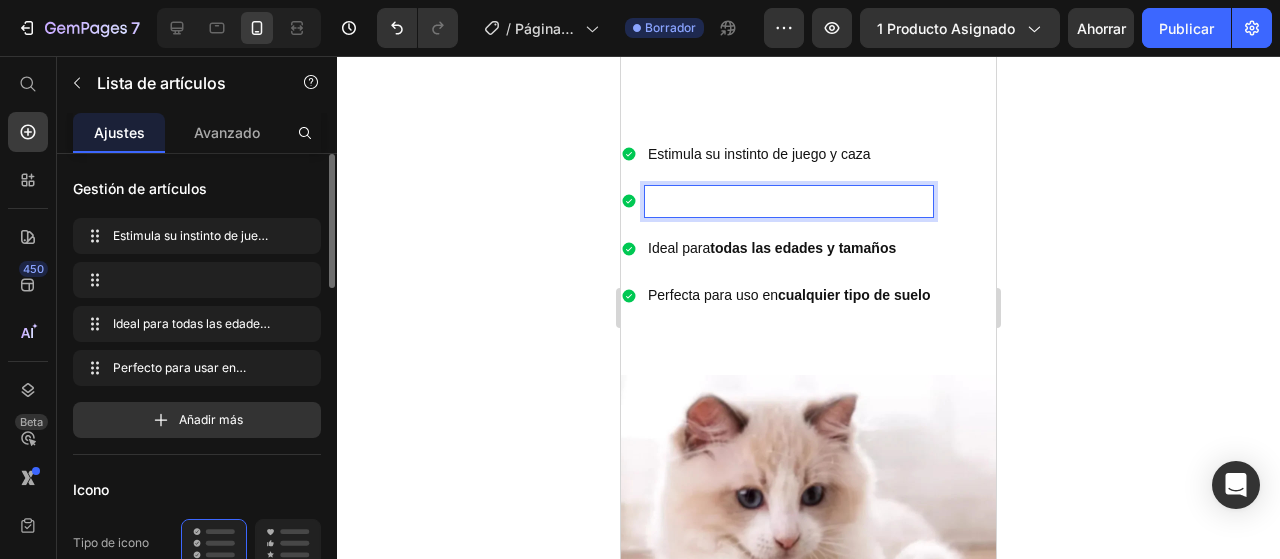 click at bounding box center (789, 201) 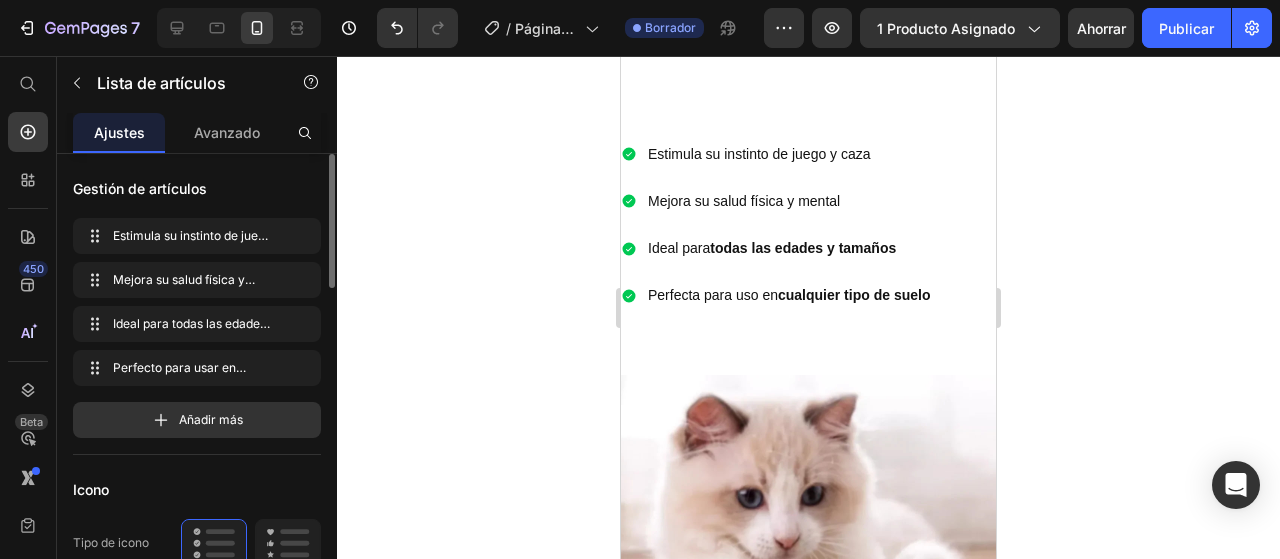 click 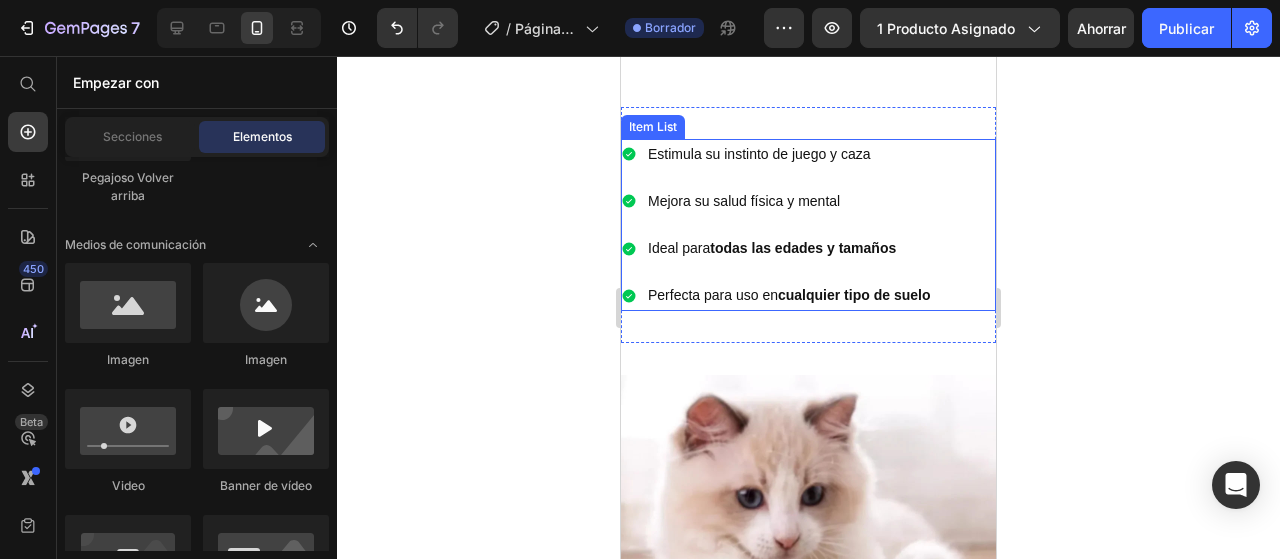 click on "Estimula su instinto de juego y caza" at bounding box center [789, 154] 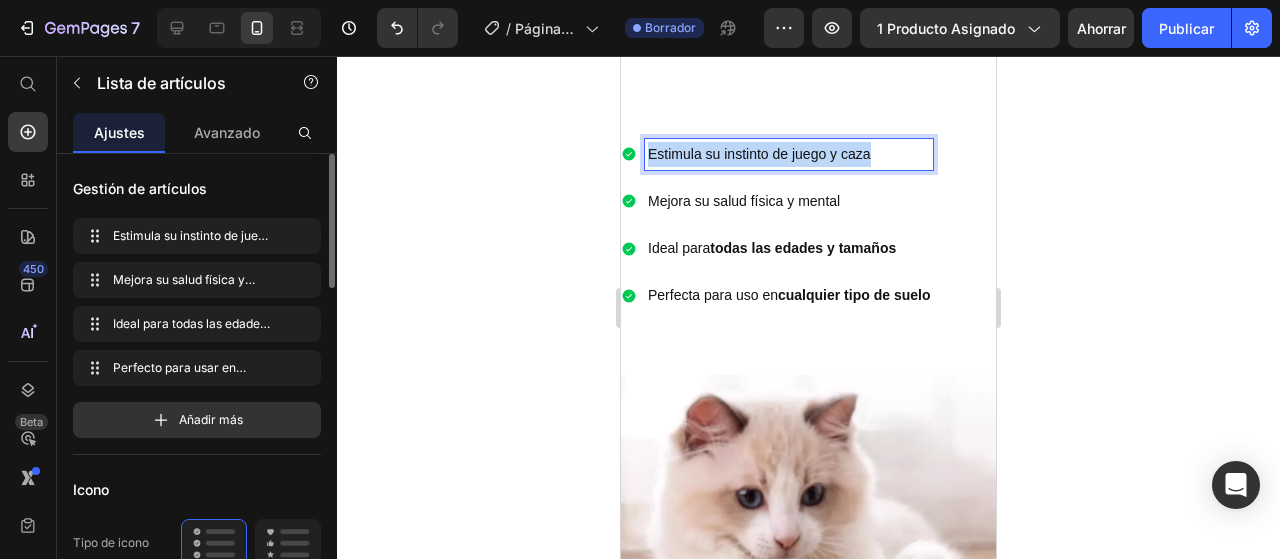 drag, startPoint x: 884, startPoint y: 165, endPoint x: 646, endPoint y: 161, distance: 238.03362 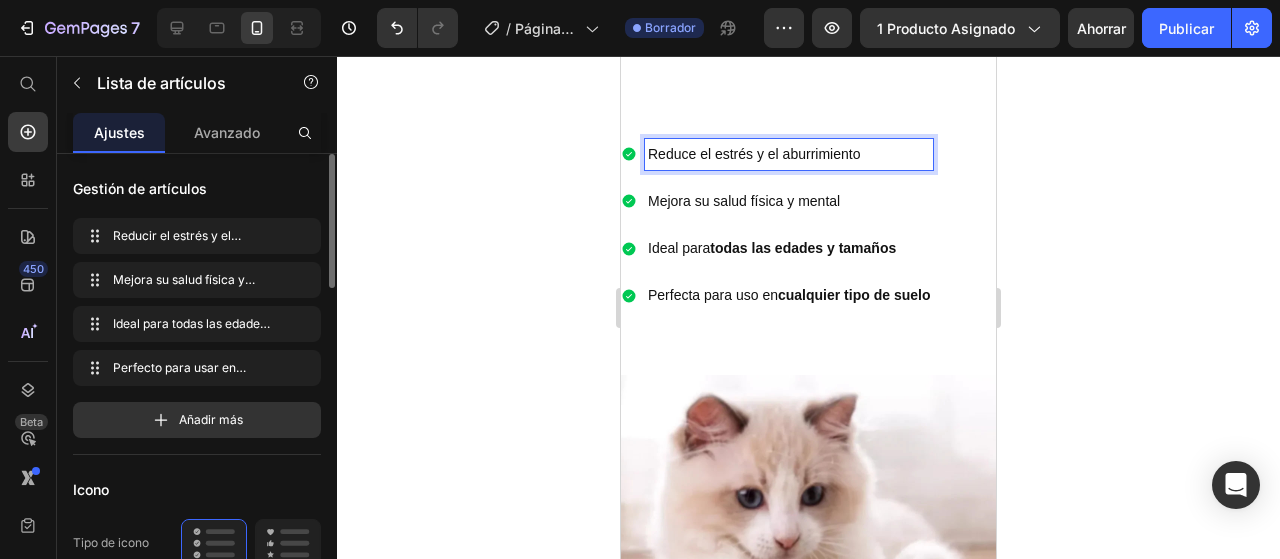 click on "Perfecta para uso en  cualquier tipo de suelo" at bounding box center (789, 295) 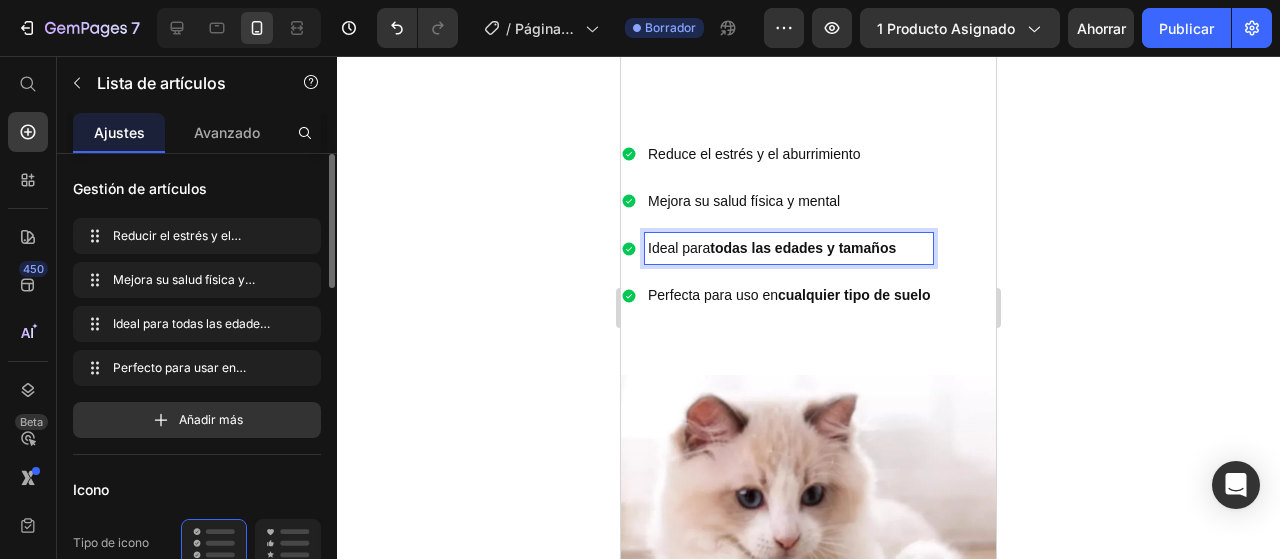 click on "Ideal para  todas las edades y tamaños" at bounding box center (789, 248) 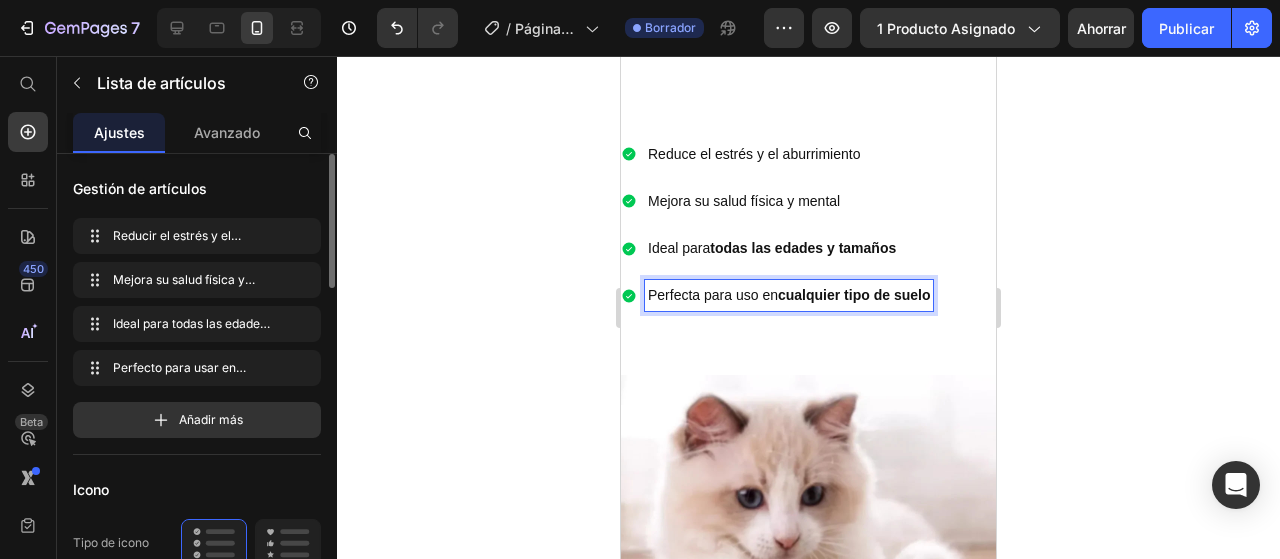 click on "cualquier tipo de suelo" at bounding box center [854, 295] 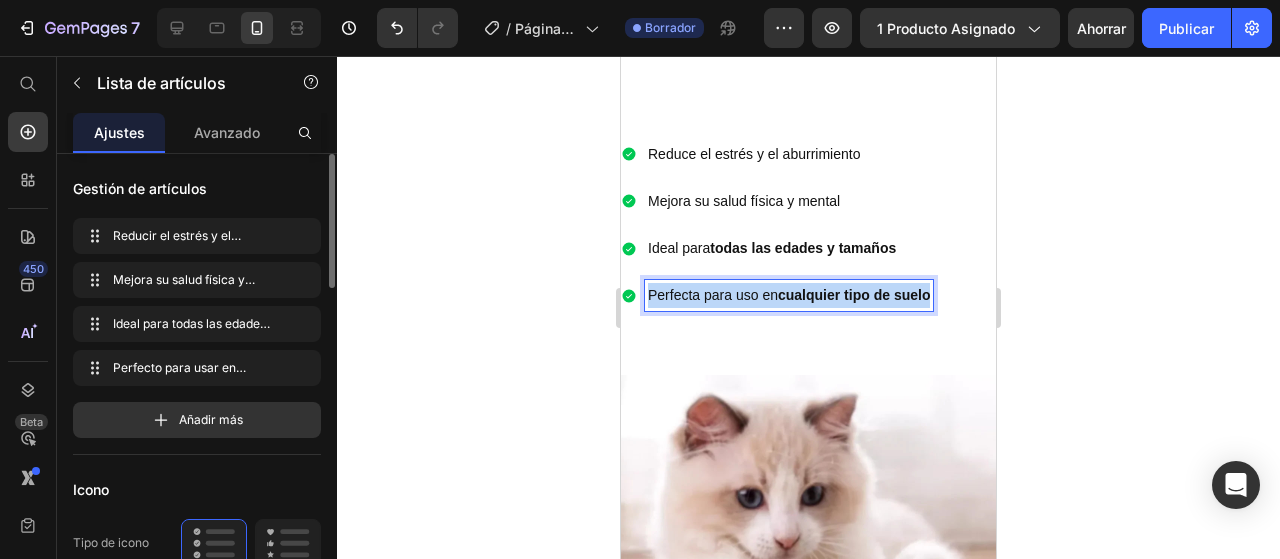drag, startPoint x: 932, startPoint y: 309, endPoint x: 618, endPoint y: 309, distance: 314 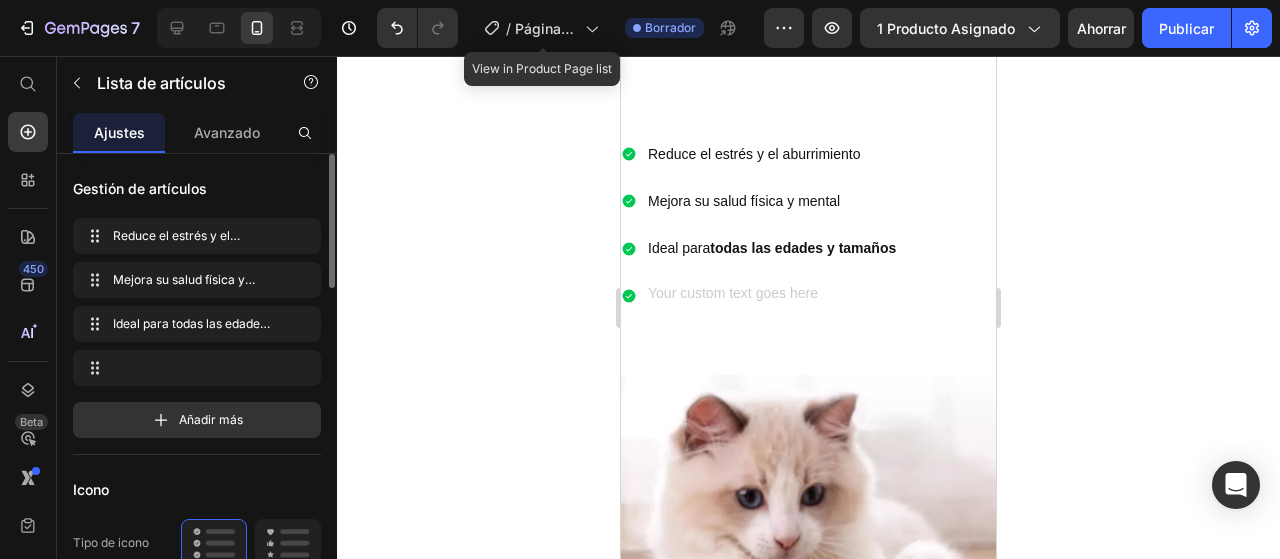 scroll, scrollTop: 1289, scrollLeft: 0, axis: vertical 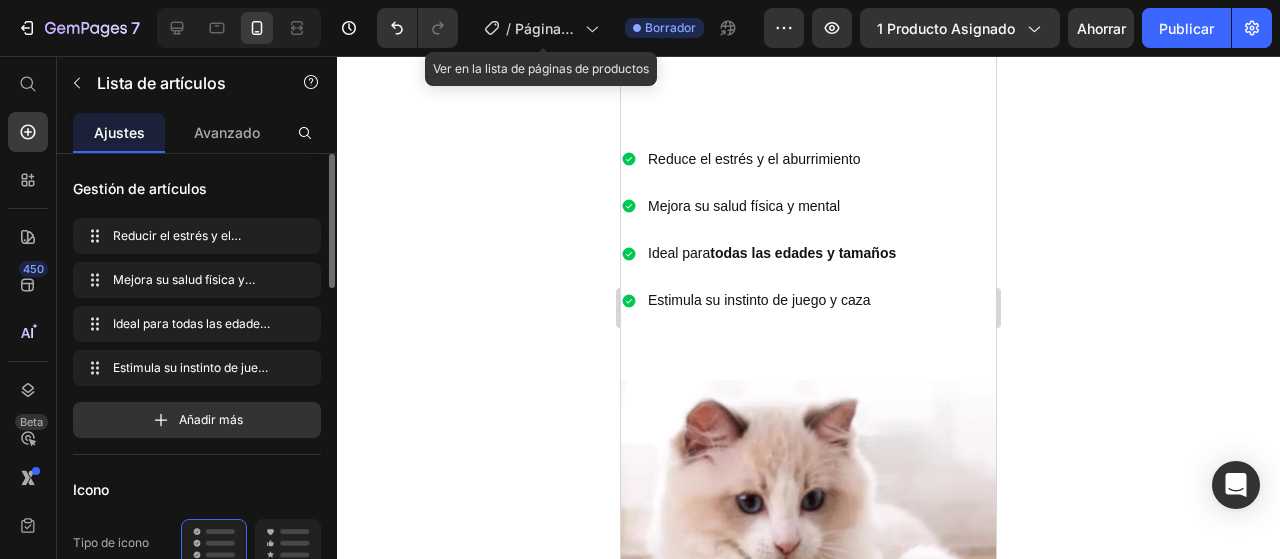 click on "Reduce el estrés y el aburrimiento Mejora su salud física y mental Ideal para  todas las edades y tamaños Estimula su instinto de juego y caza" at bounding box center (808, 230) 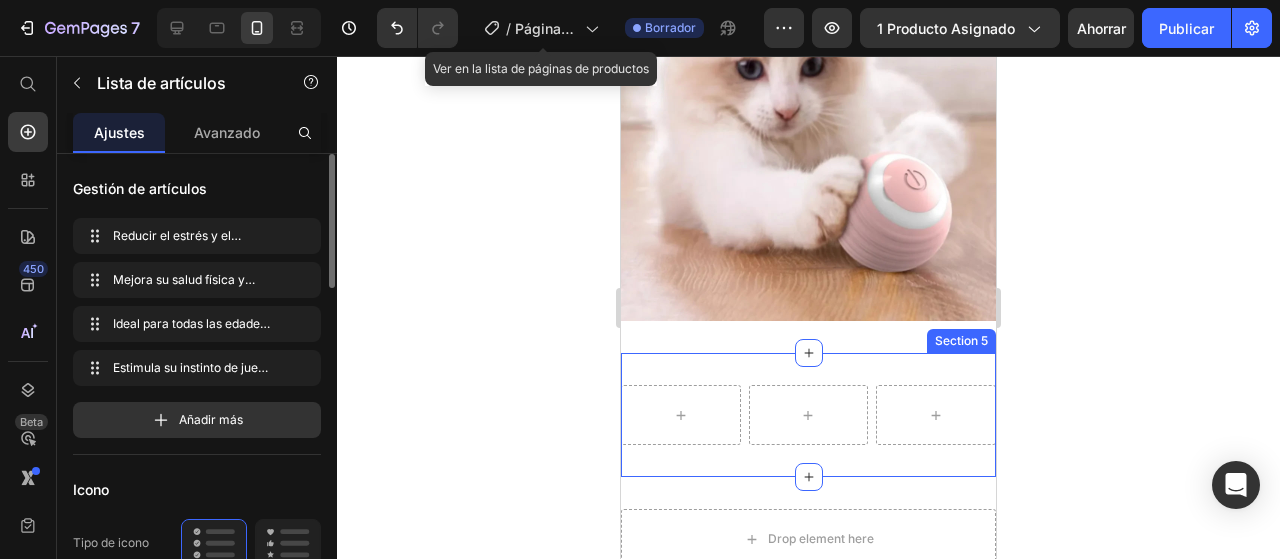 scroll, scrollTop: 1446, scrollLeft: 0, axis: vertical 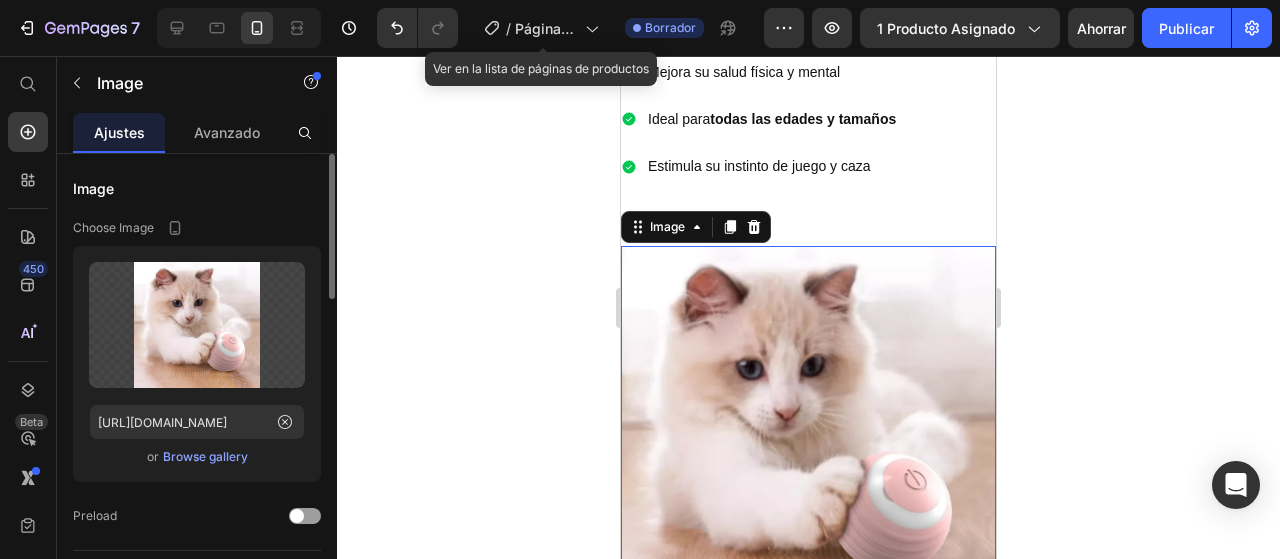 click at bounding box center (808, 433) 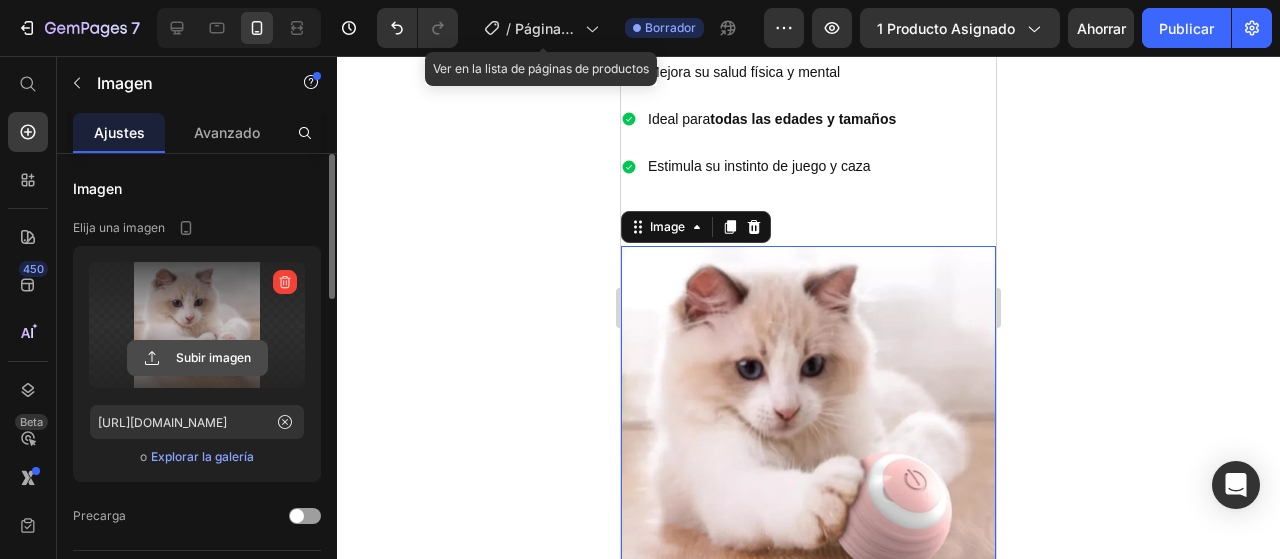 click 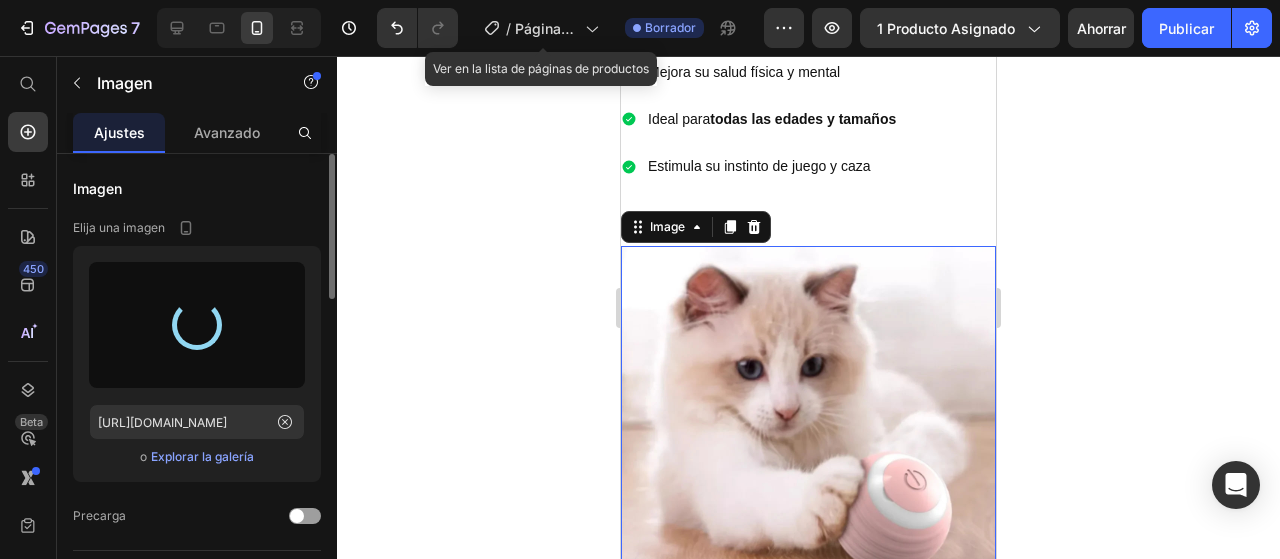 type on "[URL][DOMAIN_NAME]" 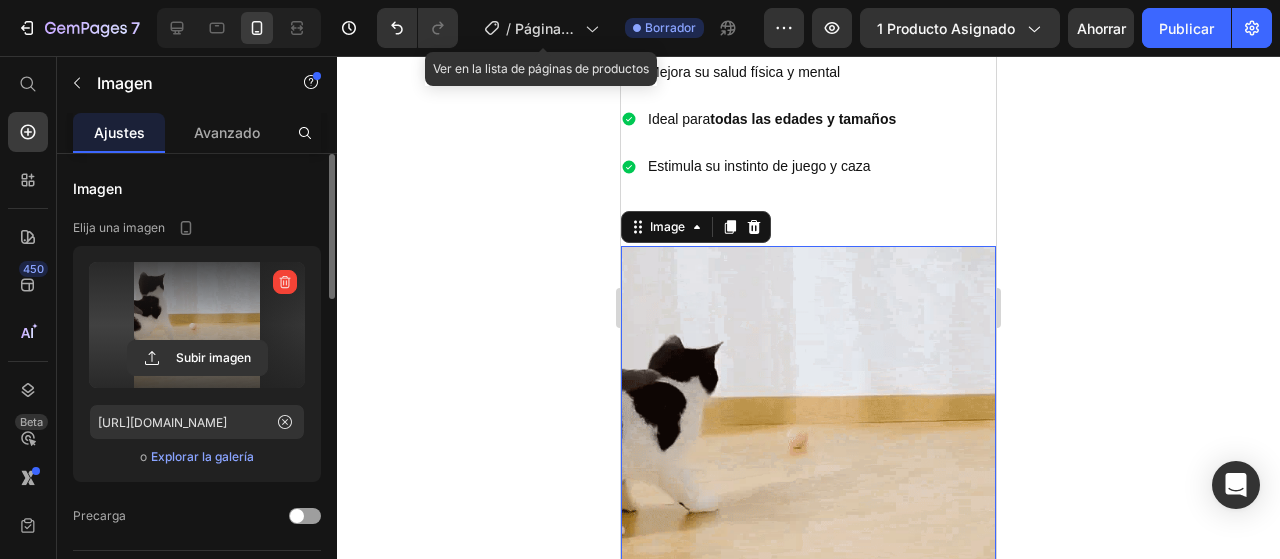 click 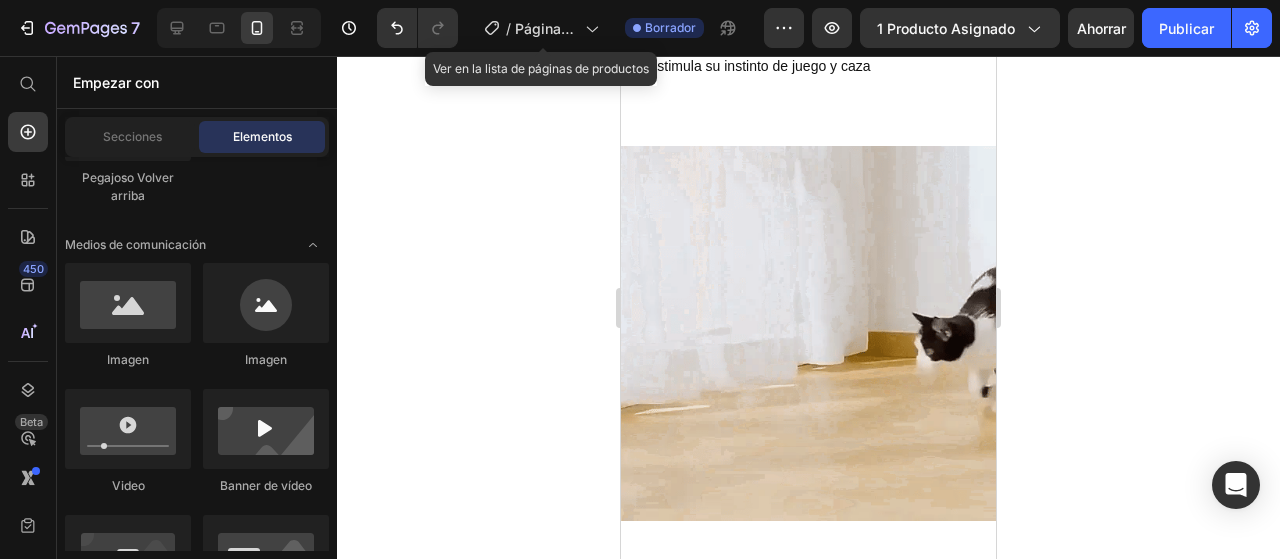 scroll, scrollTop: 1846, scrollLeft: 0, axis: vertical 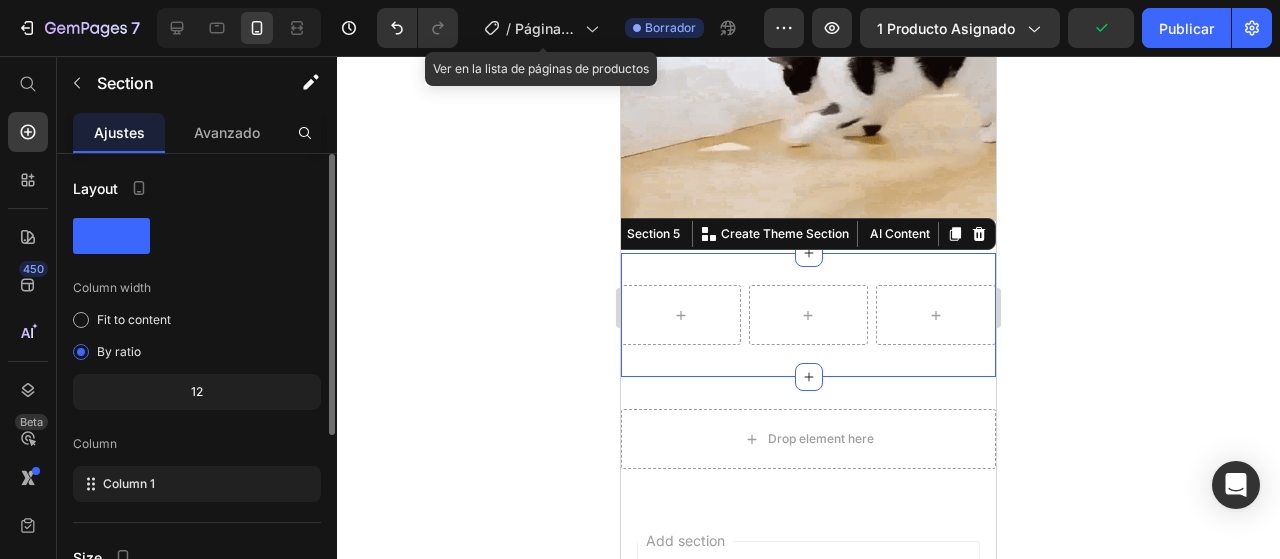 click on "Row Section 5   You can create reusable sections Create Theme Section AI Content Write with [PERSON_NAME] What would you like to describe here? Tone and Voice Persuasive Product Show more Generate" at bounding box center [808, 315] 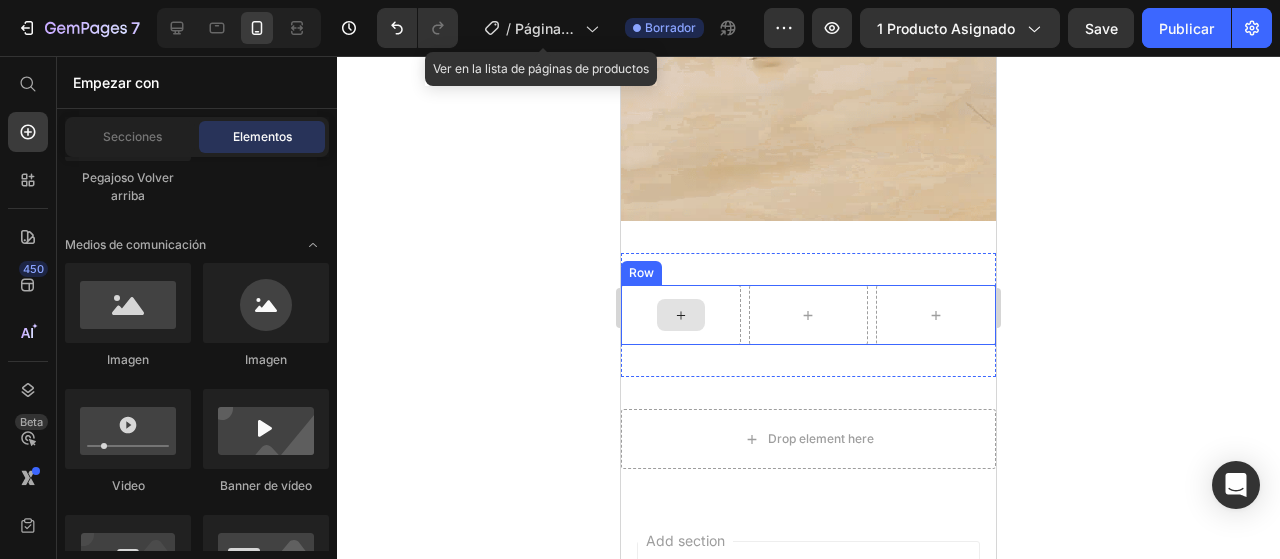 click at bounding box center (681, 315) 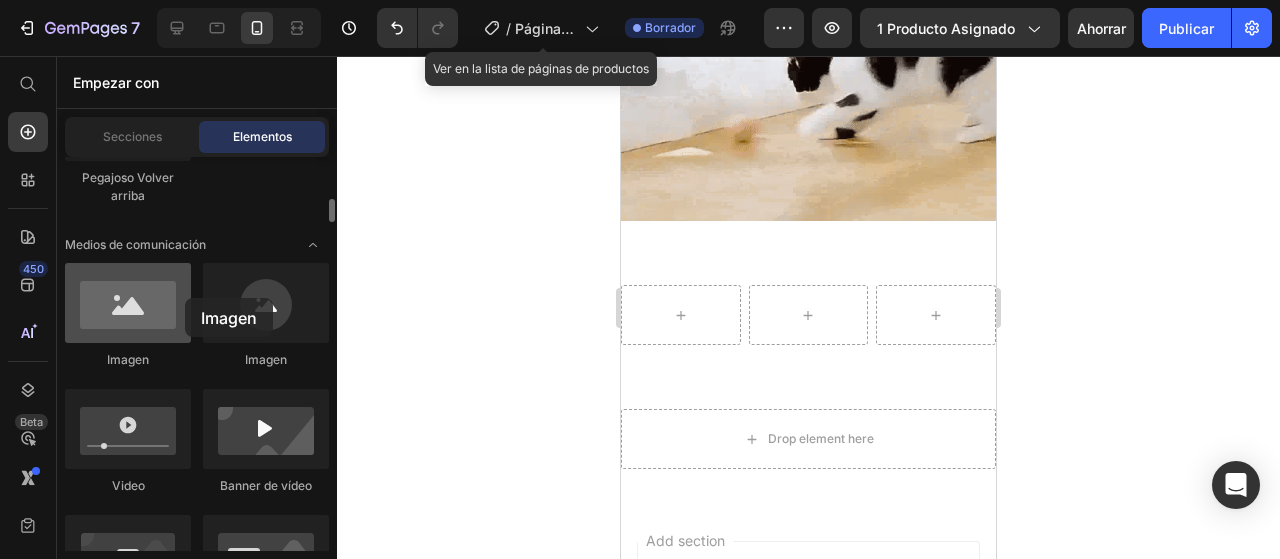 drag, startPoint x: 106, startPoint y: 305, endPoint x: 131, endPoint y: 304, distance: 25.019993 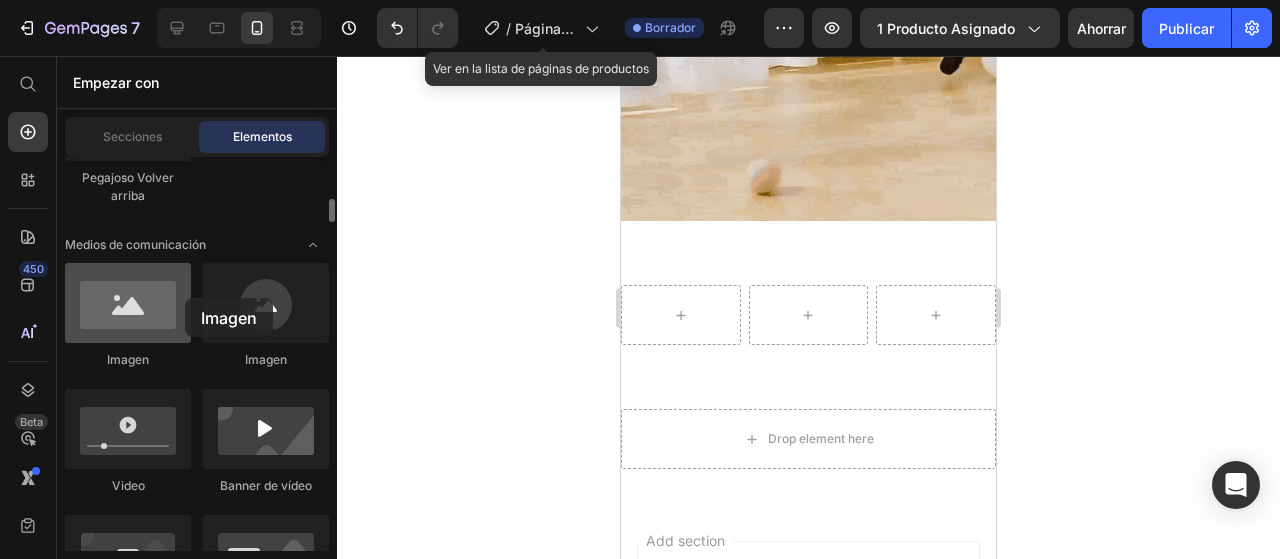 click at bounding box center (128, 303) 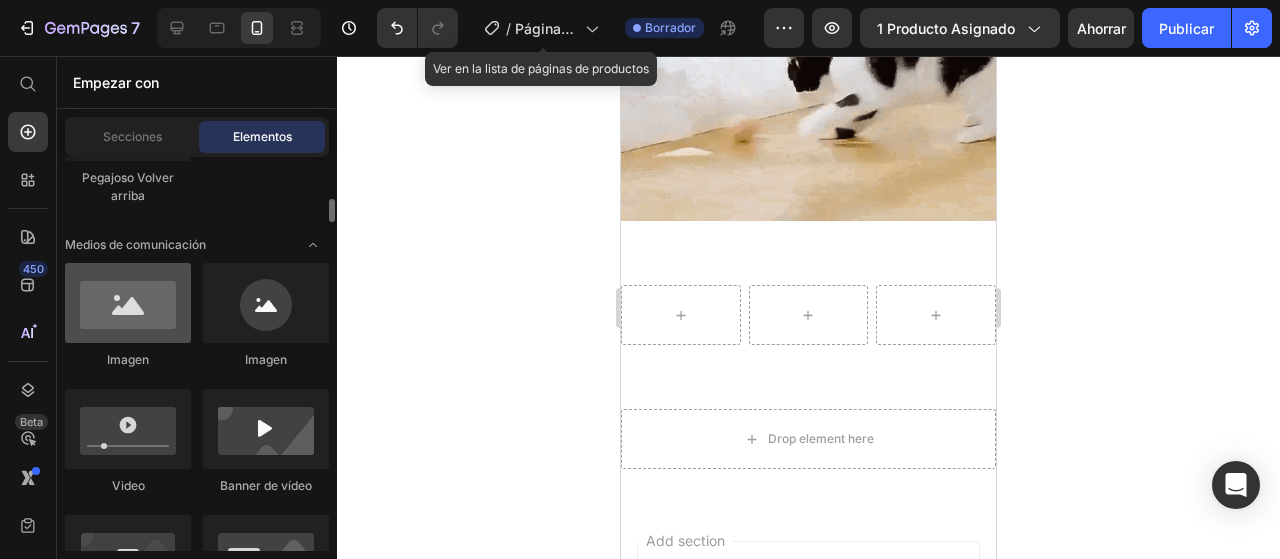 click at bounding box center (128, 303) 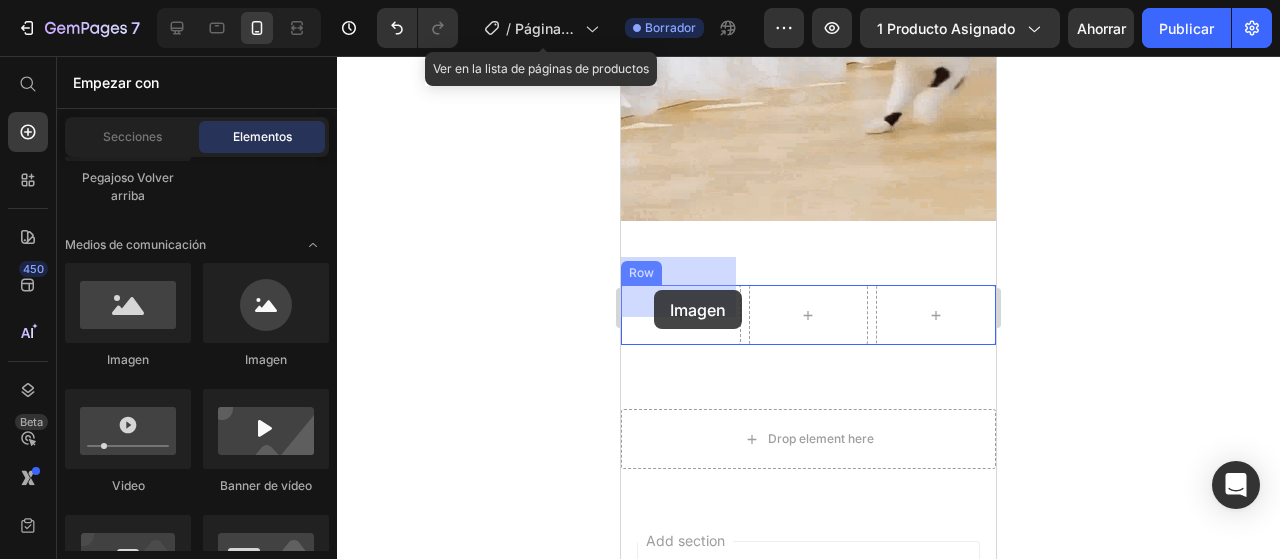 drag, startPoint x: 743, startPoint y: 363, endPoint x: 654, endPoint y: 290, distance: 115.10864 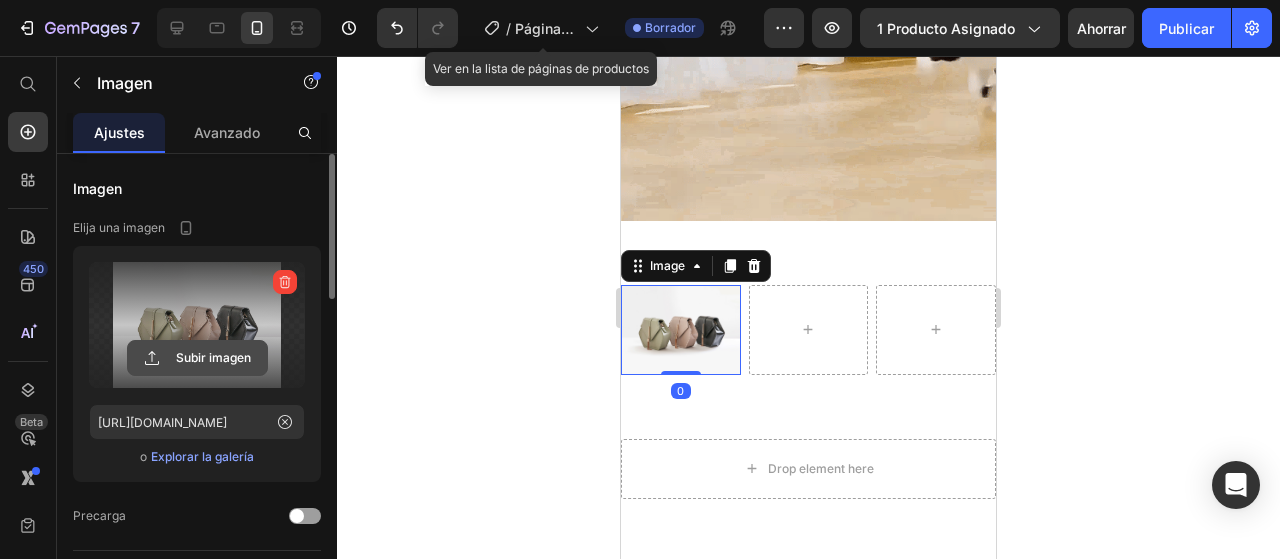 click 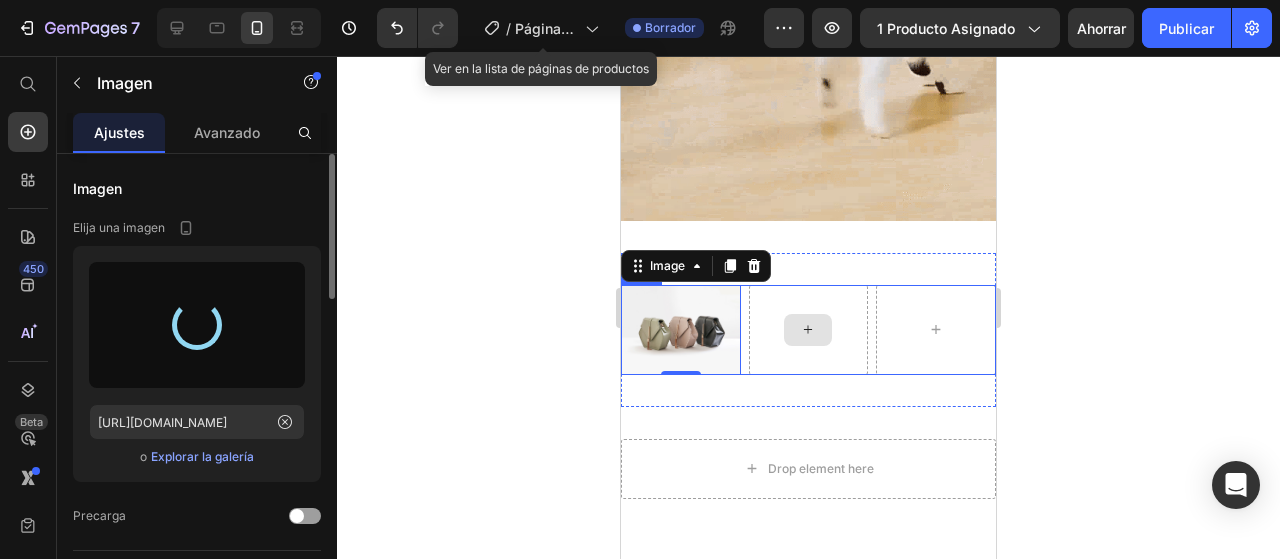 type on "[URL][DOMAIN_NAME]" 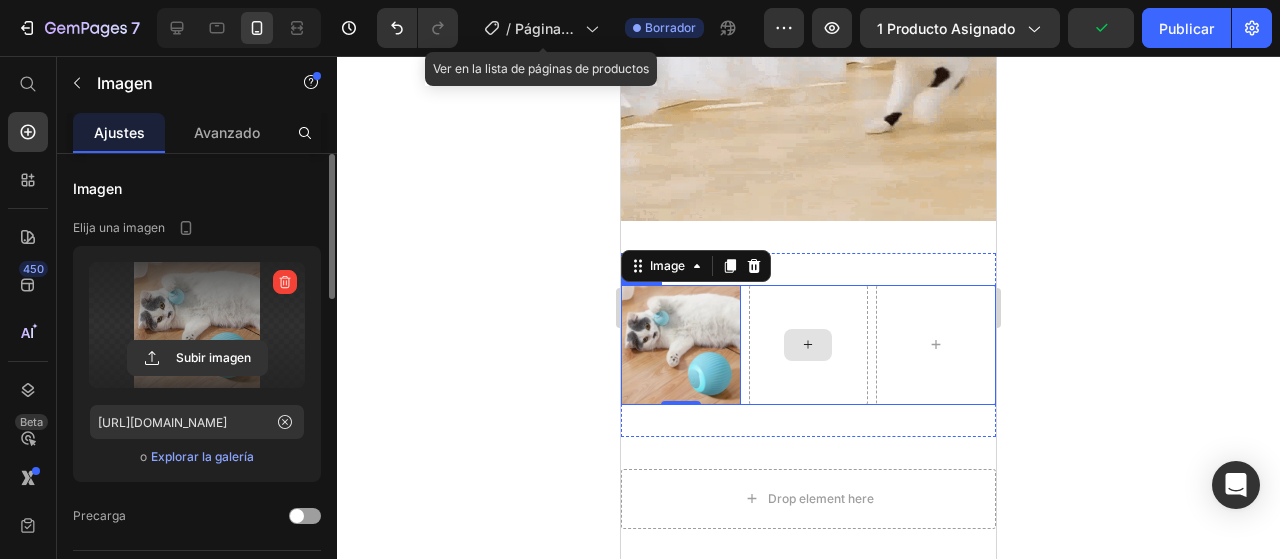 click at bounding box center (809, 345) 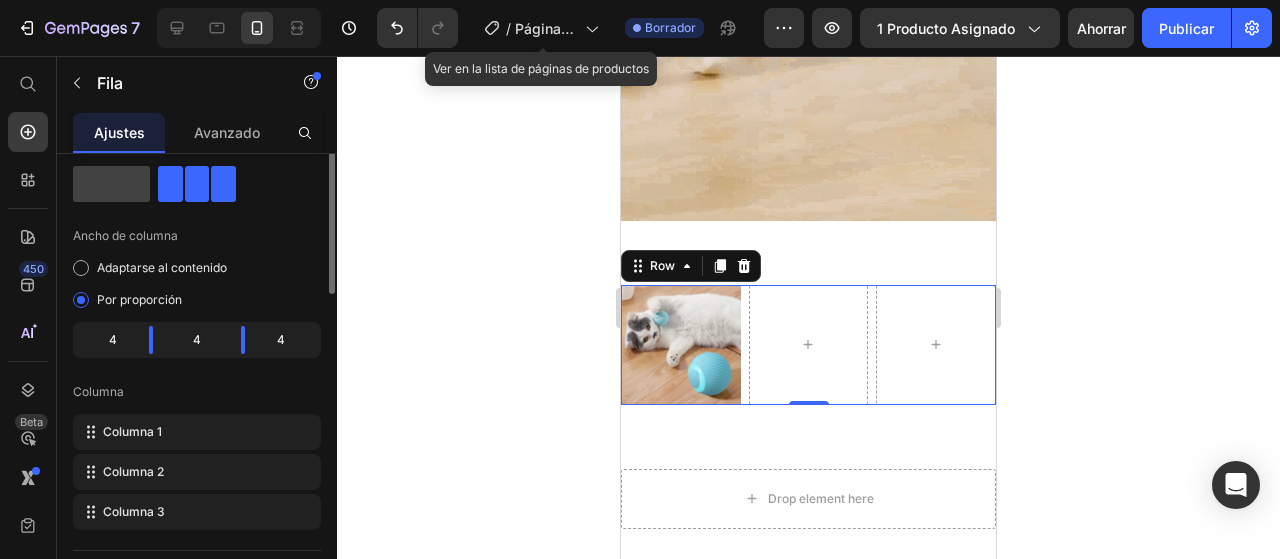 scroll, scrollTop: 0, scrollLeft: 0, axis: both 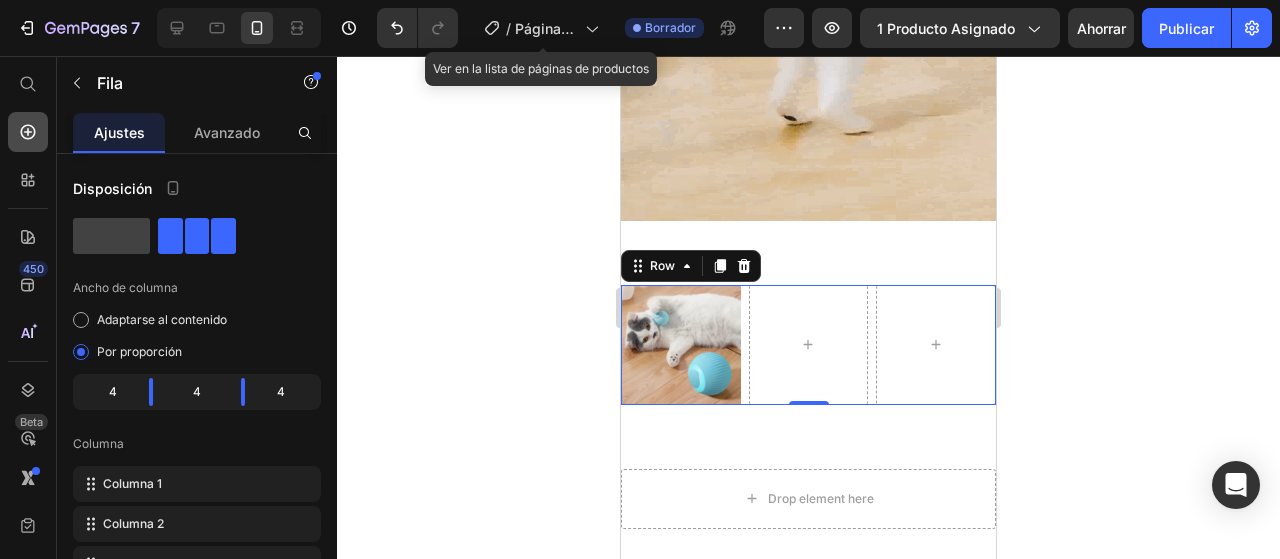 click 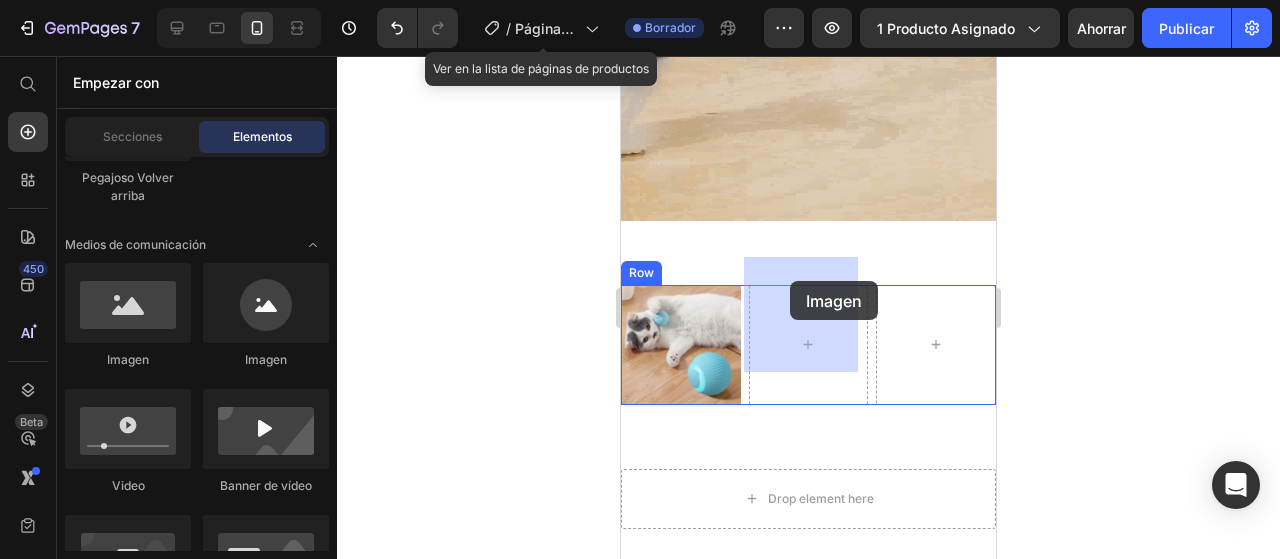 drag, startPoint x: 749, startPoint y: 370, endPoint x: 783, endPoint y: 281, distance: 95.27329 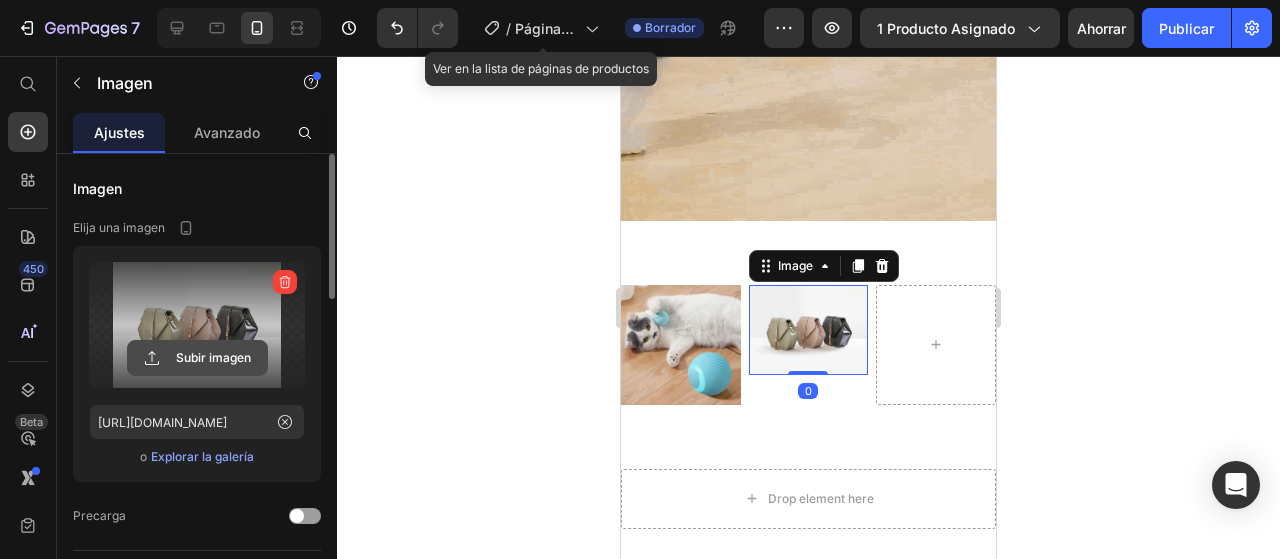 click 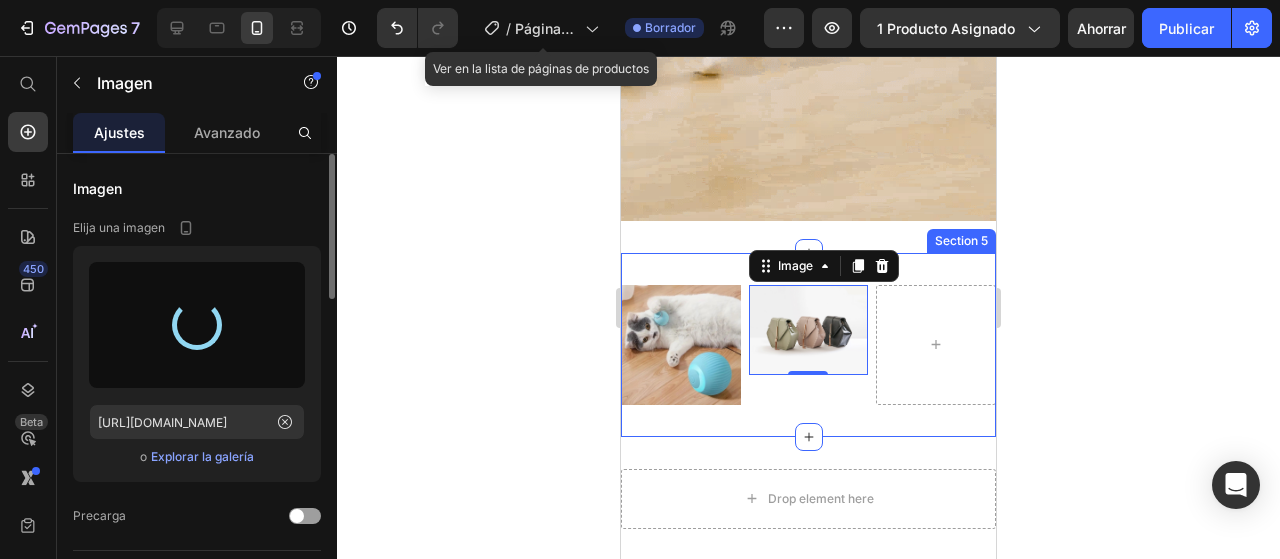 type on "[URL][DOMAIN_NAME]" 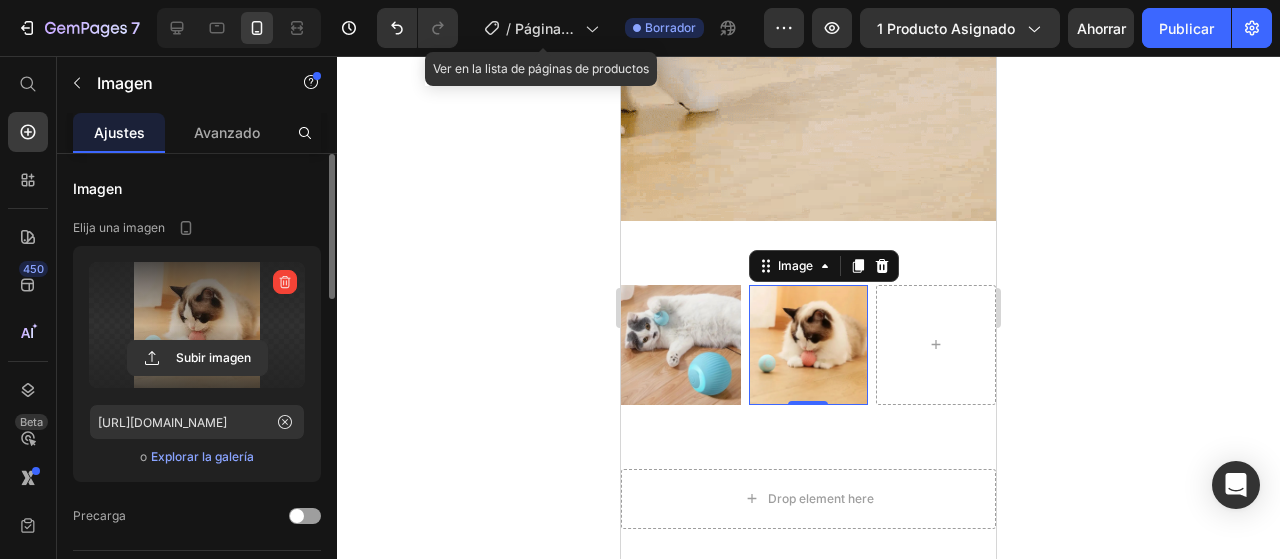 click 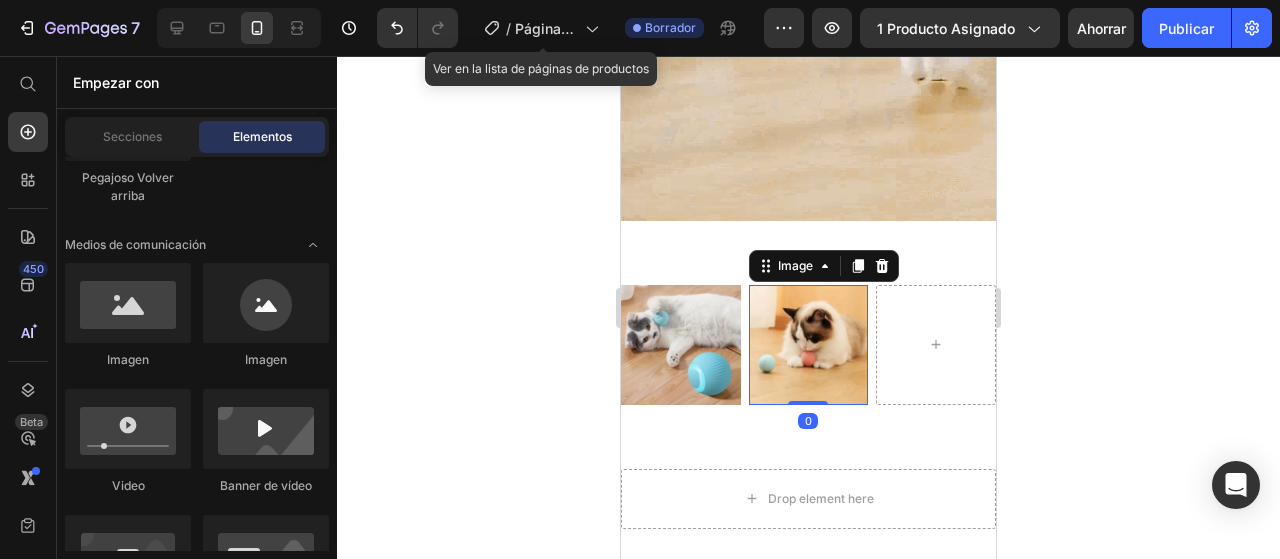 click at bounding box center (809, 345) 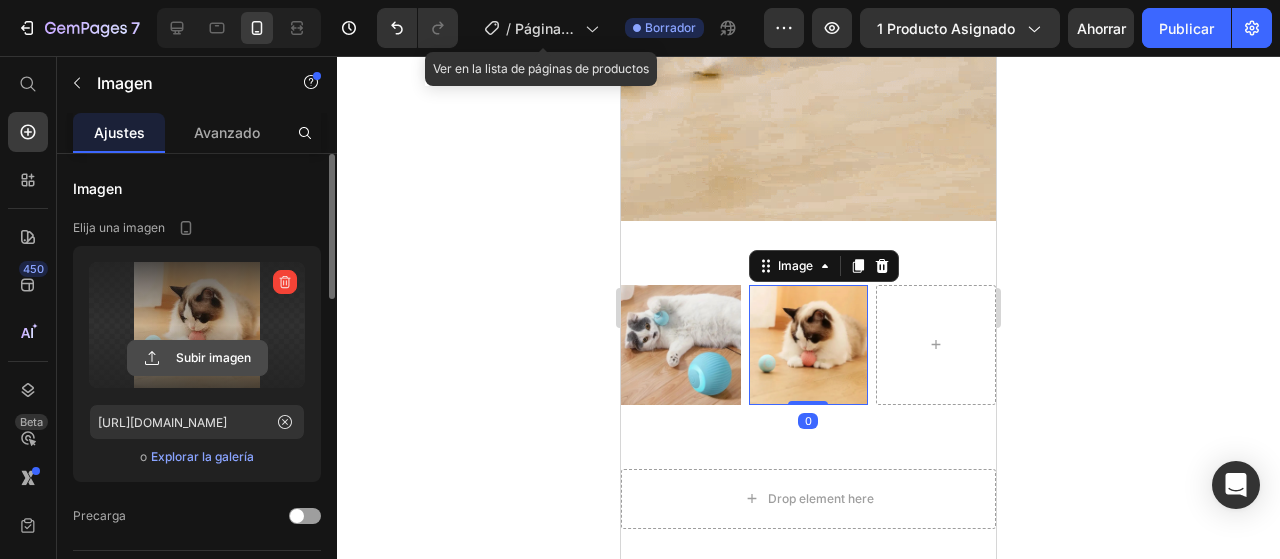 click 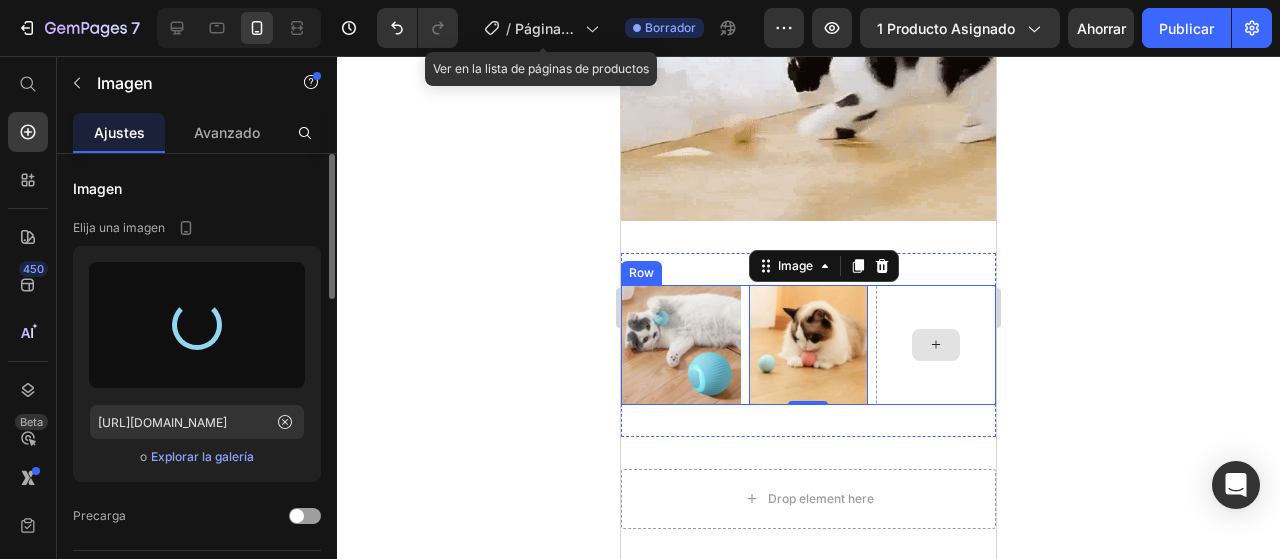 type on "[URL][DOMAIN_NAME]" 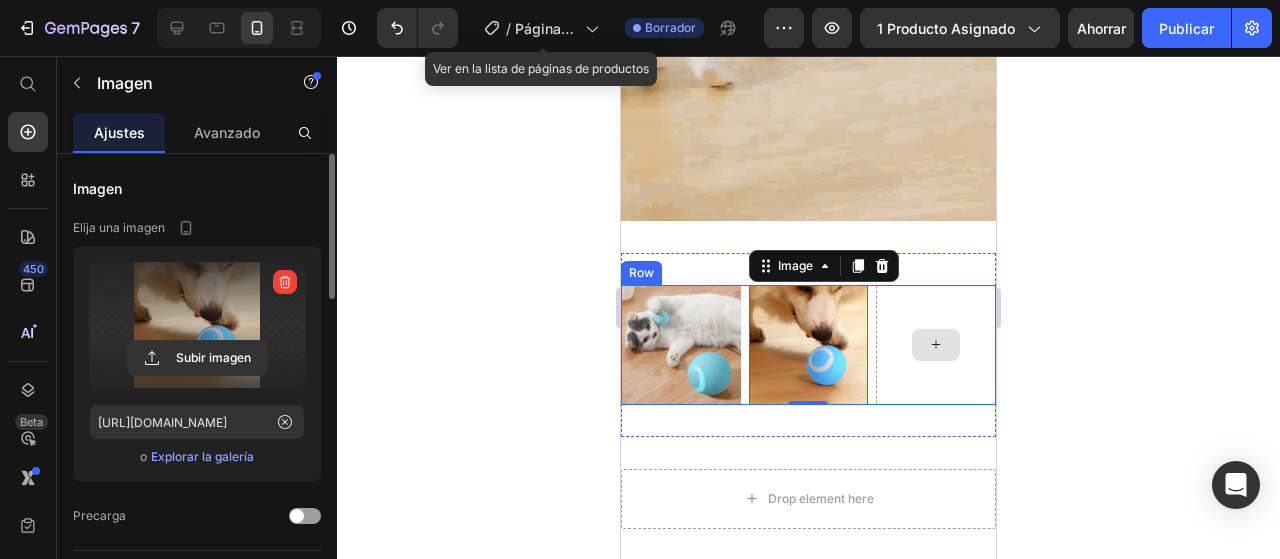 click 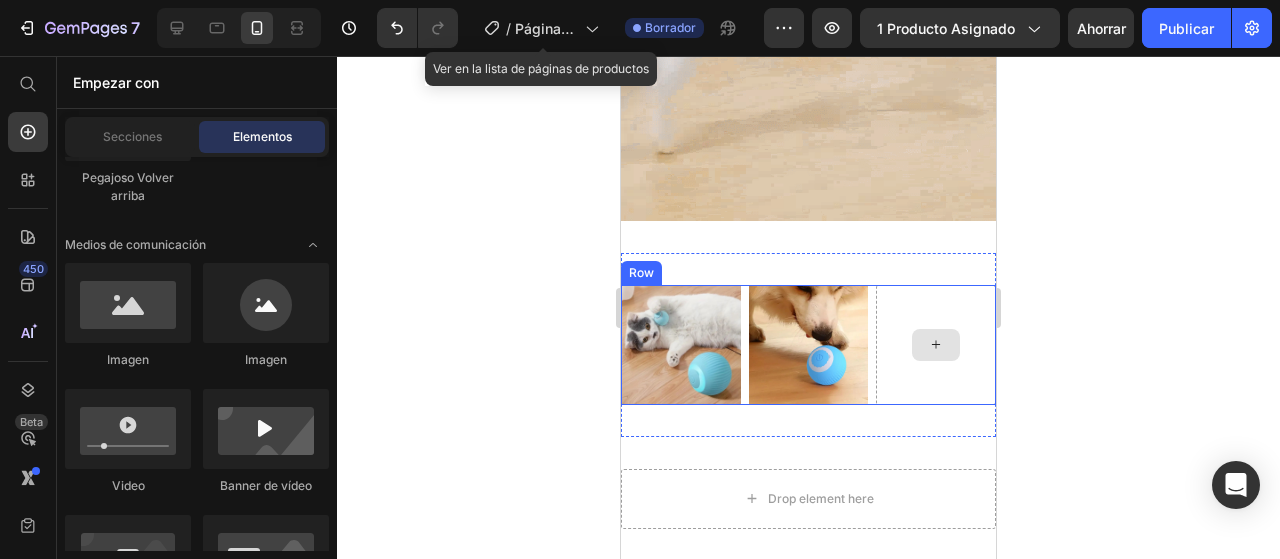 click at bounding box center [936, 345] 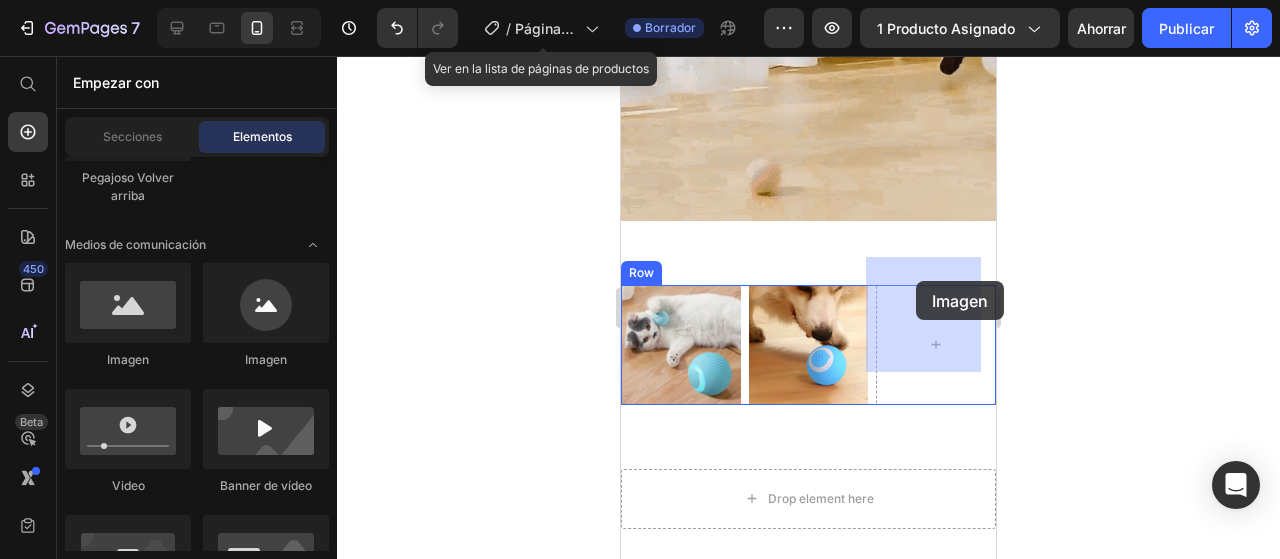 drag, startPoint x: 788, startPoint y: 367, endPoint x: 896, endPoint y: 286, distance: 135 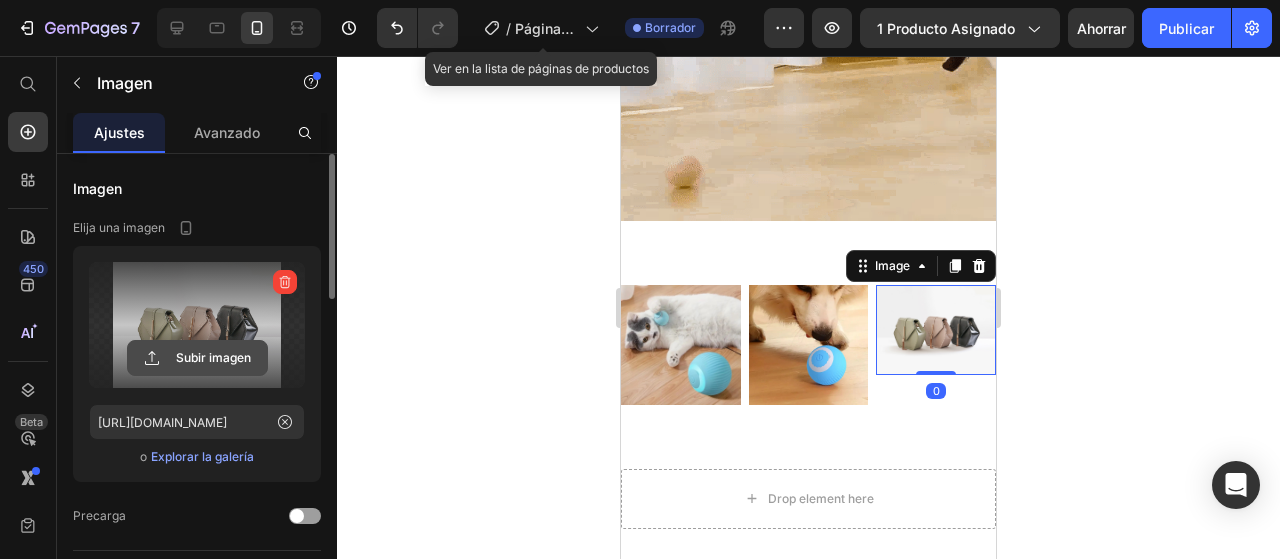 click 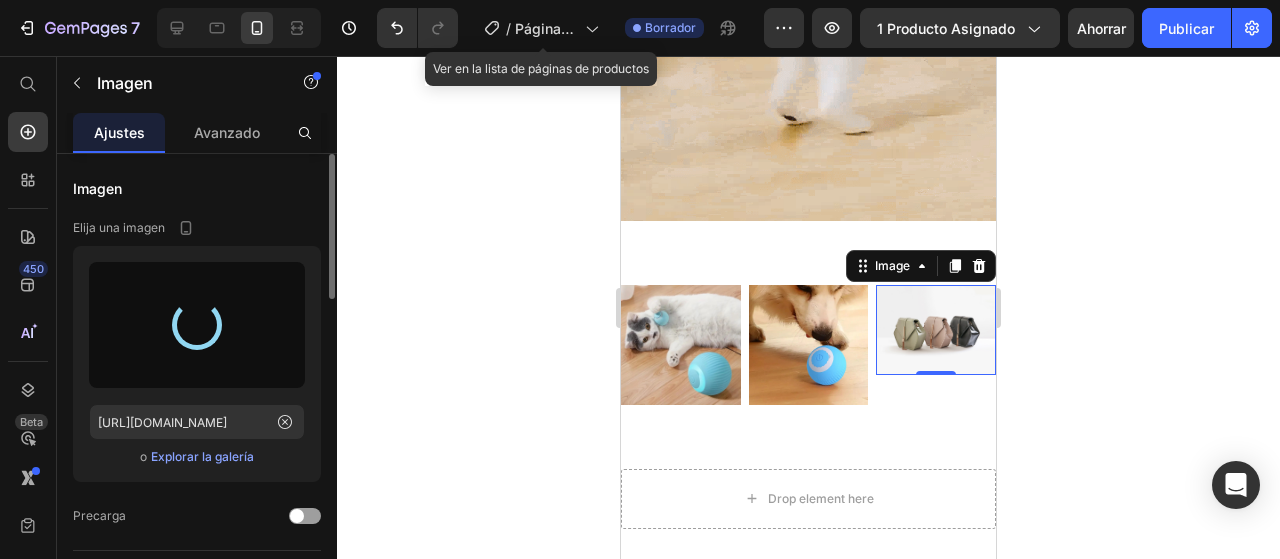 type on "[URL][DOMAIN_NAME]" 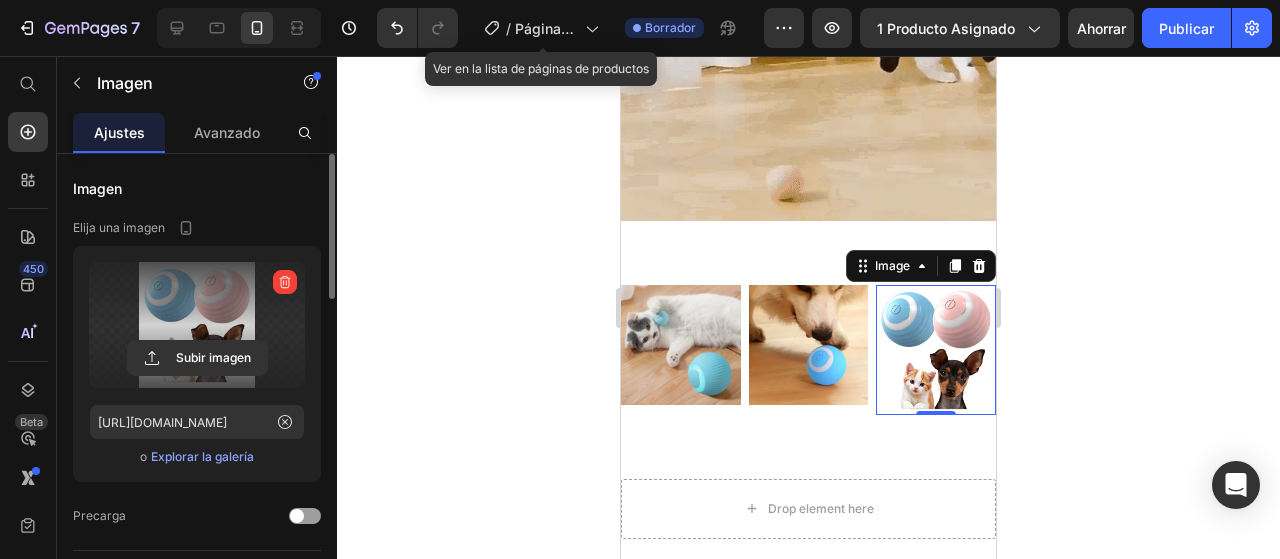 click 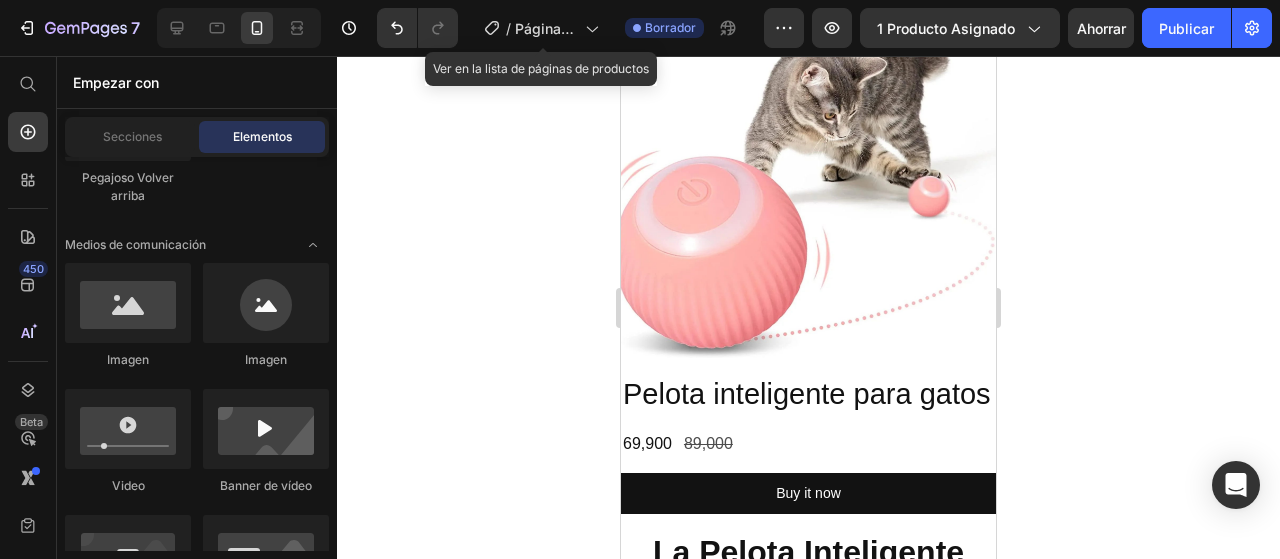 scroll, scrollTop: 46, scrollLeft: 0, axis: vertical 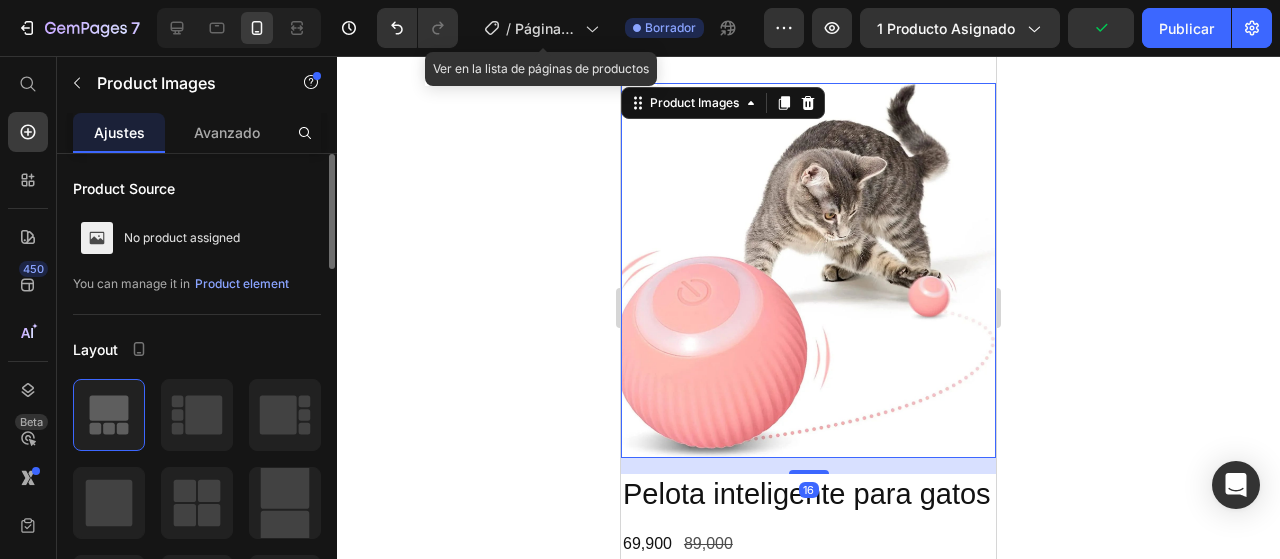 click at bounding box center [808, 270] 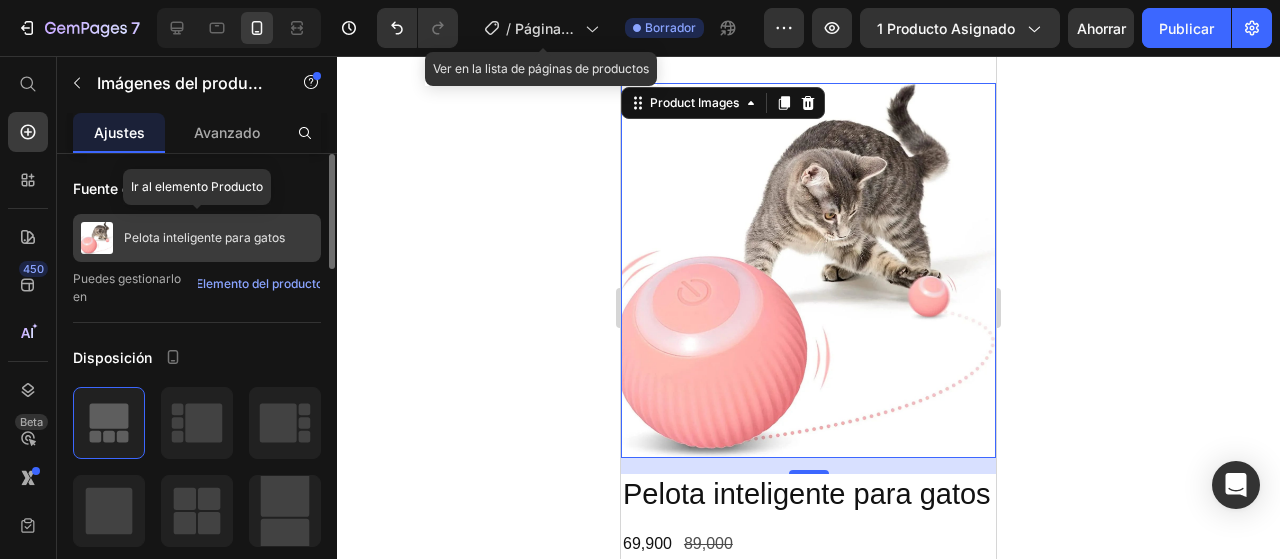 click at bounding box center [97, 238] 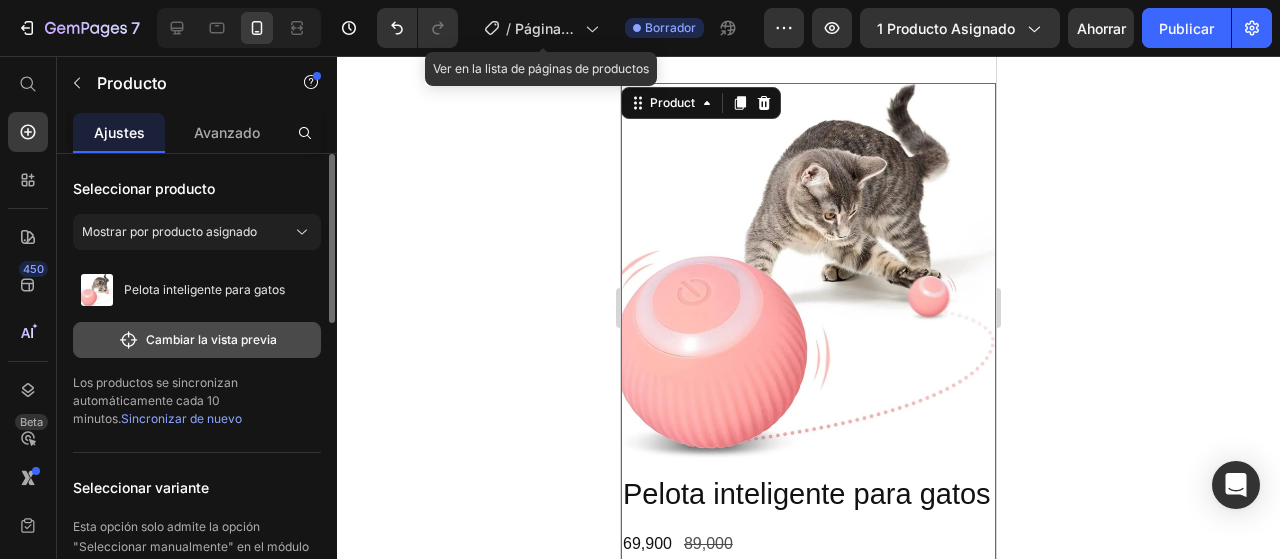 click 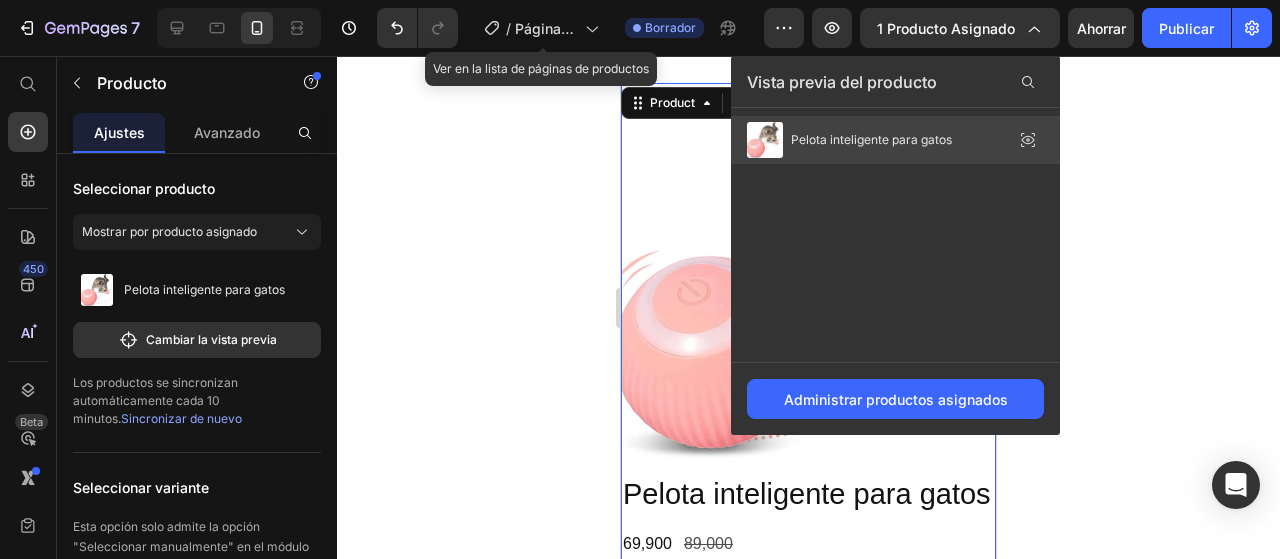 click 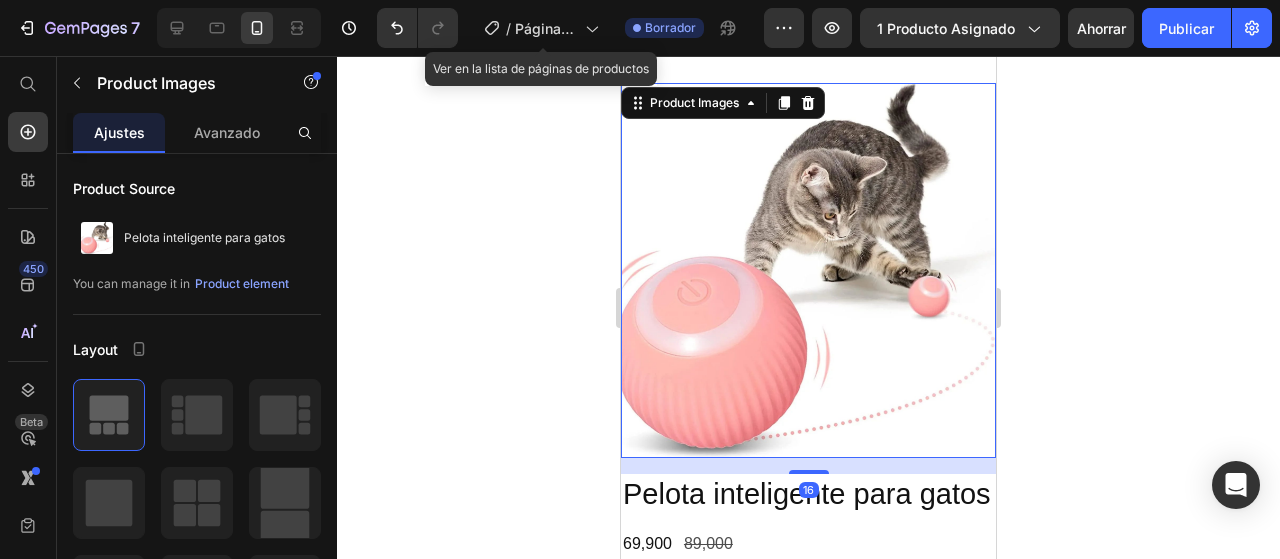 click at bounding box center (808, 270) 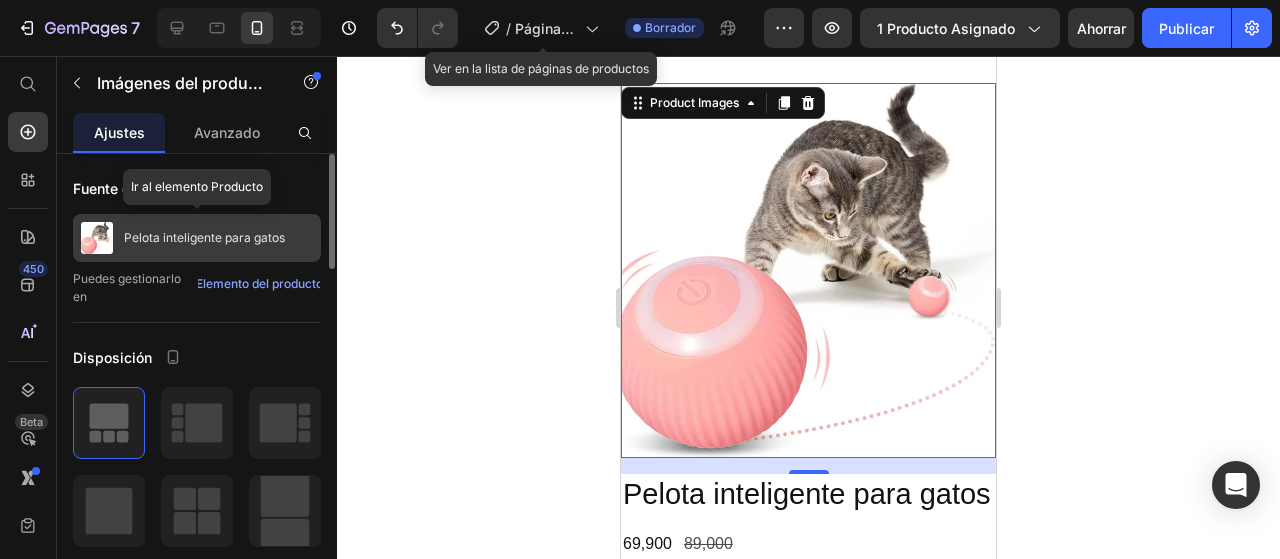 click at bounding box center [97, 238] 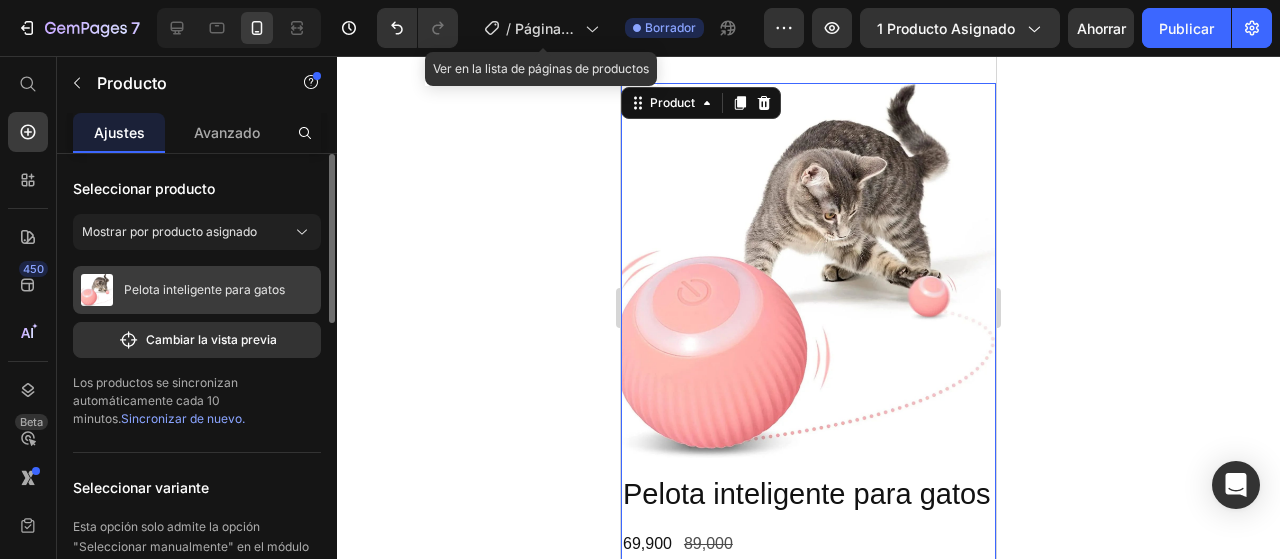 click on "Pelota inteligente para gatos" at bounding box center (204, 289) 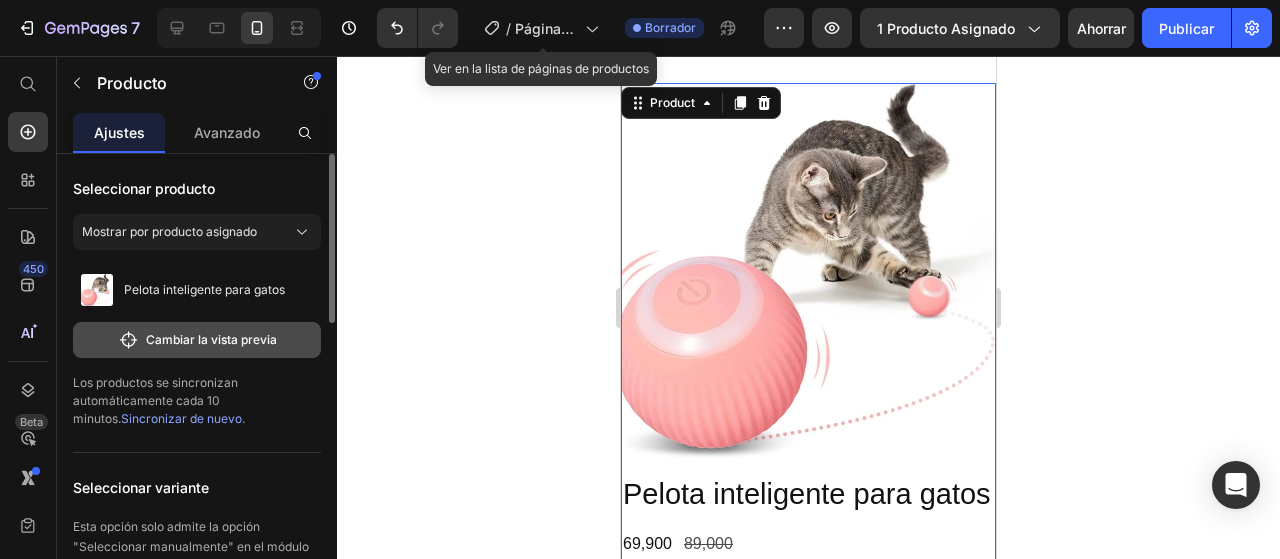 click on "Cambiar la vista previa" 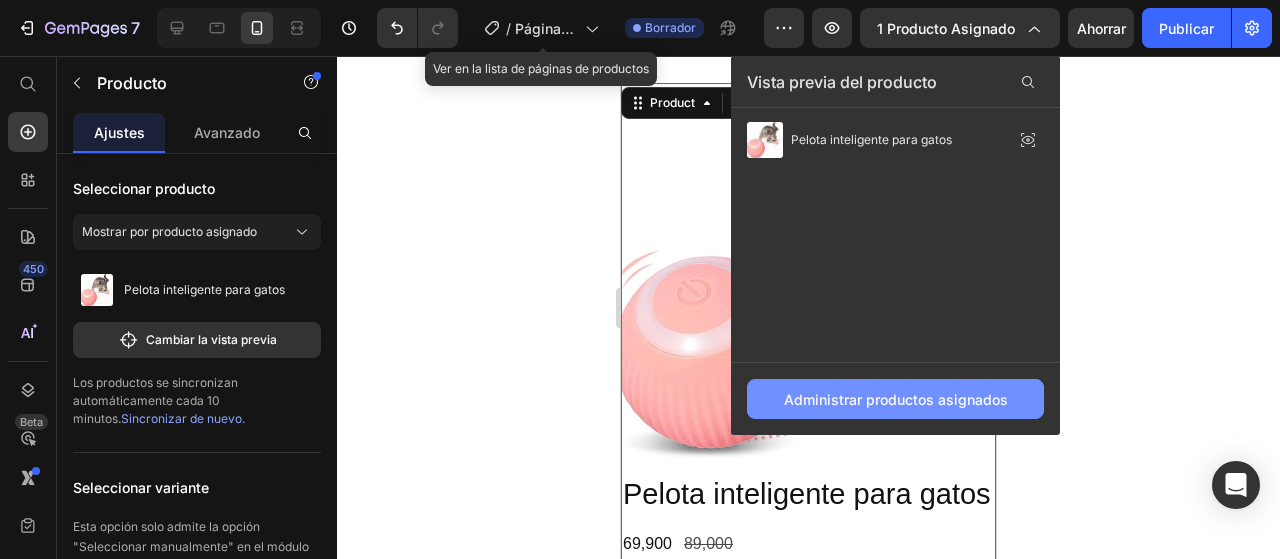 click on "Administrar productos asignados" 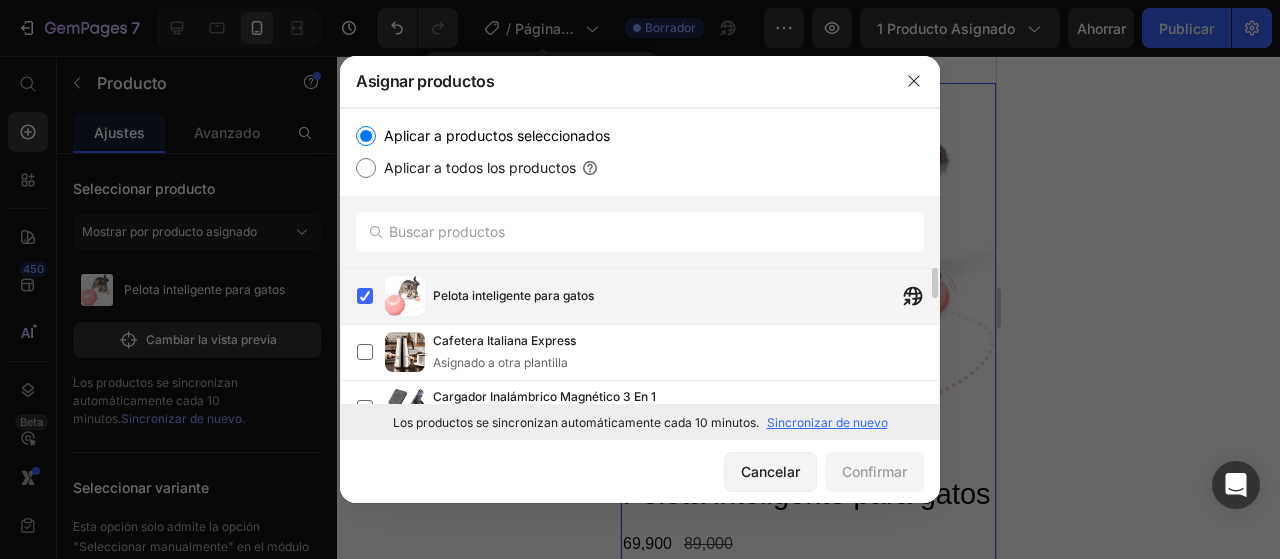 click on "Pelota inteligente para gatos" at bounding box center (513, 296) 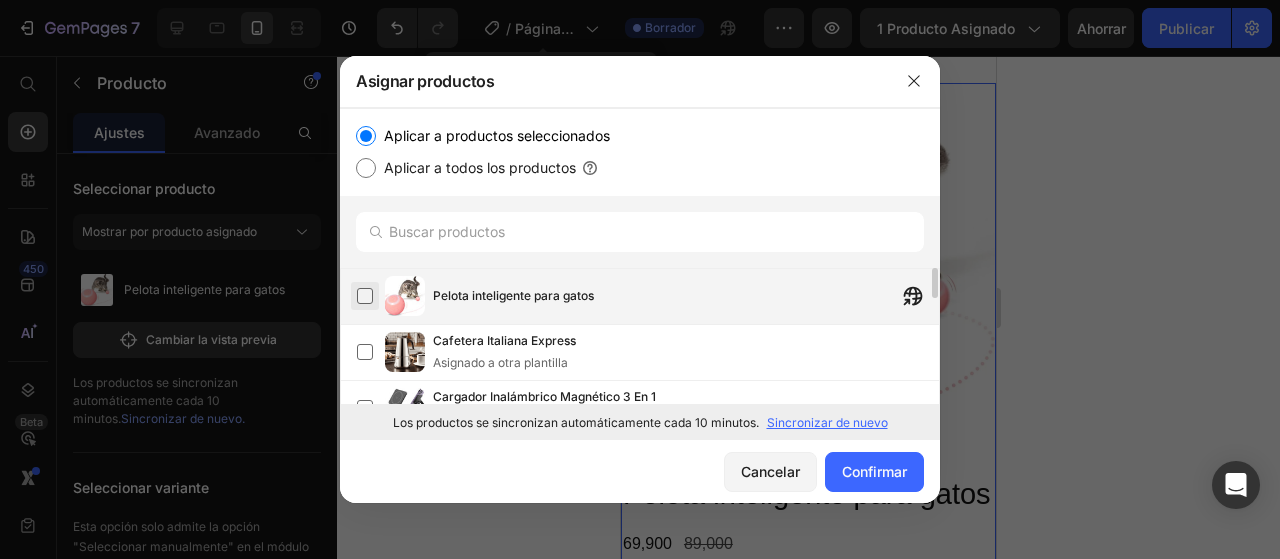 click at bounding box center [365, 296] 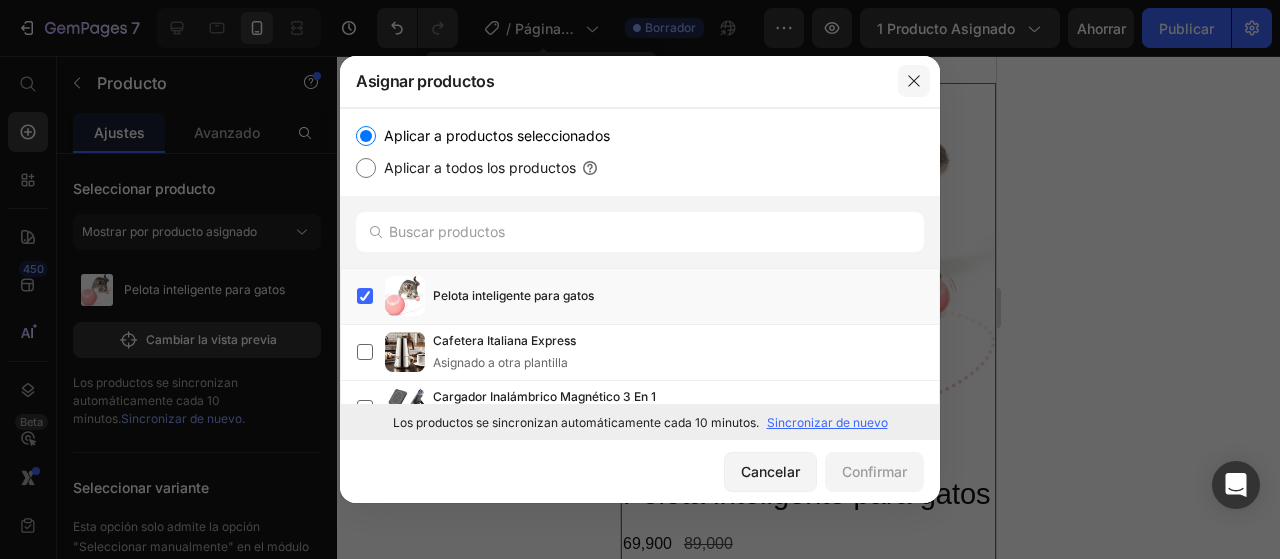 click 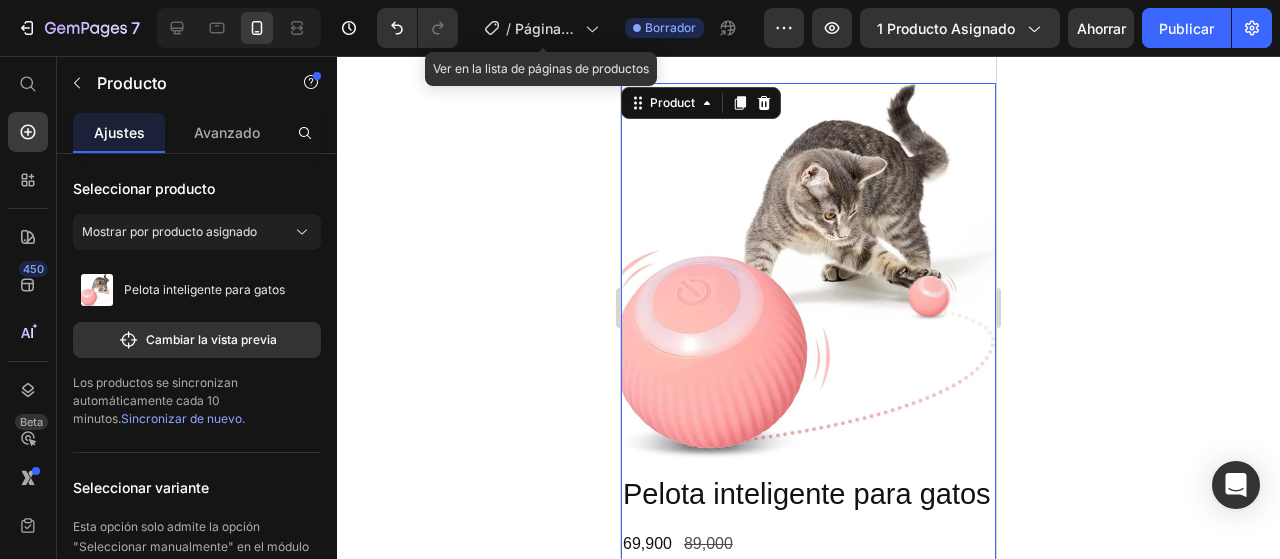 drag, startPoint x: 1175, startPoint y: 208, endPoint x: 225, endPoint y: 156, distance: 951.4221 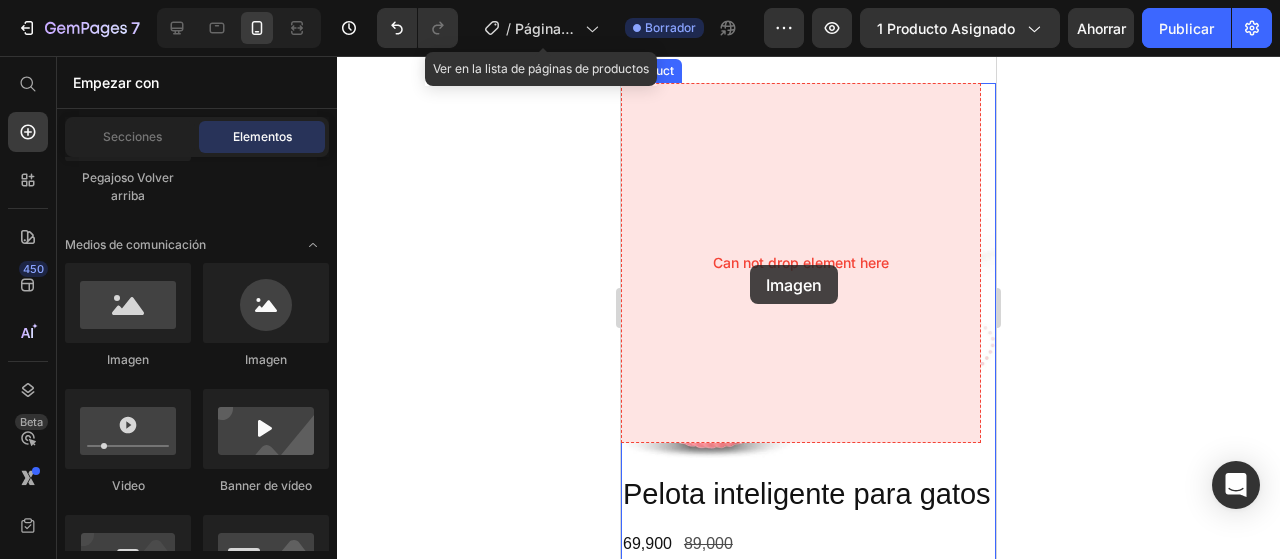 drag, startPoint x: 723, startPoint y: 359, endPoint x: 750, endPoint y: 265, distance: 97.80082 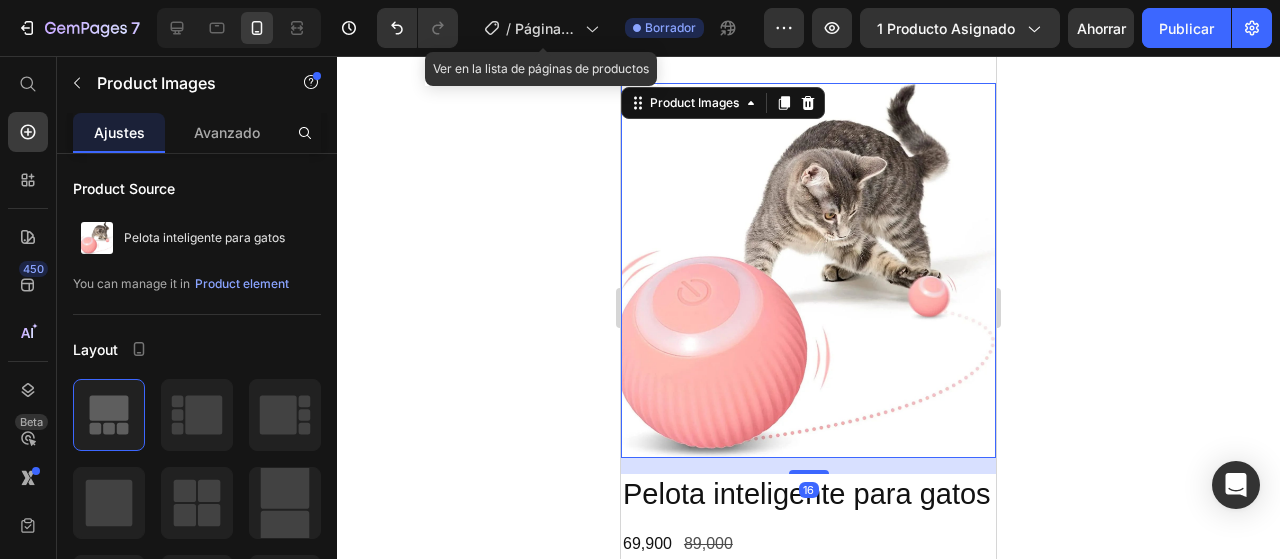 click at bounding box center [808, 270] 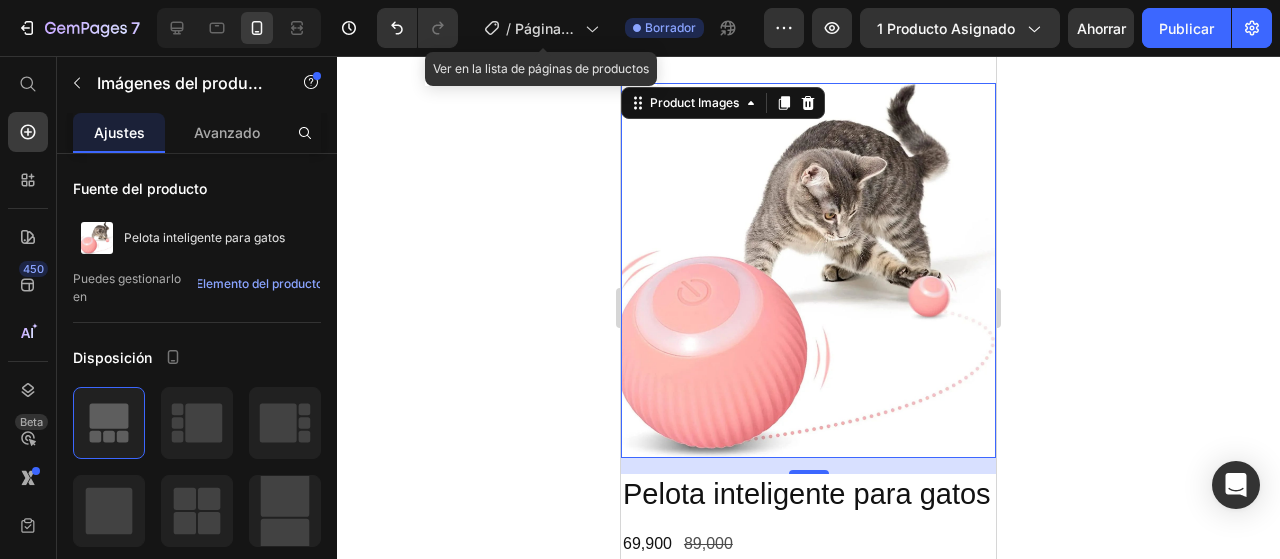 click 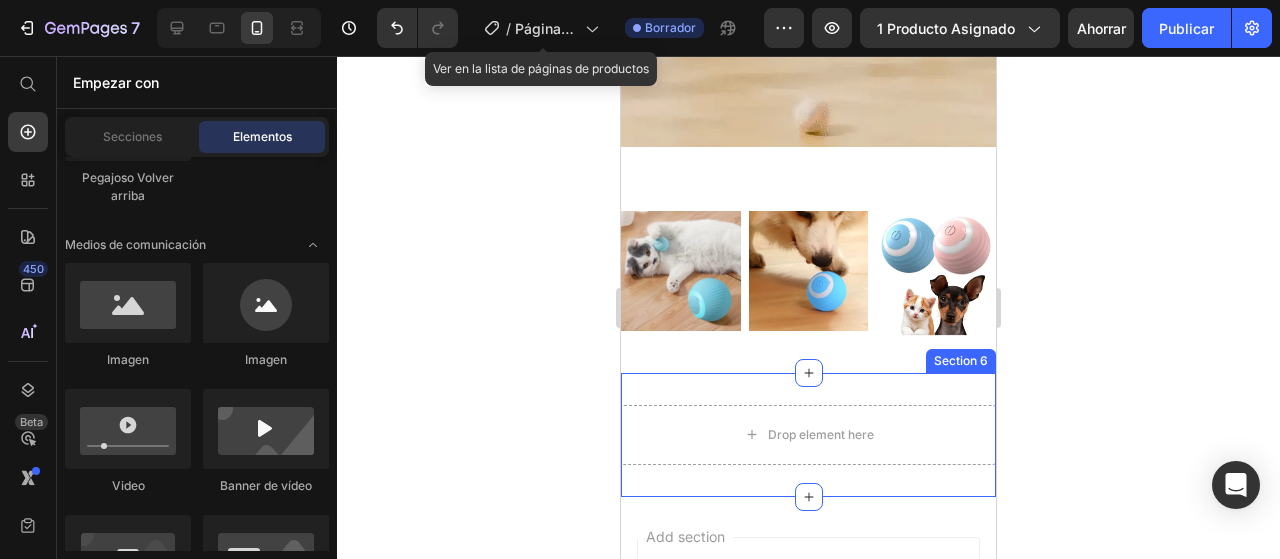 scroll, scrollTop: 1710, scrollLeft: 0, axis: vertical 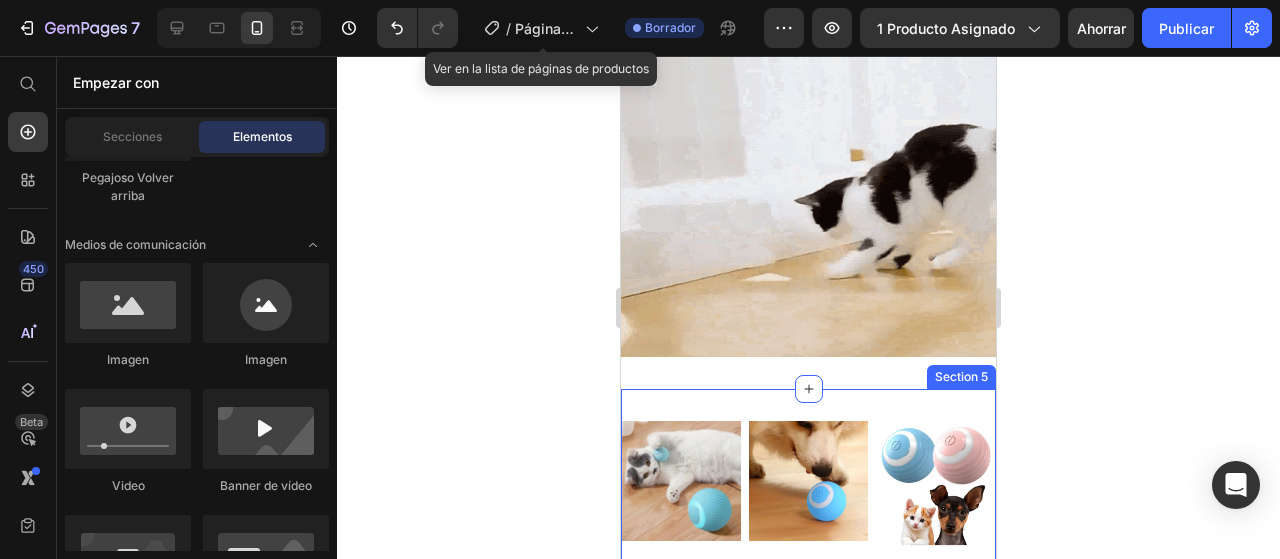 click on "Image Image Image Row Section 5" at bounding box center (808, 486) 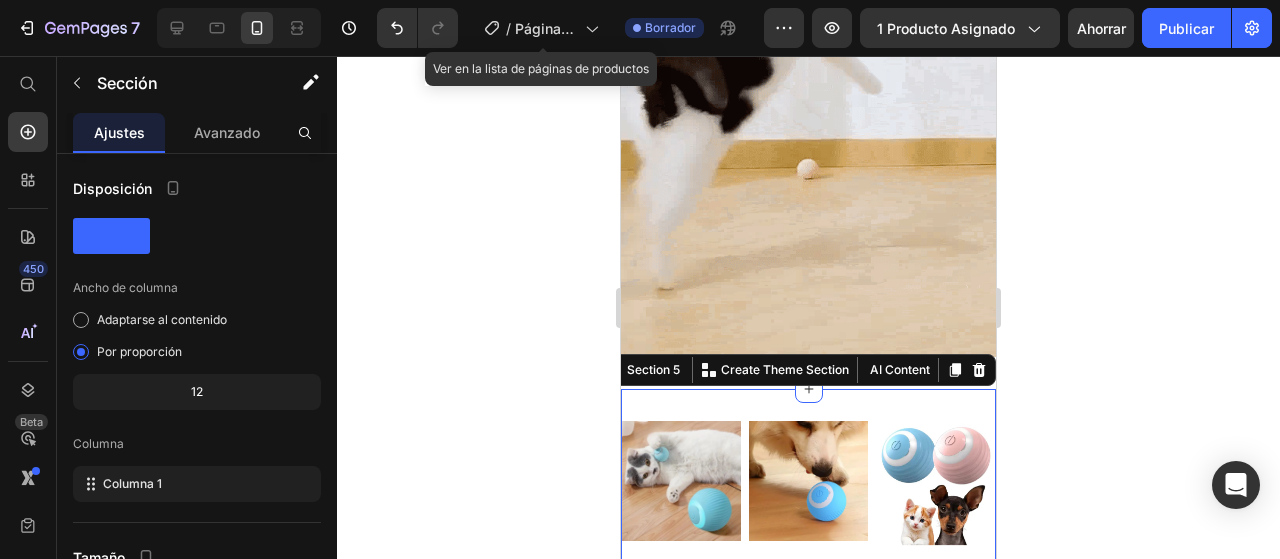 click 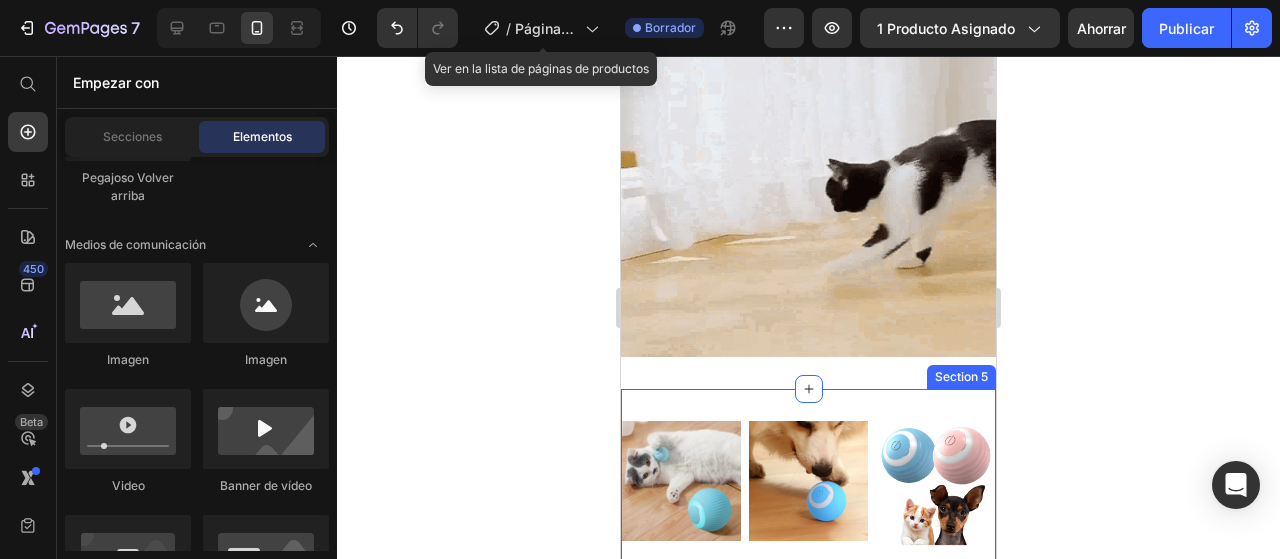 scroll, scrollTop: 2010, scrollLeft: 0, axis: vertical 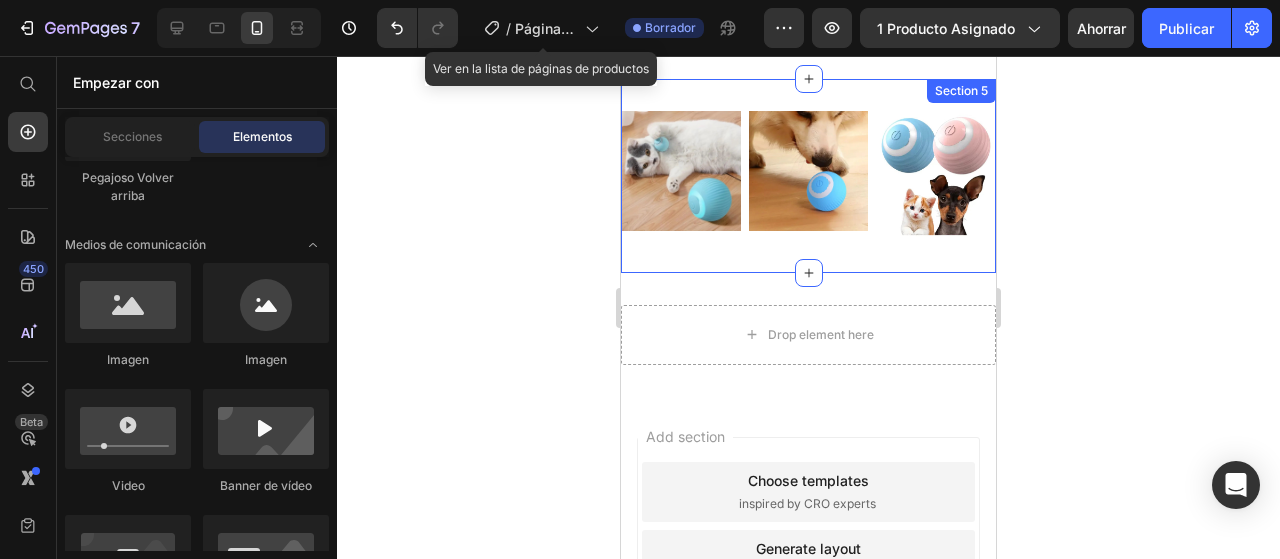 click on "Image Image Image Row Section 5" at bounding box center [808, 176] 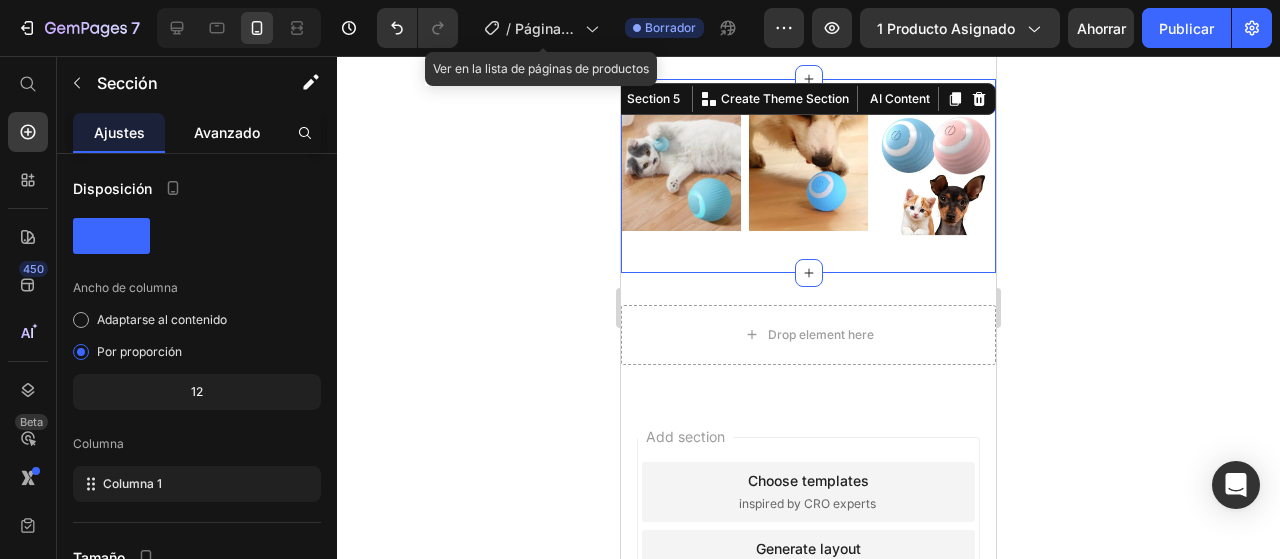 click on "Avanzado" at bounding box center (227, 132) 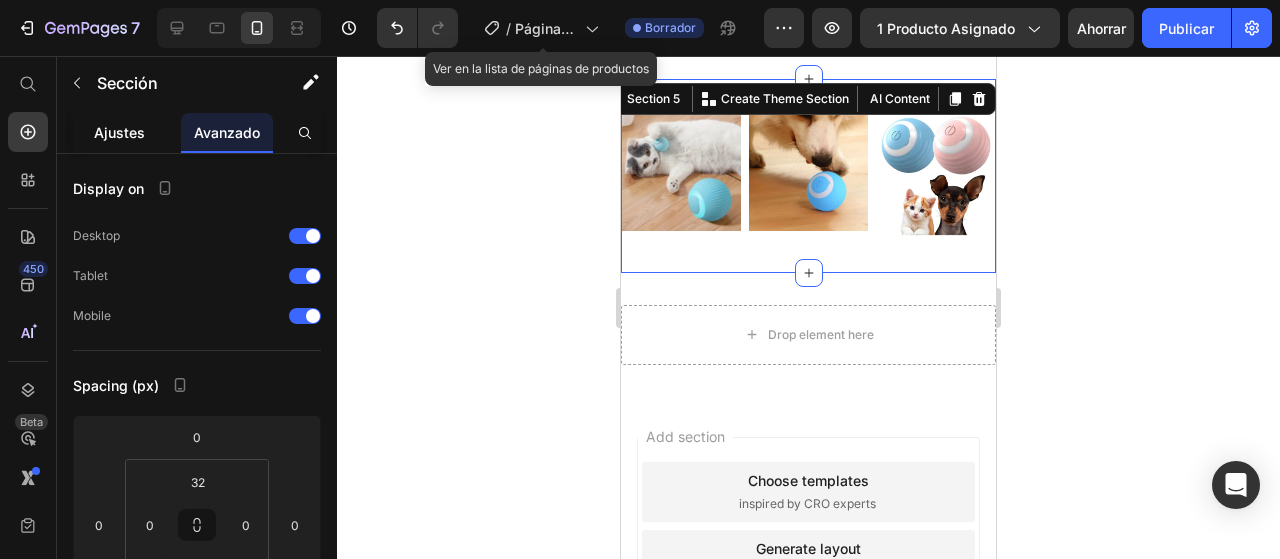 click on "Ajustes" at bounding box center (119, 132) 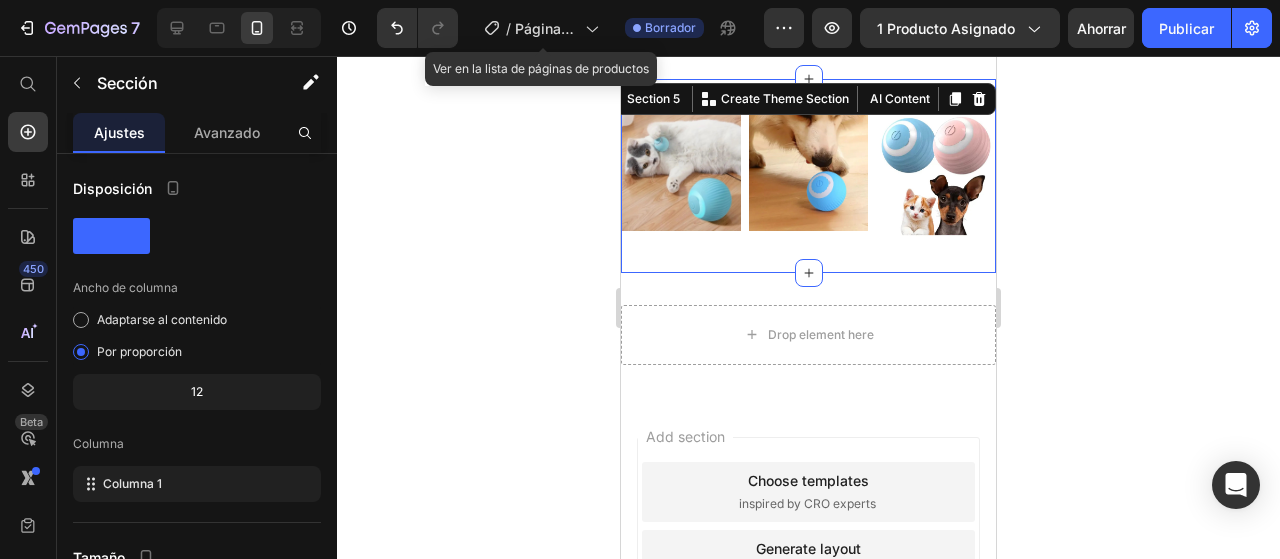 scroll, scrollTop: 300, scrollLeft: 0, axis: vertical 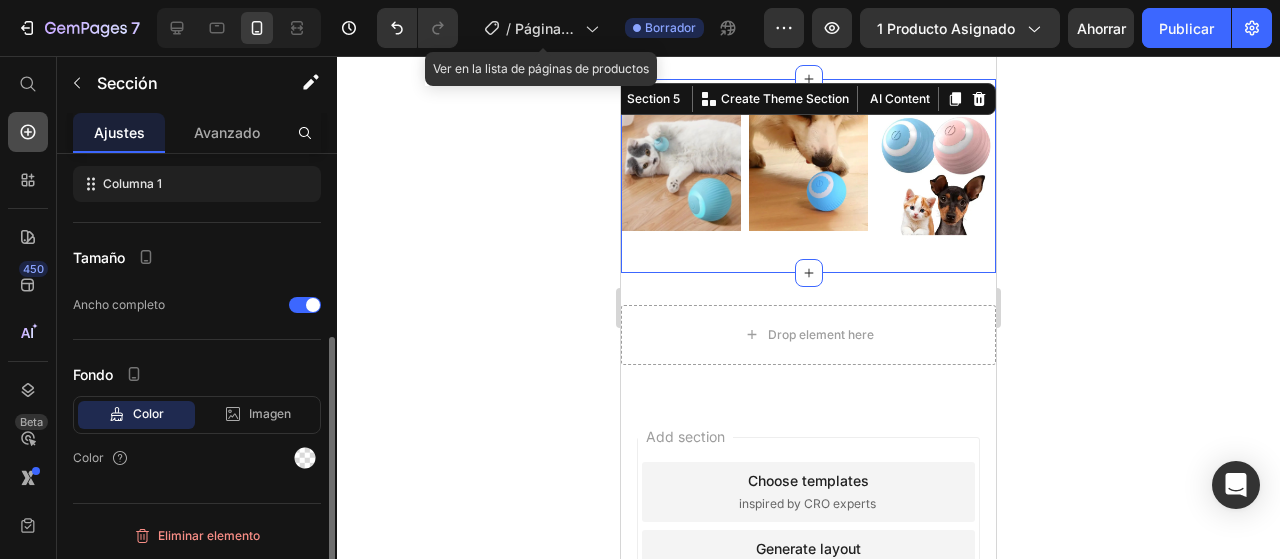 click 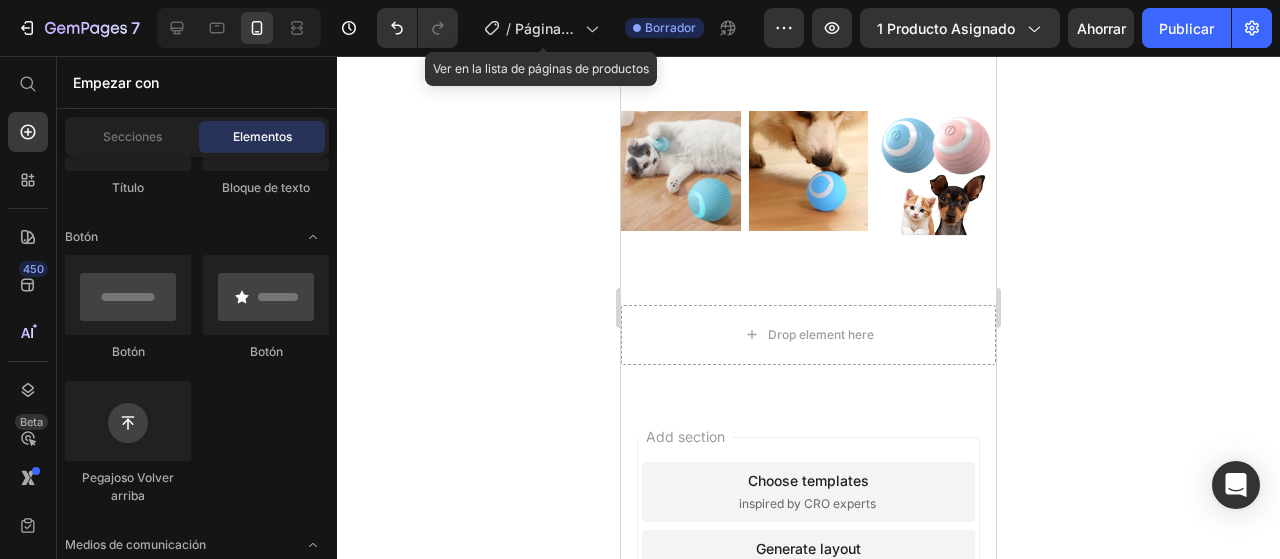 scroll, scrollTop: 200, scrollLeft: 0, axis: vertical 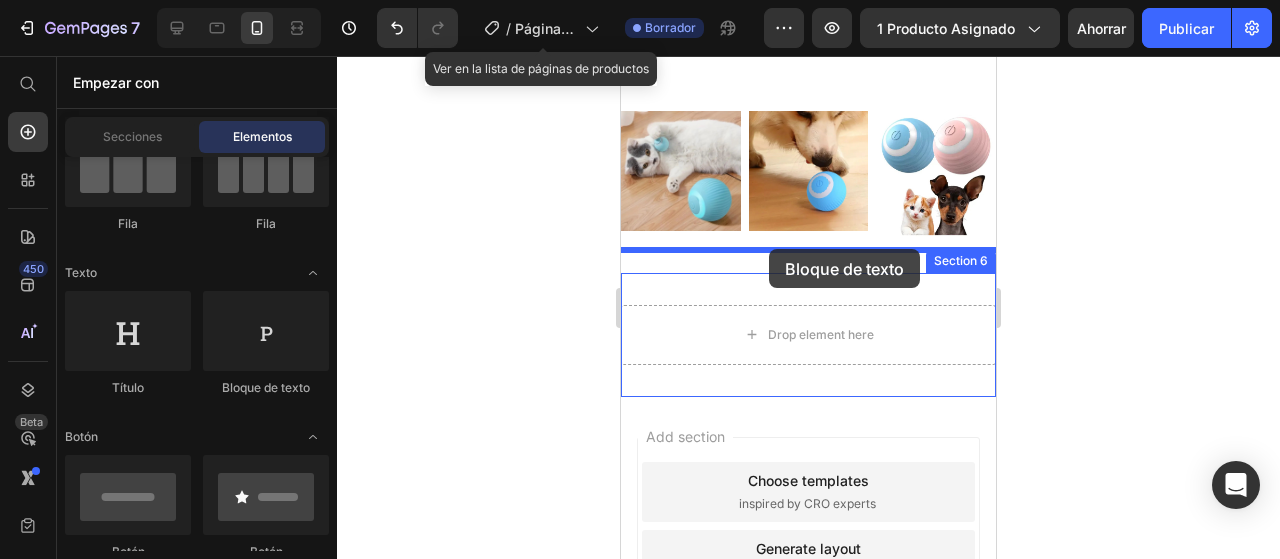 drag, startPoint x: 910, startPoint y: 401, endPoint x: 769, endPoint y: 249, distance: 207.32825 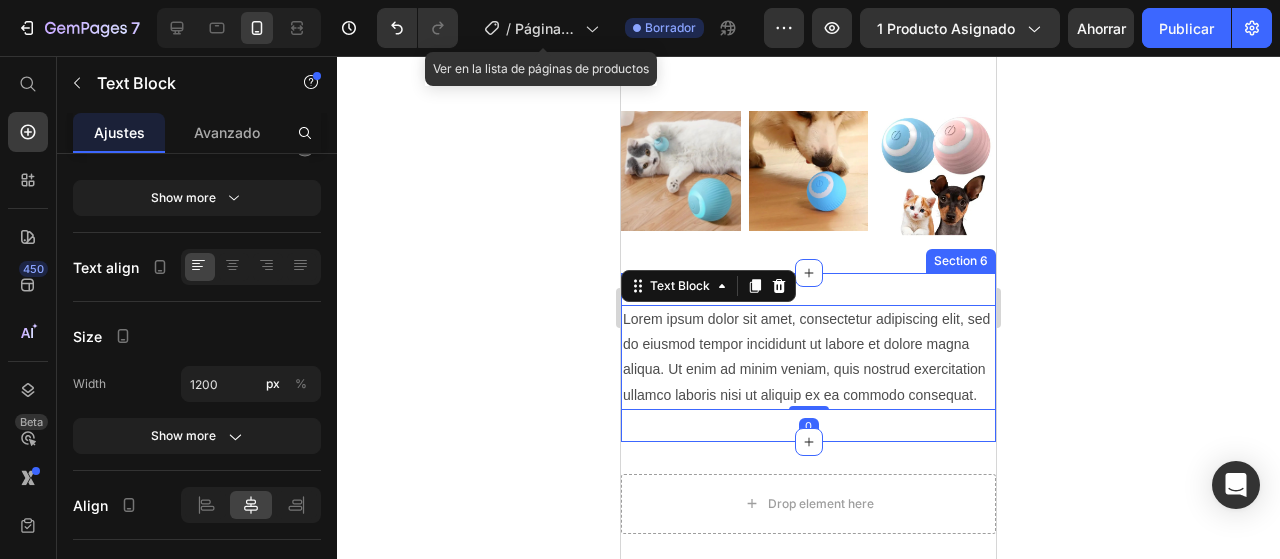 scroll, scrollTop: 0, scrollLeft: 0, axis: both 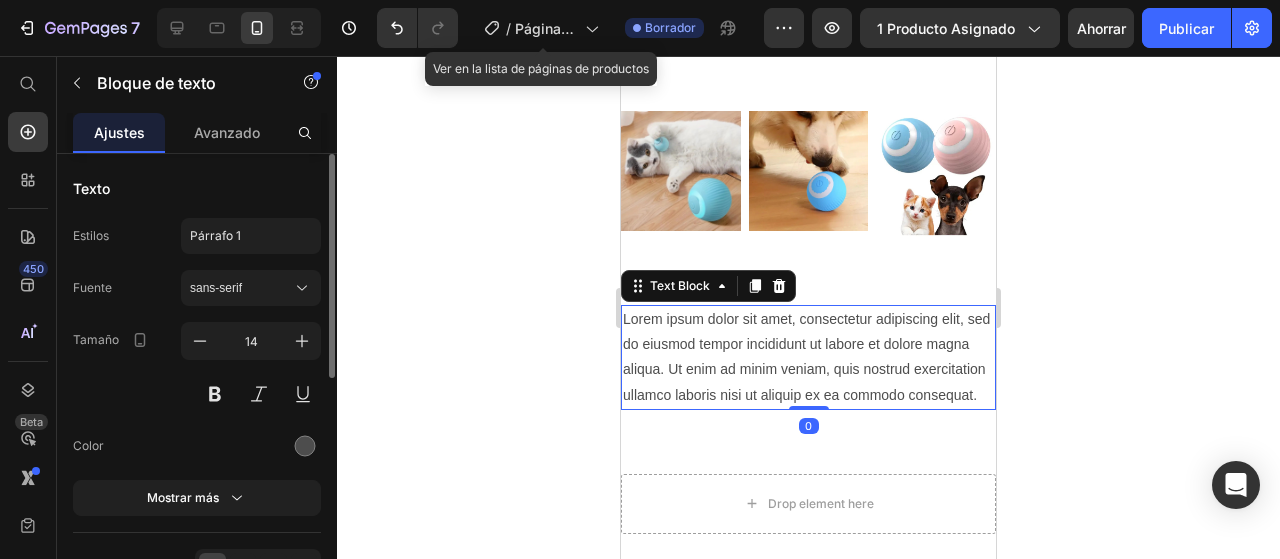 click on "Lorem ipsum dolor sit amet, consectetur adipiscing elit, sed do eiusmod tempor incididunt ut labore et dolore magna aliqua. Ut enim ad minim veniam, quis nostrud exercitation ullamco laboris nisi ut aliquip ex ea commodo consequat." at bounding box center (808, 357) 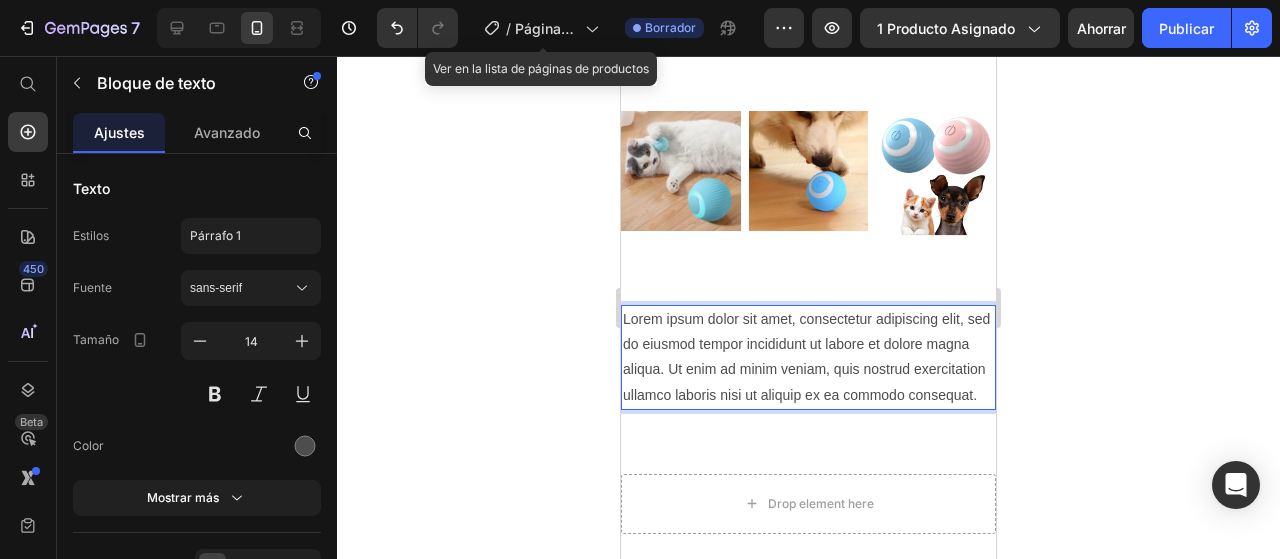 drag, startPoint x: 780, startPoint y: 383, endPoint x: 646, endPoint y: 300, distance: 157.62297 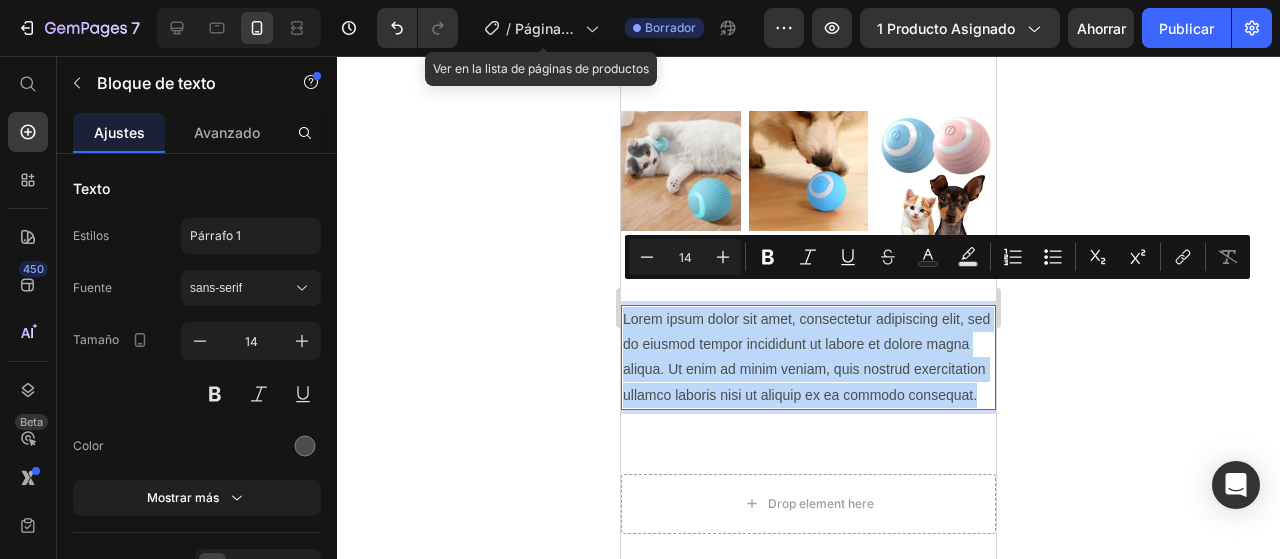 drag, startPoint x: 772, startPoint y: 393, endPoint x: 624, endPoint y: 291, distance: 179.74426 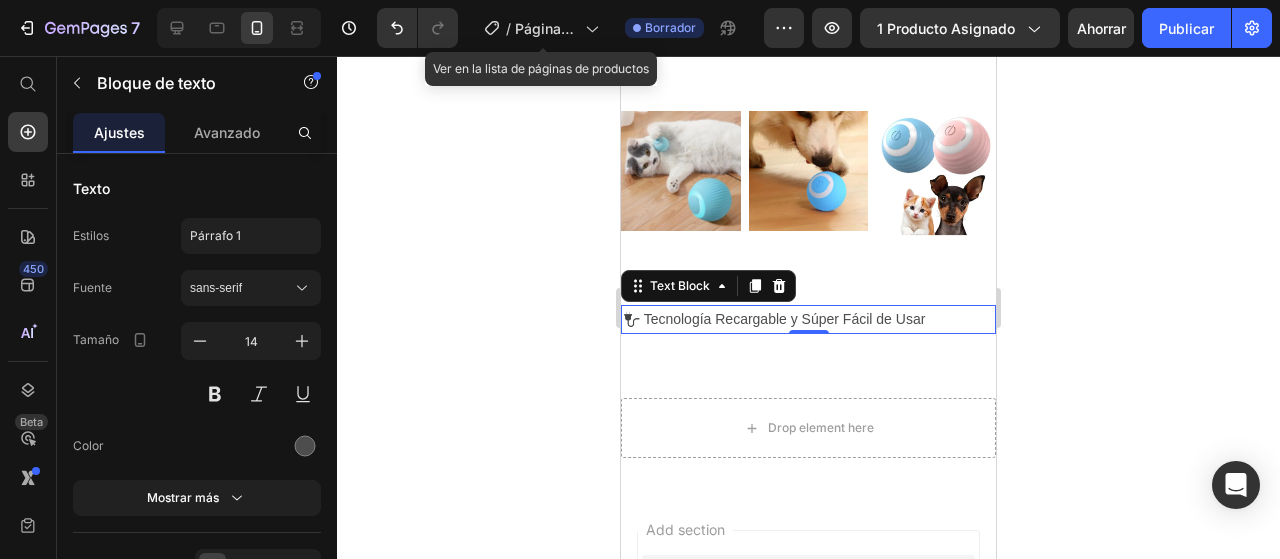click 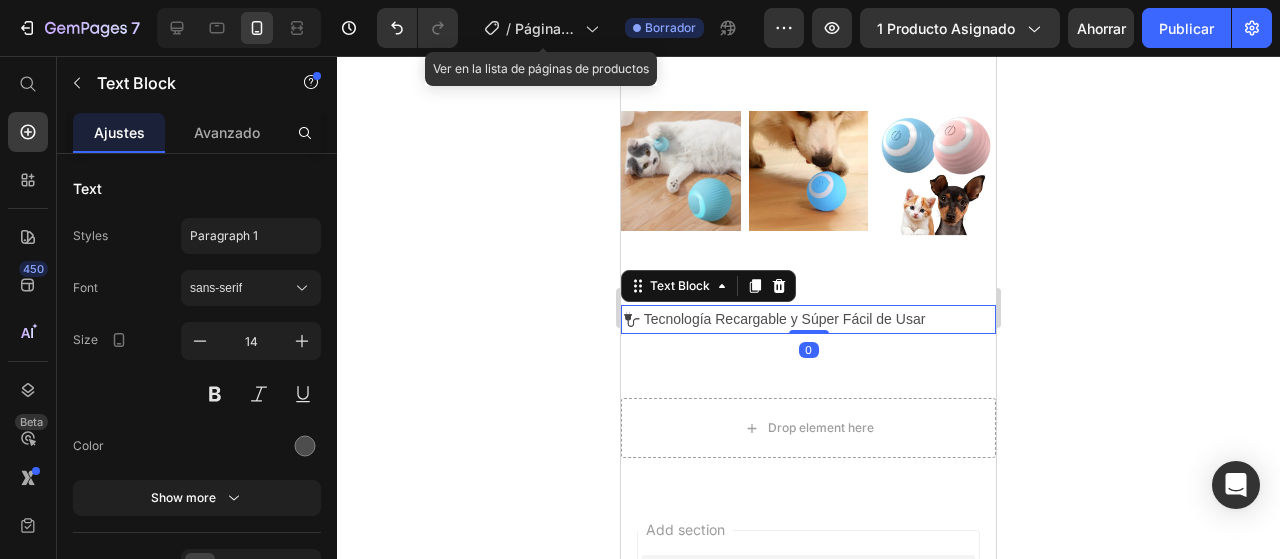 click on "🔌 Tecnología Recargable y Súper Fácil de Usar" at bounding box center (808, 319) 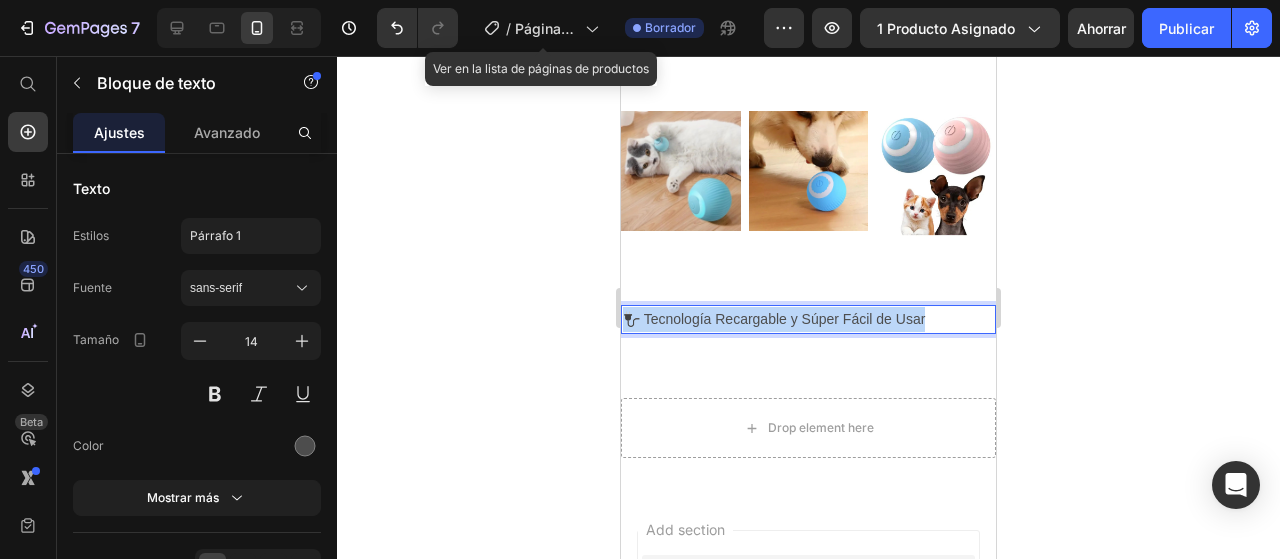 drag, startPoint x: 938, startPoint y: 294, endPoint x: 619, endPoint y: 289, distance: 319.03918 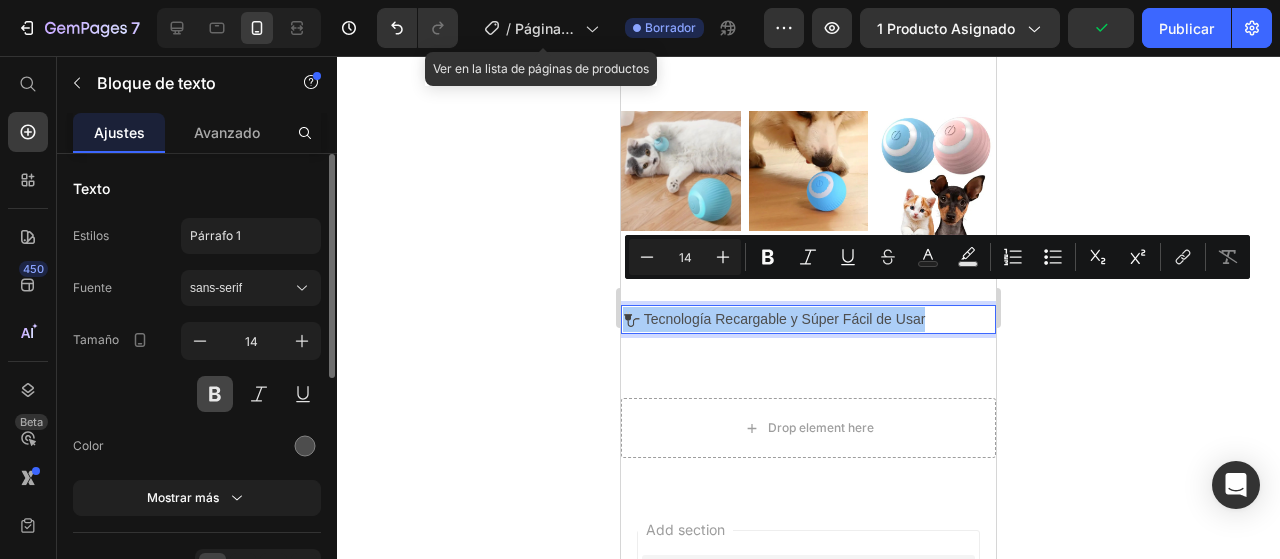 click at bounding box center [215, 394] 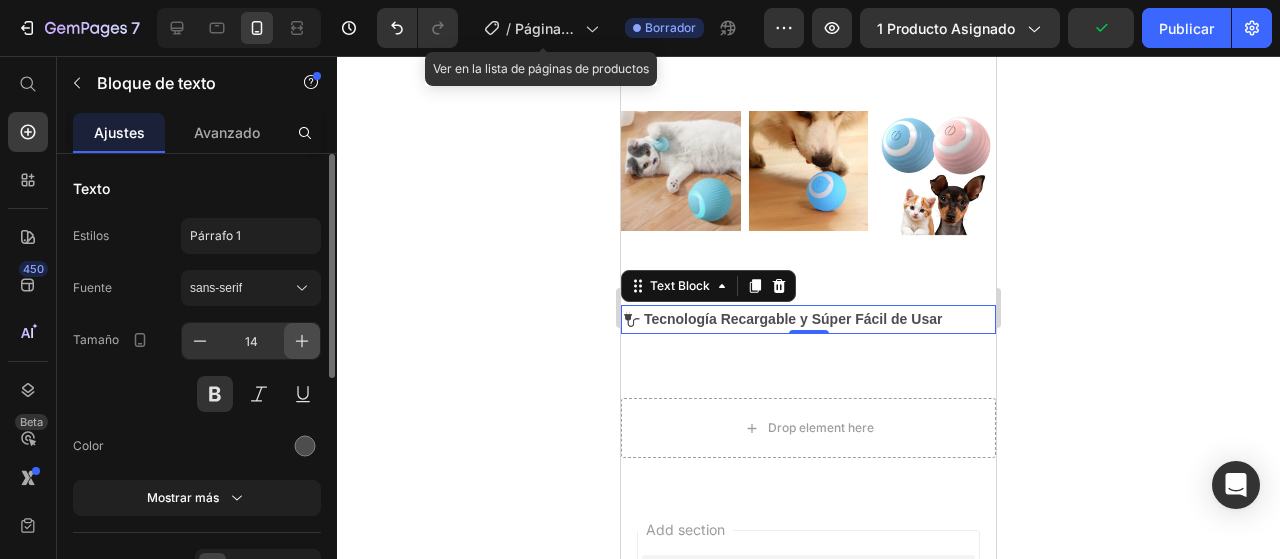 click 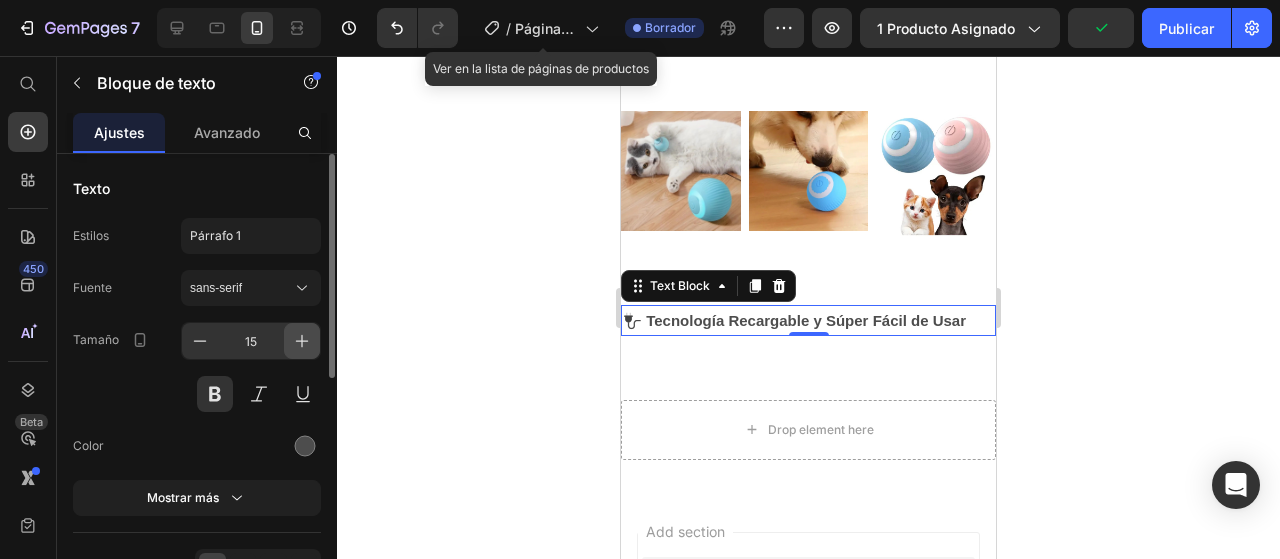 click 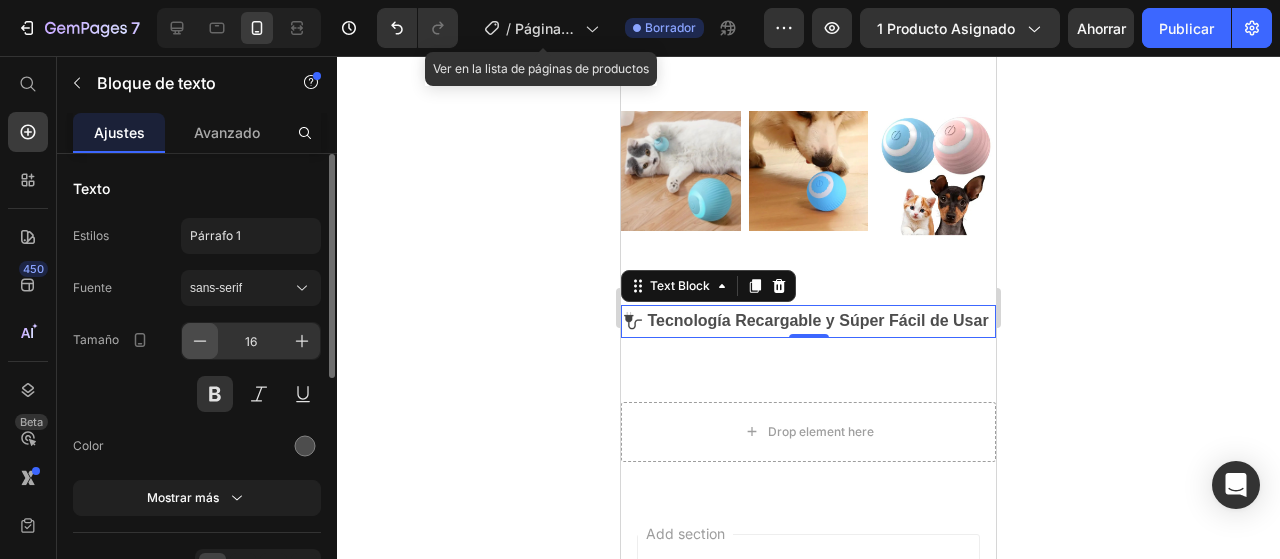 click 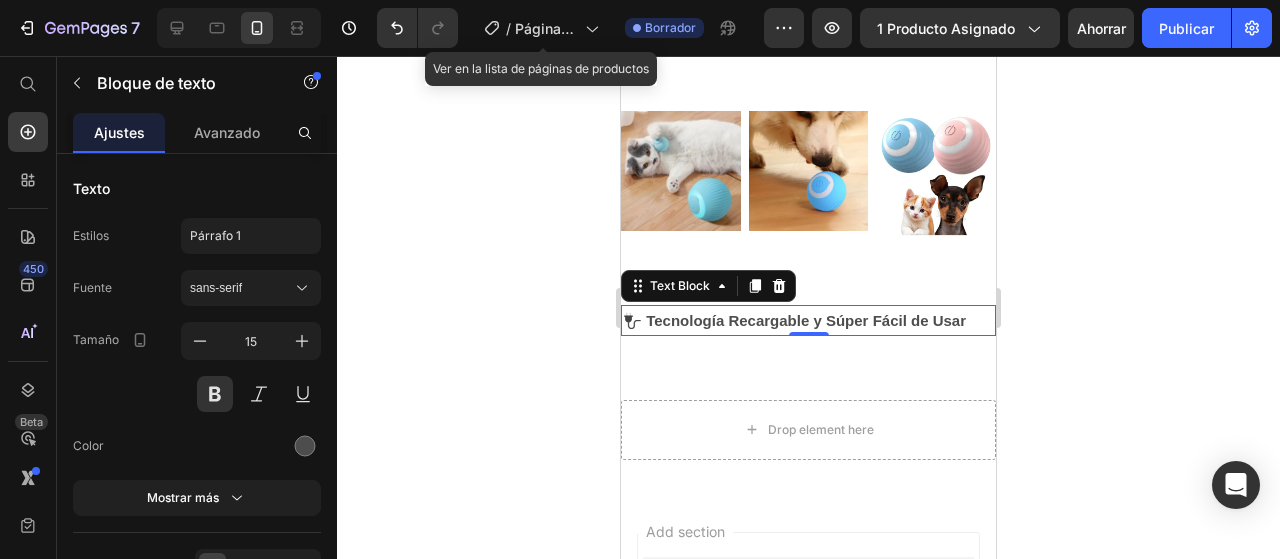 click 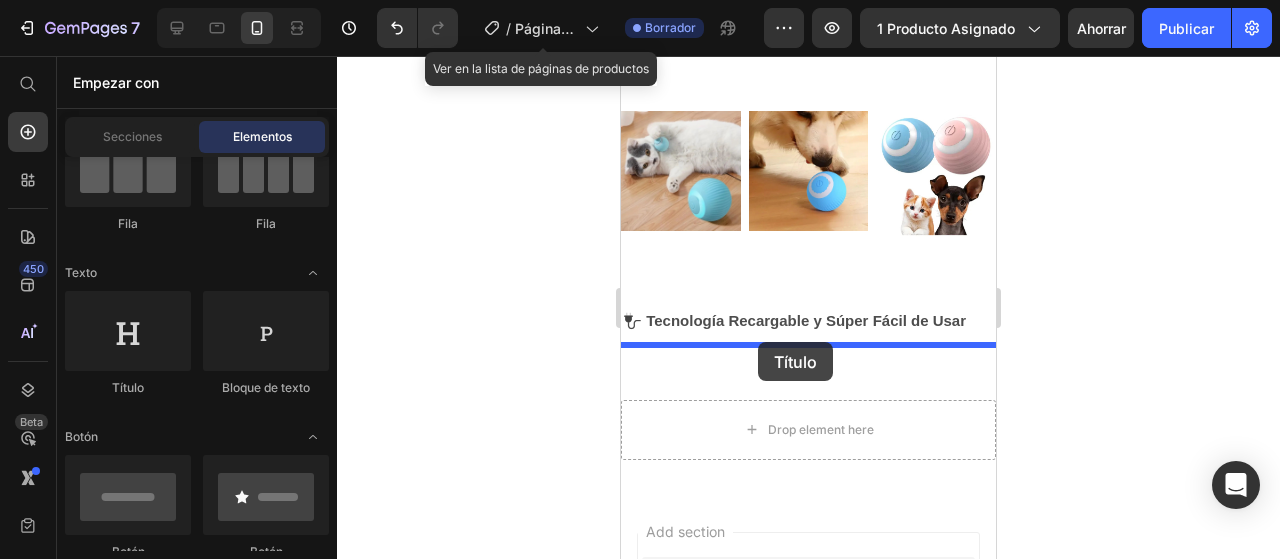drag, startPoint x: 766, startPoint y: 366, endPoint x: 758, endPoint y: 342, distance: 25.298222 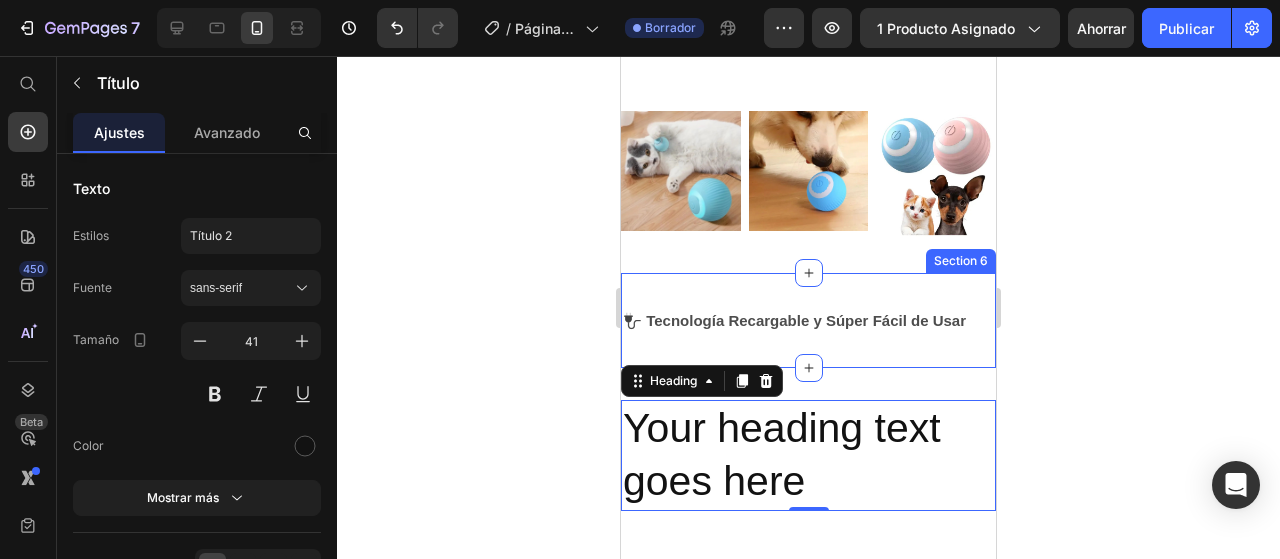 click on "🔌 Tecnología Recargable y Súper Fácil de Usar Text Block Section 6" at bounding box center (808, 320) 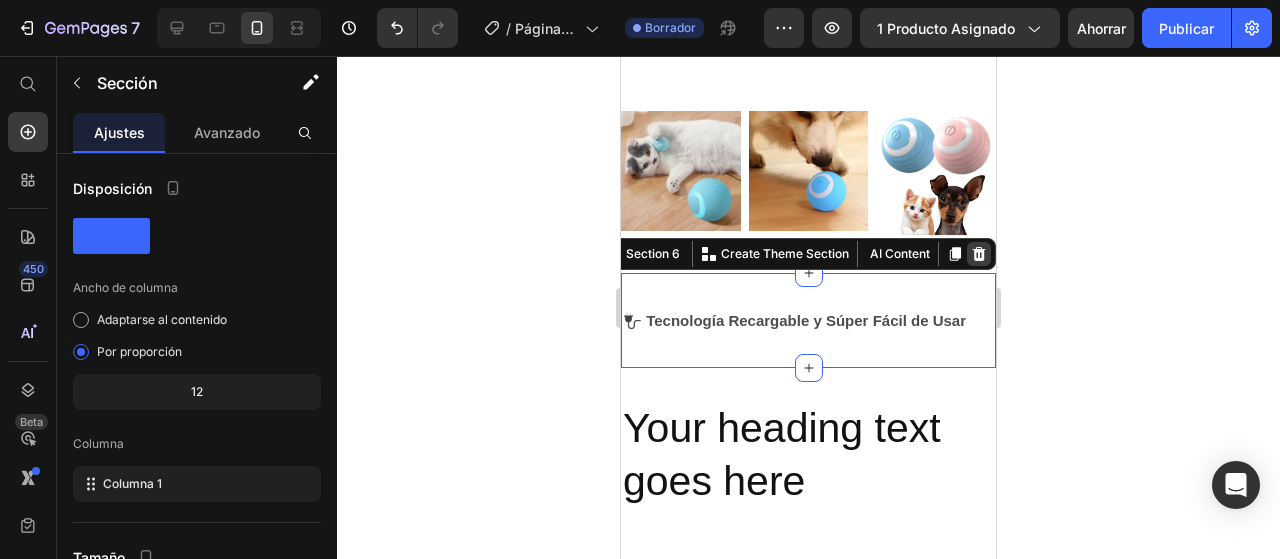 click 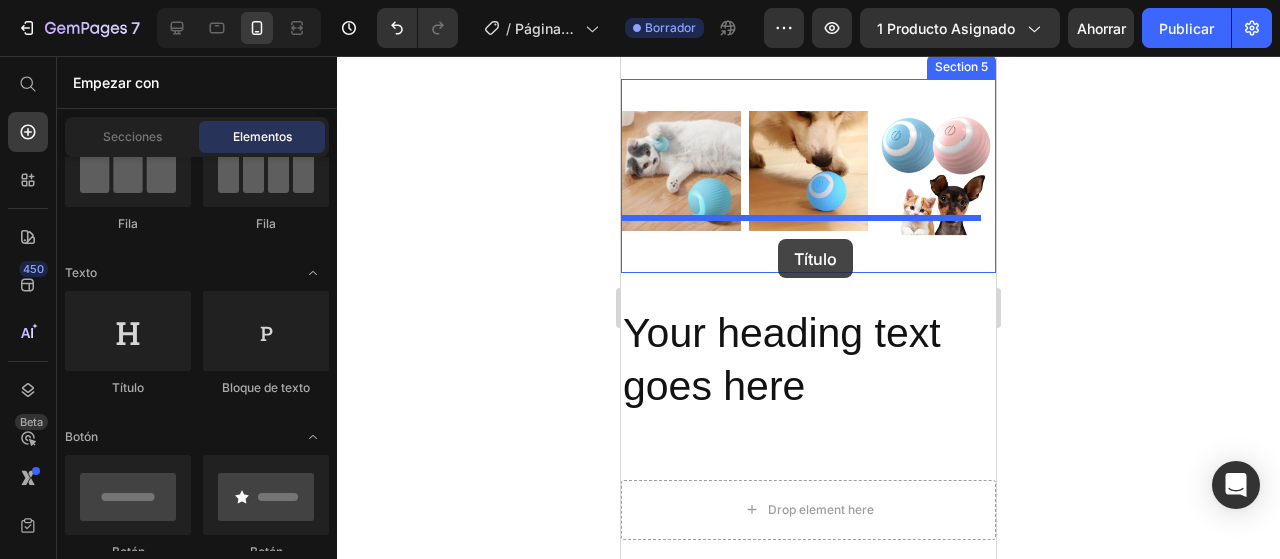drag, startPoint x: 771, startPoint y: 385, endPoint x: 778, endPoint y: 239, distance: 146.16771 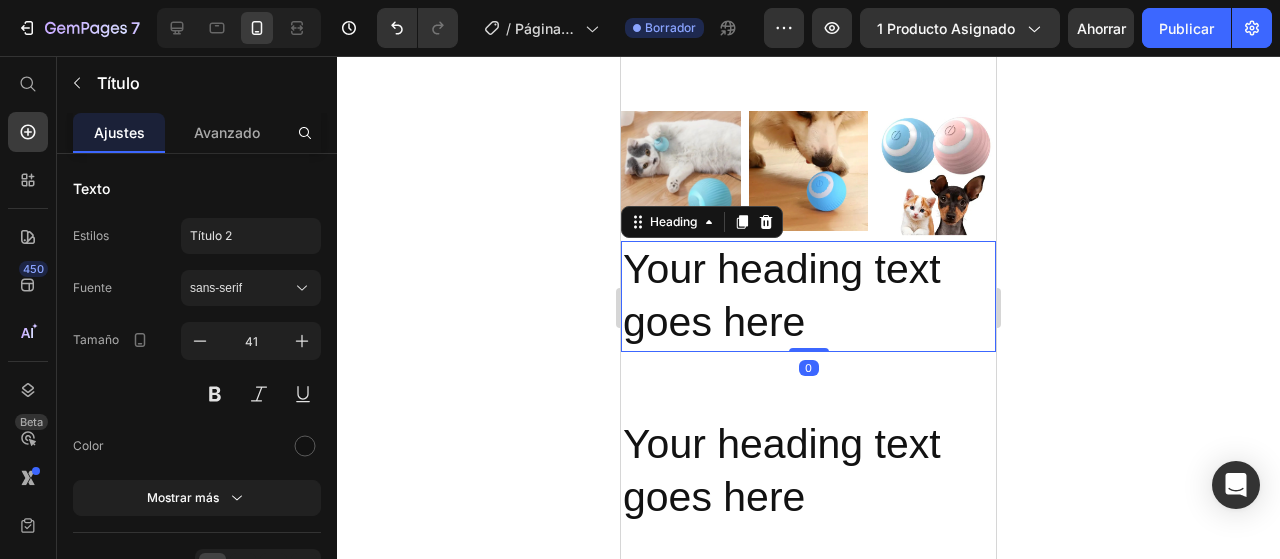 click on "Your heading text goes here" at bounding box center [808, 296] 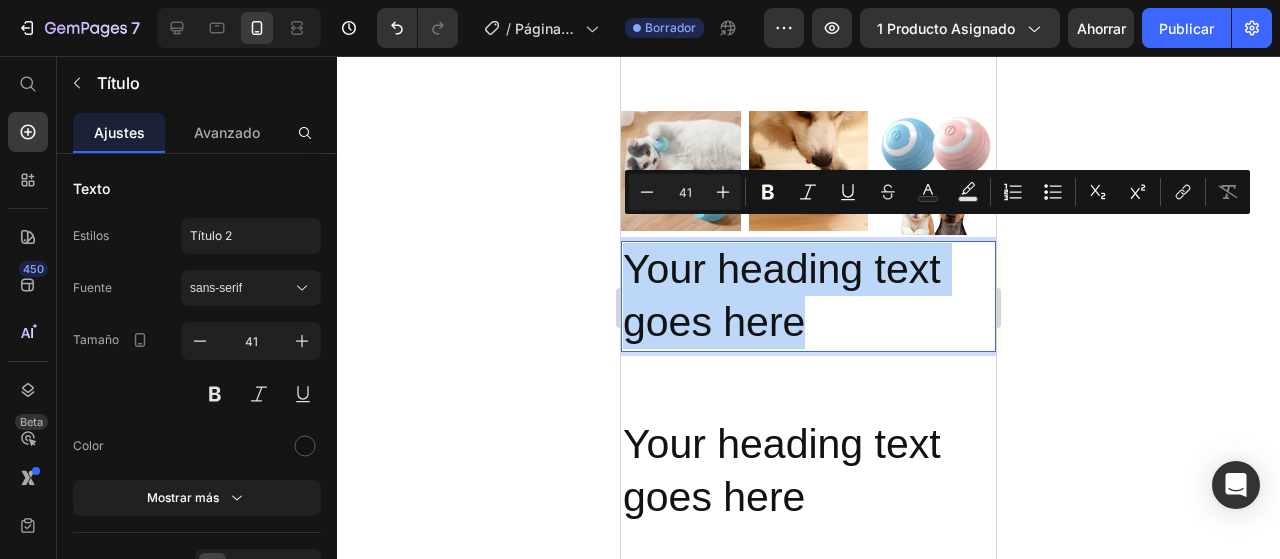 drag, startPoint x: 815, startPoint y: 305, endPoint x: 630, endPoint y: 235, distance: 197.8004 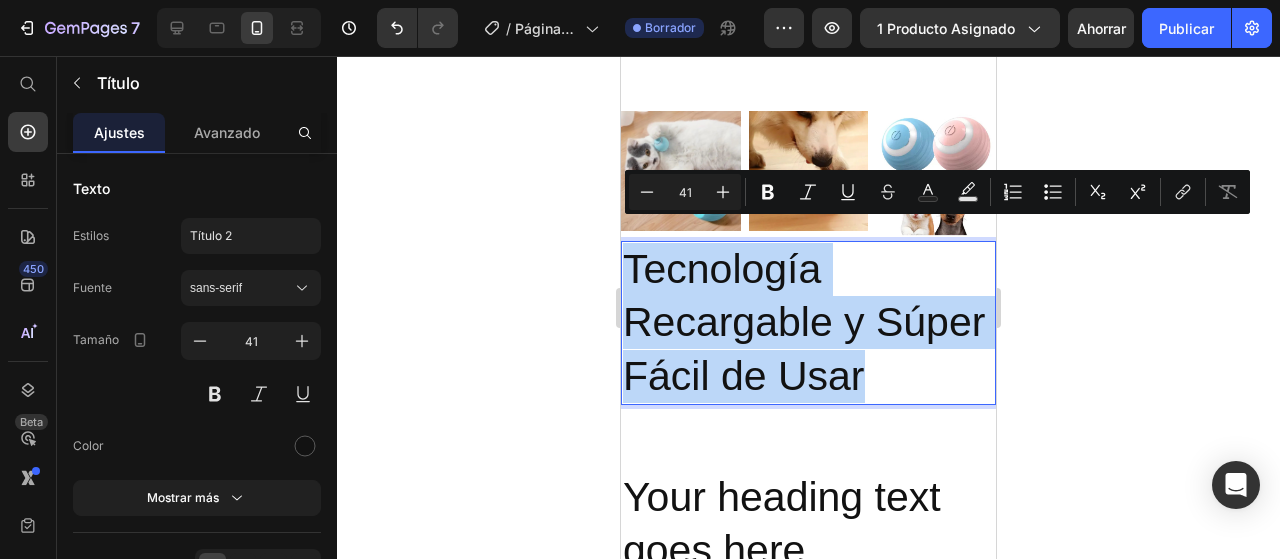 drag, startPoint x: 750, startPoint y: 389, endPoint x: 616, endPoint y: 245, distance: 196.70282 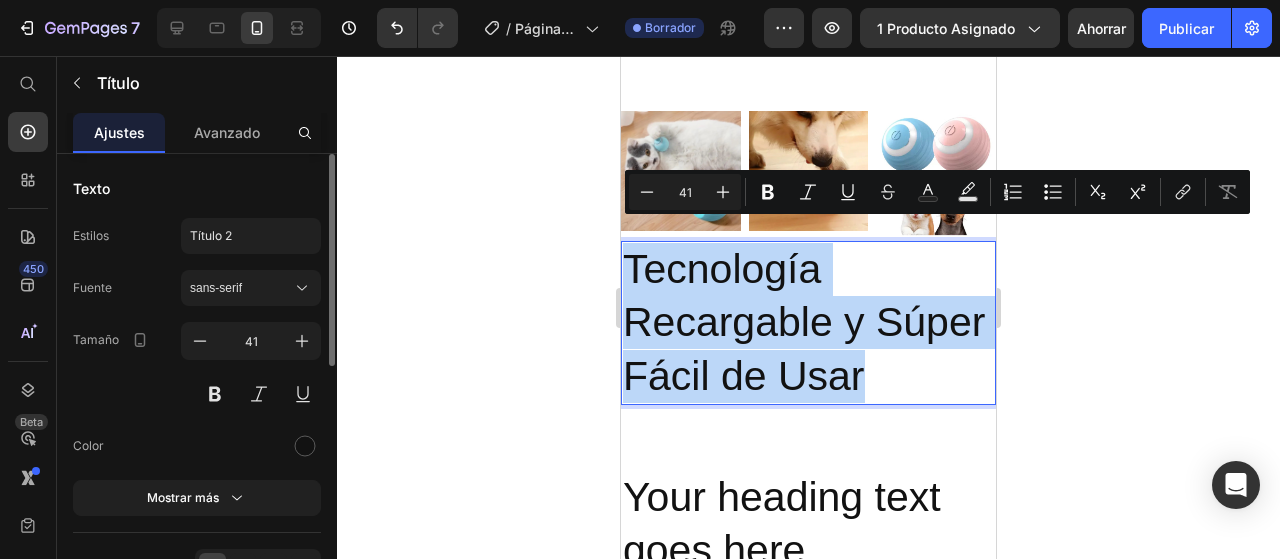 scroll, scrollTop: 300, scrollLeft: 0, axis: vertical 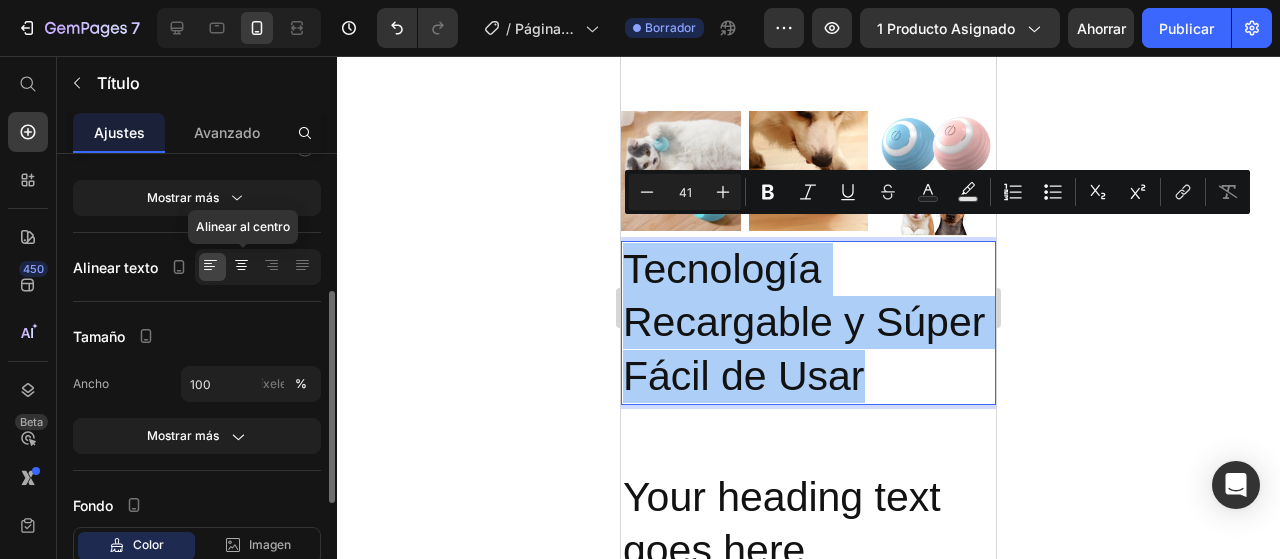 click 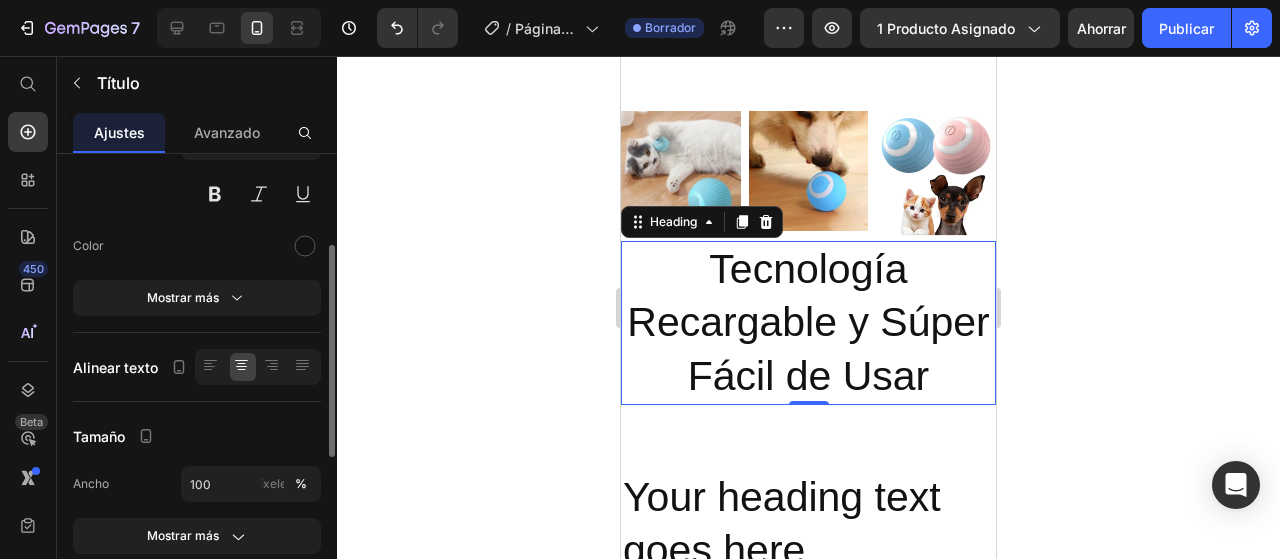 scroll, scrollTop: 100, scrollLeft: 0, axis: vertical 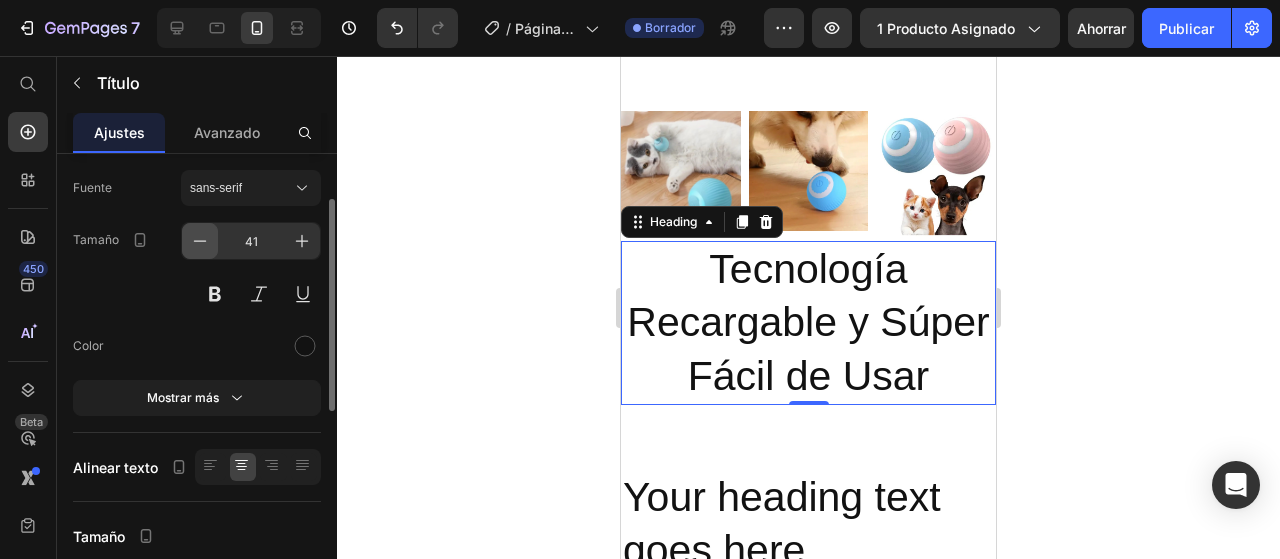 click 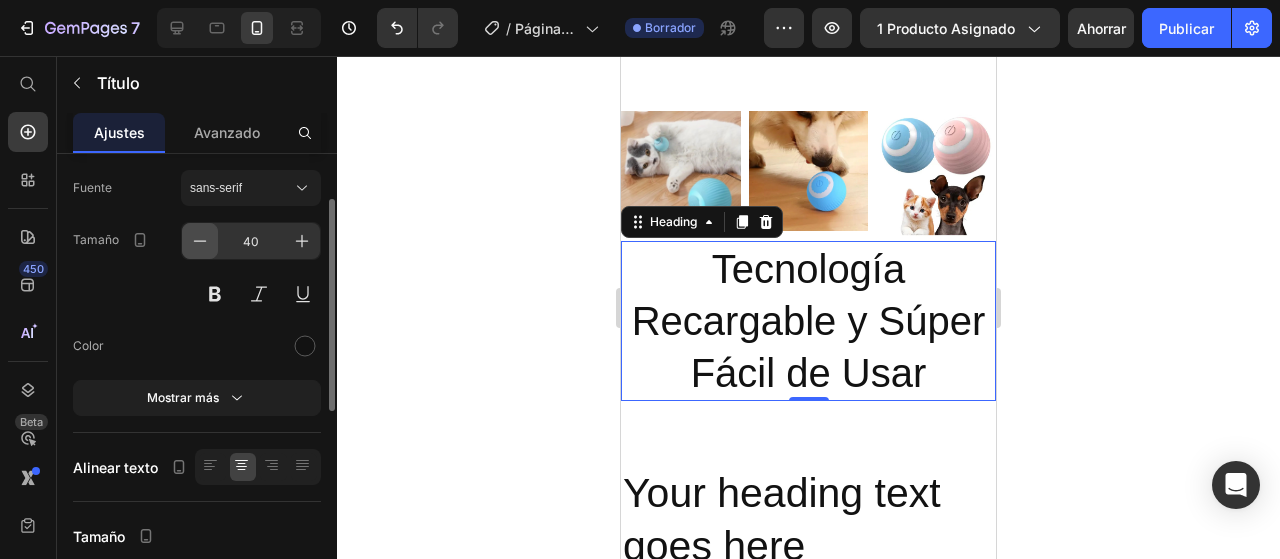 click 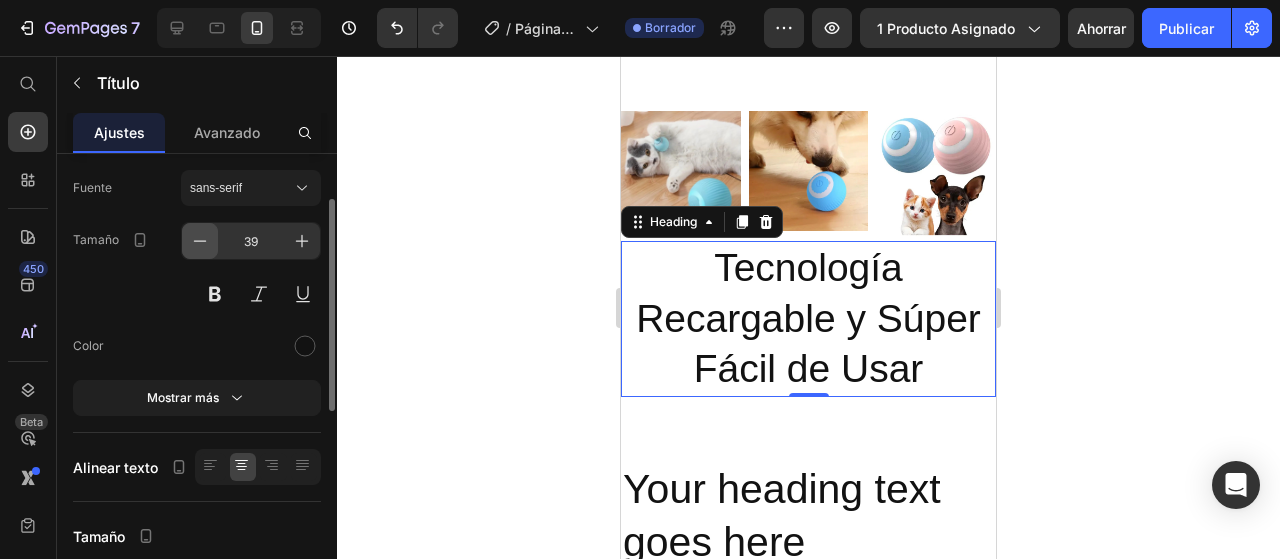 click 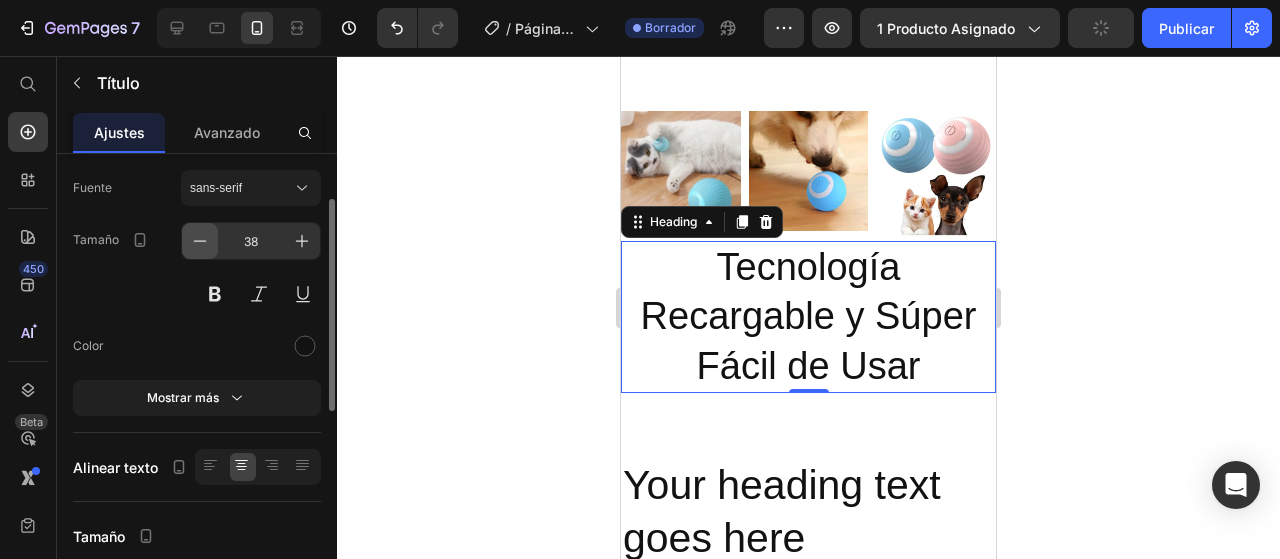 click 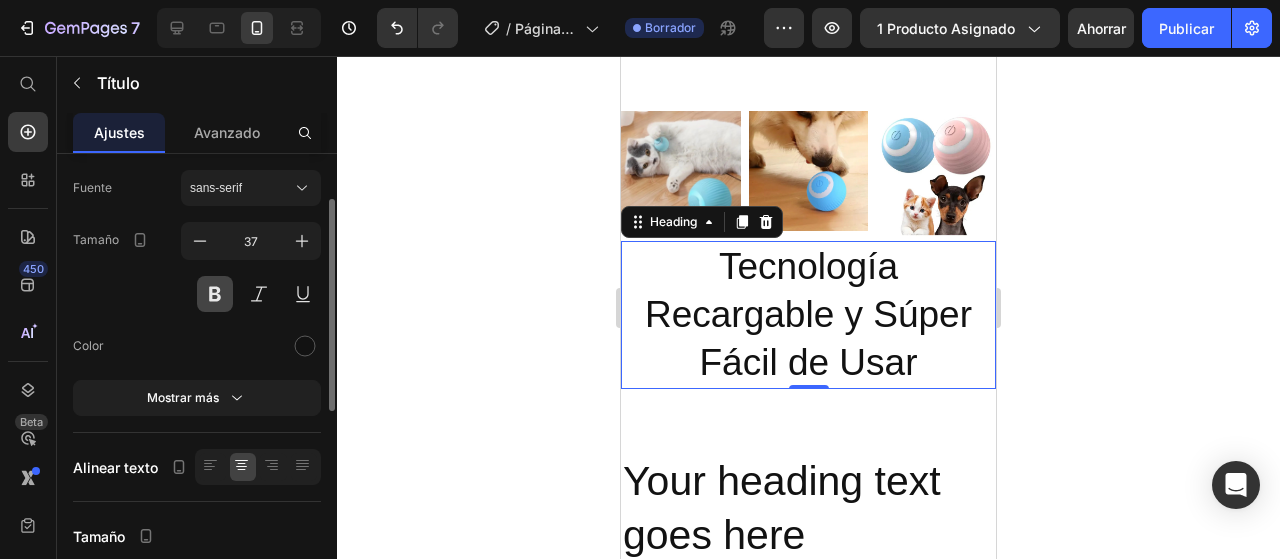 click at bounding box center (215, 294) 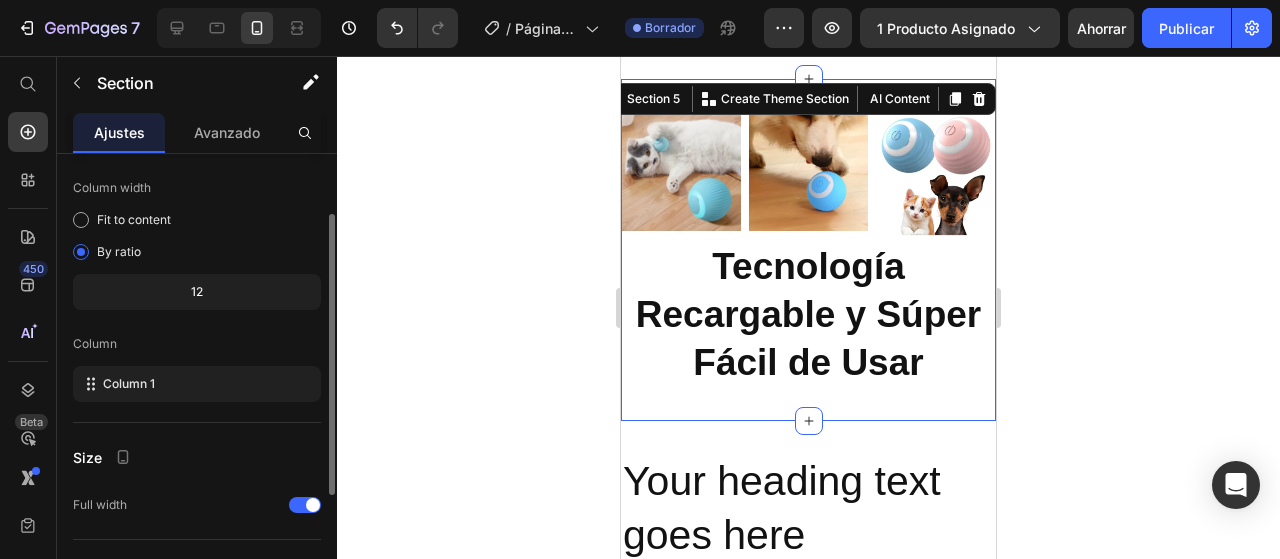 click on "Image Image Image Row Tecnología Recargable y Súper Fácil de Usar Heading Section 5   You can create reusable sections Create Theme Section AI Content Write with [PERSON_NAME] What would you like to describe here? Tone and Voice Persuasive Product Pelota inteligente para gatos Show more Generate" at bounding box center [808, 250] 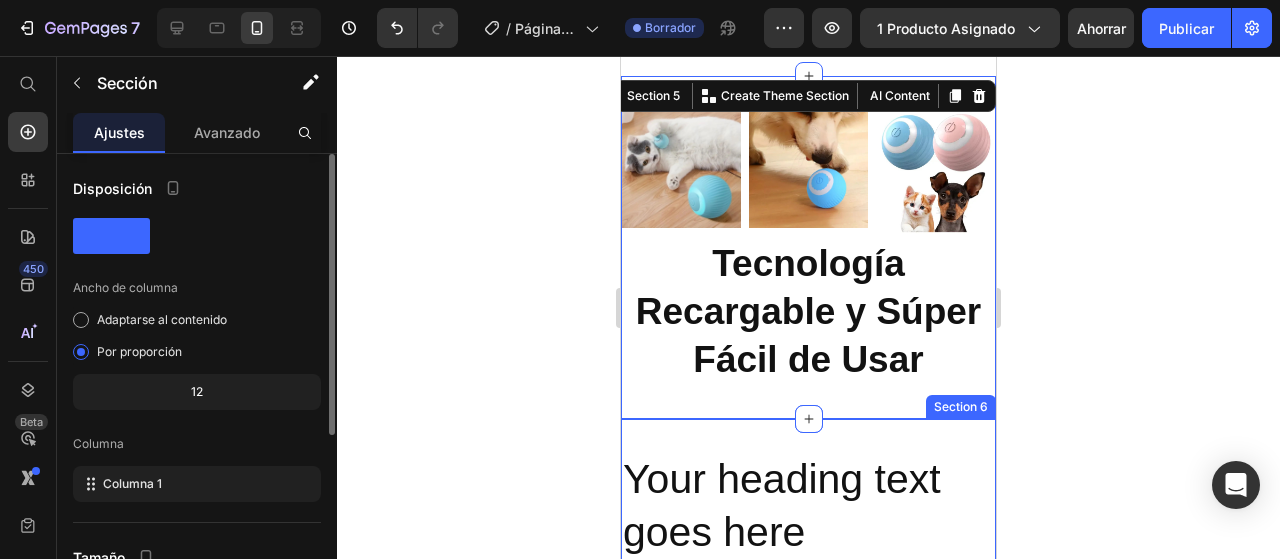 scroll, scrollTop: 2210, scrollLeft: 0, axis: vertical 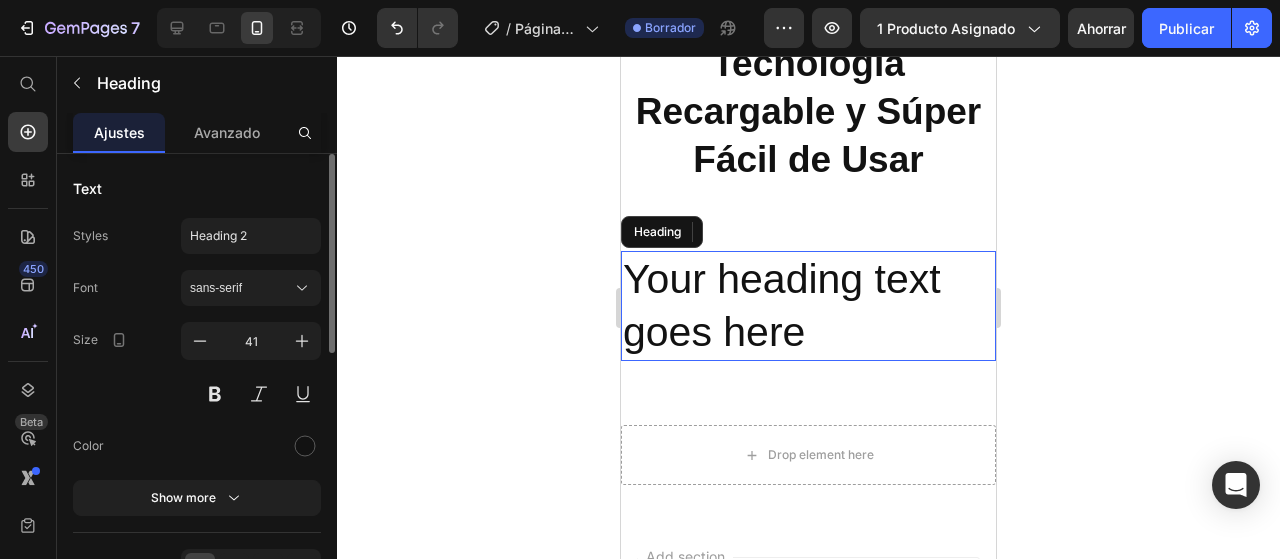 click on "Your heading text goes here" at bounding box center [808, 306] 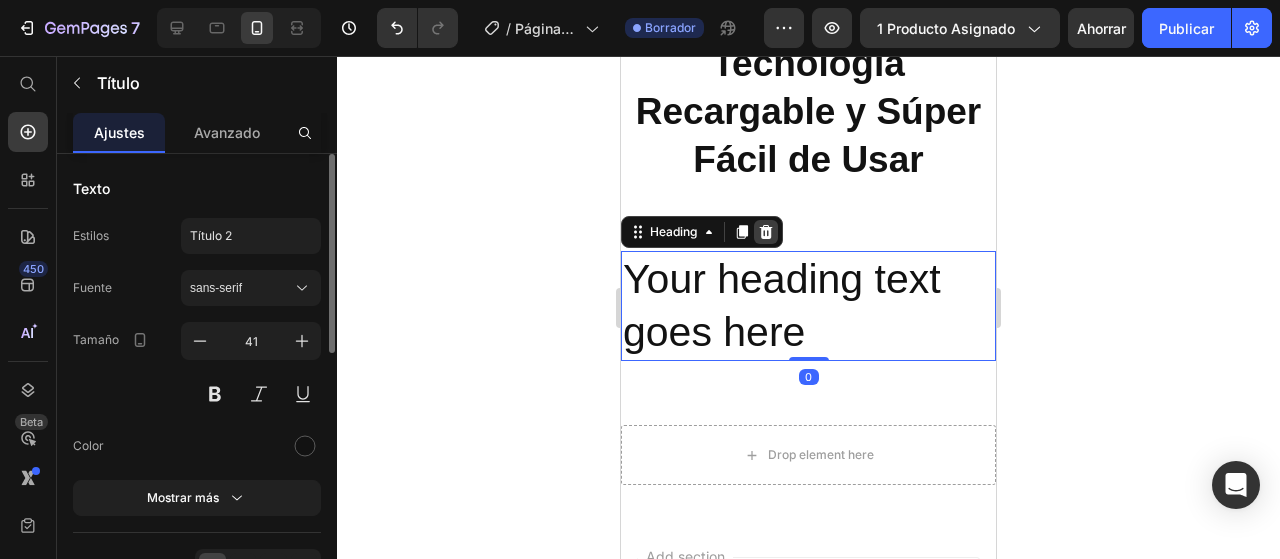 click 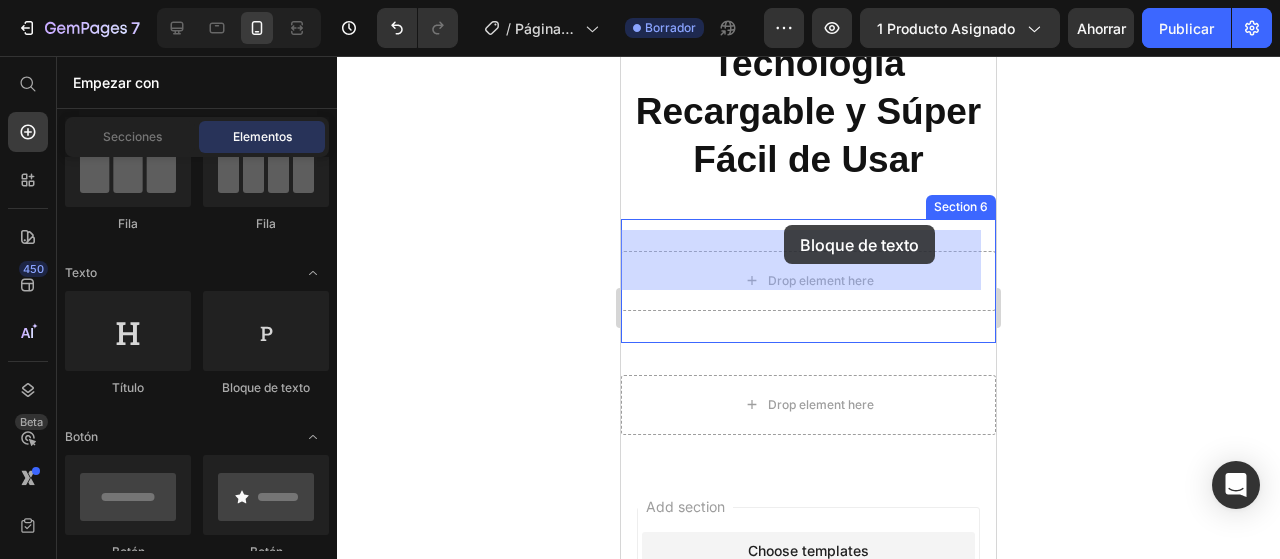 drag, startPoint x: 886, startPoint y: 390, endPoint x: 784, endPoint y: 223, distance: 195.68597 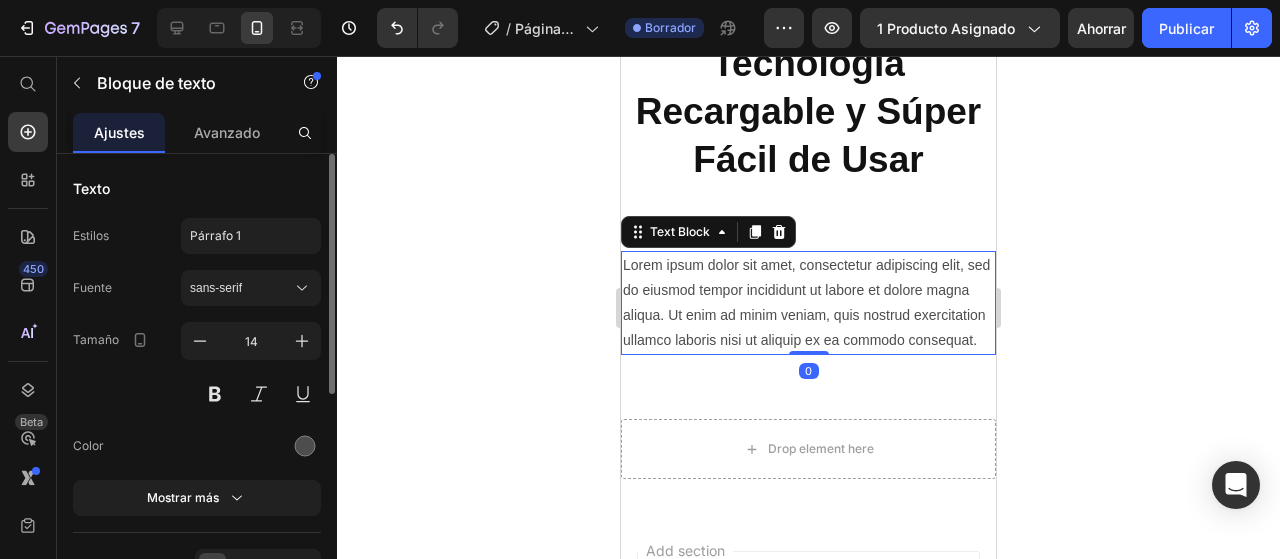 click on "Lorem ipsum dolor sit amet, consectetur adipiscing elit, sed do eiusmod tempor incididunt ut labore et dolore magna aliqua. Ut enim ad minim veniam, quis nostrud exercitation ullamco laboris nisi ut aliquip ex ea commodo consequat." at bounding box center [808, 303] 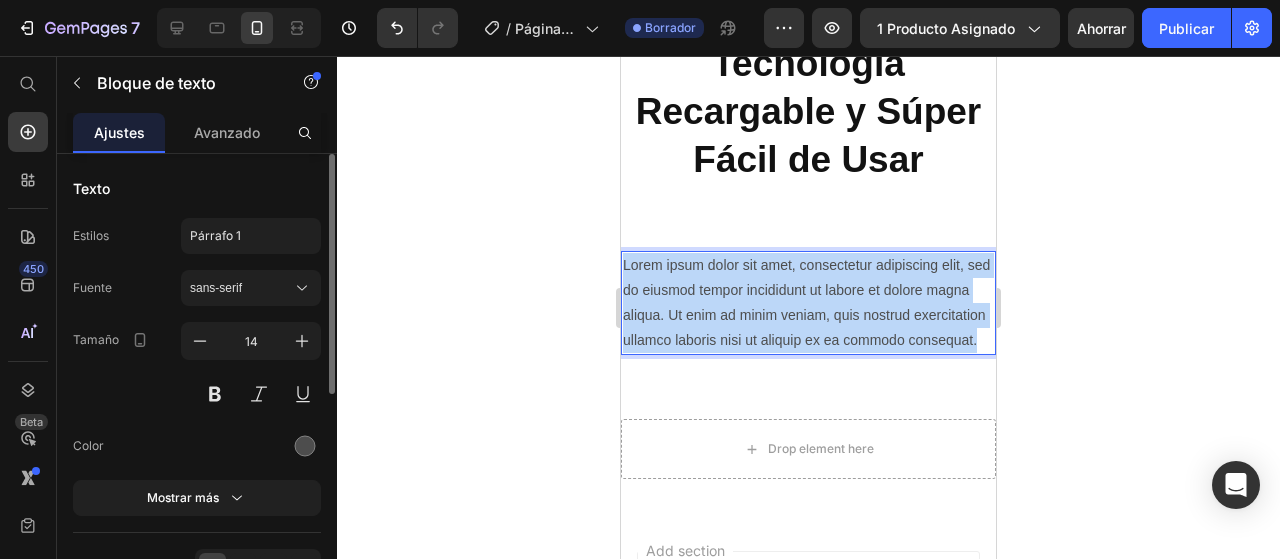 drag, startPoint x: 768, startPoint y: 343, endPoint x: 622, endPoint y: 237, distance: 180.42172 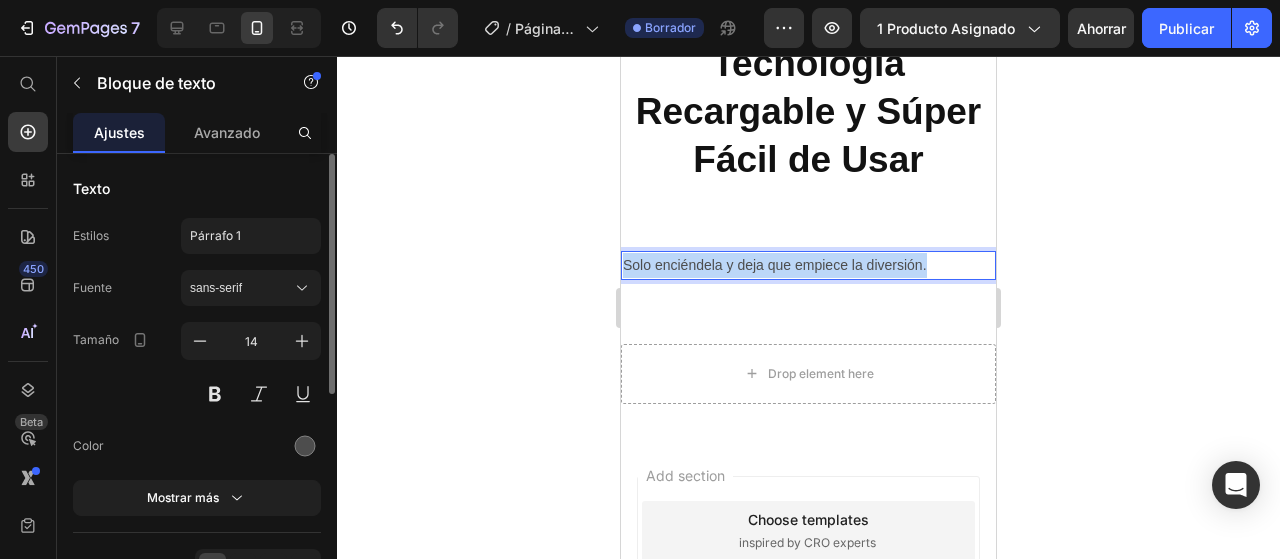drag, startPoint x: 933, startPoint y: 245, endPoint x: 567, endPoint y: 238, distance: 366.06693 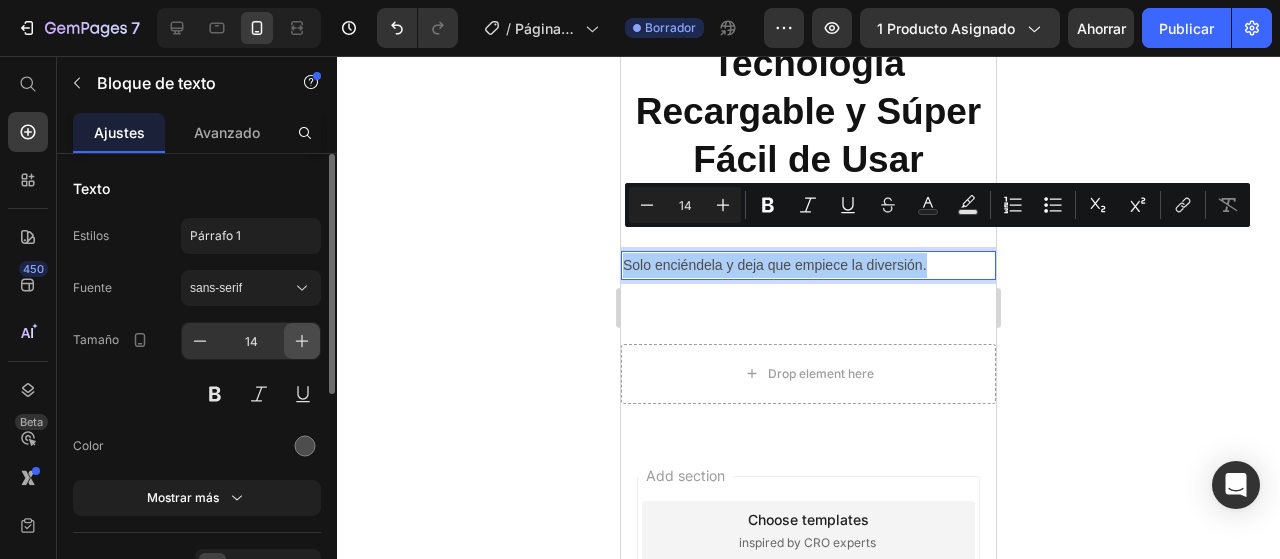 click 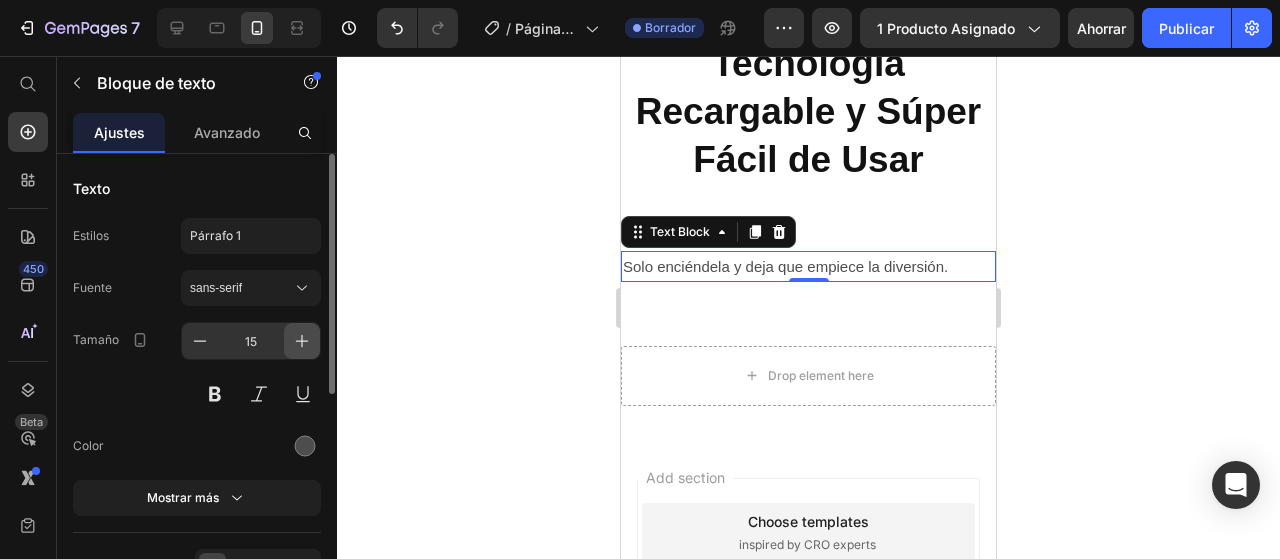 click 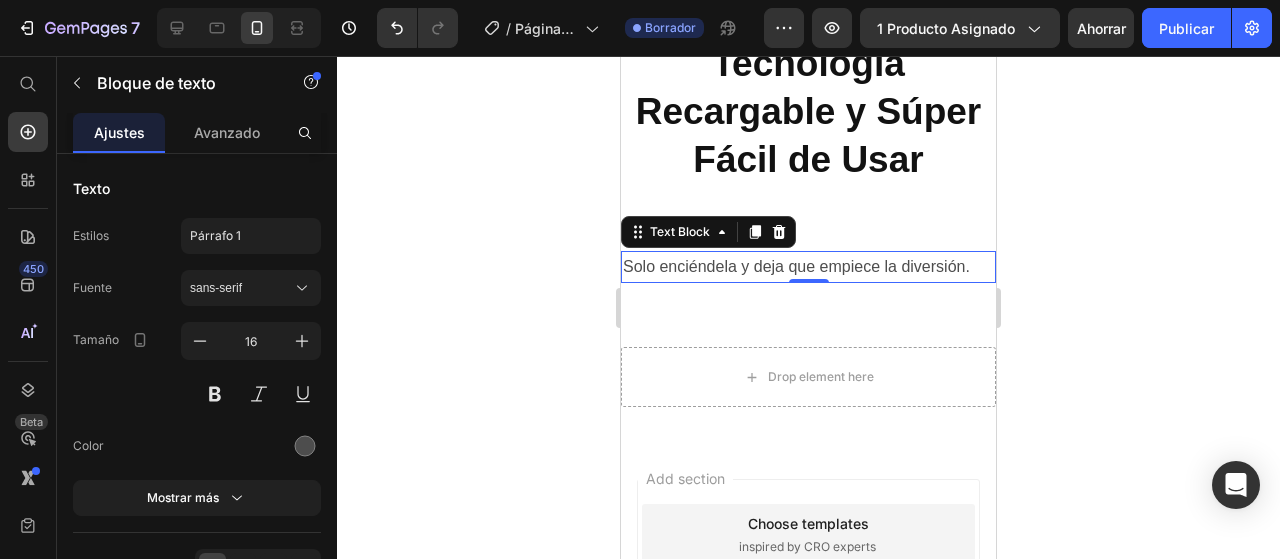 click 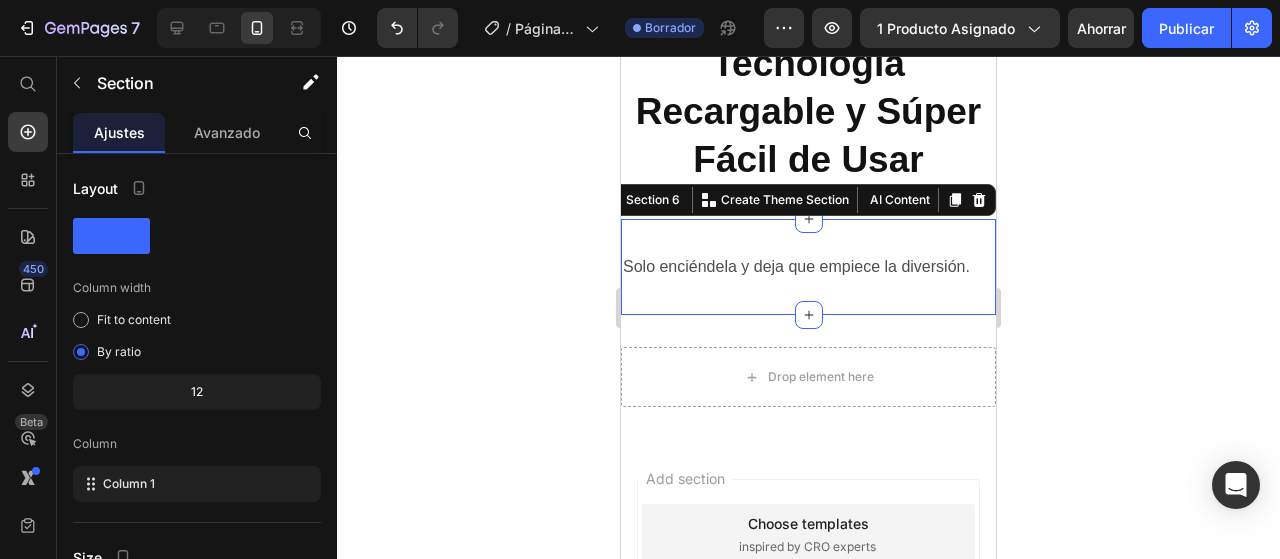 click on "Solo enciéndela y deja que empiece la diversión. Text Block Section 6   You can create reusable sections Create Theme Section AI Content Write with [PERSON_NAME] What would you like to describe here? Tone and Voice Persuasive Product Pelota inteligente para gatos Show more Generate" at bounding box center [808, 267] 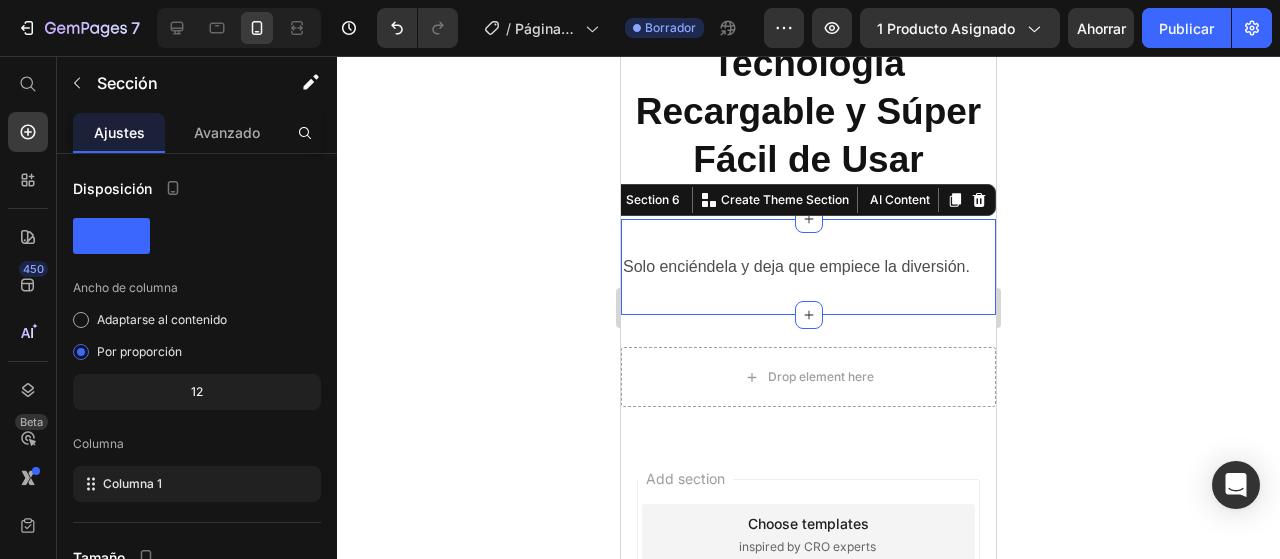 click 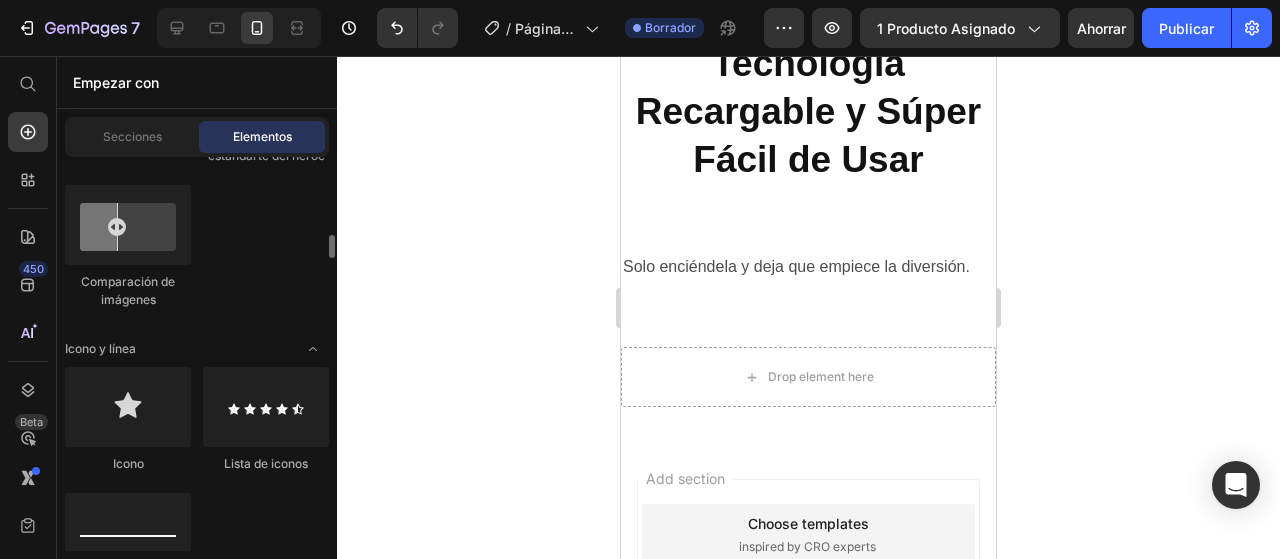 scroll, scrollTop: 1500, scrollLeft: 0, axis: vertical 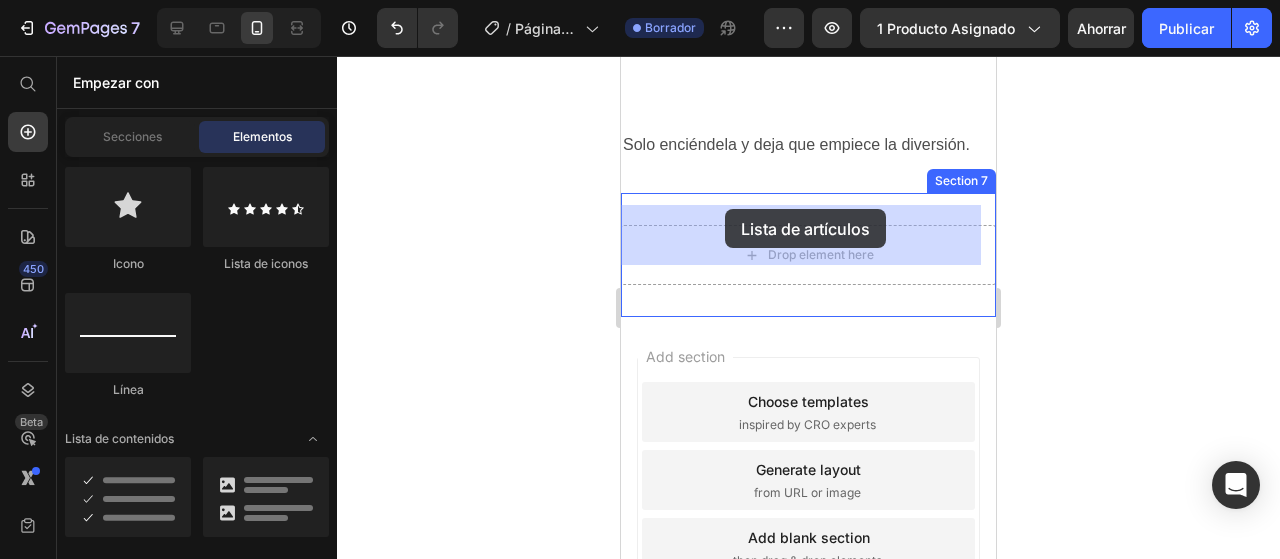 drag, startPoint x: 772, startPoint y: 546, endPoint x: 725, endPoint y: 209, distance: 340.26166 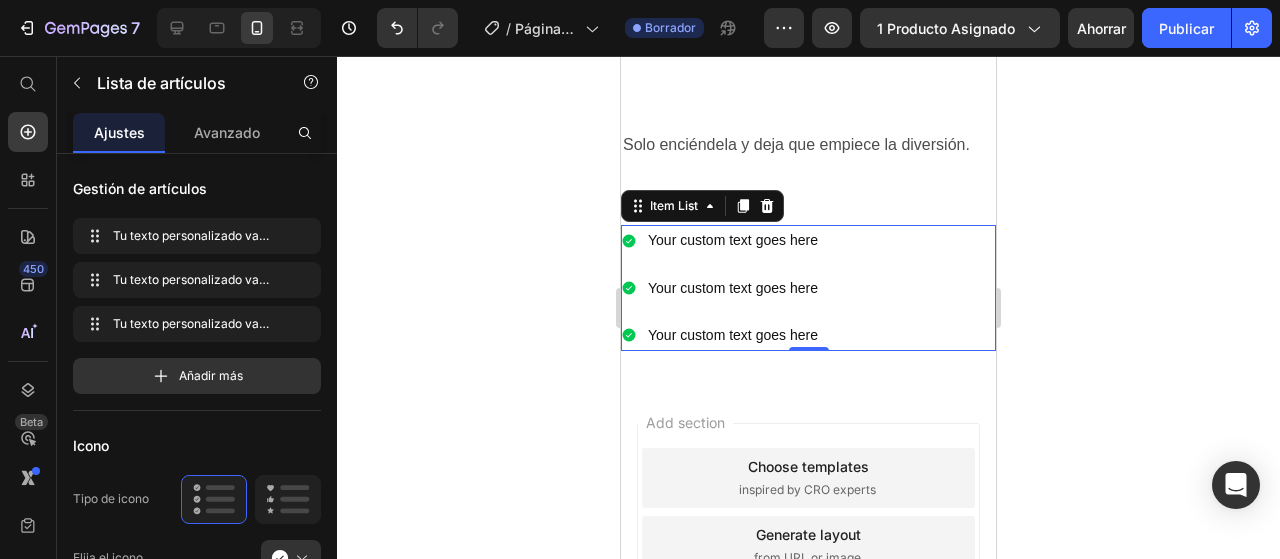 click on "Your custom text goes here Your custom text goes here Your custom text goes here" at bounding box center [808, 288] 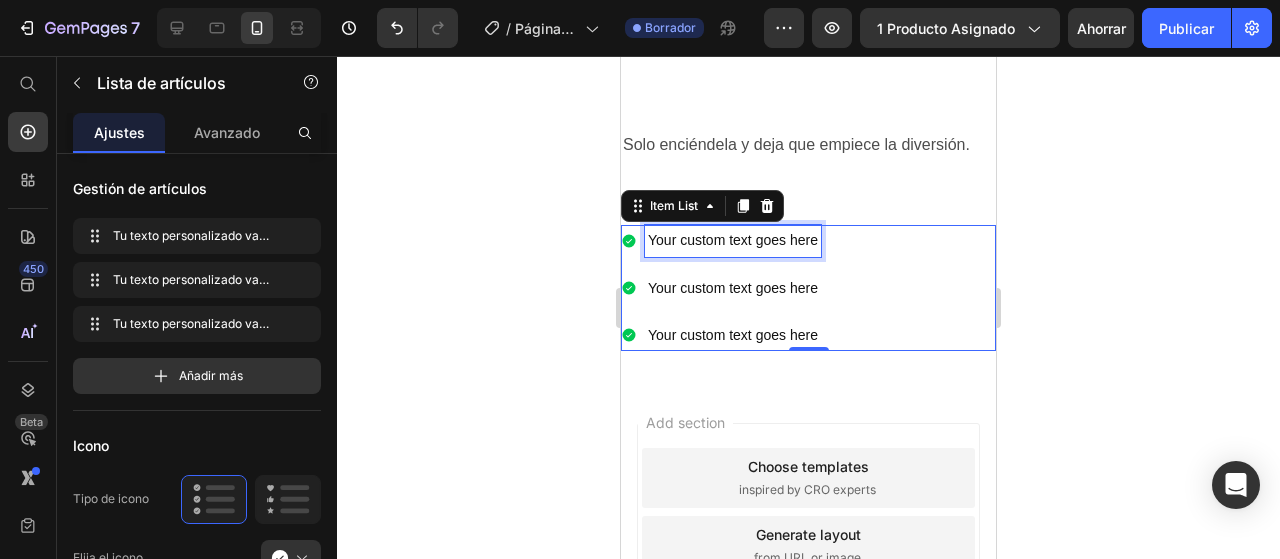 click on "Your custom text goes here" at bounding box center (733, 240) 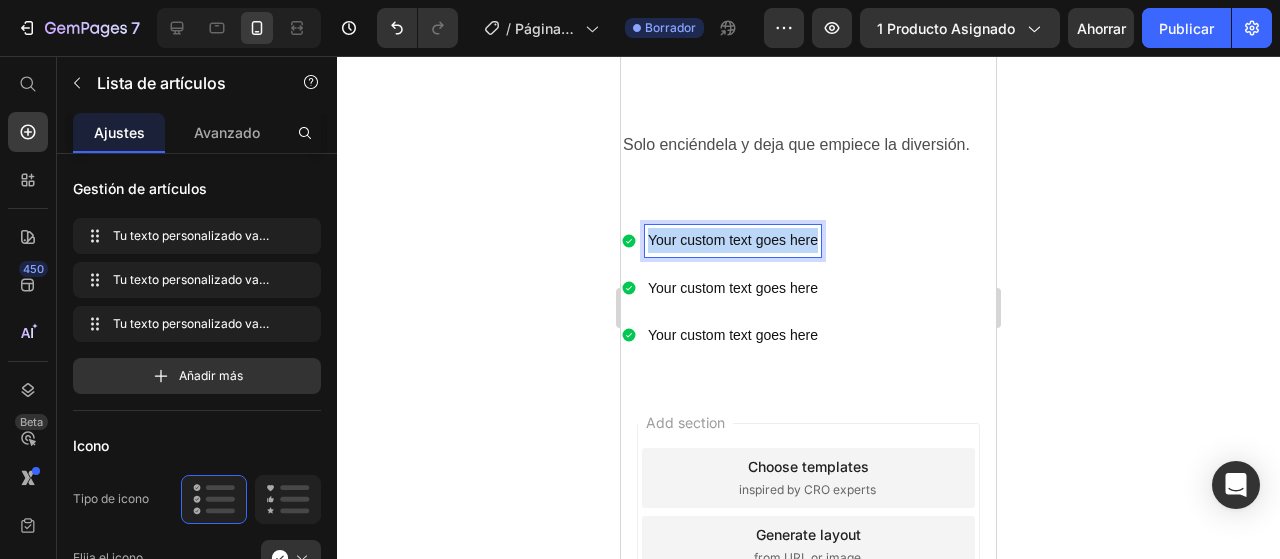 drag, startPoint x: 815, startPoint y: 221, endPoint x: 648, endPoint y: 212, distance: 167.24234 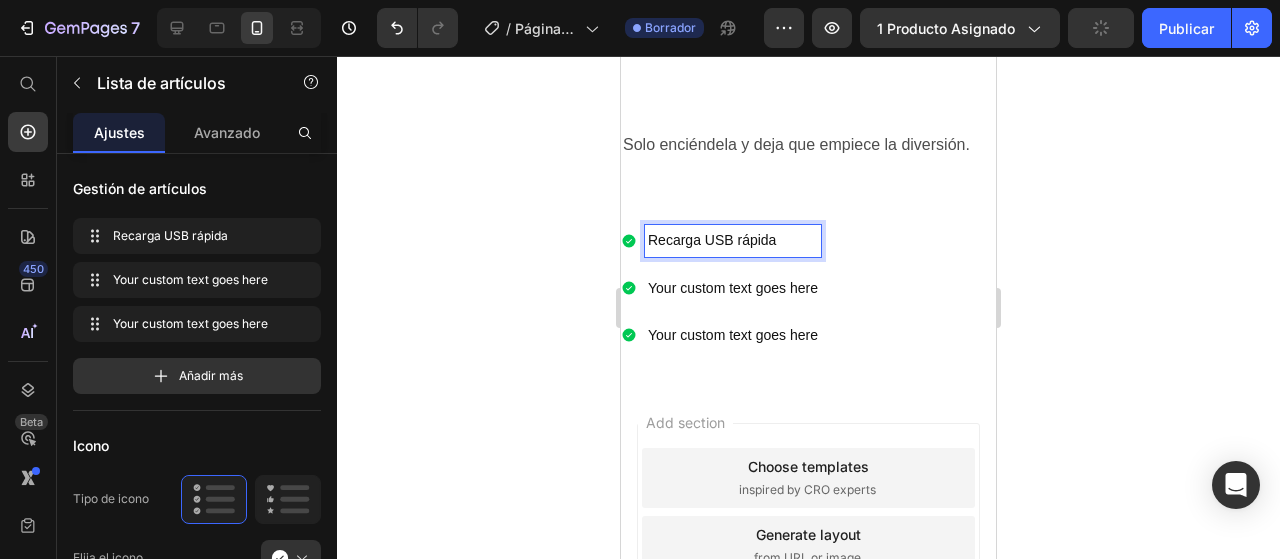 drag, startPoint x: 749, startPoint y: 241, endPoint x: 764, endPoint y: 251, distance: 18.027756 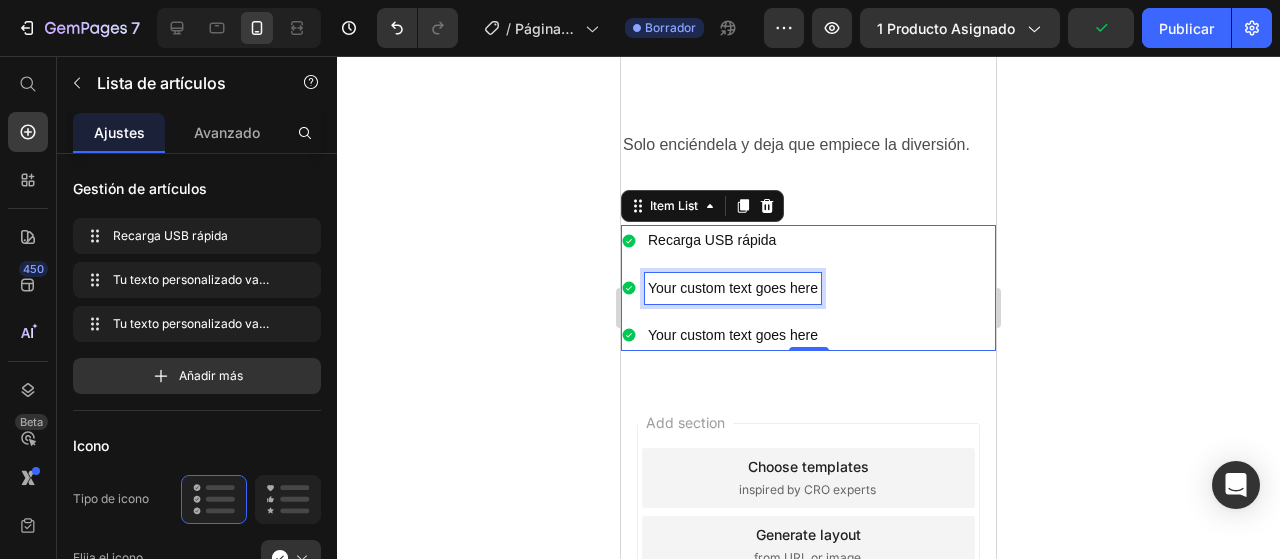 drag, startPoint x: 786, startPoint y: 266, endPoint x: 808, endPoint y: 267, distance: 22.022715 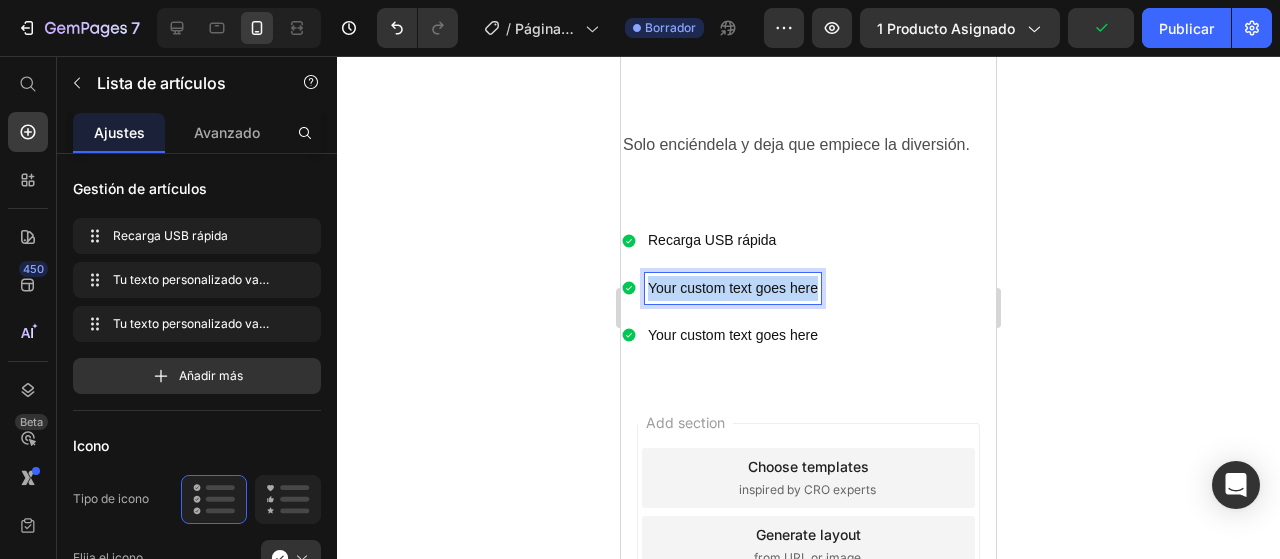 drag, startPoint x: 817, startPoint y: 271, endPoint x: 648, endPoint y: 257, distance: 169.57889 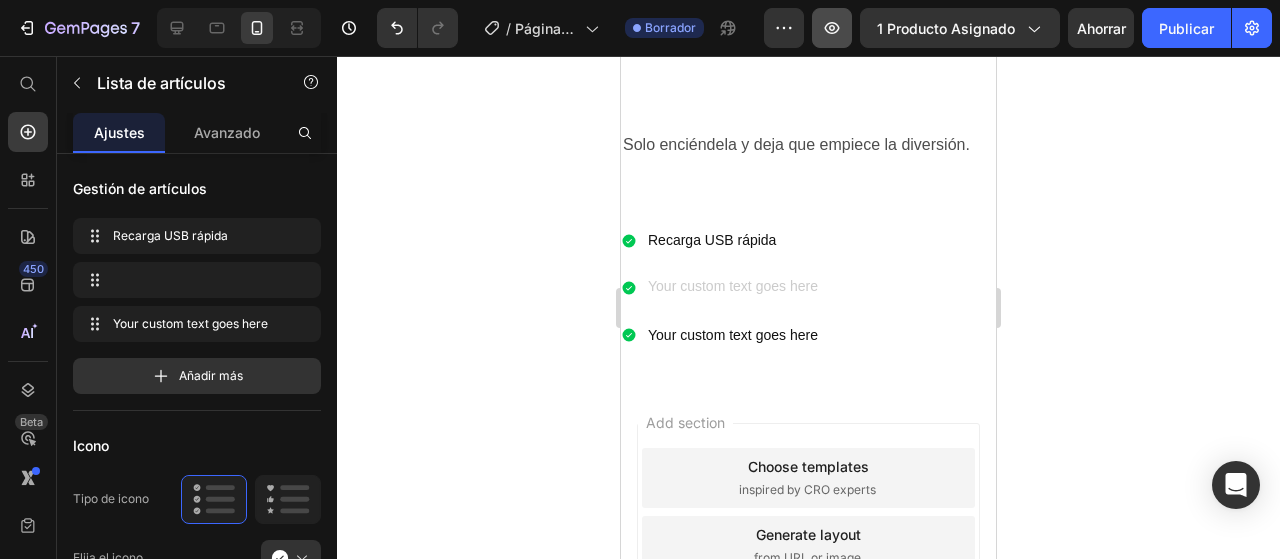 scroll, scrollTop: 2326, scrollLeft: 0, axis: vertical 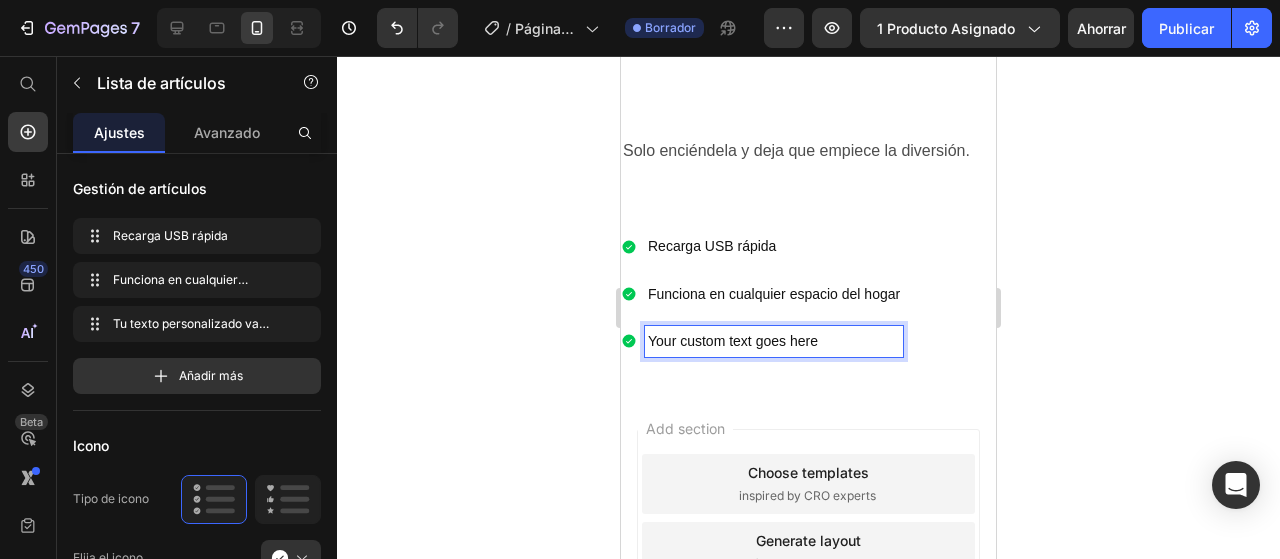 drag, startPoint x: 786, startPoint y: 312, endPoint x: 802, endPoint y: 315, distance: 16.27882 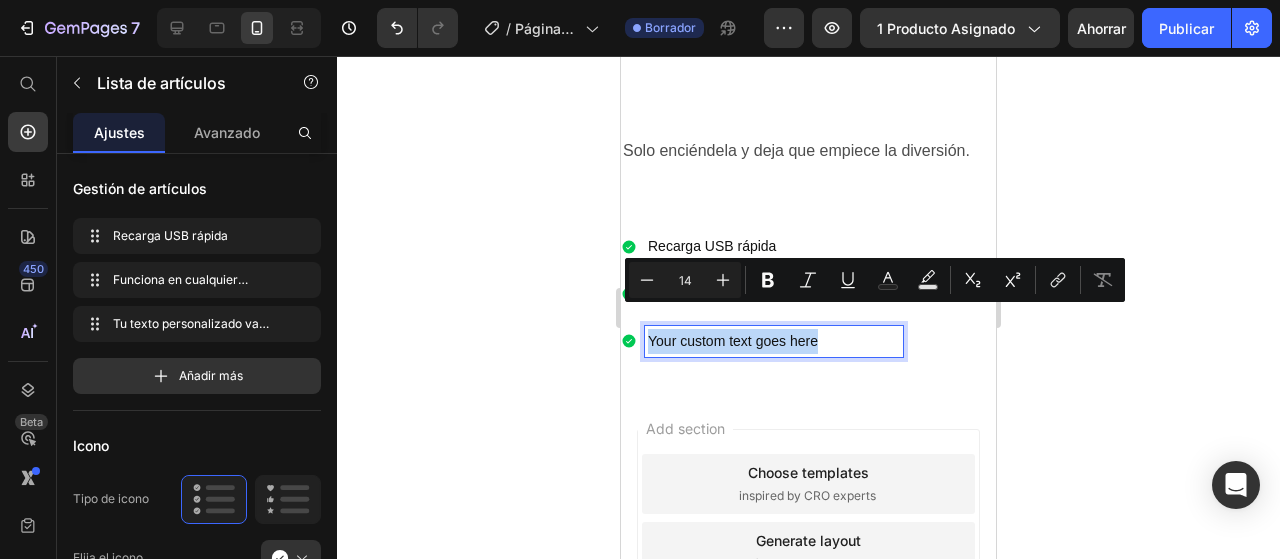 drag, startPoint x: 822, startPoint y: 318, endPoint x: 650, endPoint y: 309, distance: 172.2353 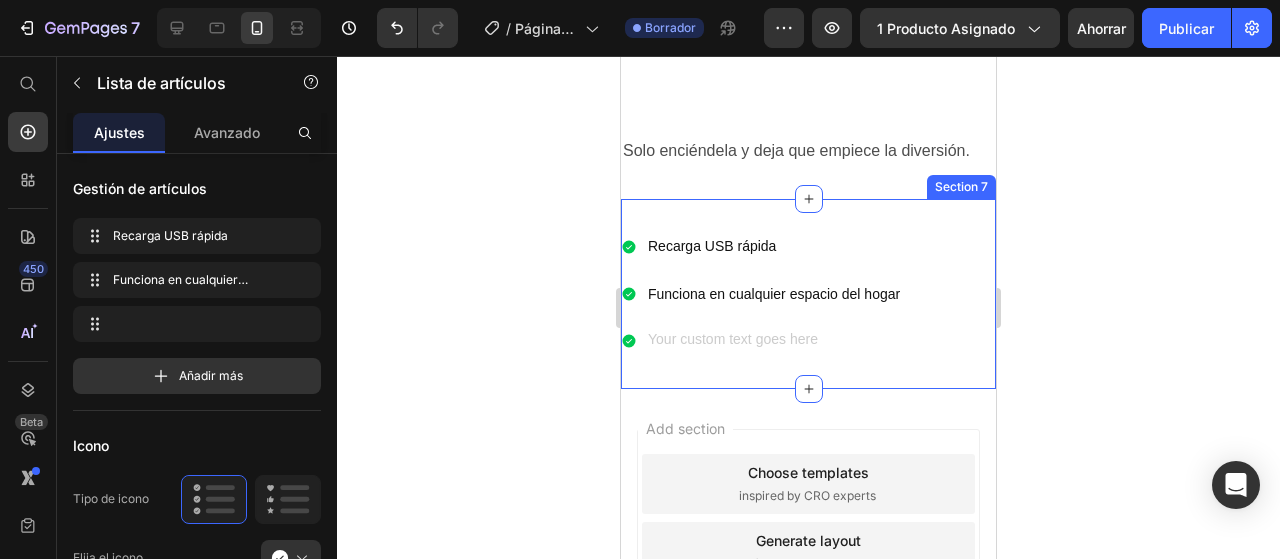scroll, scrollTop: 2321, scrollLeft: 0, axis: vertical 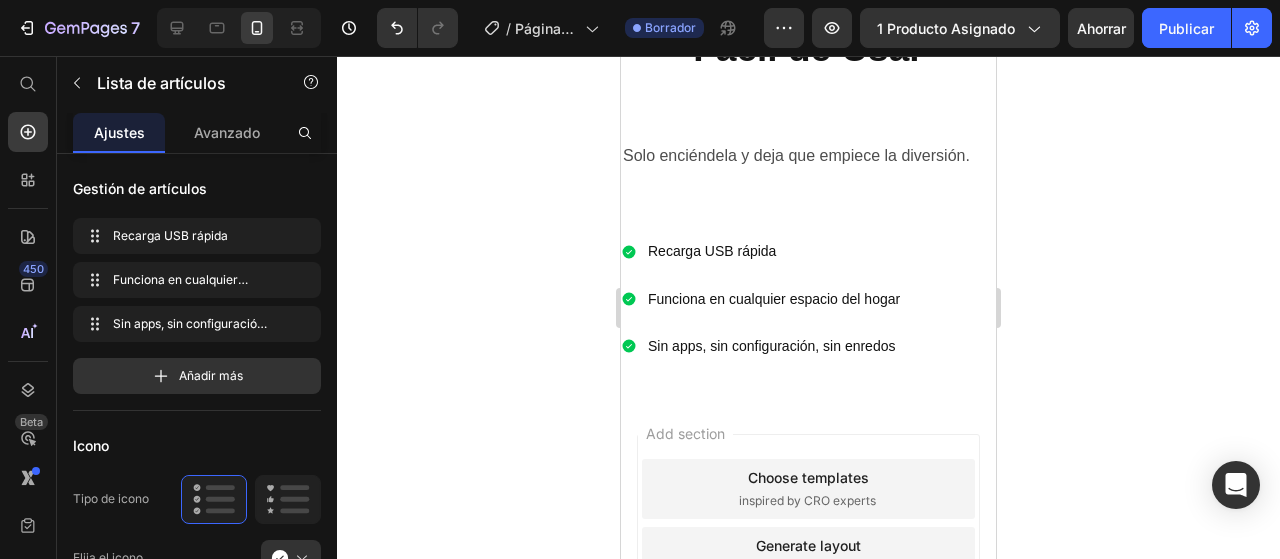 click on "Recarga USB rápida Funciona en cualquier espacio del hogar Sin apps, sin configuración, sin enredos" at bounding box center (808, 299) 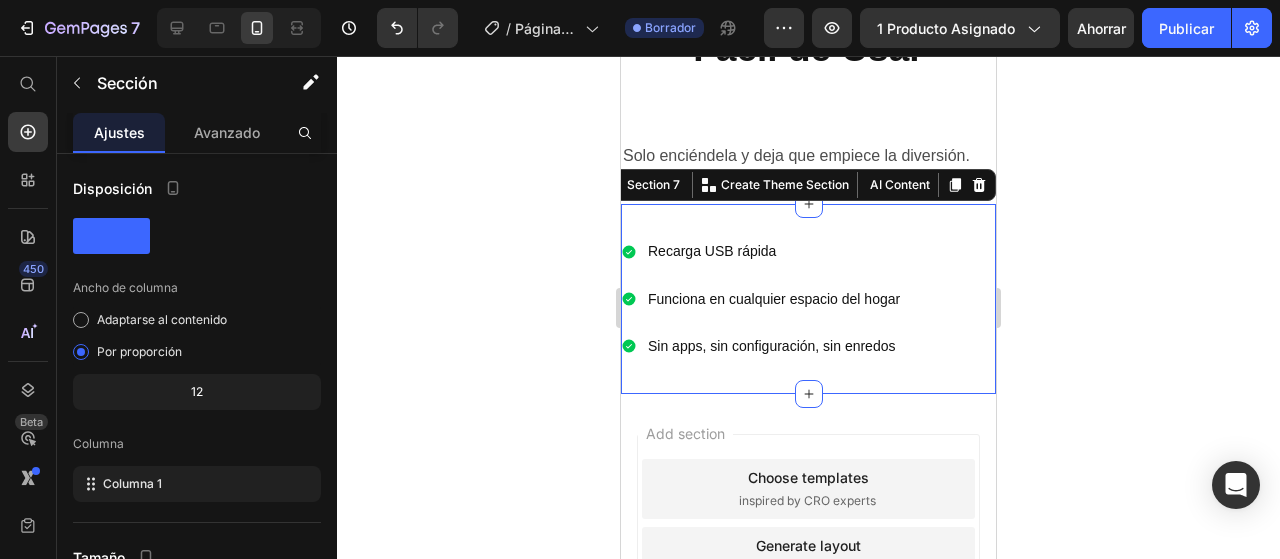 click on "Add section Choose templates inspired by CRO experts Generate layout from URL or image Add blank section then drag & drop elements" at bounding box center [808, 585] 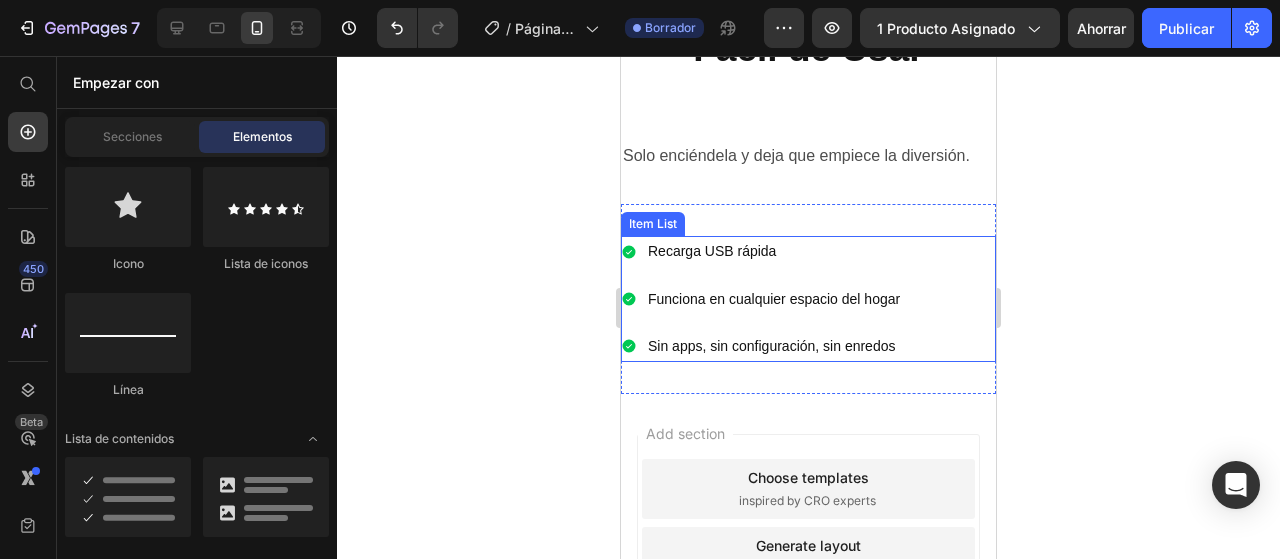 scroll, scrollTop: 2419, scrollLeft: 0, axis: vertical 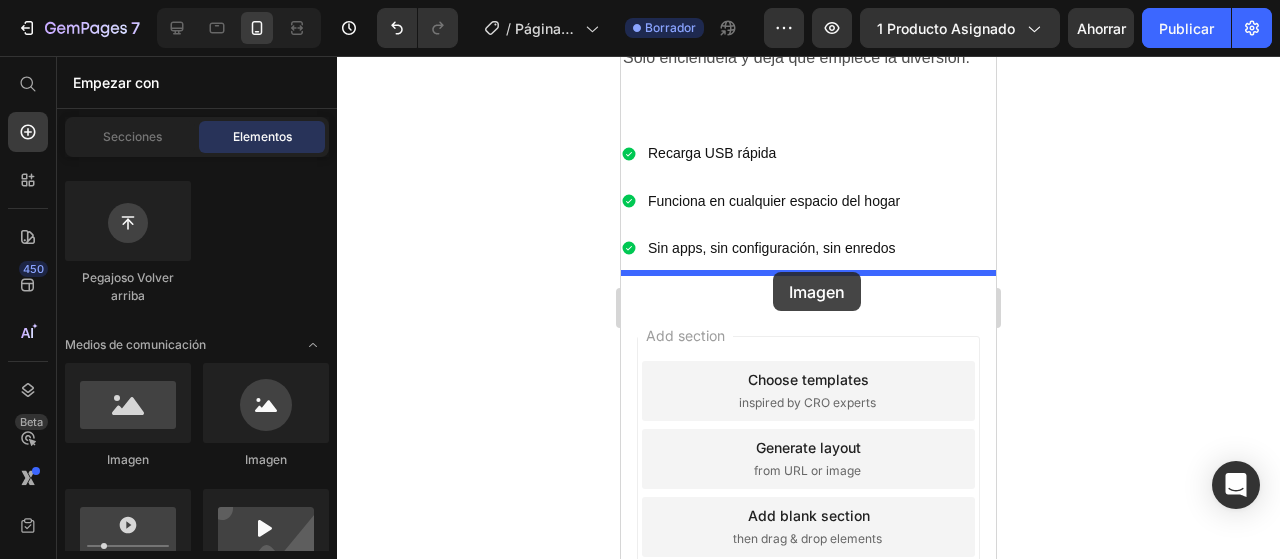 drag, startPoint x: 751, startPoint y: 469, endPoint x: 773, endPoint y: 273, distance: 197.23083 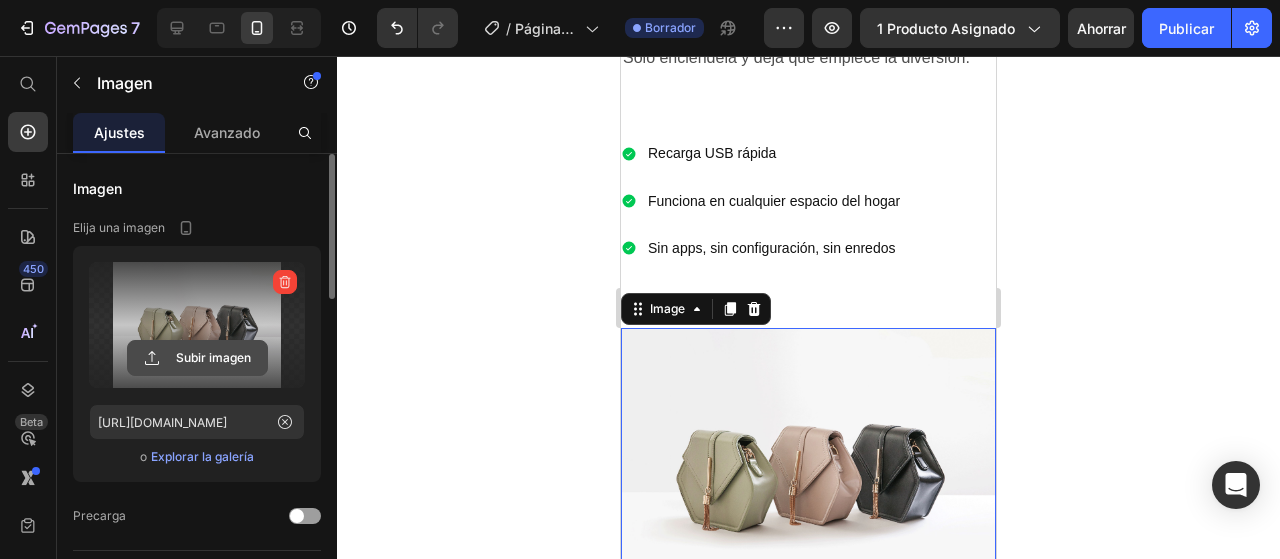 click 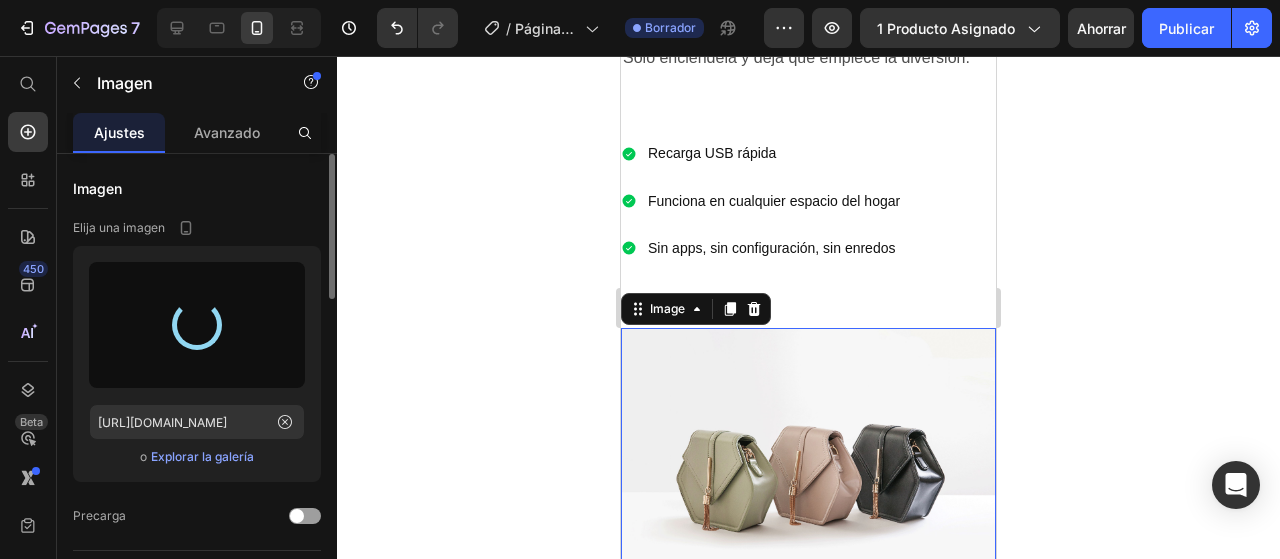 type on "[URL][DOMAIN_NAME]" 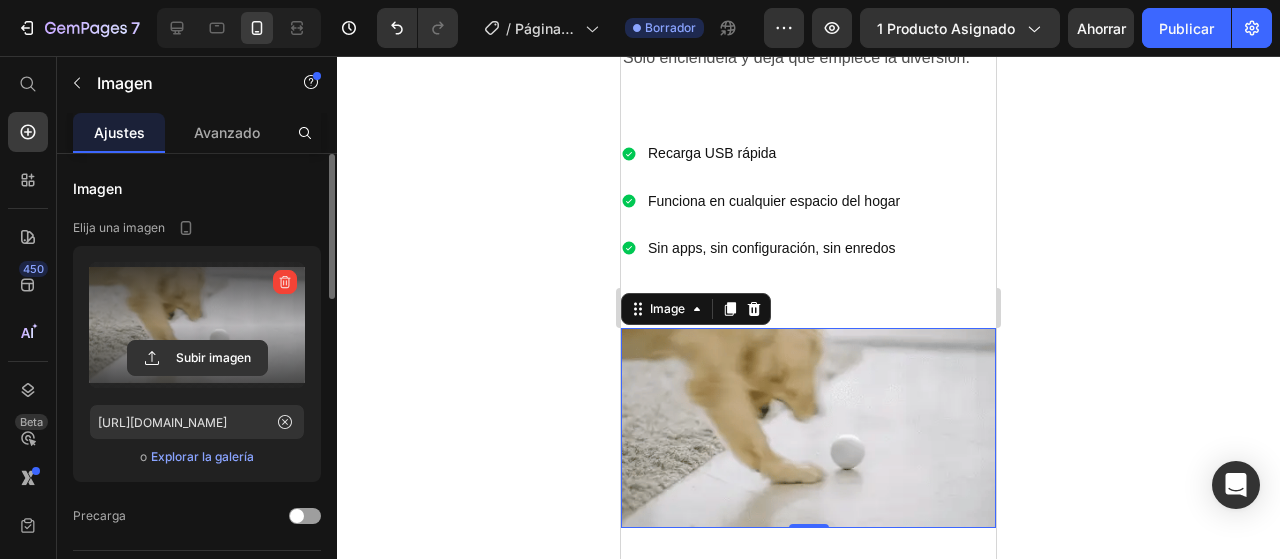 click 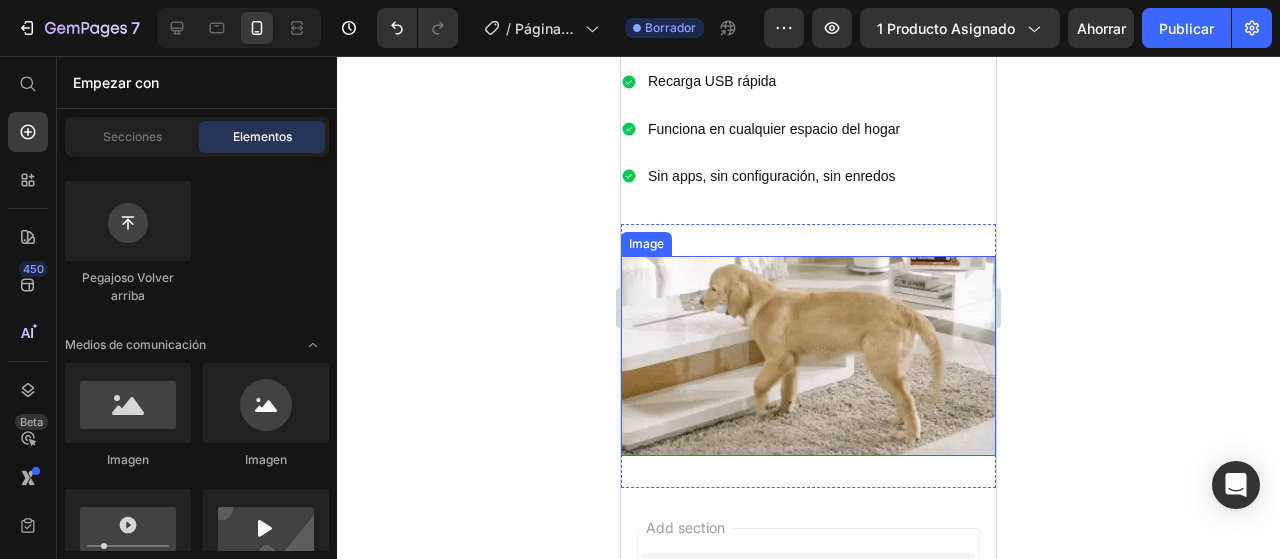 scroll, scrollTop: 2676, scrollLeft: 0, axis: vertical 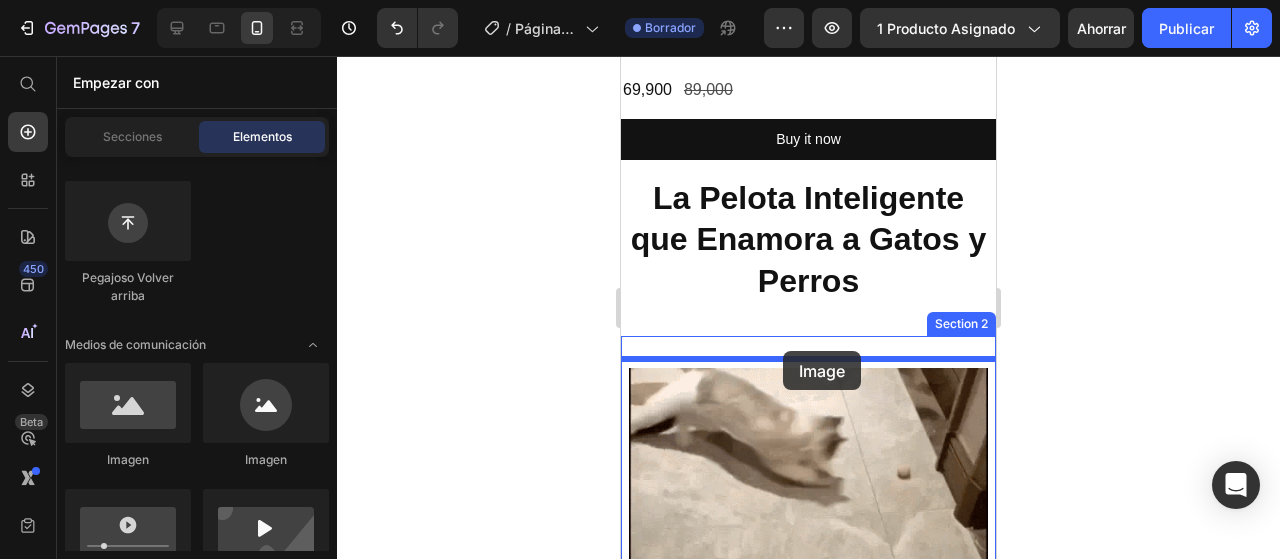 drag, startPoint x: 759, startPoint y: 445, endPoint x: 783, endPoint y: 351, distance: 97.015465 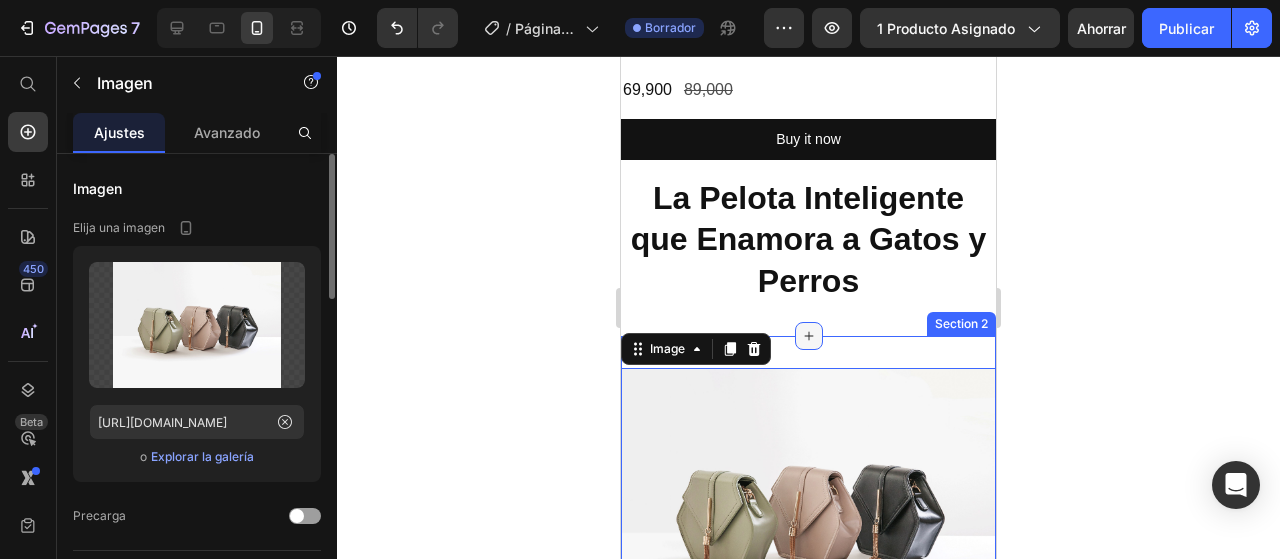 scroll, scrollTop: 800, scrollLeft: 0, axis: vertical 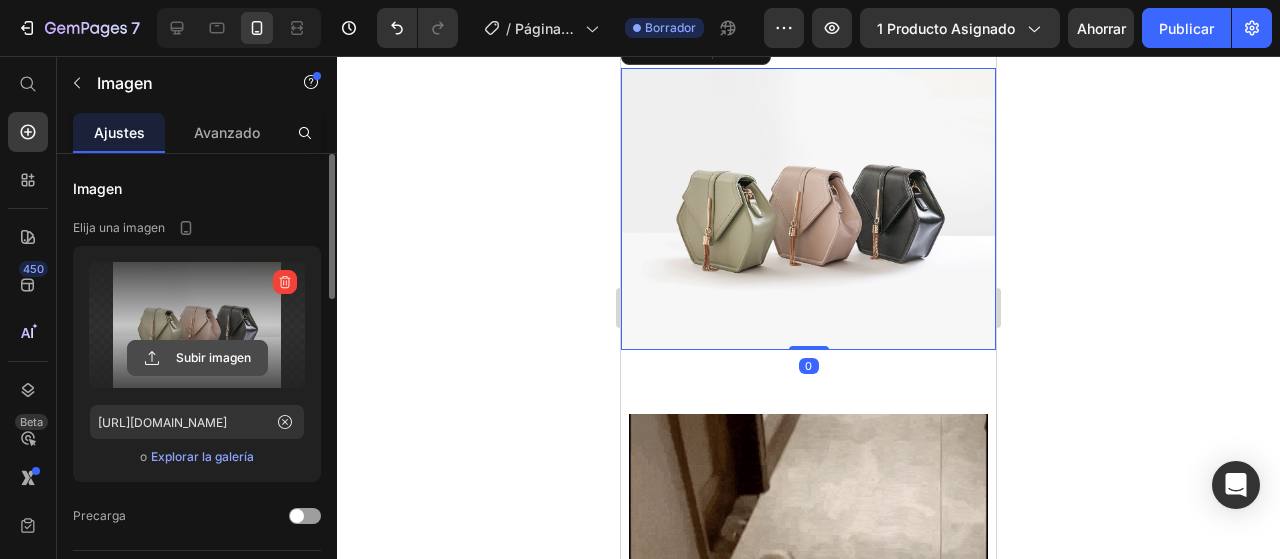 click 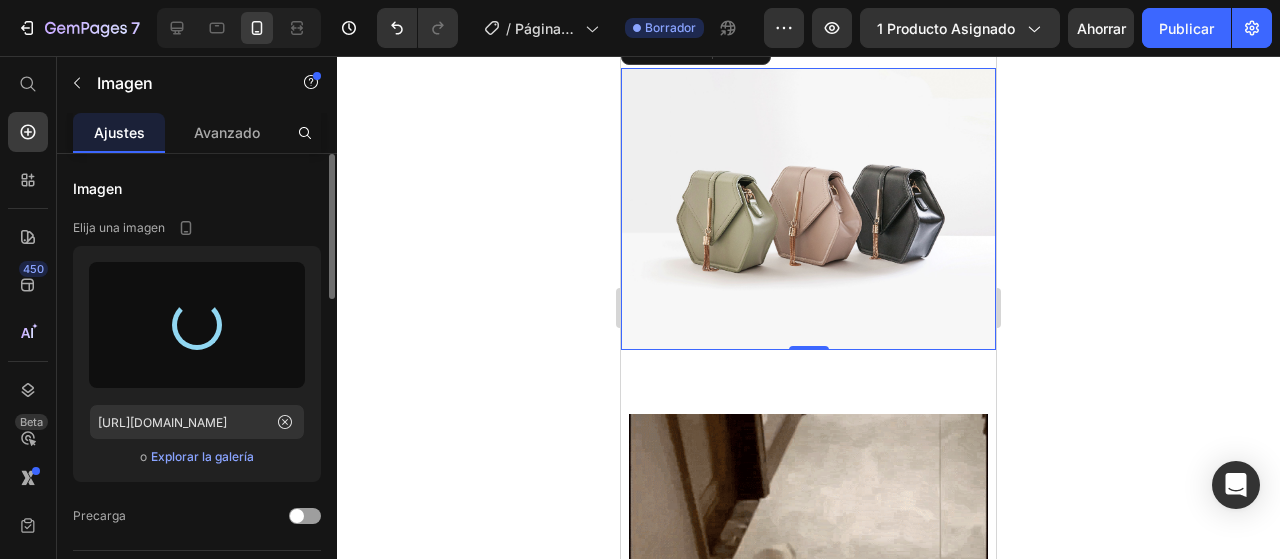 type on "[URL][DOMAIN_NAME]" 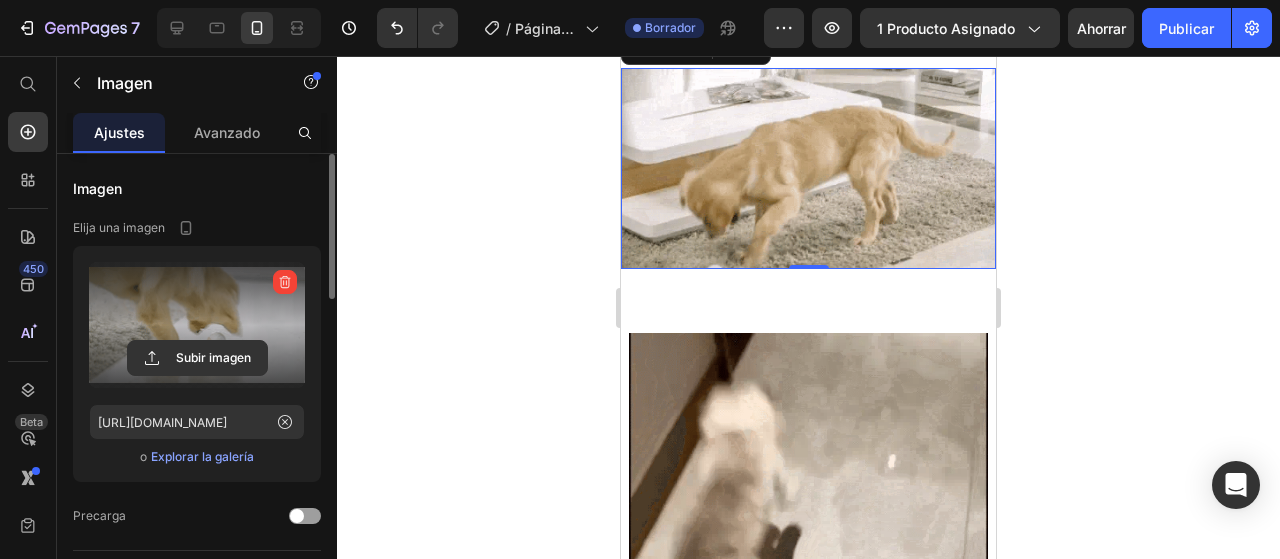 click 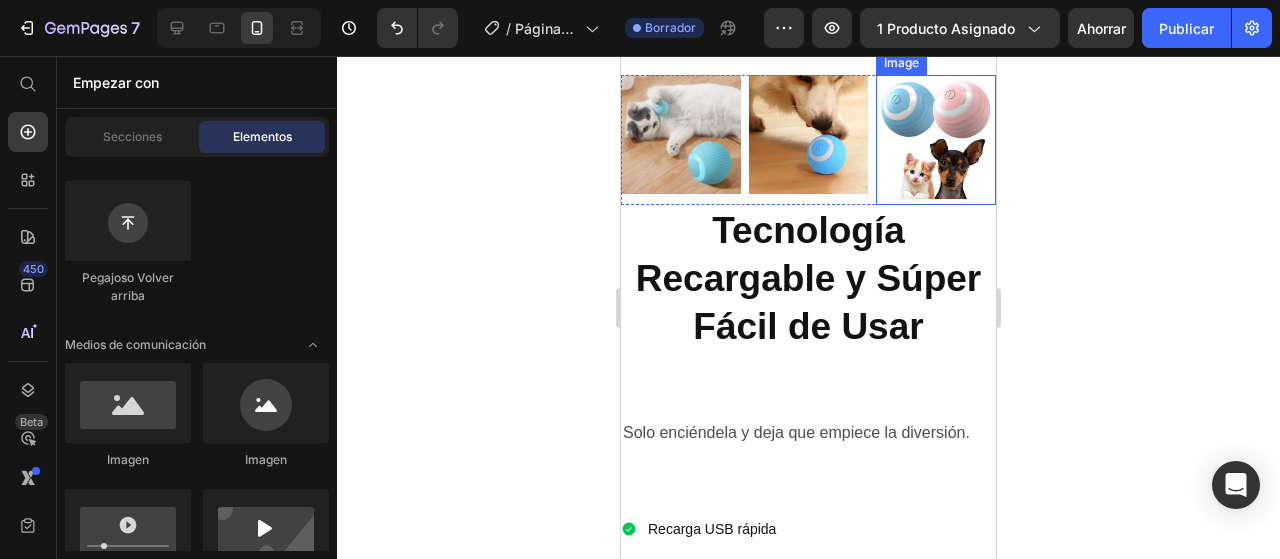 scroll, scrollTop: 2700, scrollLeft: 0, axis: vertical 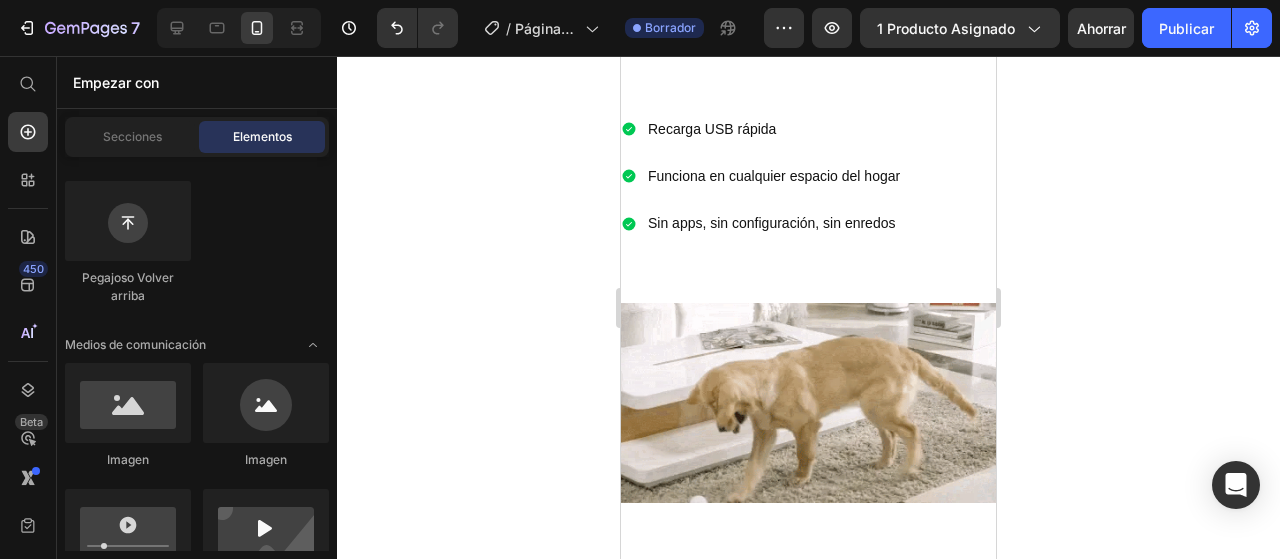 click at bounding box center (808, 403) 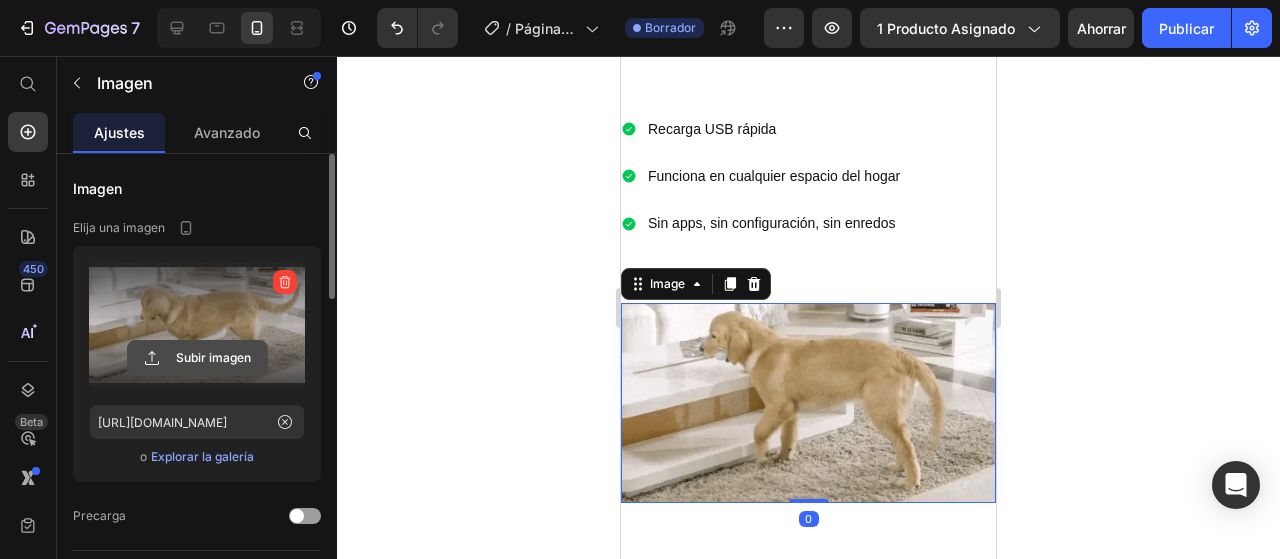 click 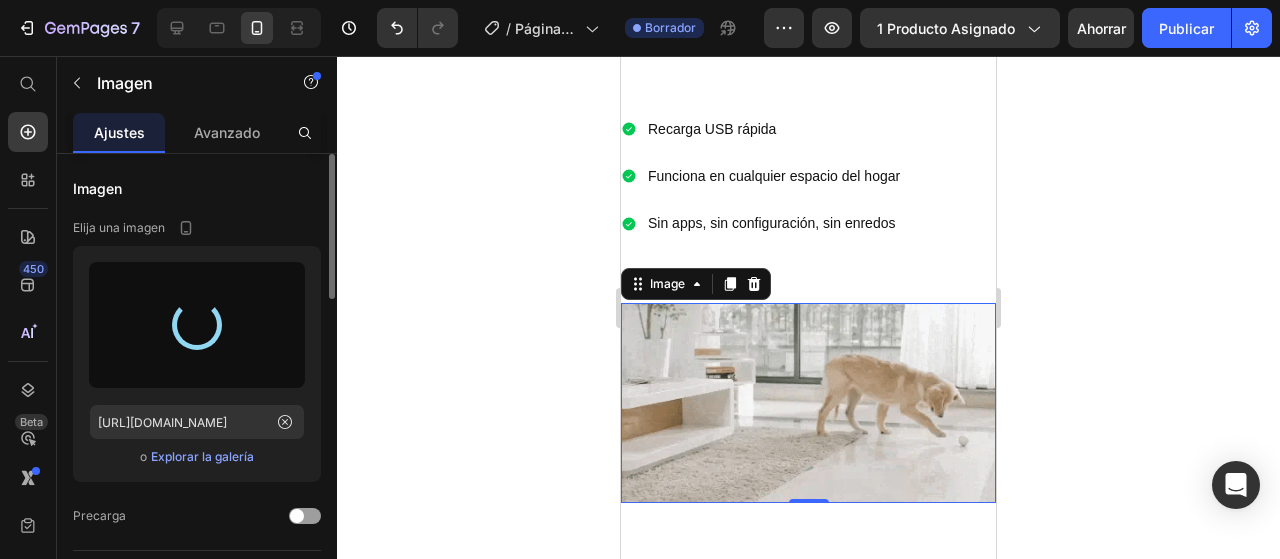 type on "[URL][DOMAIN_NAME]" 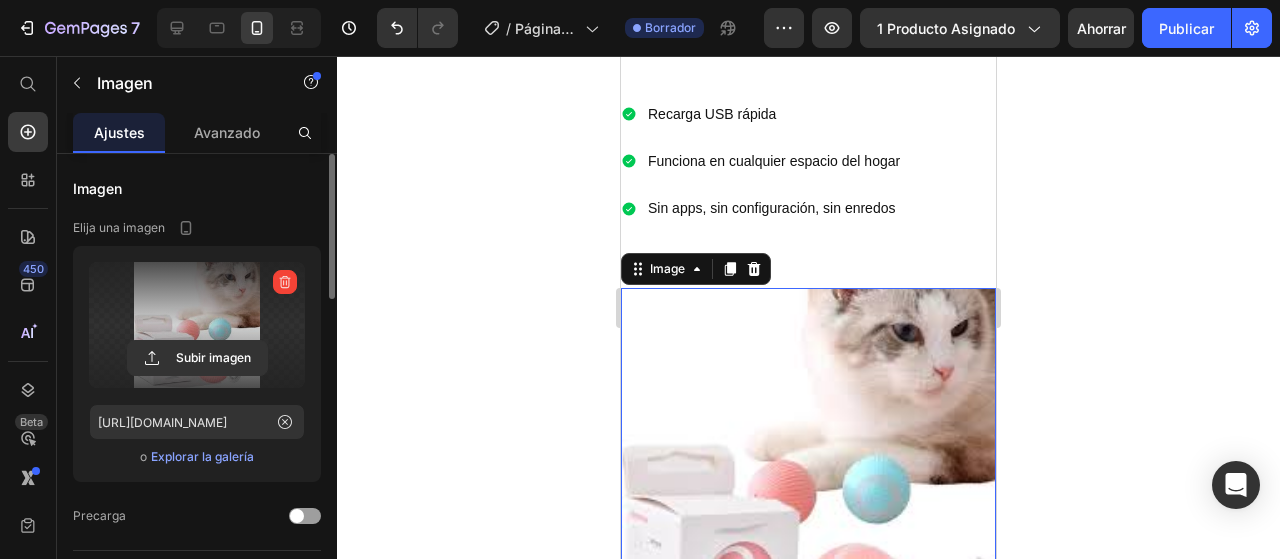 scroll, scrollTop: 3000, scrollLeft: 0, axis: vertical 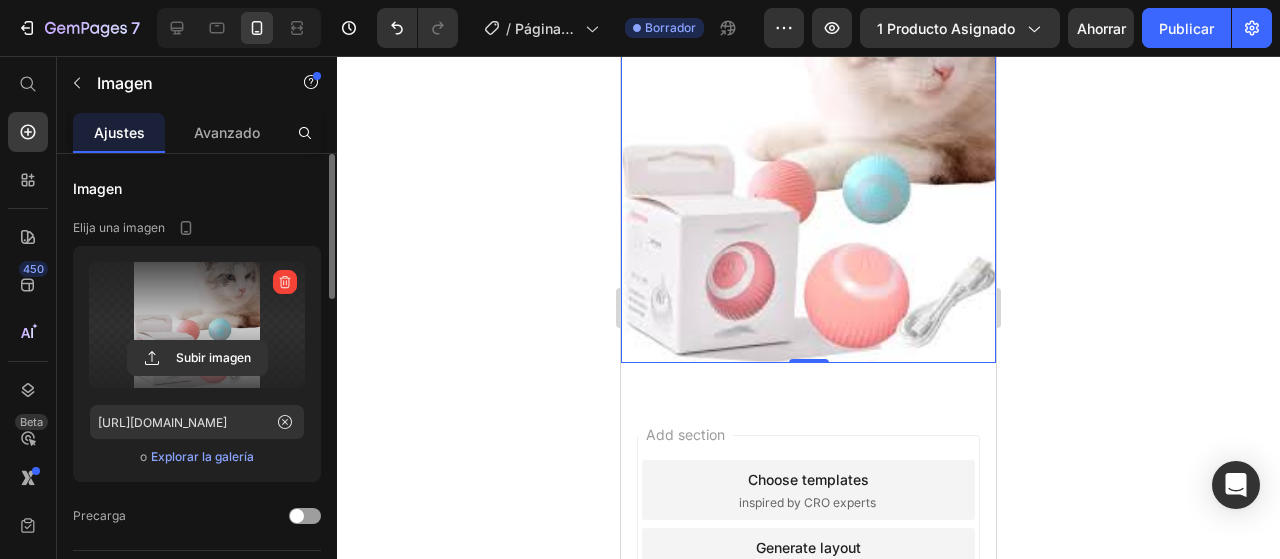click 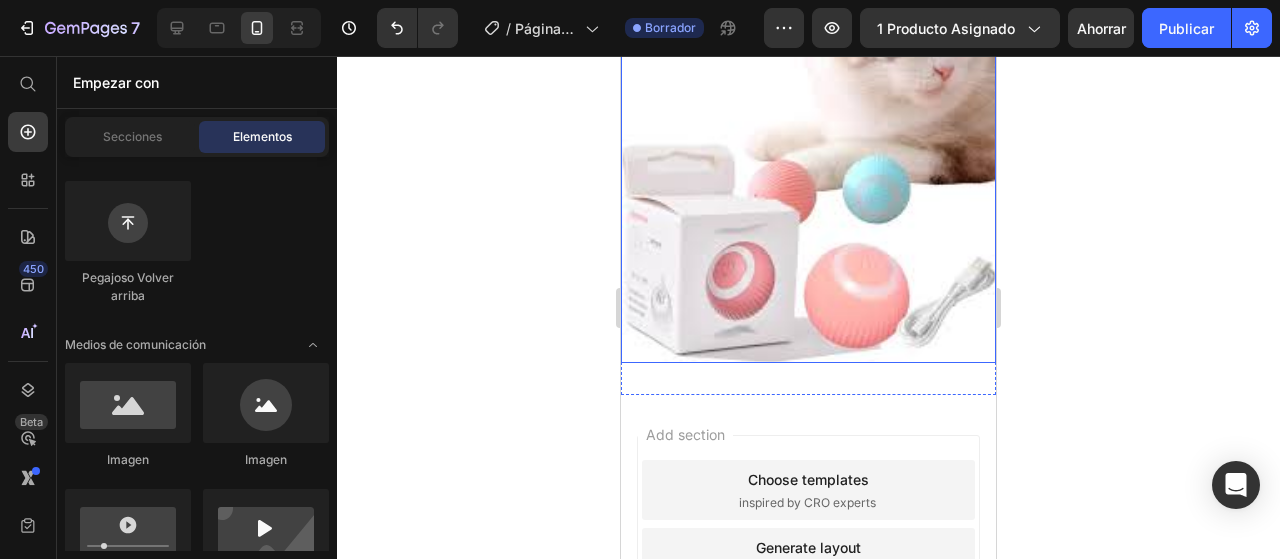 scroll, scrollTop: 2900, scrollLeft: 0, axis: vertical 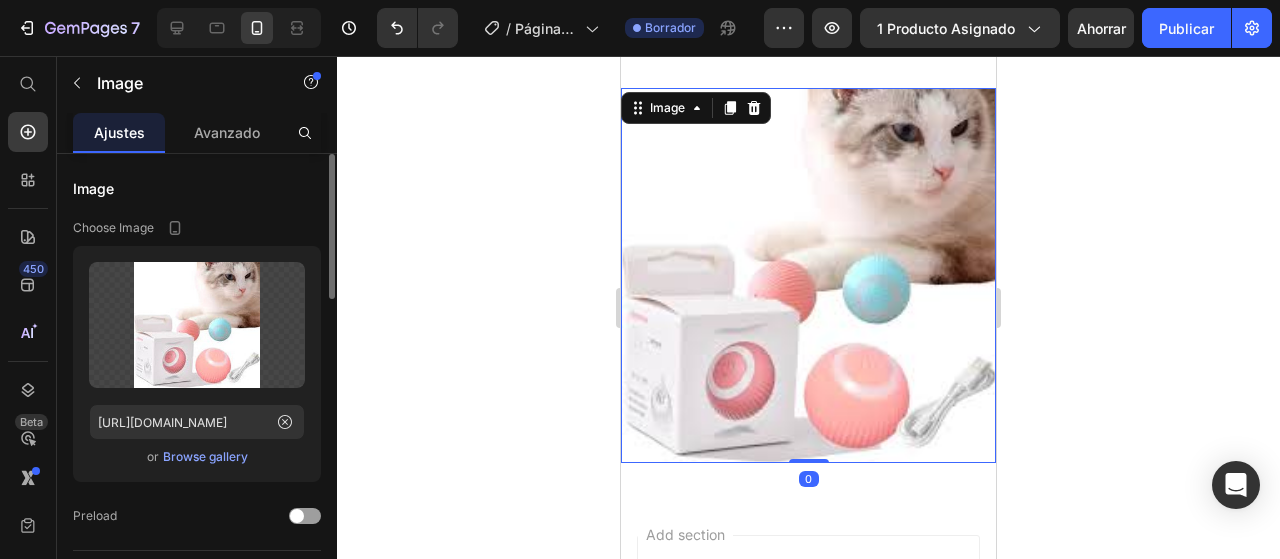 click at bounding box center [808, 275] 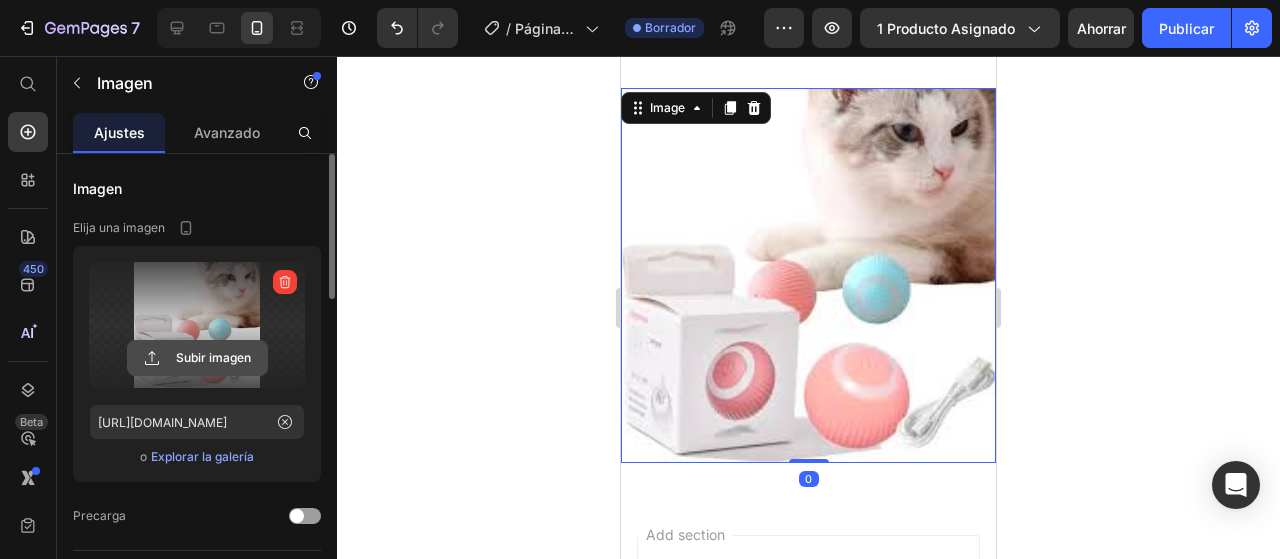 click 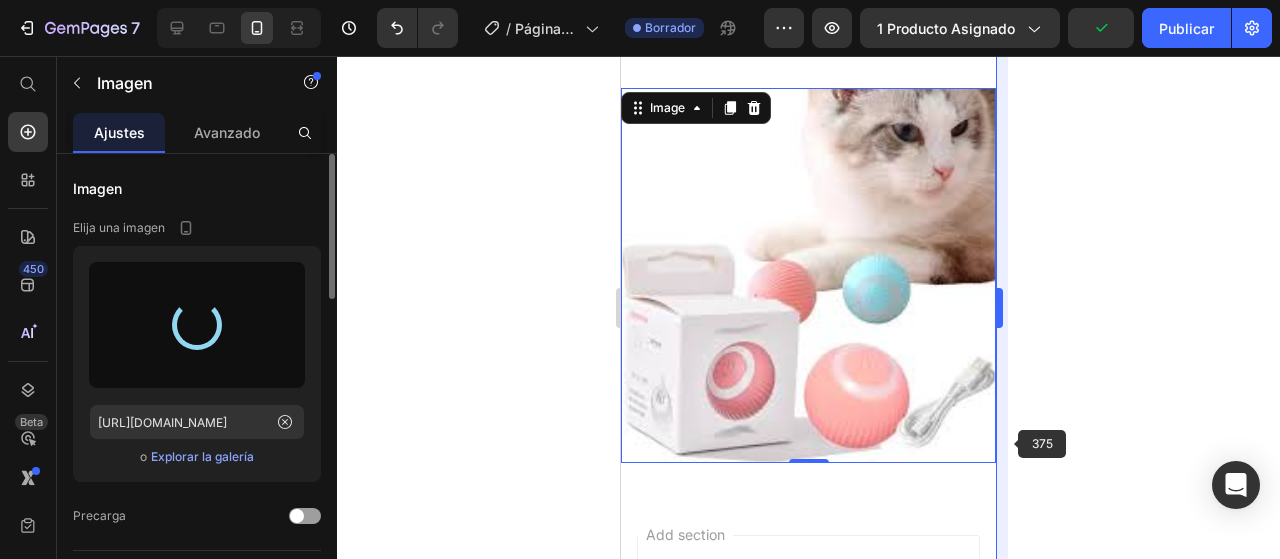 type on "[URL][DOMAIN_NAME]" 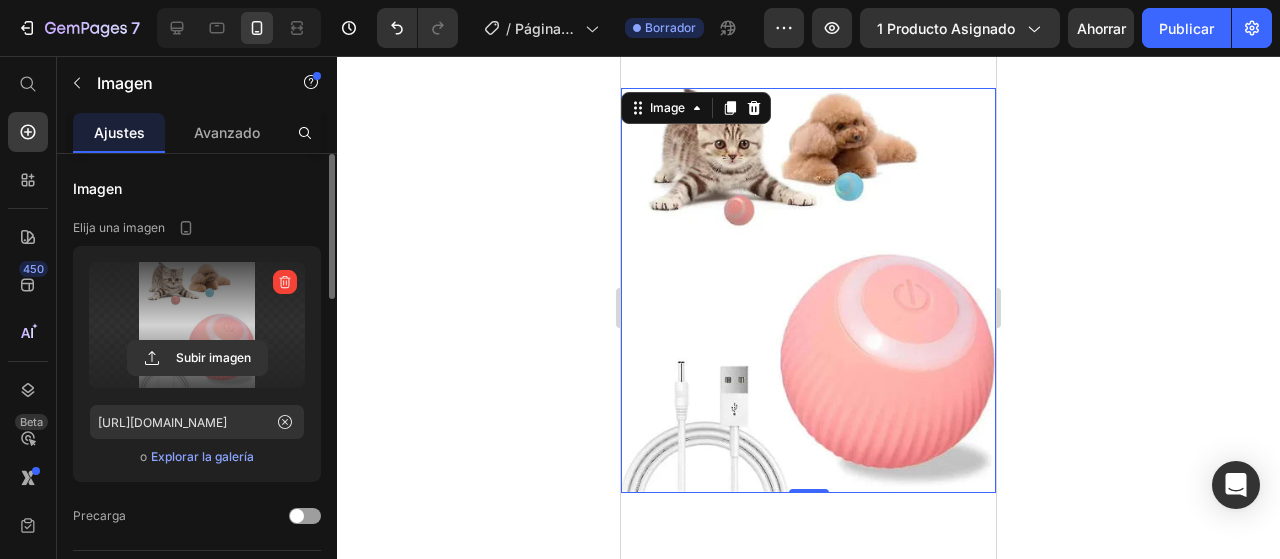click 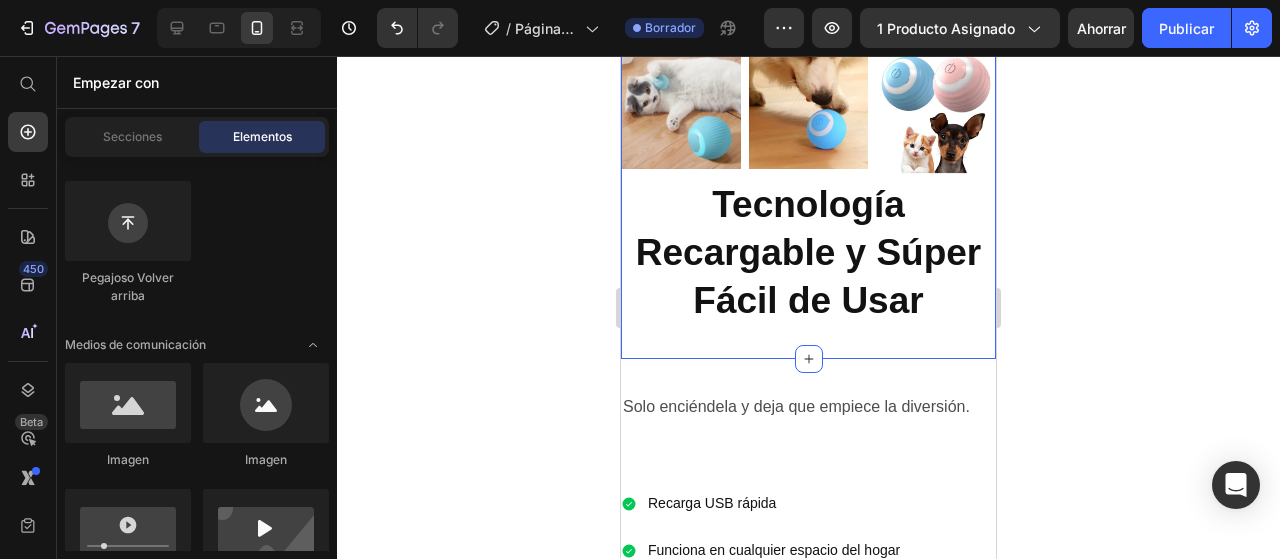 scroll, scrollTop: 2528, scrollLeft: 0, axis: vertical 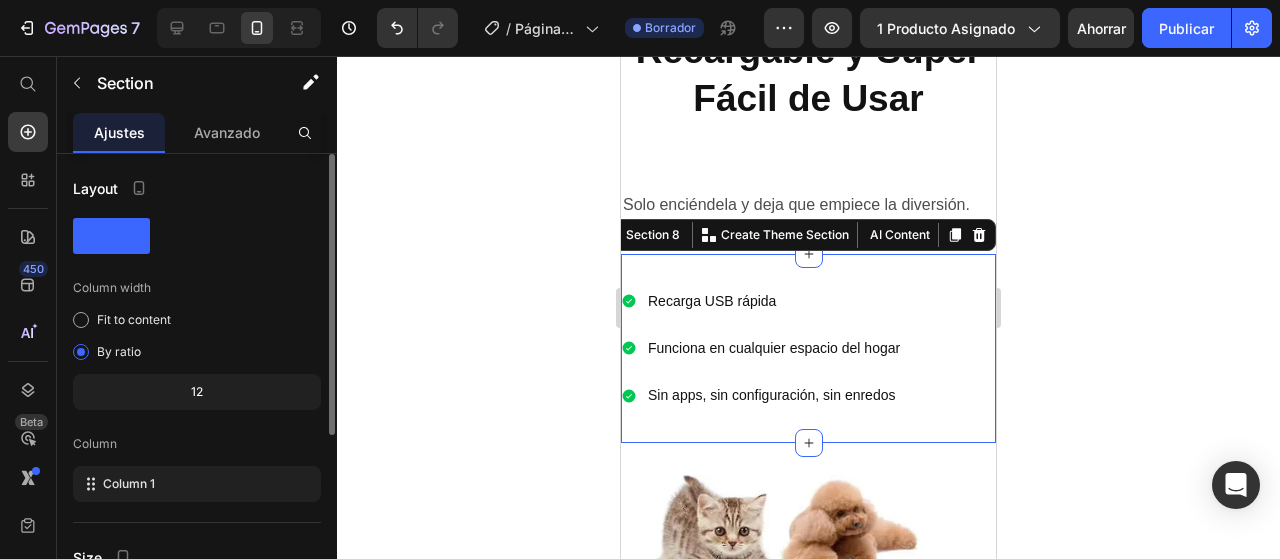 click on "Recarga USB rápida Funciona en cualquier espacio del hogar Sin apps, sin configuración, sin enredos Item List Section 8   You can create reusable sections Create Theme Section AI Content Write with [PERSON_NAME] What would you like to describe here? Tone and Voice Persuasive Product Pelota inteligente para gatos Show more Generate" at bounding box center [808, 349] 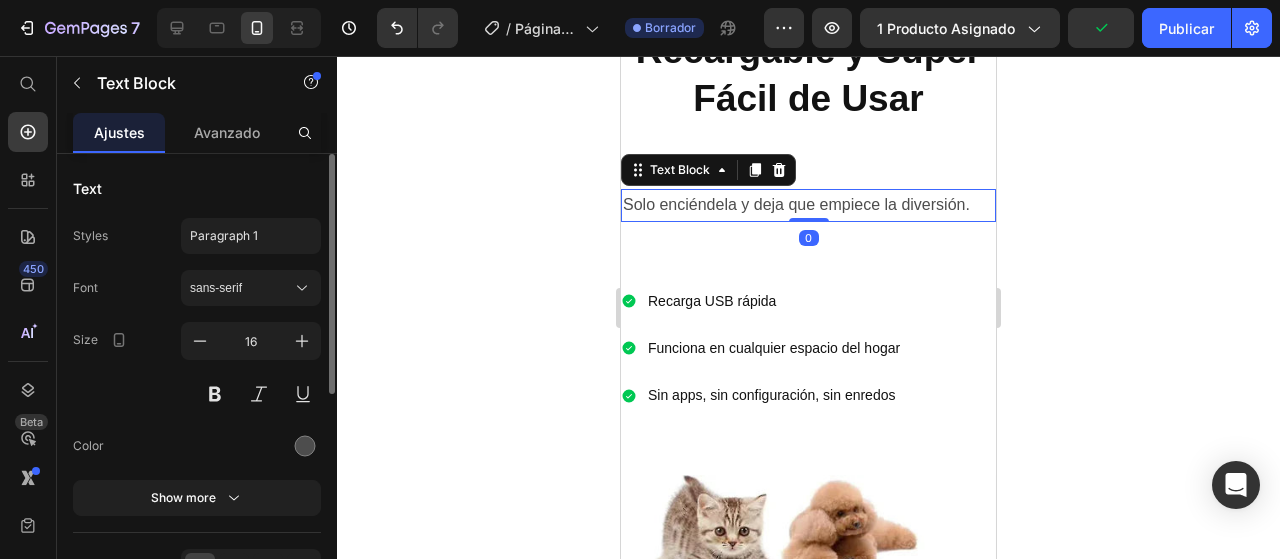 click on "Solo enciéndela y deja que empiece la diversión." at bounding box center (808, 205) 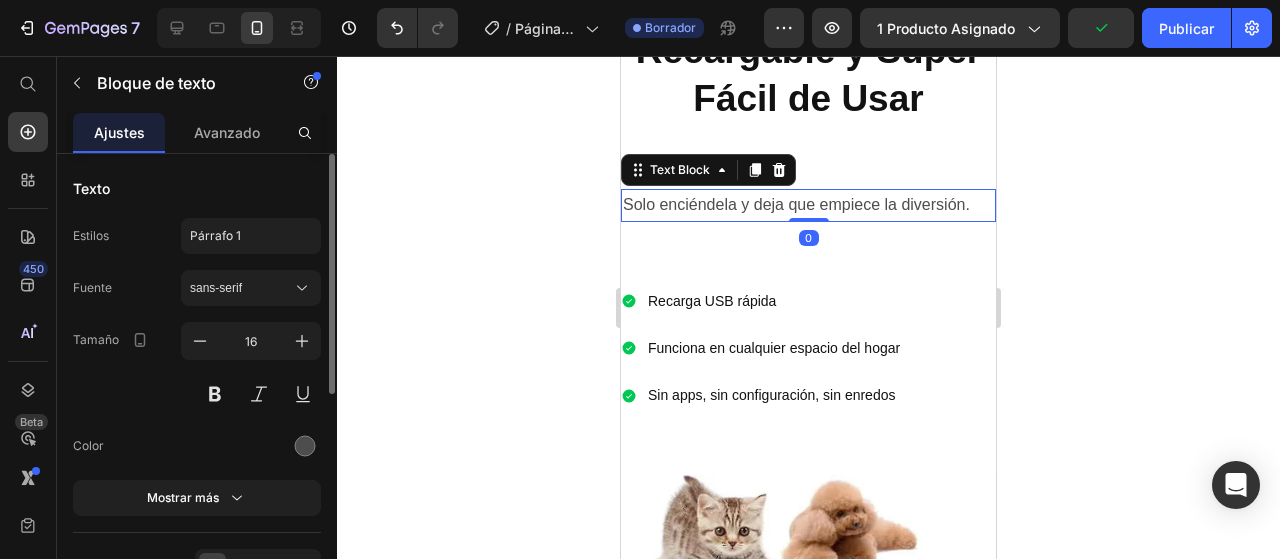 click on "Solo enciéndela y deja que empiece la diversión." at bounding box center [808, 205] 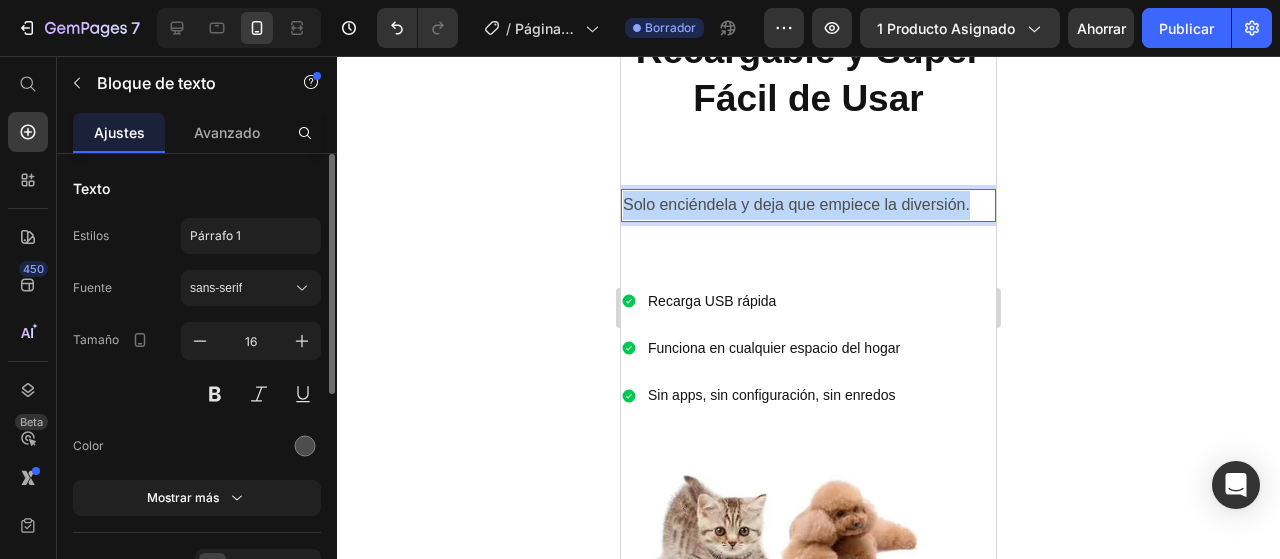 drag, startPoint x: 975, startPoint y: 175, endPoint x: 621, endPoint y: 175, distance: 354 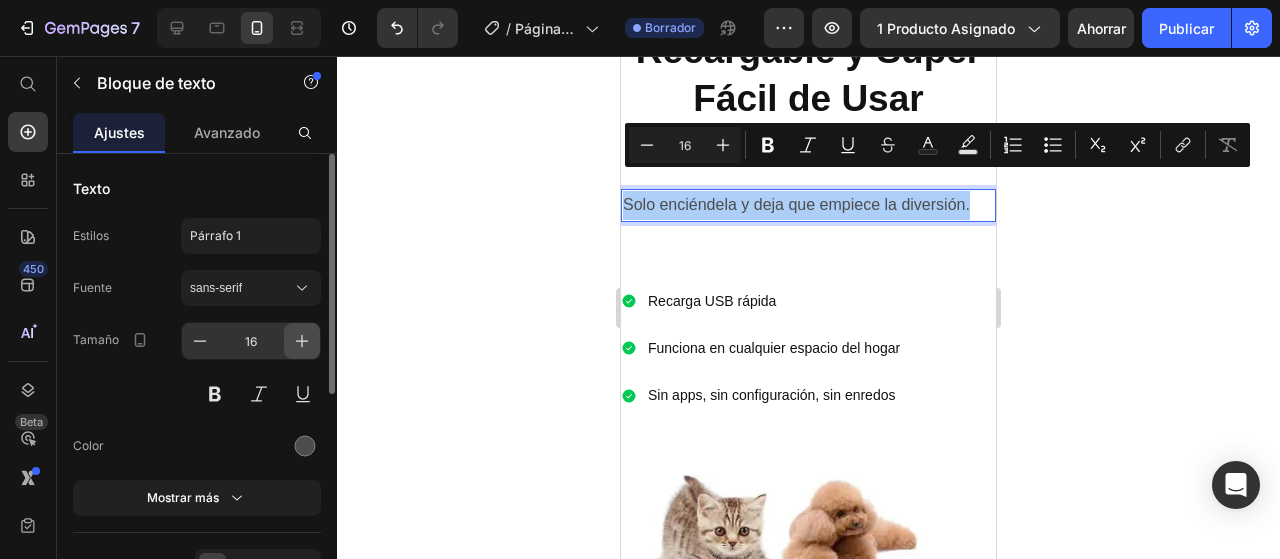 click 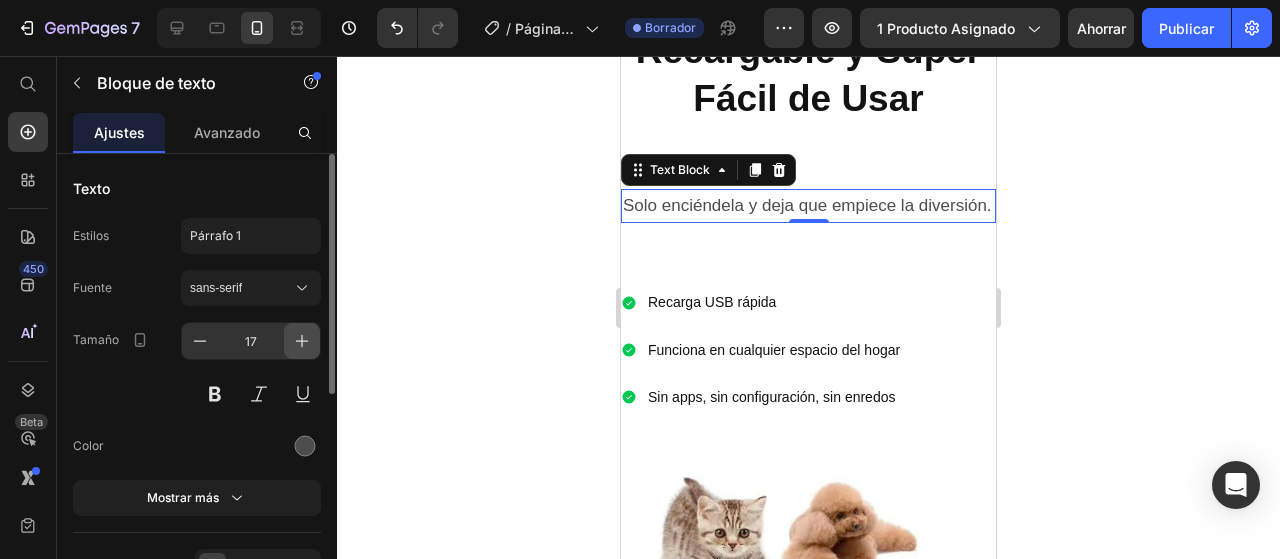 click 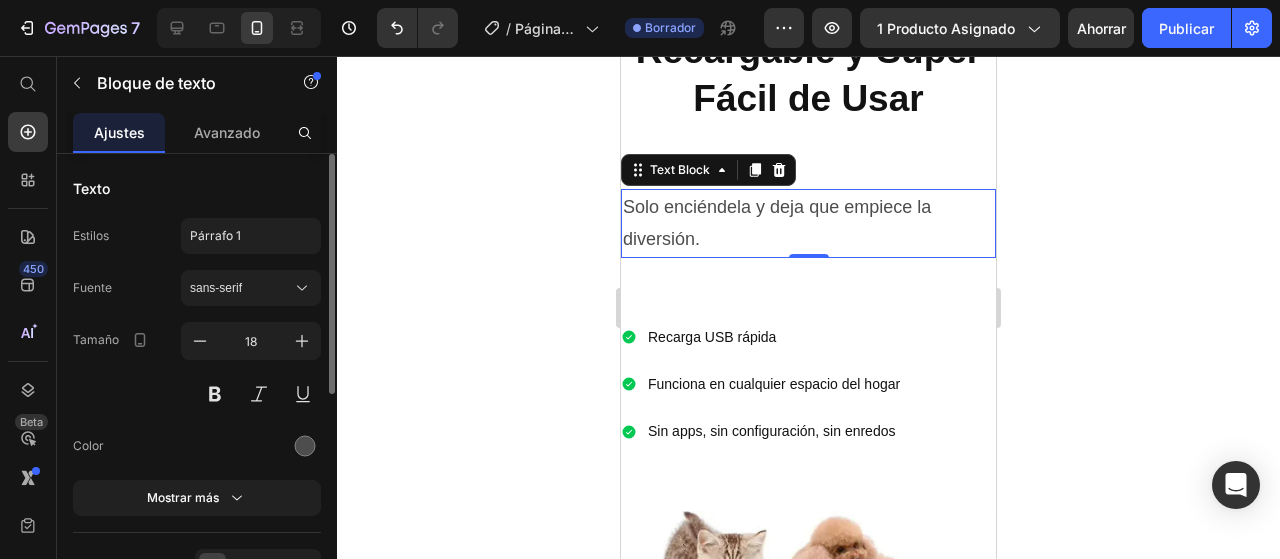 scroll, scrollTop: 300, scrollLeft: 0, axis: vertical 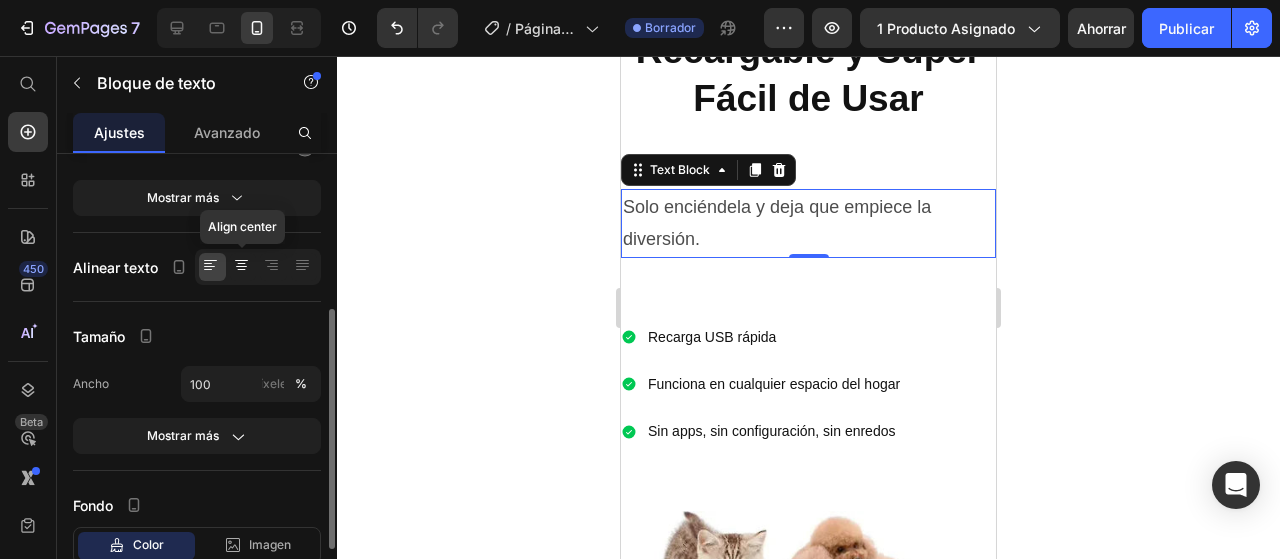 click 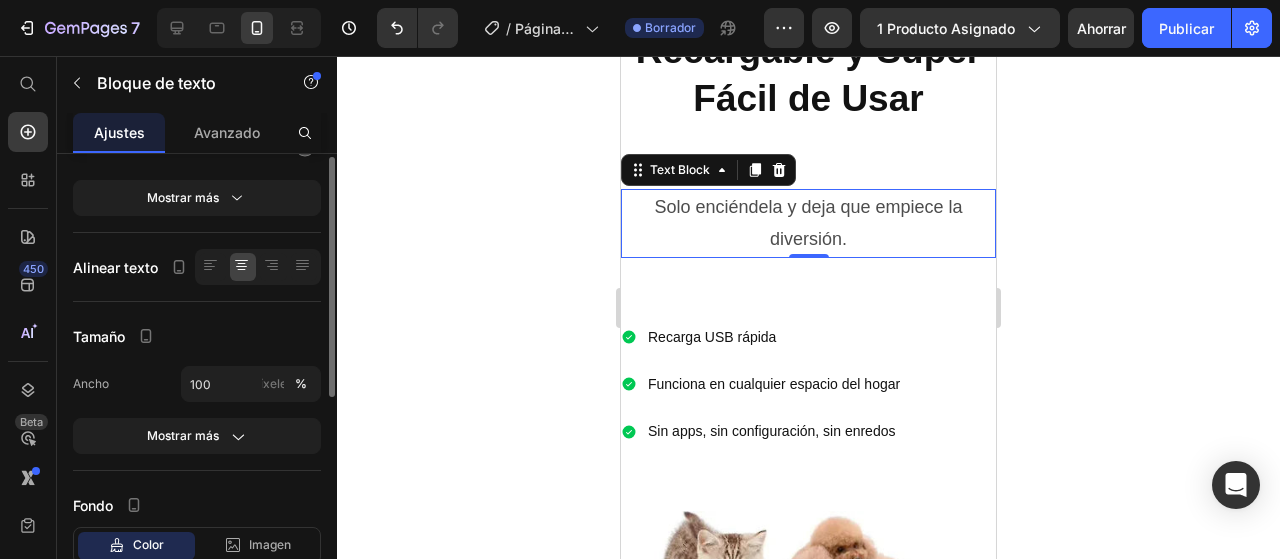 scroll, scrollTop: 200, scrollLeft: 0, axis: vertical 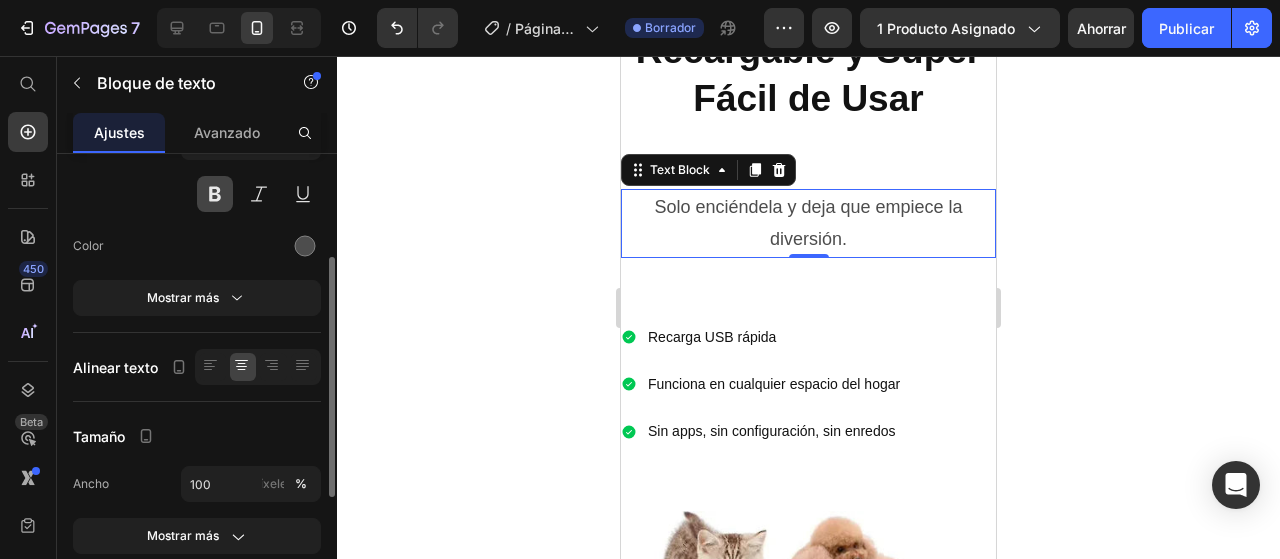 click at bounding box center [215, 194] 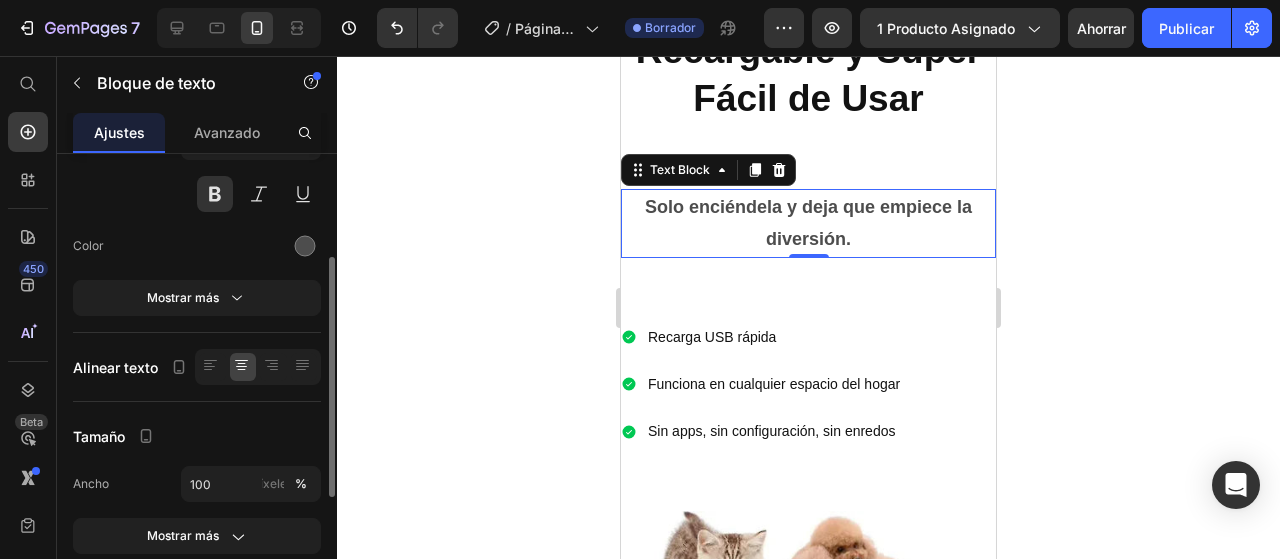 scroll, scrollTop: 100, scrollLeft: 0, axis: vertical 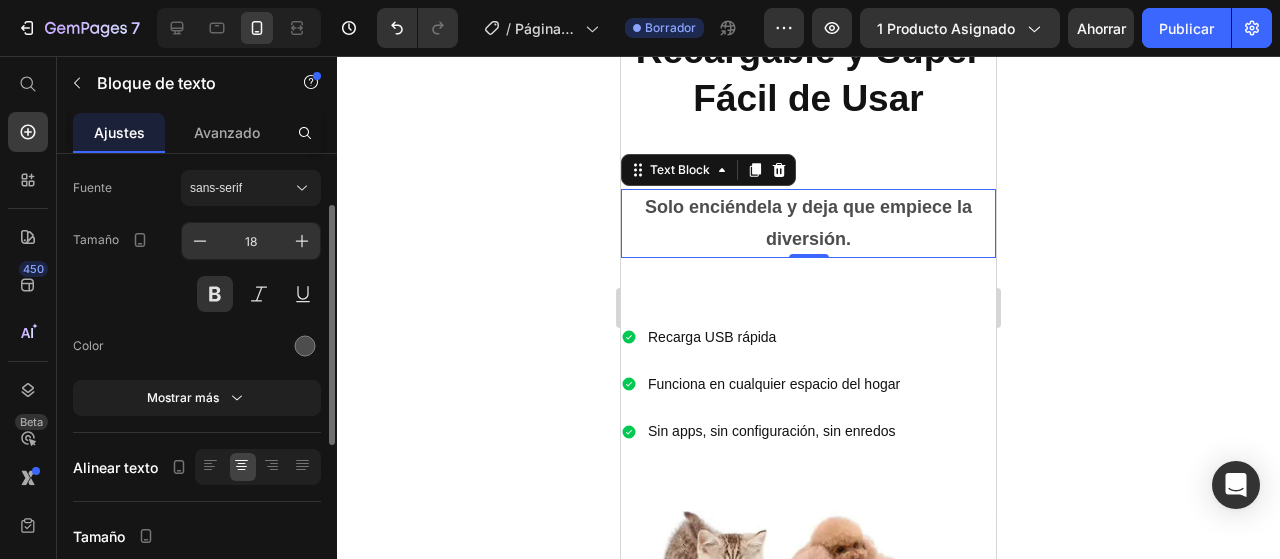 click on "18" at bounding box center [251, 241] 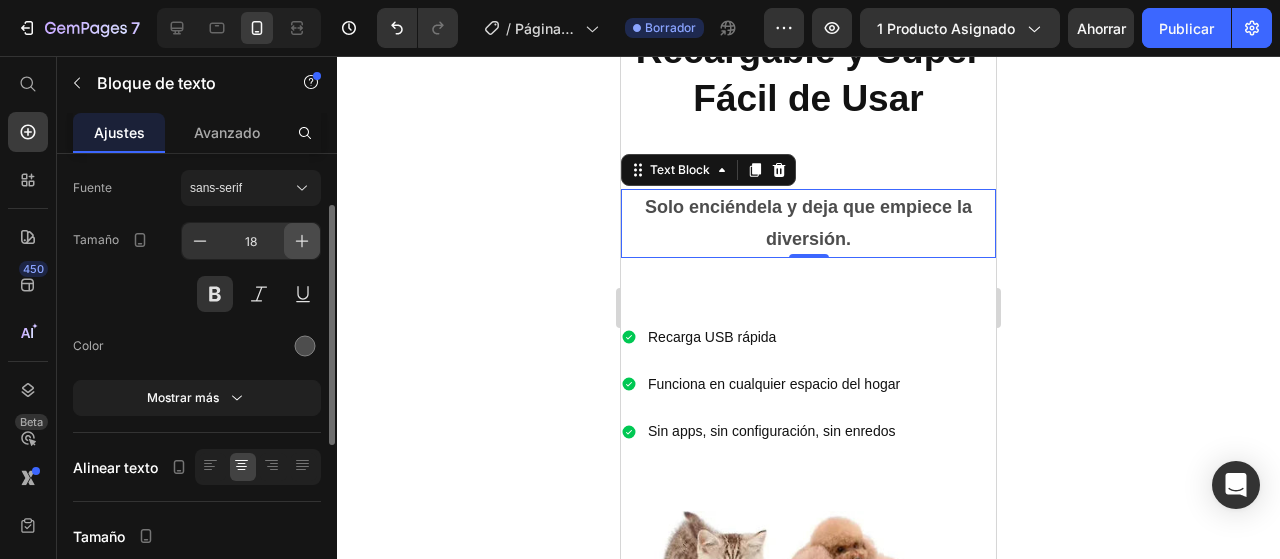 click at bounding box center [302, 241] 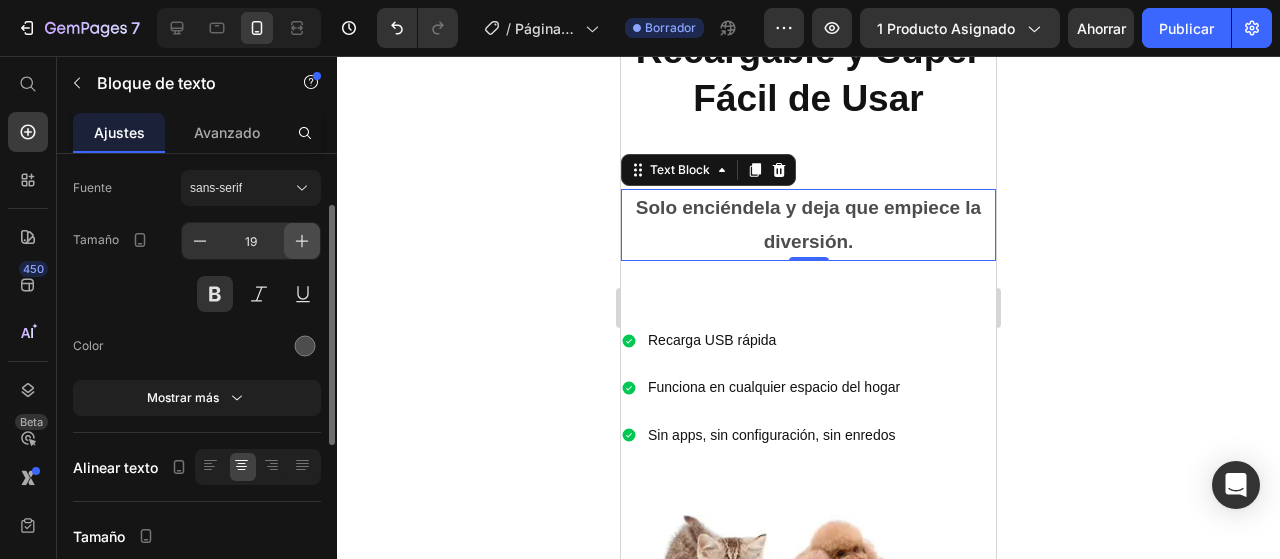 click at bounding box center (302, 241) 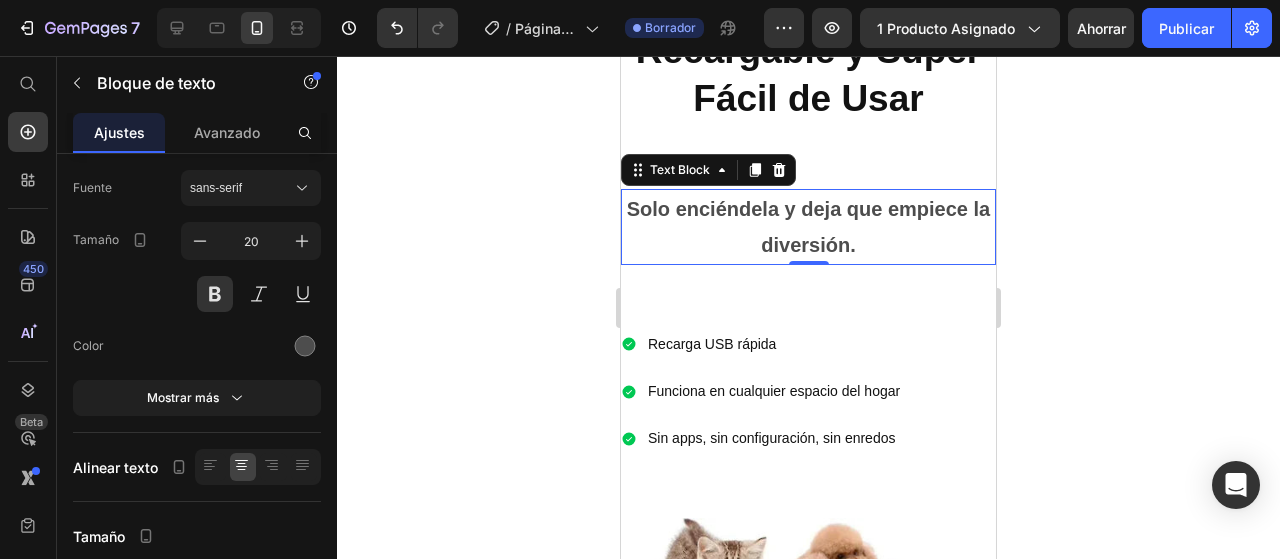 click 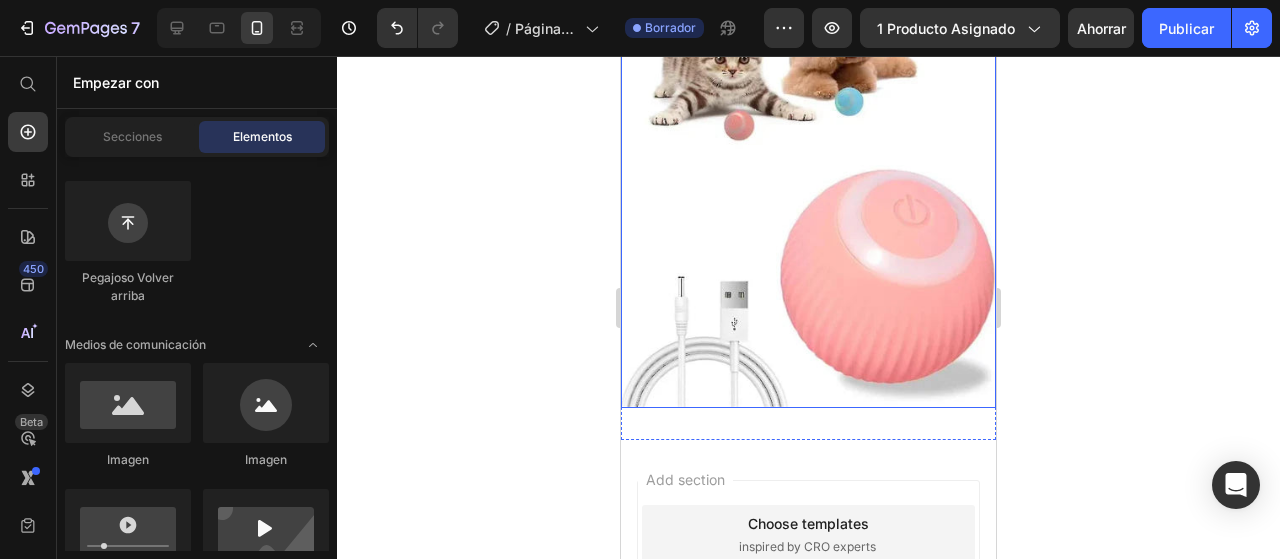 scroll, scrollTop: 3171, scrollLeft: 0, axis: vertical 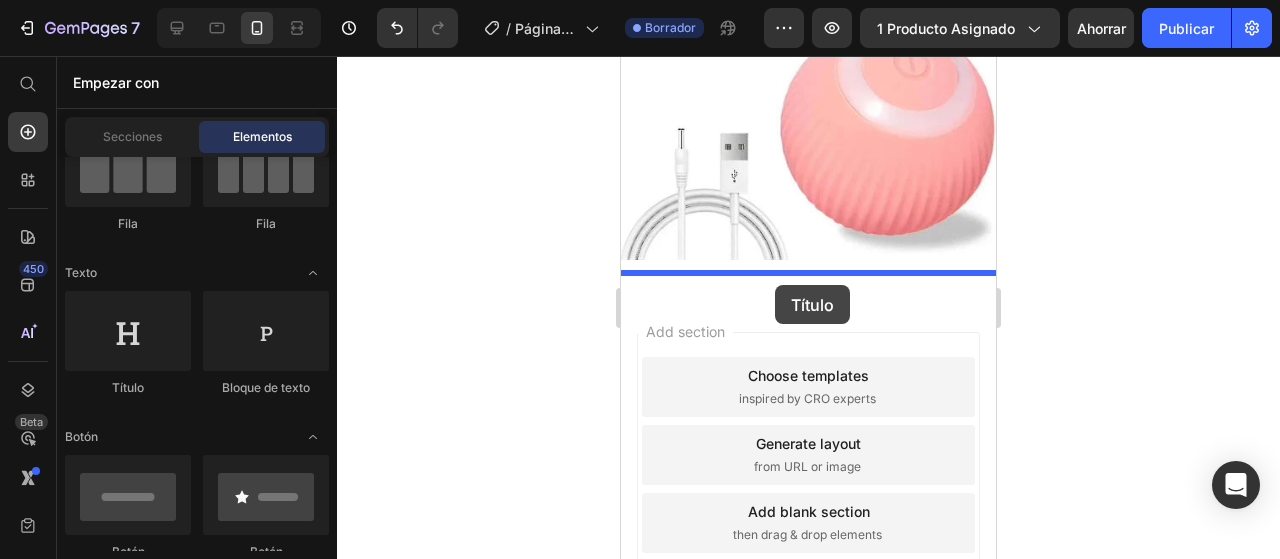 drag, startPoint x: 727, startPoint y: 381, endPoint x: 775, endPoint y: 285, distance: 107.33126 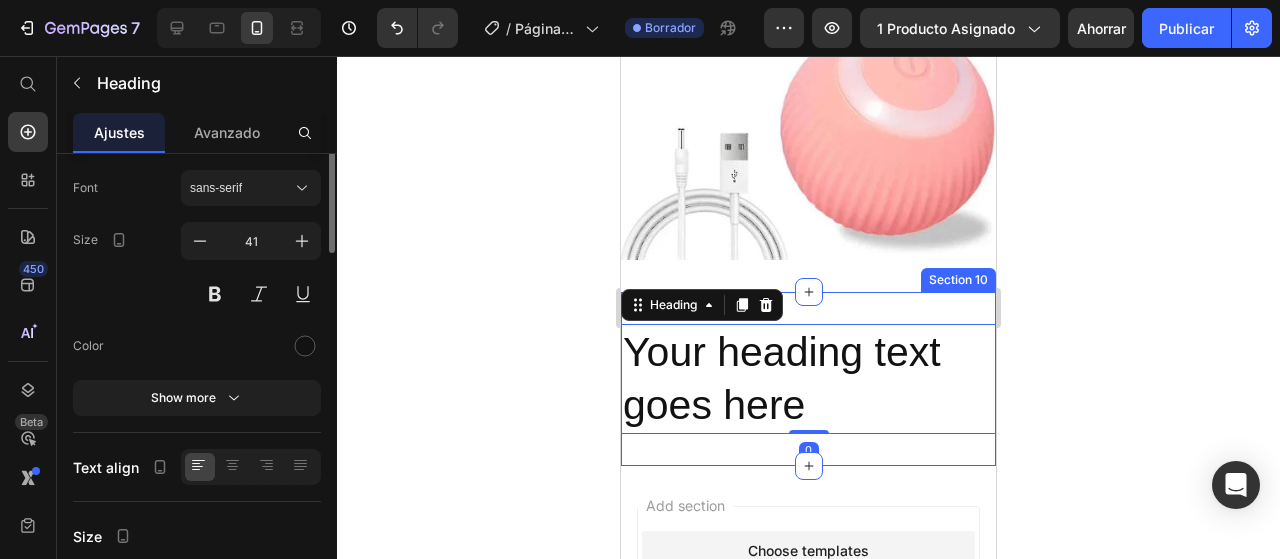 scroll, scrollTop: 0, scrollLeft: 0, axis: both 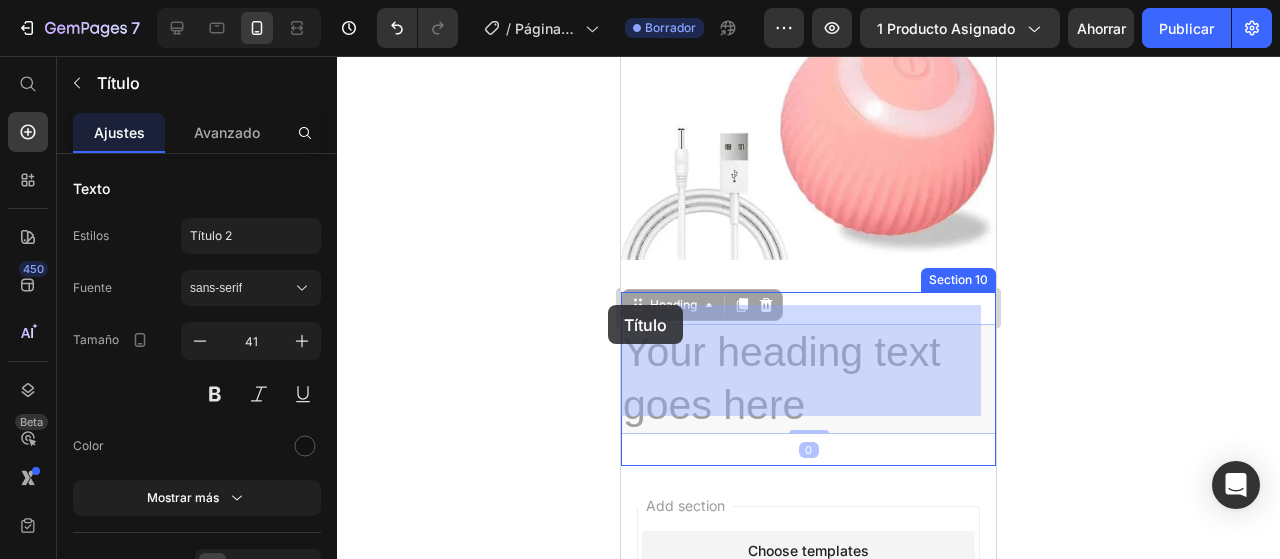 drag, startPoint x: 818, startPoint y: 377, endPoint x: 608, endPoint y: 305, distance: 222 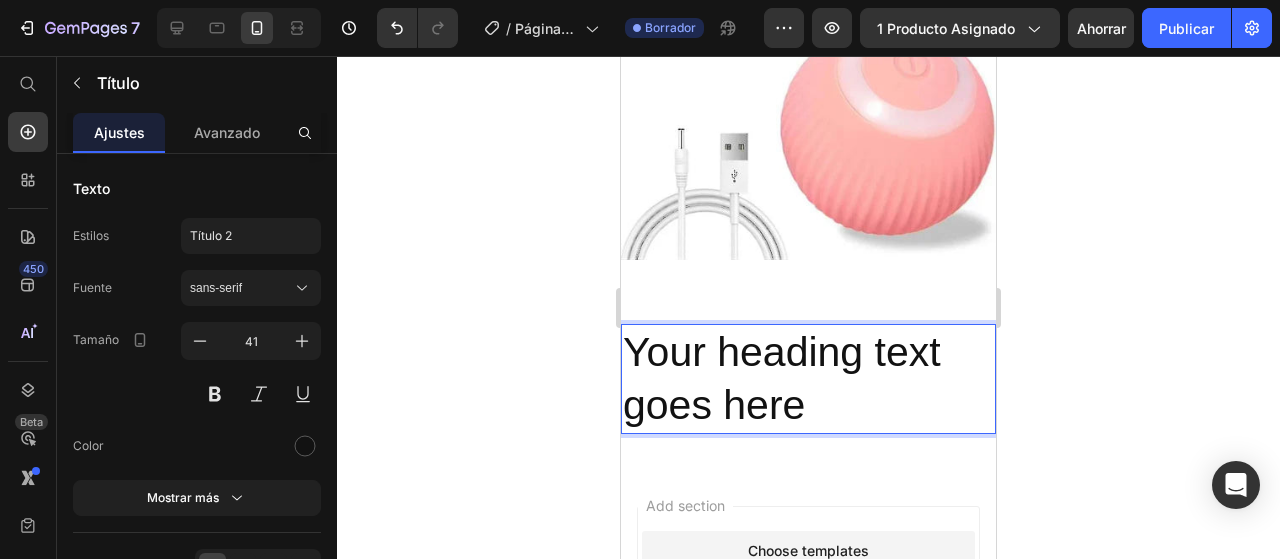 click on "Your heading text goes here" at bounding box center (808, 379) 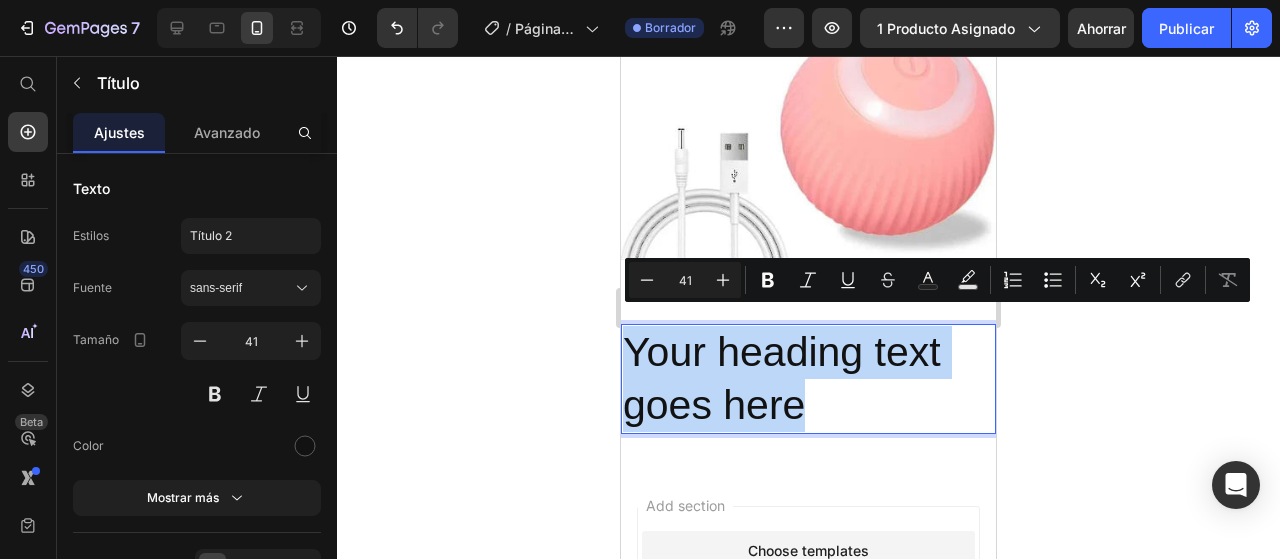 drag, startPoint x: 824, startPoint y: 391, endPoint x: 1235, endPoint y: 359, distance: 412.24387 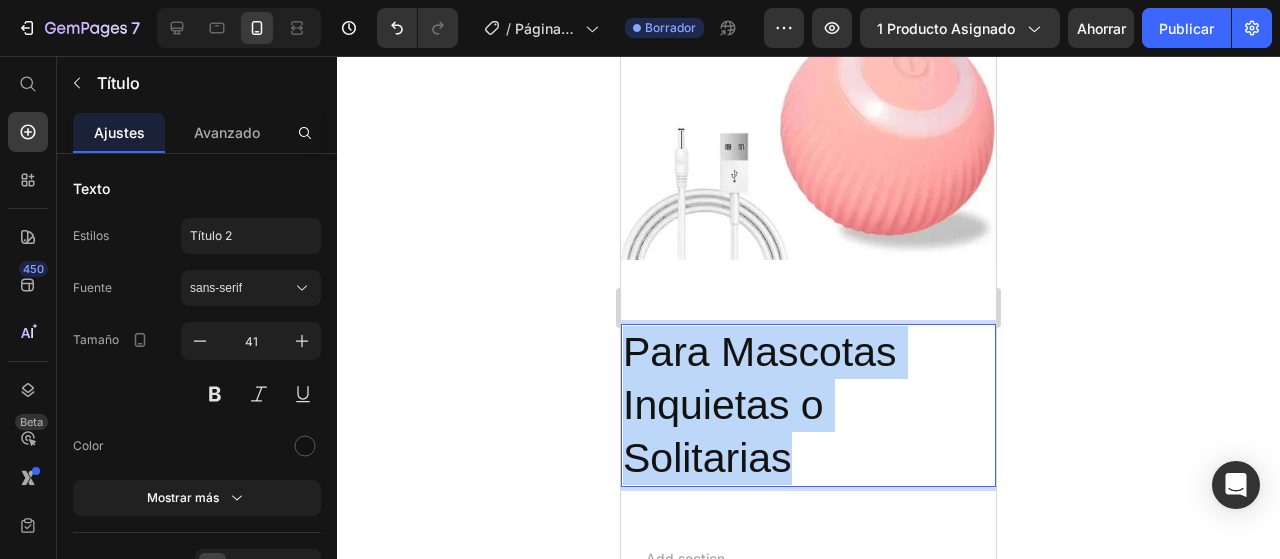 drag, startPoint x: 796, startPoint y: 453, endPoint x: 628, endPoint y: 328, distance: 209.40154 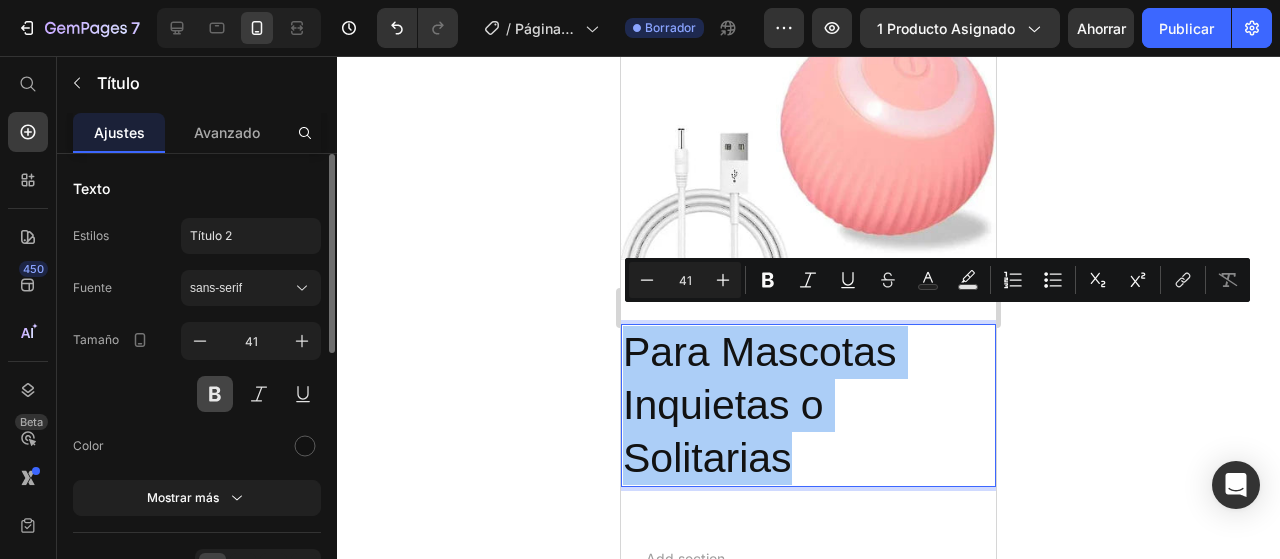 click at bounding box center (215, 394) 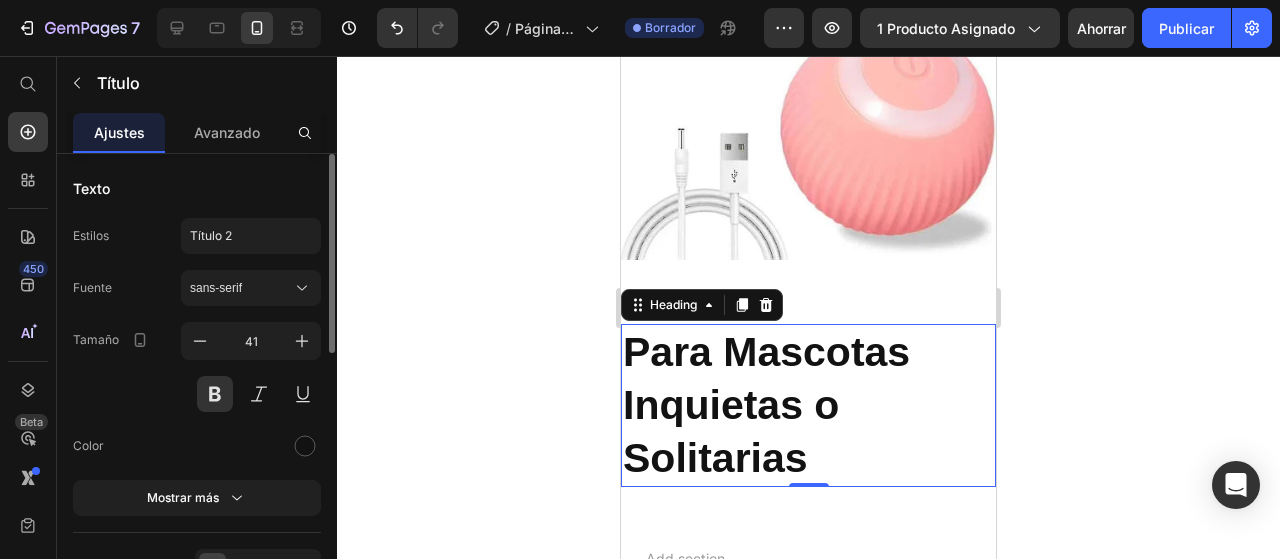 scroll, scrollTop: 300, scrollLeft: 0, axis: vertical 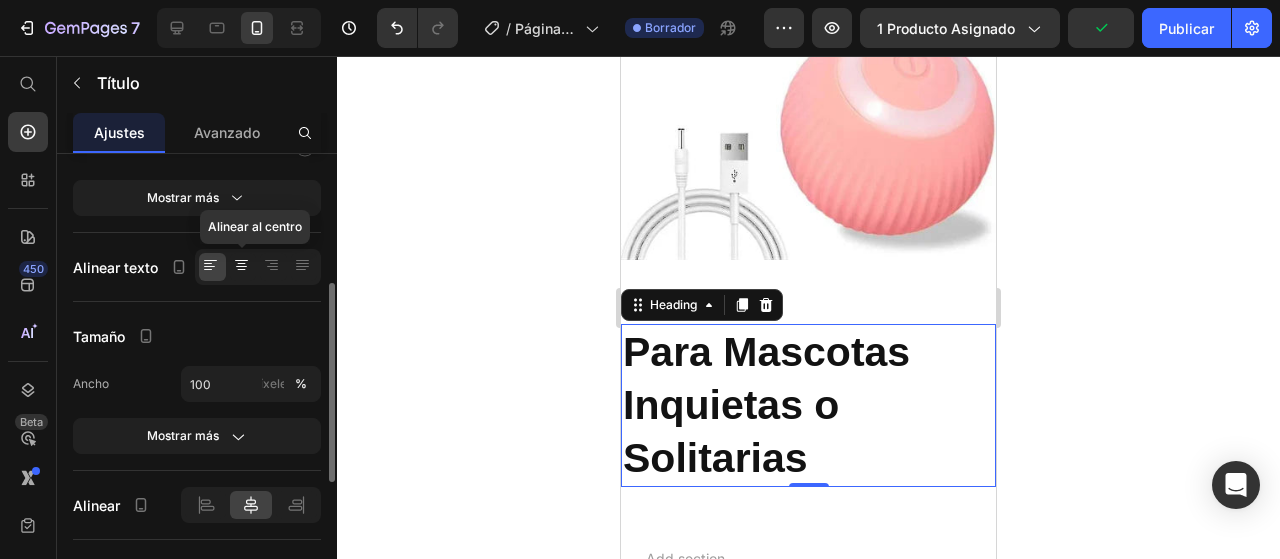 click 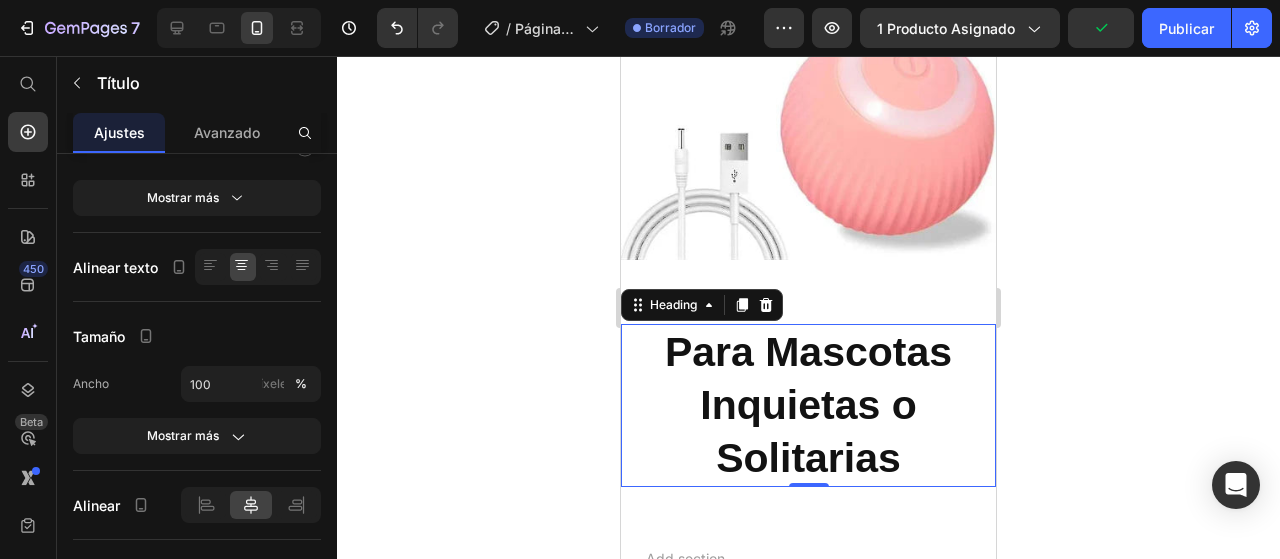 click 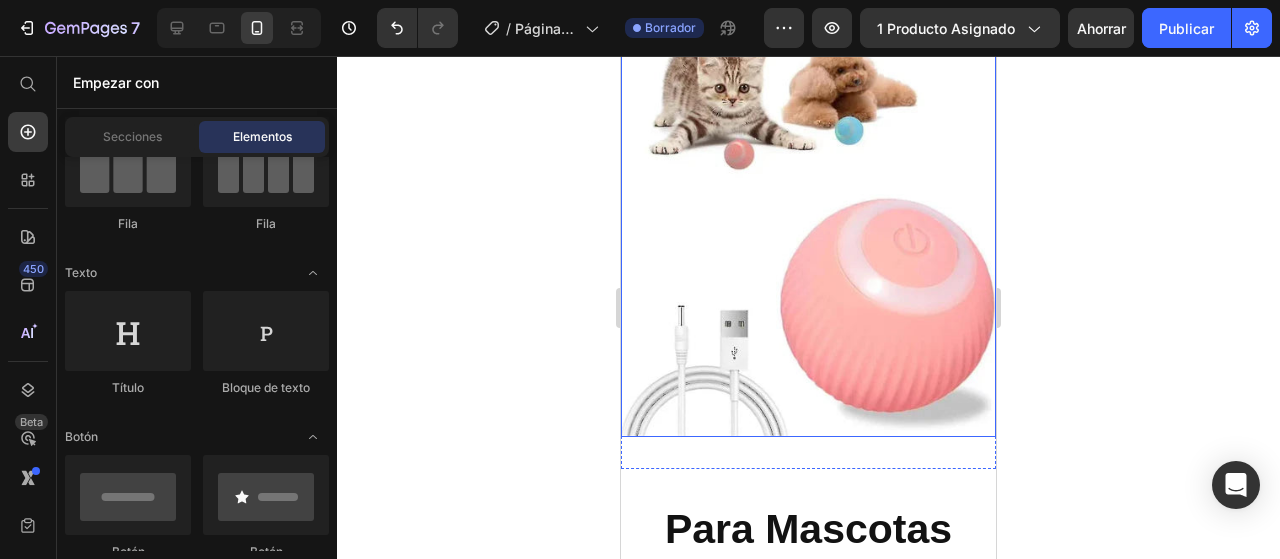 scroll, scrollTop: 3299, scrollLeft: 0, axis: vertical 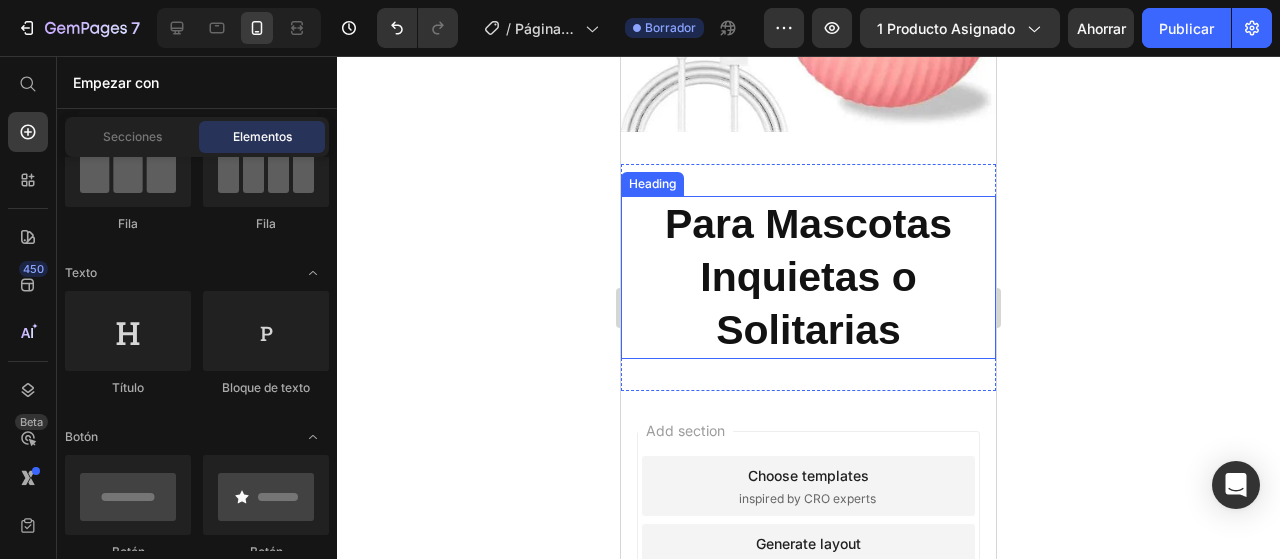 click on "Para Mascotas Inquietas o Solitarias" at bounding box center (808, 278) 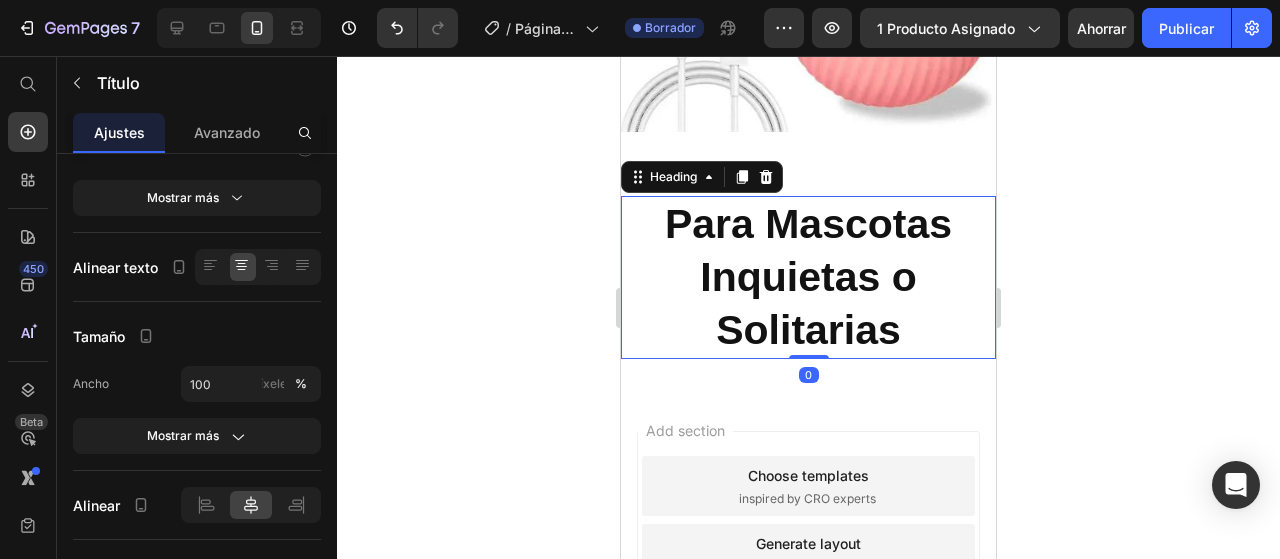 click on "Para Mascotas Inquietas o Solitarias" at bounding box center [808, 278] 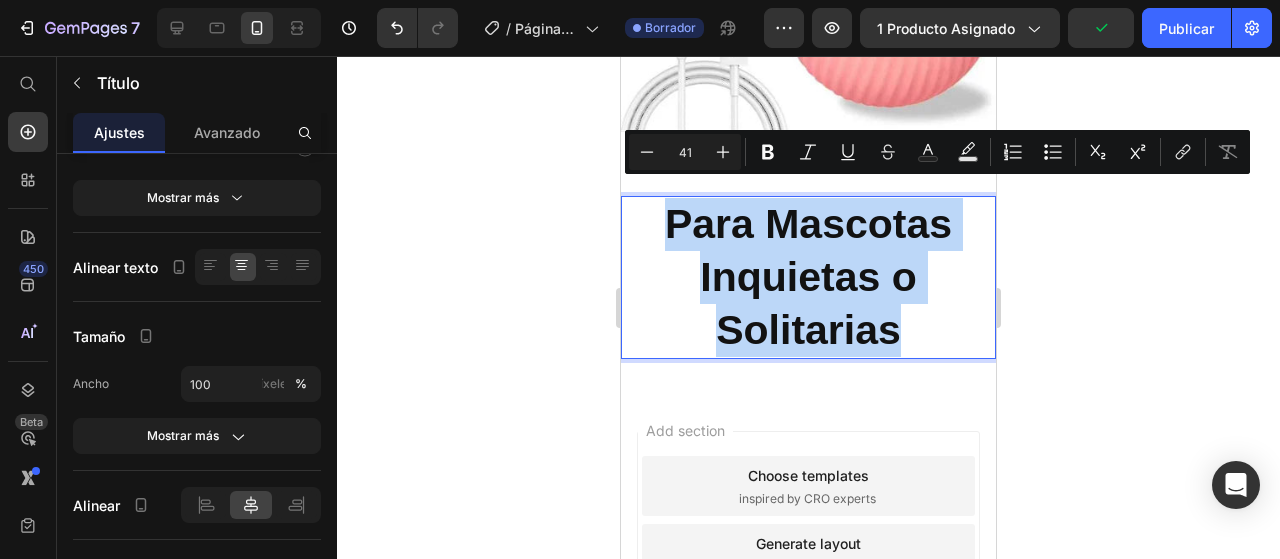 drag, startPoint x: 910, startPoint y: 313, endPoint x: 651, endPoint y: 201, distance: 282.17902 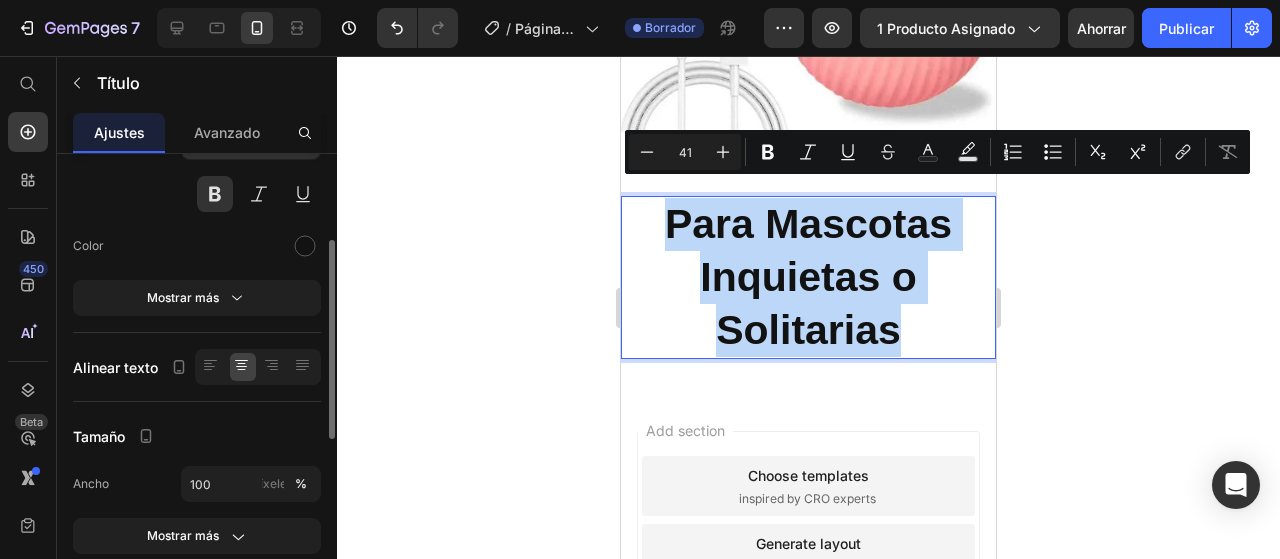 scroll, scrollTop: 0, scrollLeft: 0, axis: both 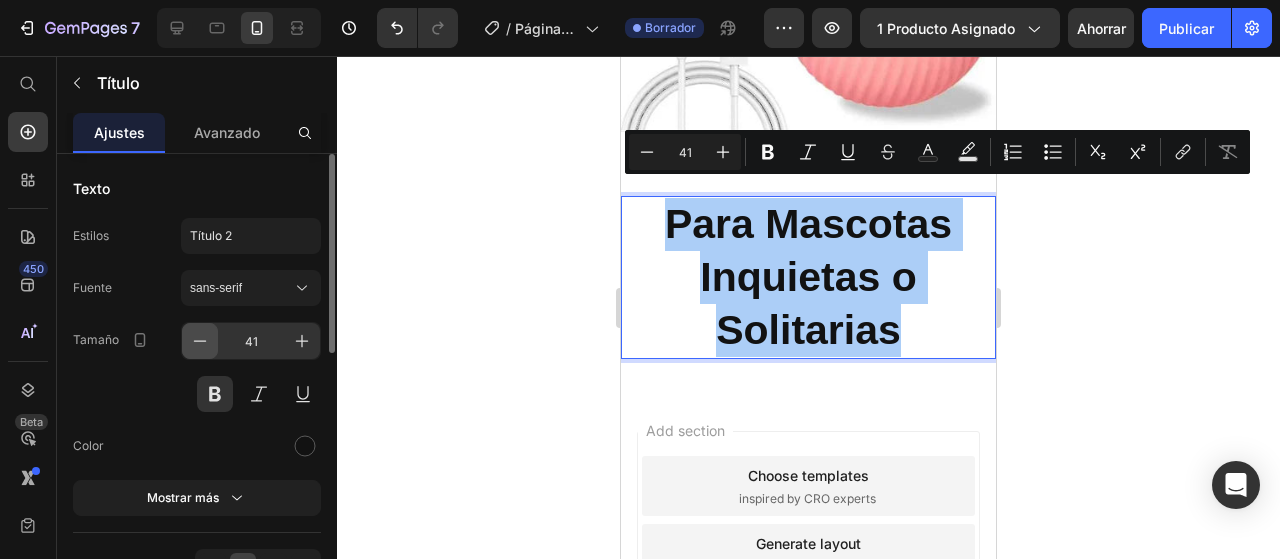 click at bounding box center [200, 341] 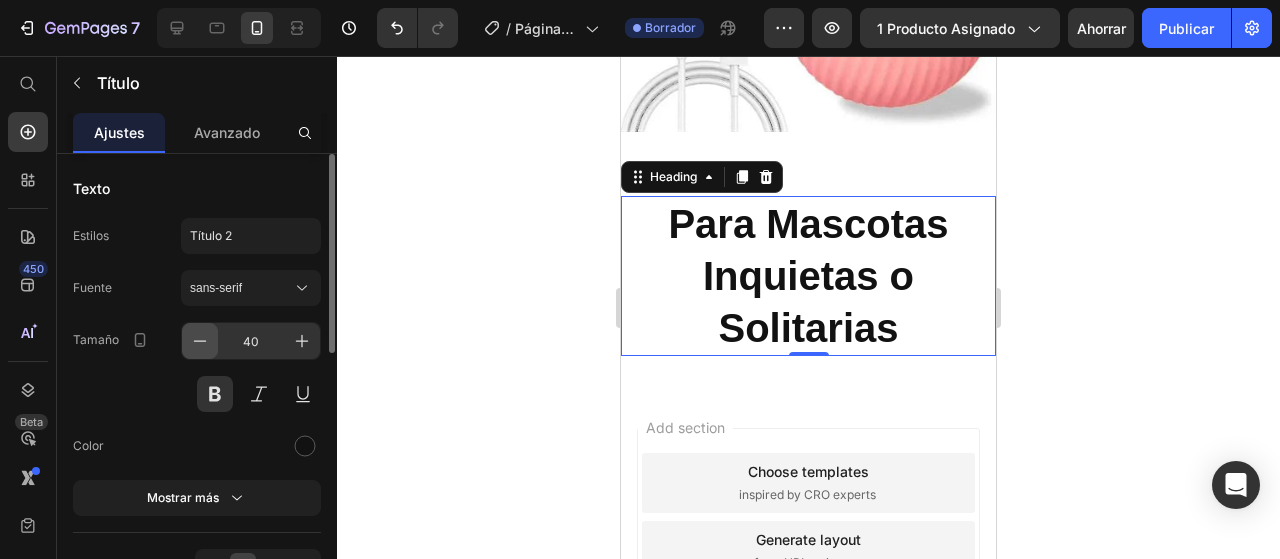 click at bounding box center [200, 341] 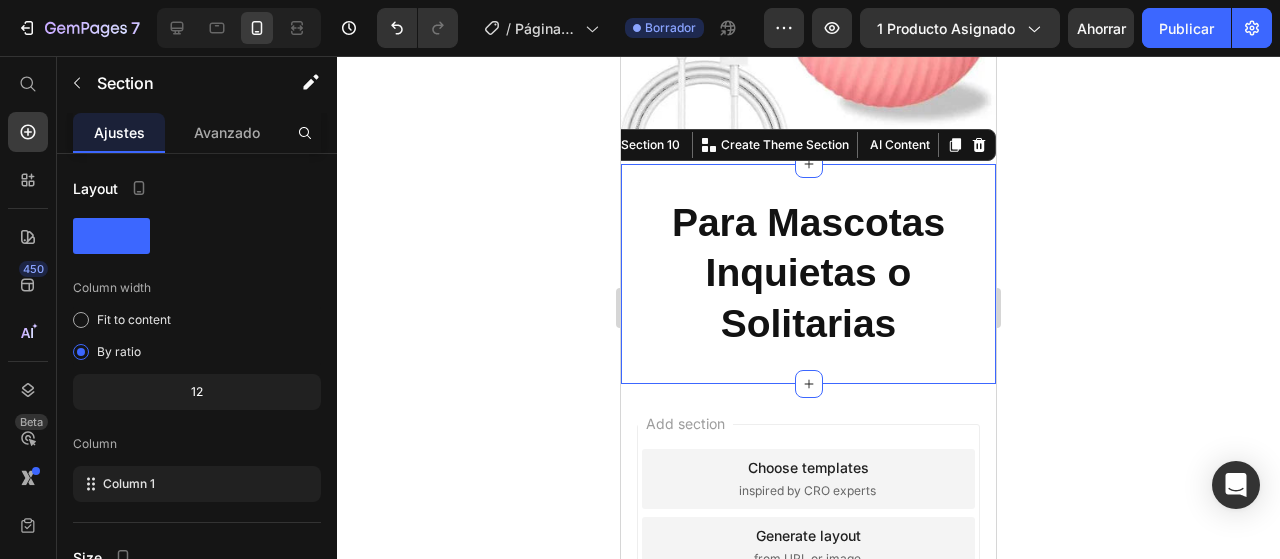 click on "Para Mascotas Inquietas o Solitarias Heading Section 10   You can create reusable sections Create Theme Section AI Content Write with [PERSON_NAME] What would you like to describe here? Tone and Voice Persuasive Product Pelota inteligente para gatos Show more Generate" at bounding box center [808, 274] 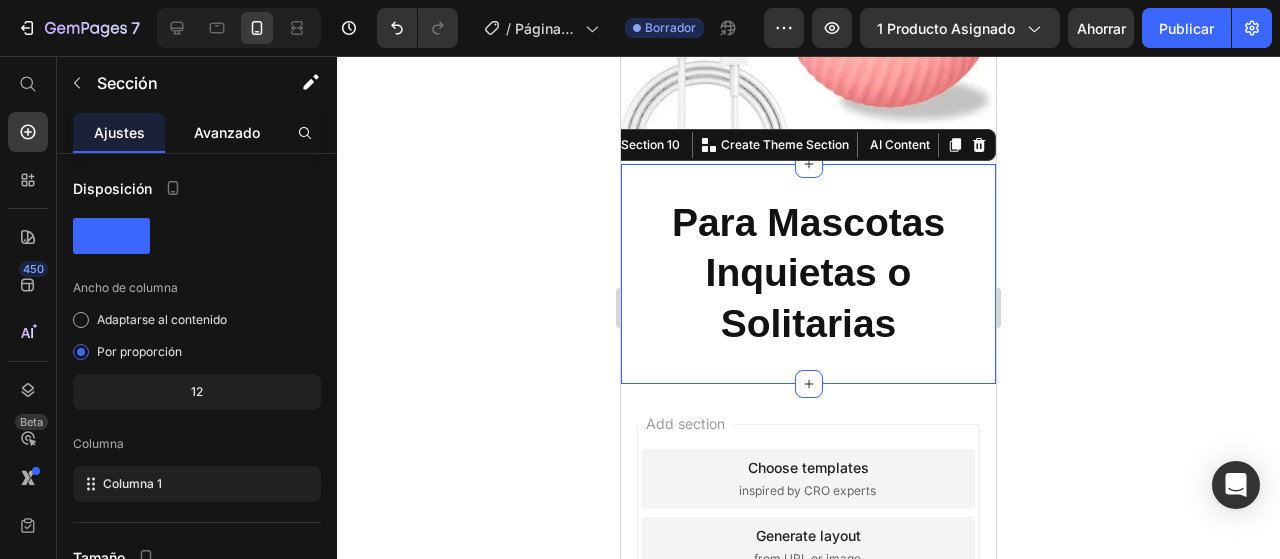 click on "Avanzado" at bounding box center (227, 132) 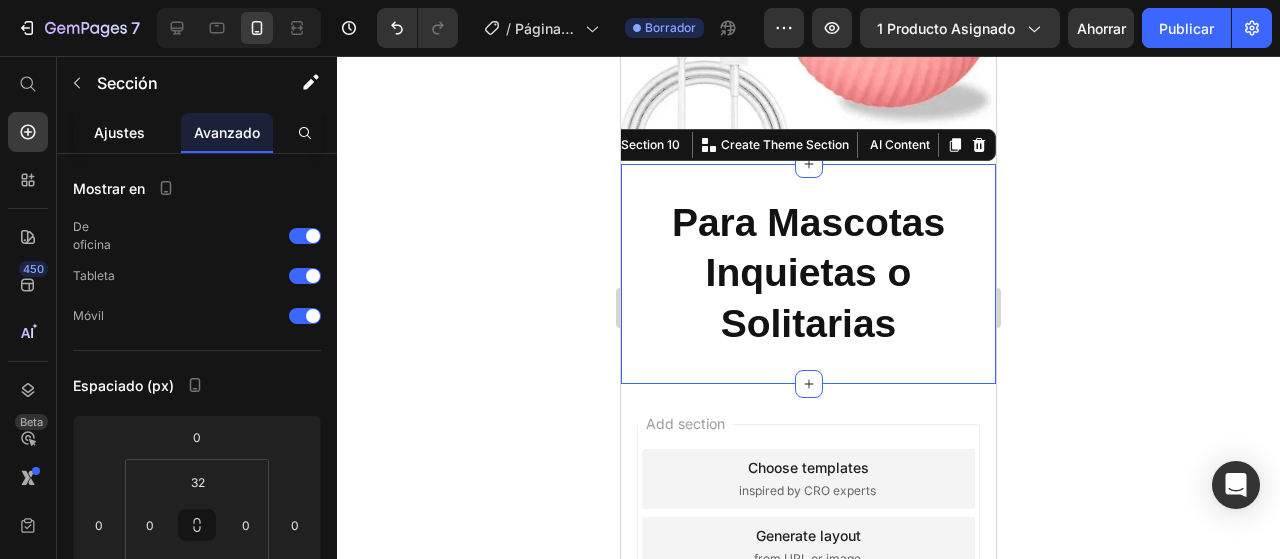 click on "Ajustes" at bounding box center [119, 132] 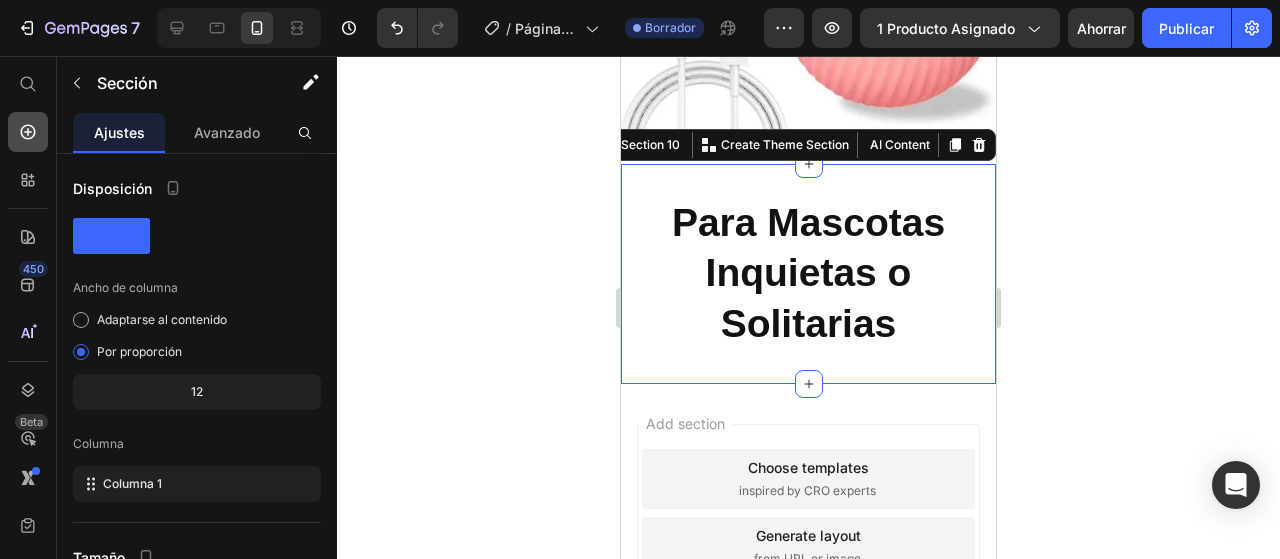 click 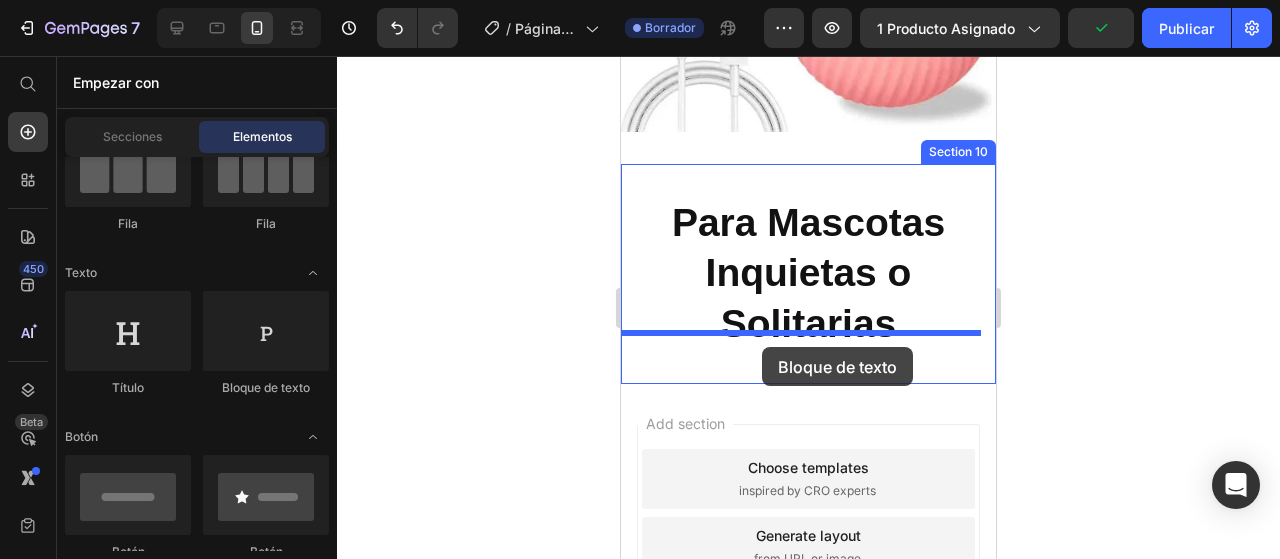 drag, startPoint x: 872, startPoint y: 409, endPoint x: 762, endPoint y: 347, distance: 126.269554 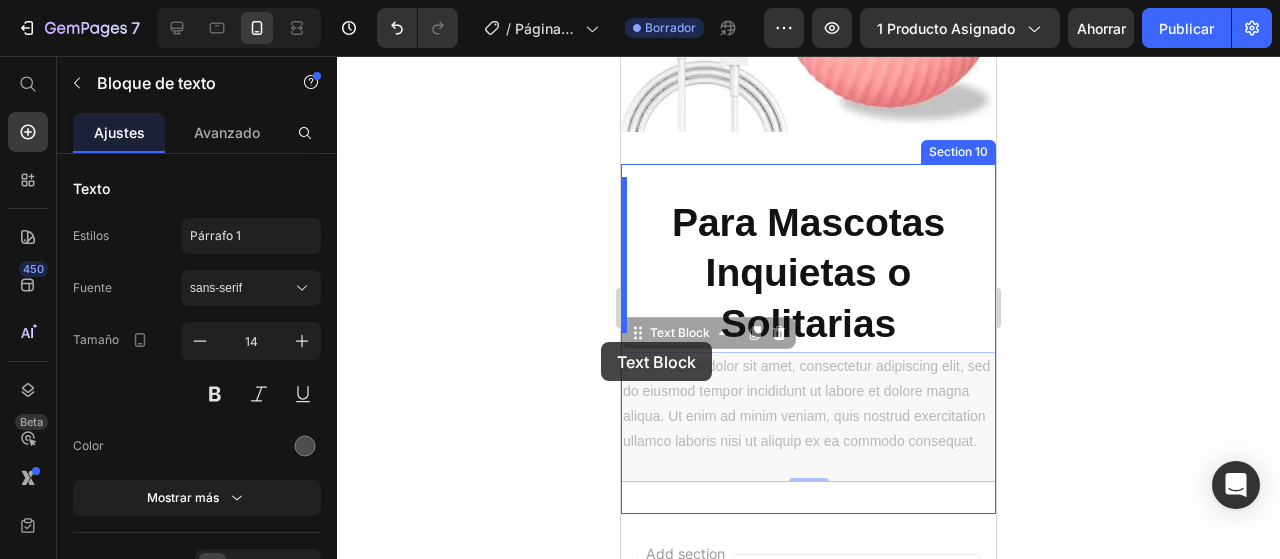 drag, startPoint x: 770, startPoint y: 448, endPoint x: 601, endPoint y: 342, distance: 199.49185 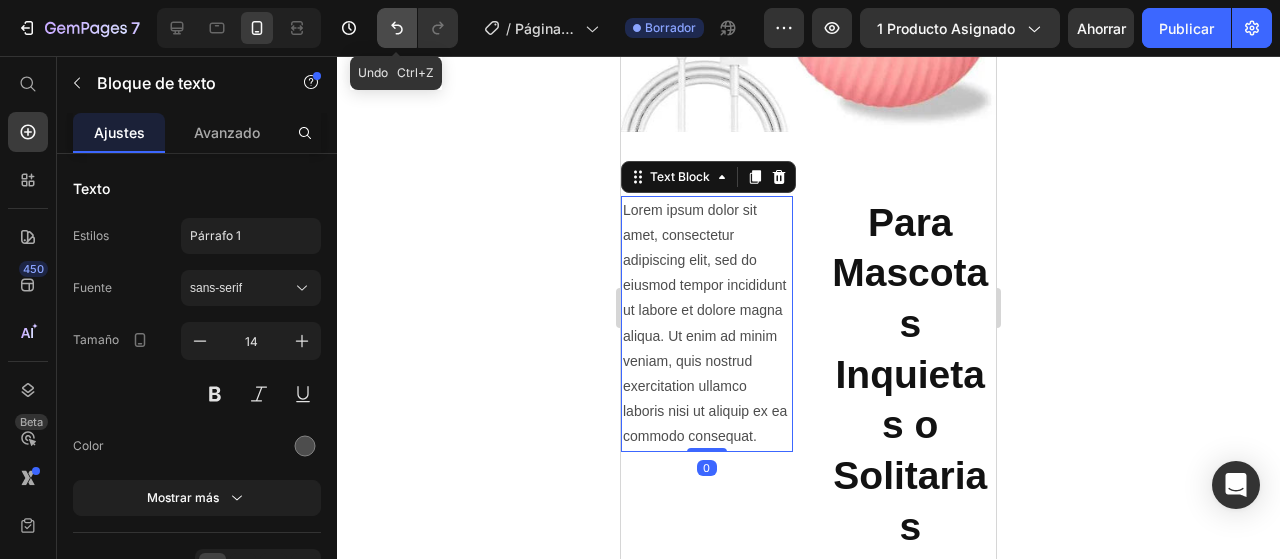 click 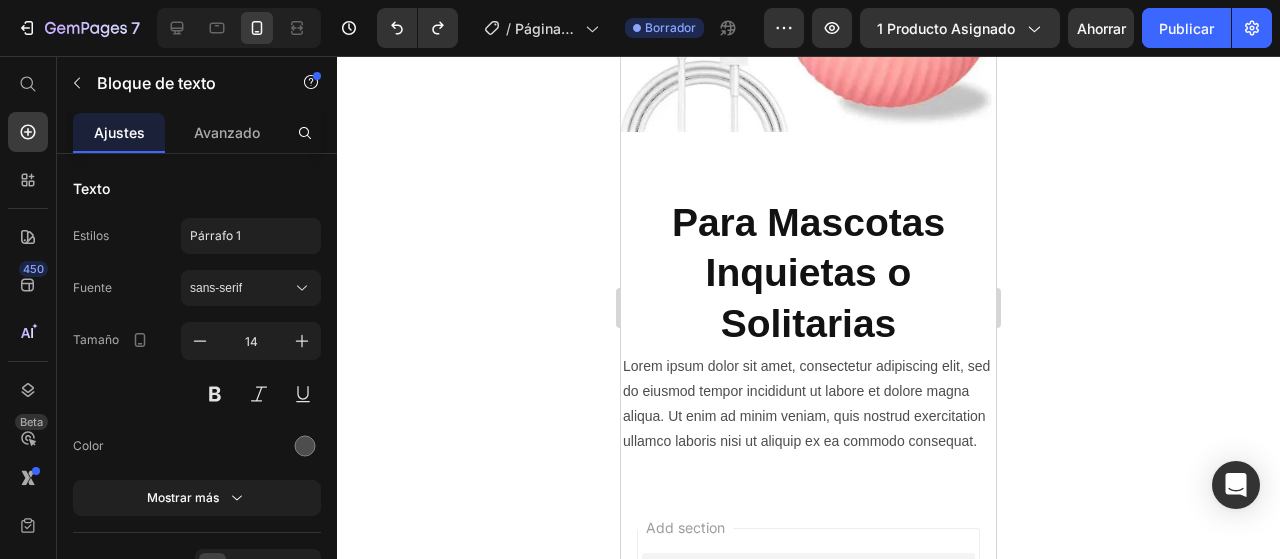 click on "Lorem ipsum dolor sit amet, consectetur adipiscing elit, sed do eiusmod tempor incididunt ut labore et dolore magna aliqua. Ut enim ad minim veniam, quis nostrud exercitation ullamco laboris nisi ut aliquip ex ea commodo consequat." at bounding box center (808, 404) 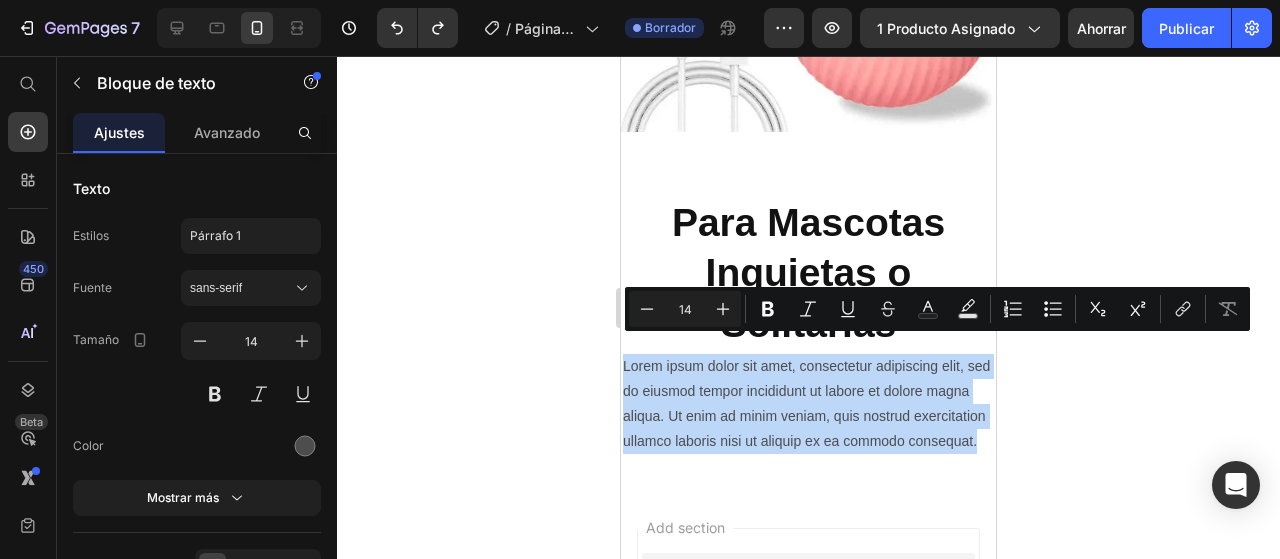 drag, startPoint x: 762, startPoint y: 445, endPoint x: 615, endPoint y: 346, distance: 177.22867 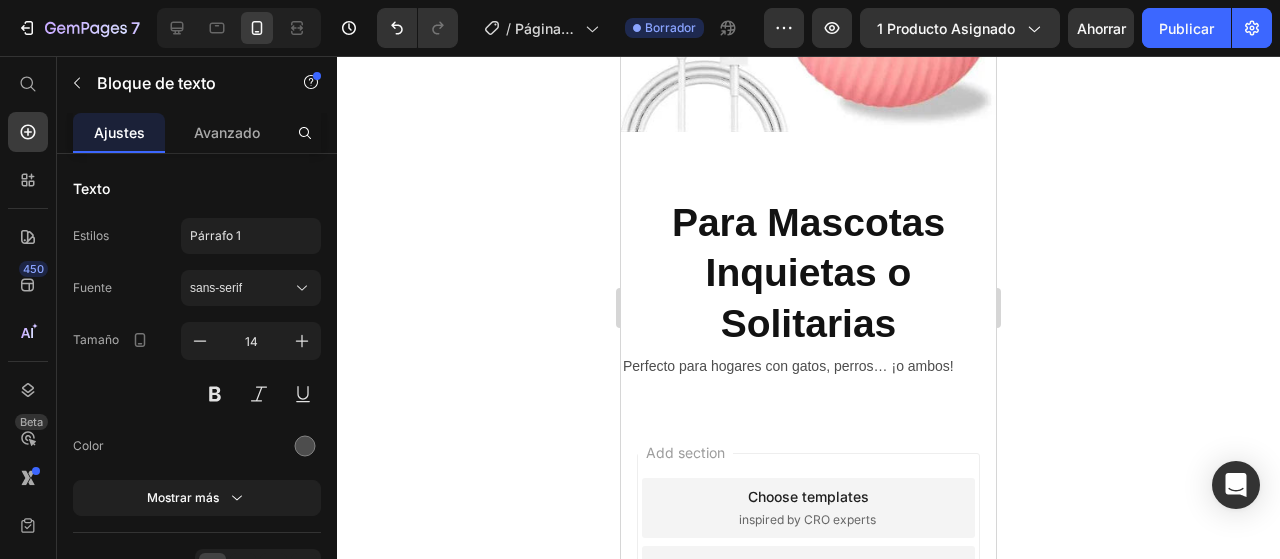 click 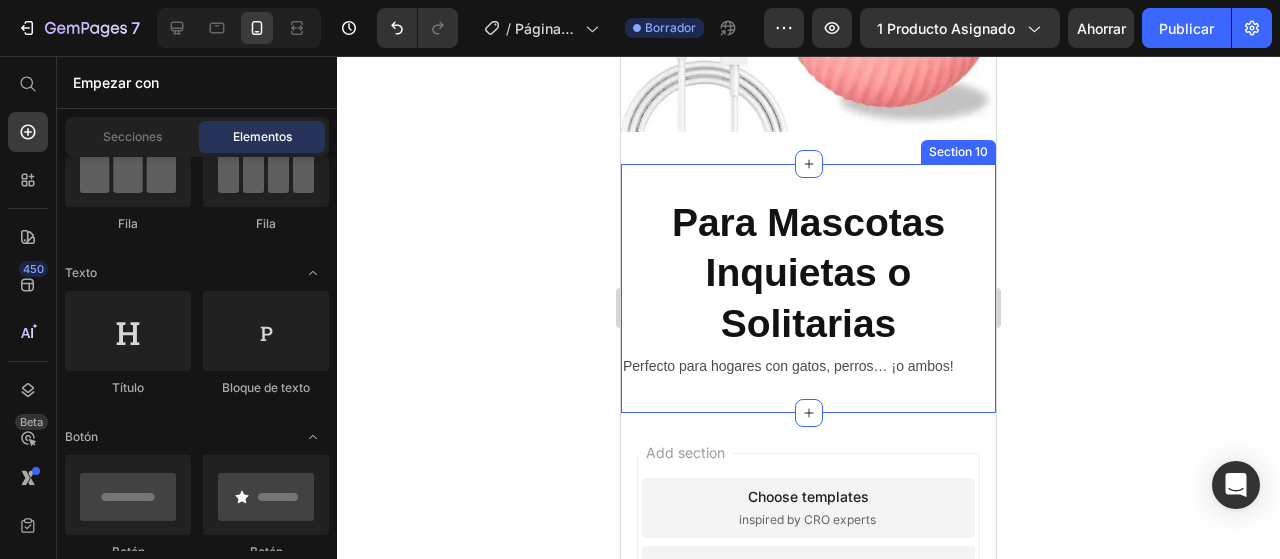scroll, scrollTop: 3399, scrollLeft: 0, axis: vertical 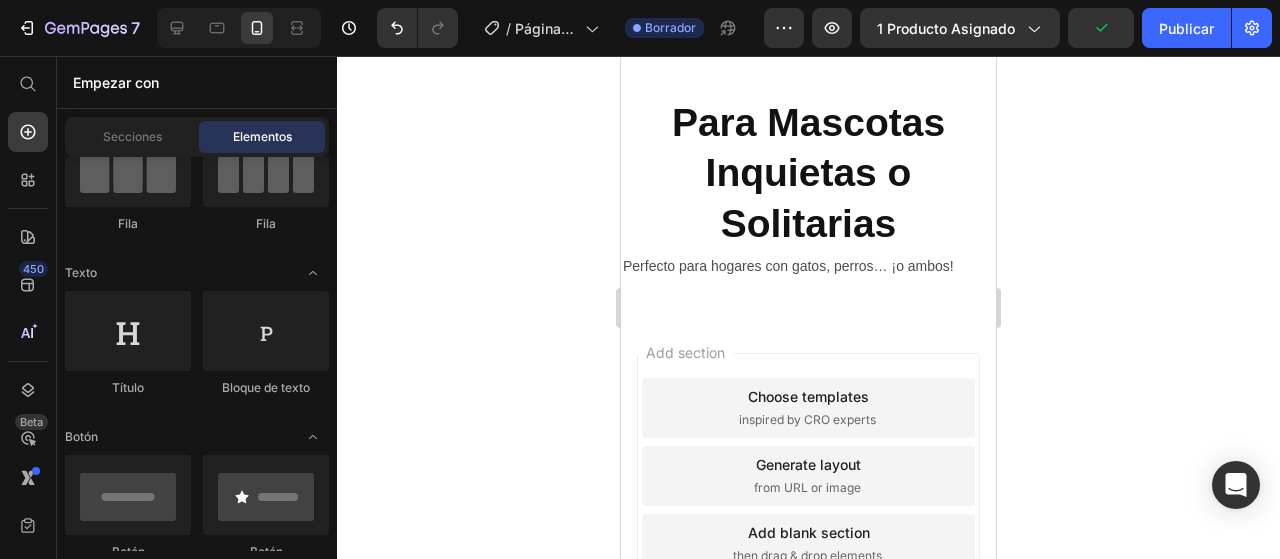click on "Add section Choose templates inspired by CRO experts Generate layout from URL or image Add blank section then drag & drop elements" at bounding box center [808, 504] 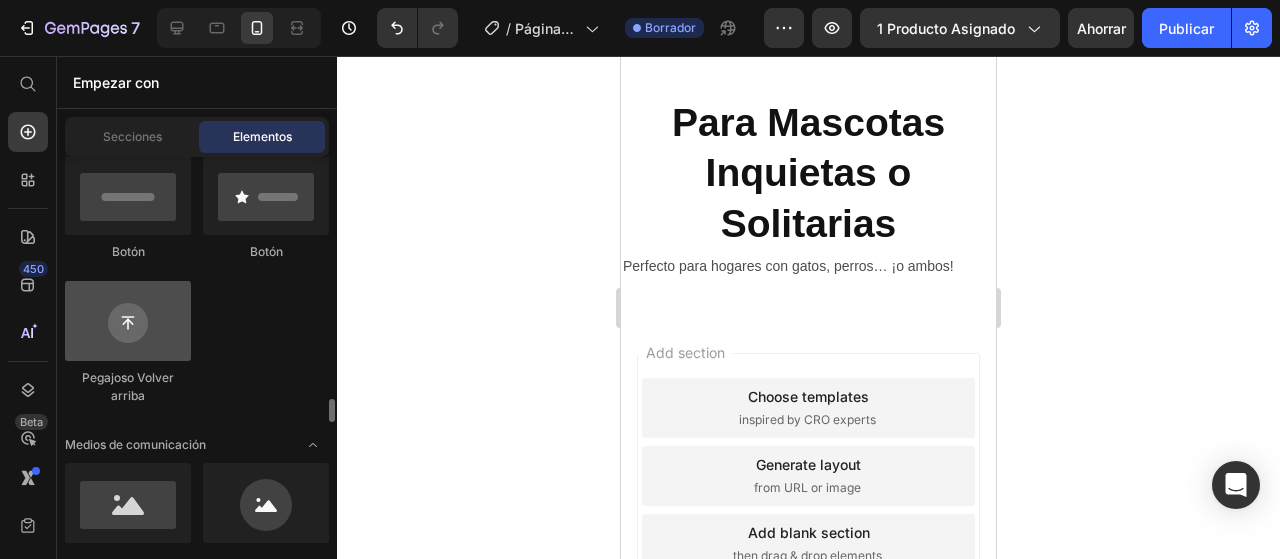 scroll, scrollTop: 800, scrollLeft: 0, axis: vertical 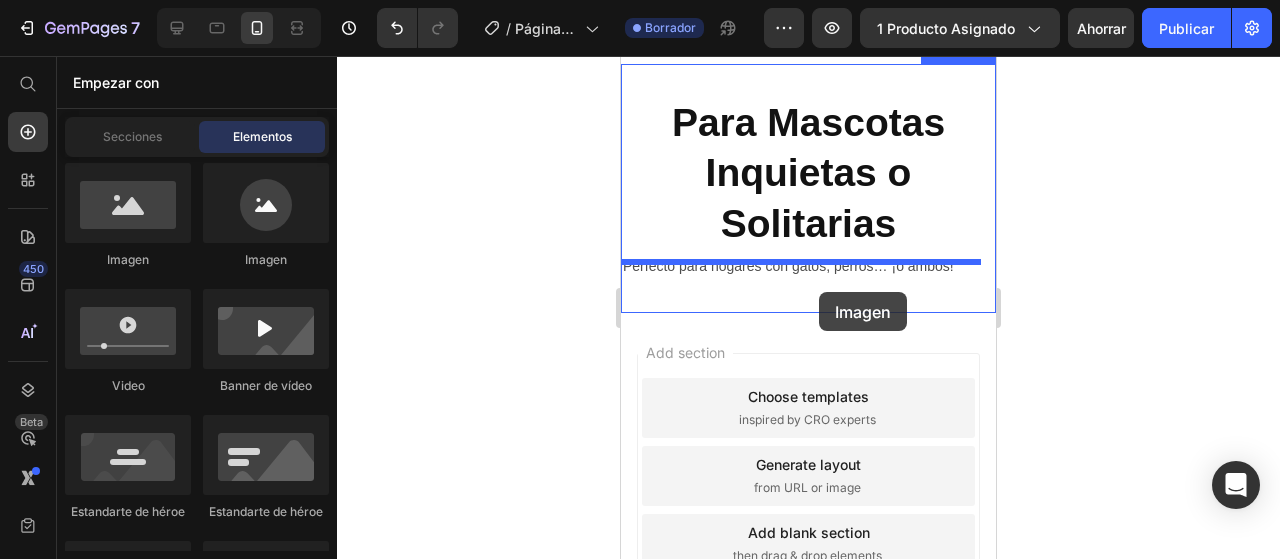 drag, startPoint x: 757, startPoint y: 279, endPoint x: 819, endPoint y: 292, distance: 63.348244 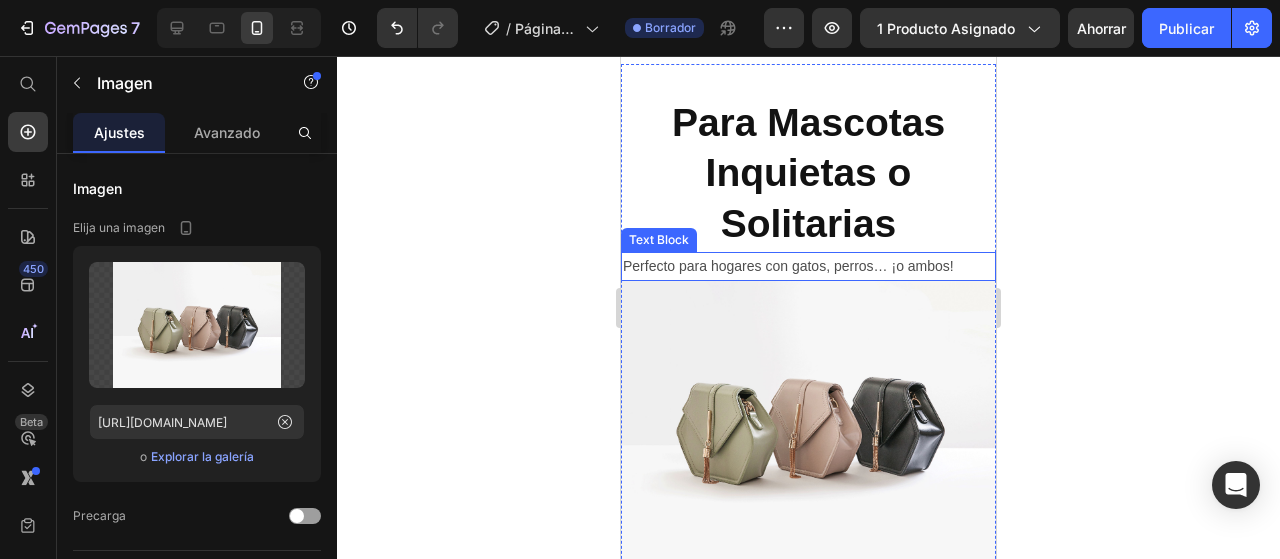 scroll, scrollTop: 3690, scrollLeft: 0, axis: vertical 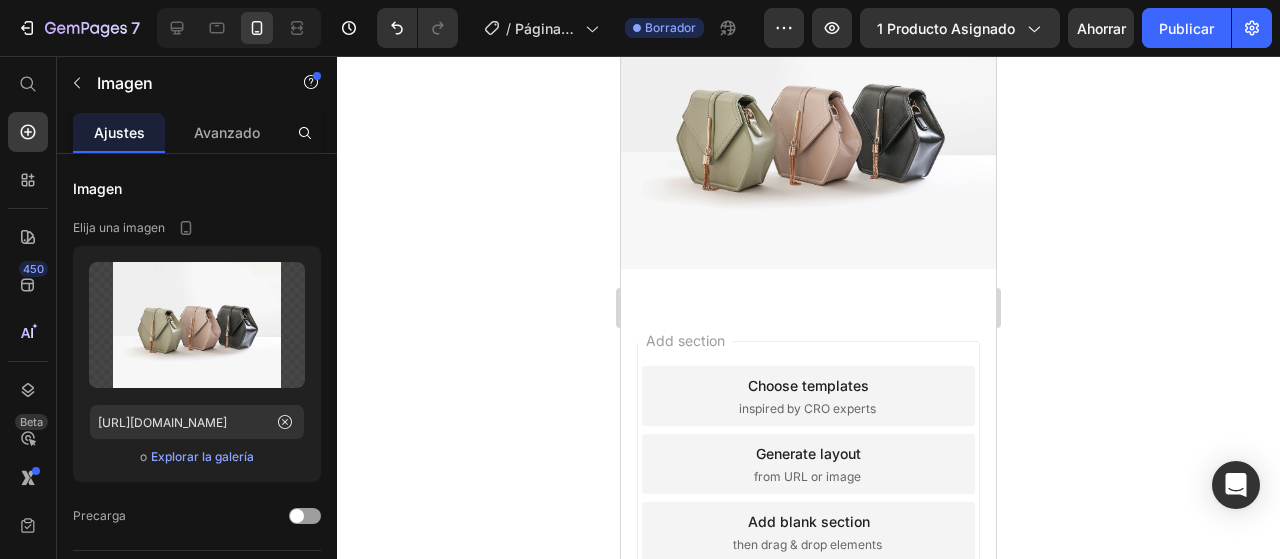 click at bounding box center [808, 128] 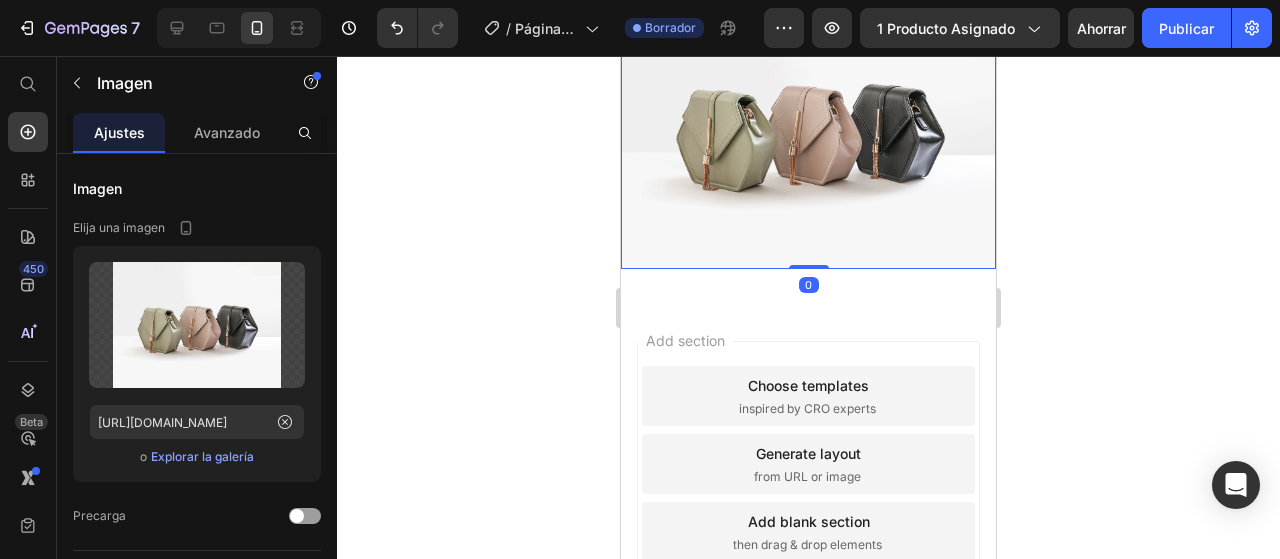 scroll, scrollTop: 3490, scrollLeft: 0, axis: vertical 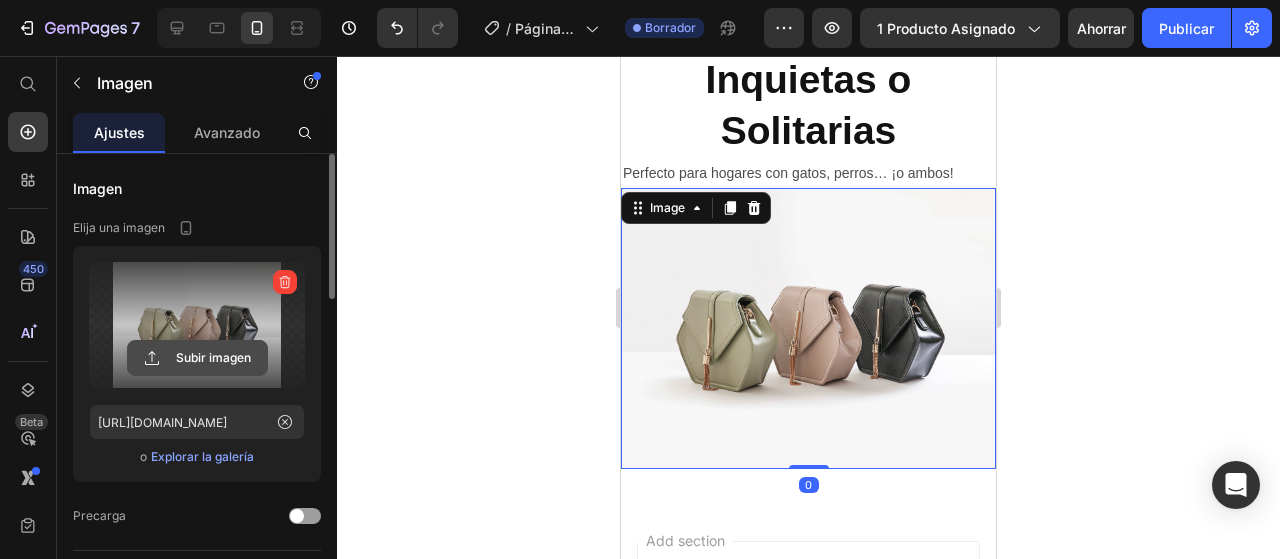 click 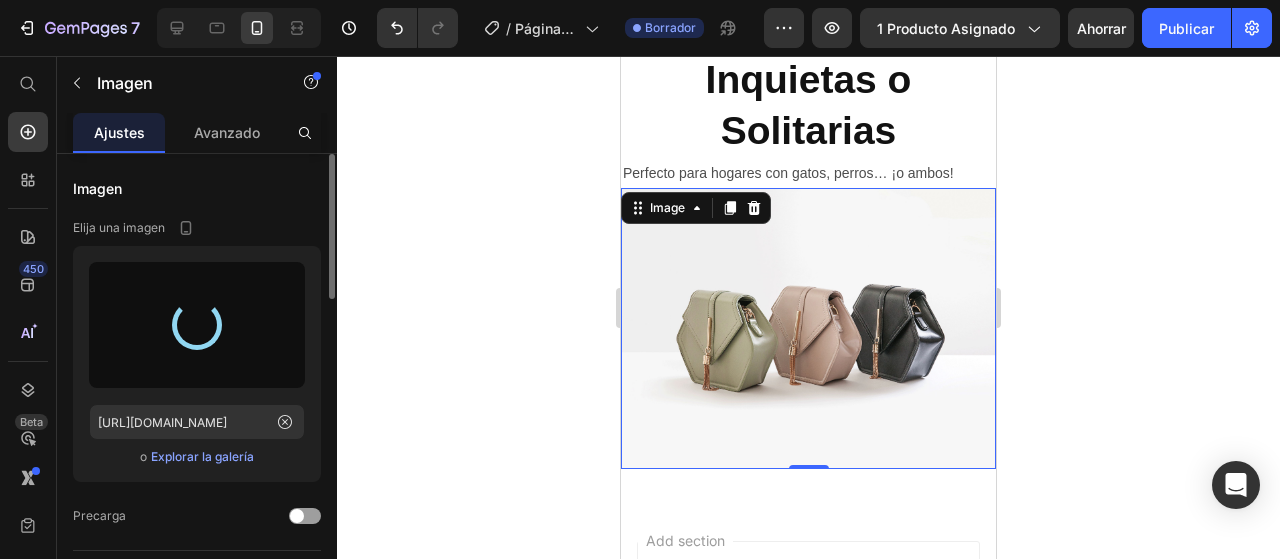 type on "[URL][DOMAIN_NAME]" 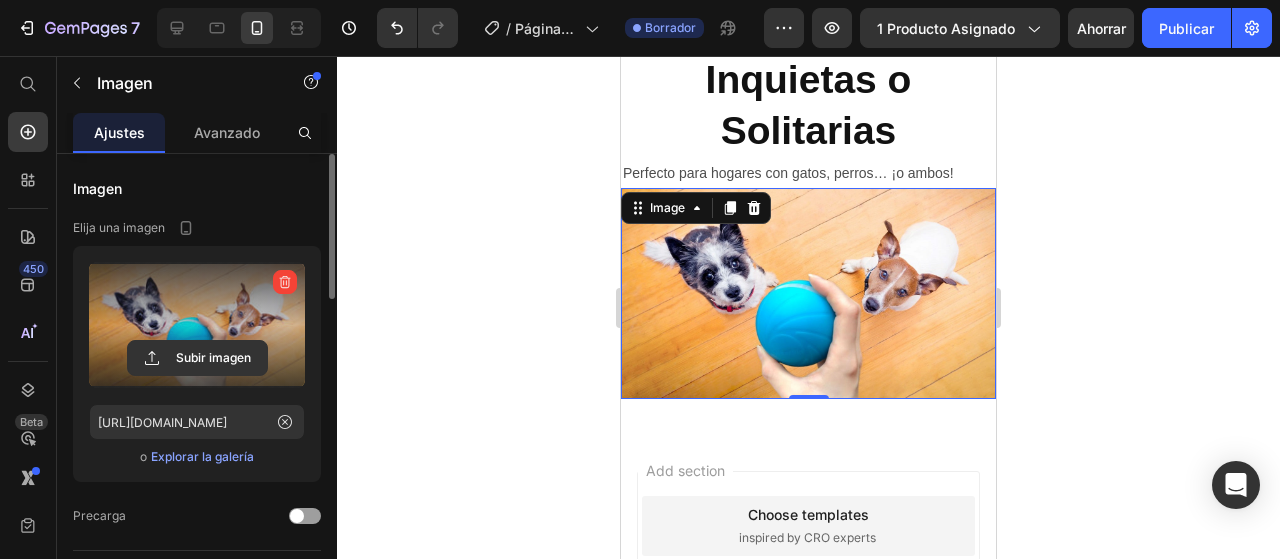 click 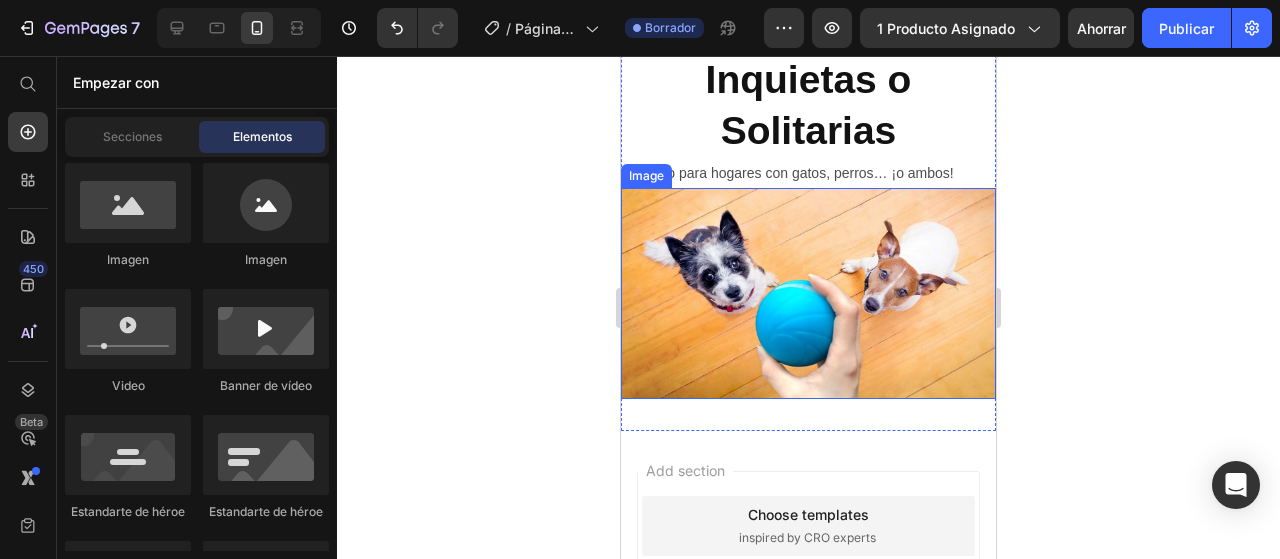 scroll, scrollTop: 3623, scrollLeft: 0, axis: vertical 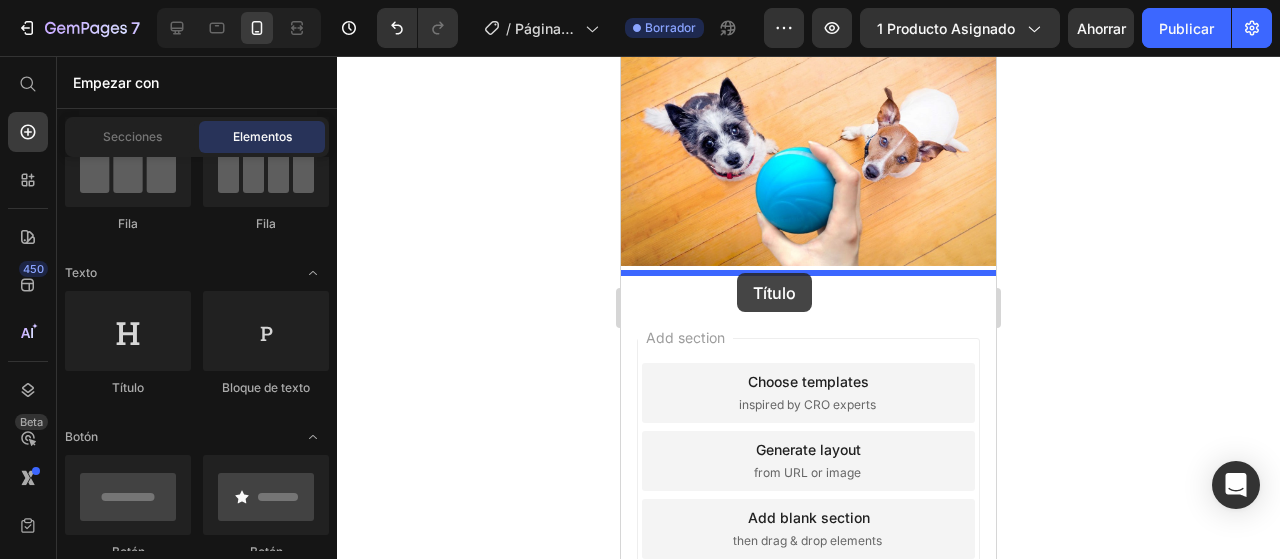 drag, startPoint x: 774, startPoint y: 412, endPoint x: 736, endPoint y: 273, distance: 144.10066 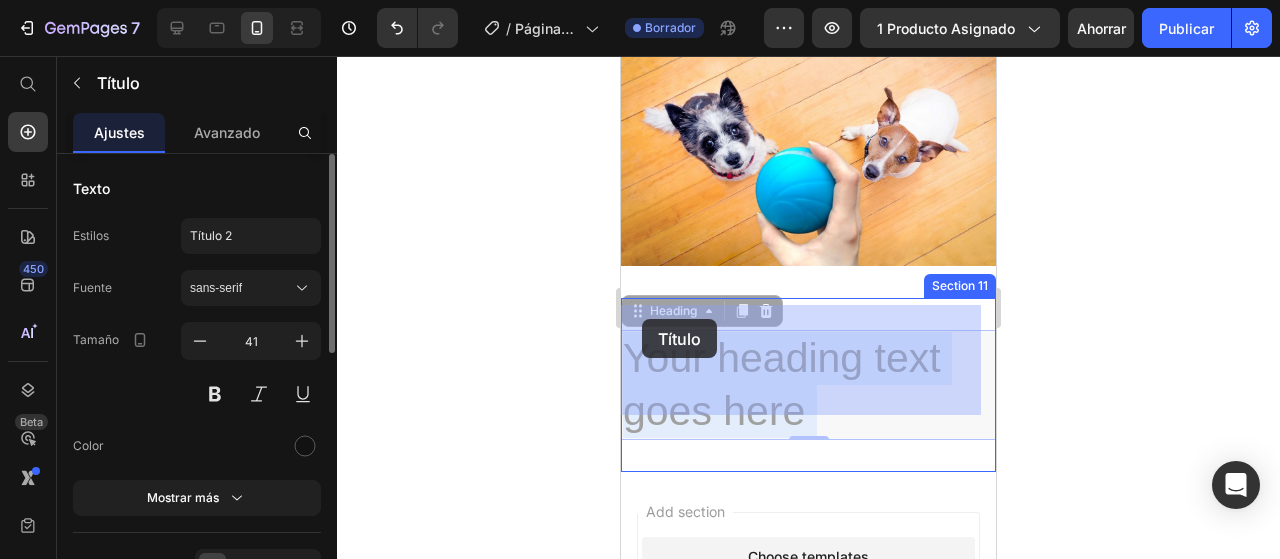 drag, startPoint x: 818, startPoint y: 392, endPoint x: 642, endPoint y: 319, distance: 190.53871 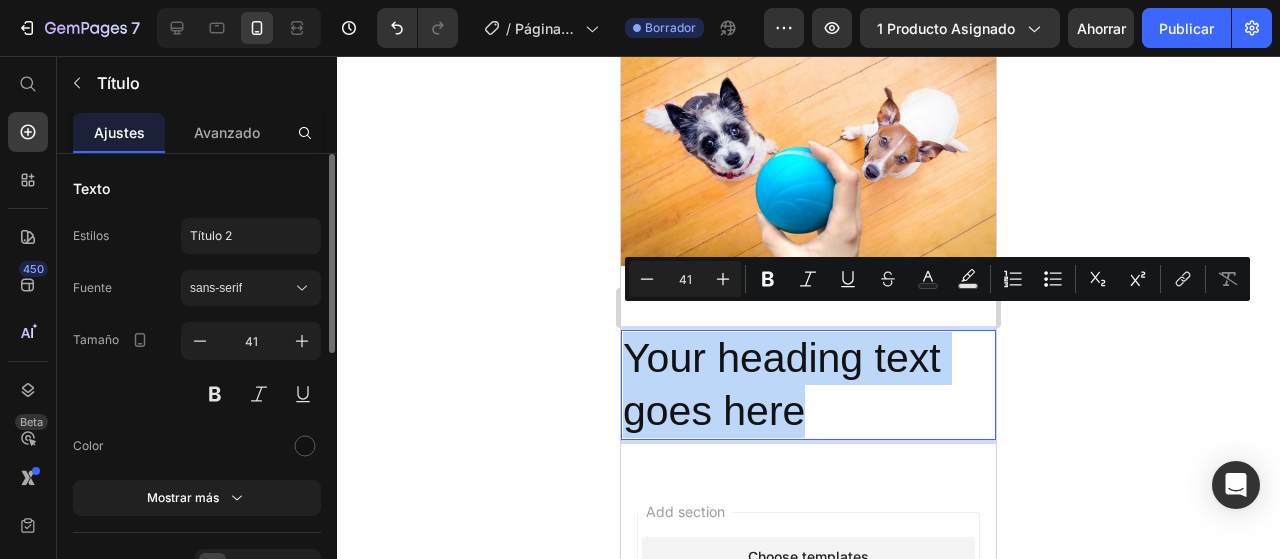 drag, startPoint x: 817, startPoint y: 390, endPoint x: 630, endPoint y: 315, distance: 201.47952 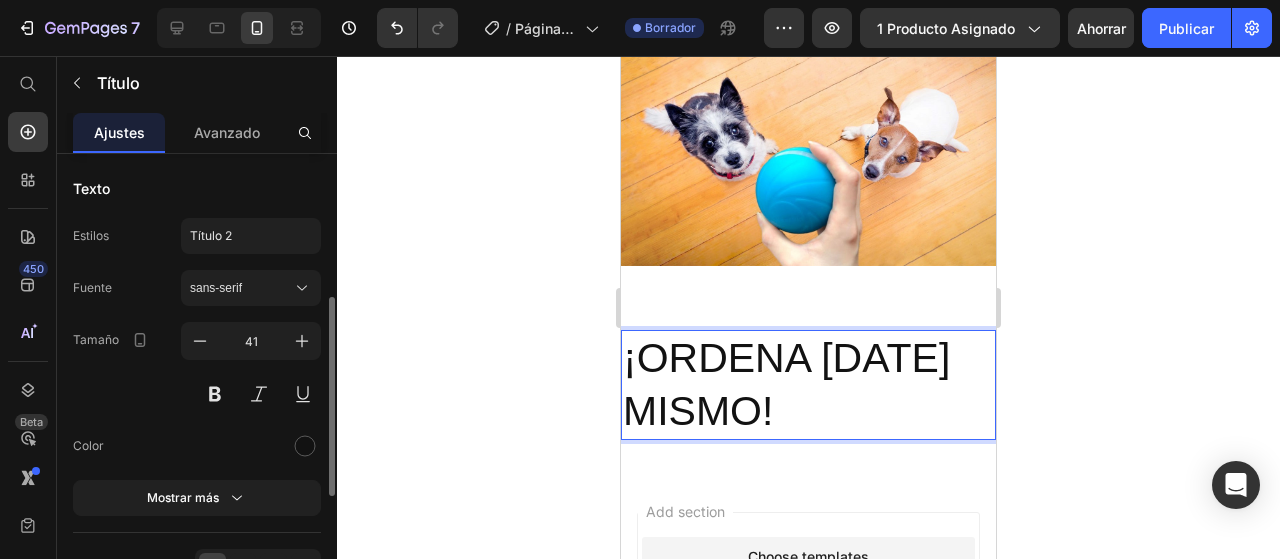 scroll, scrollTop: 100, scrollLeft: 0, axis: vertical 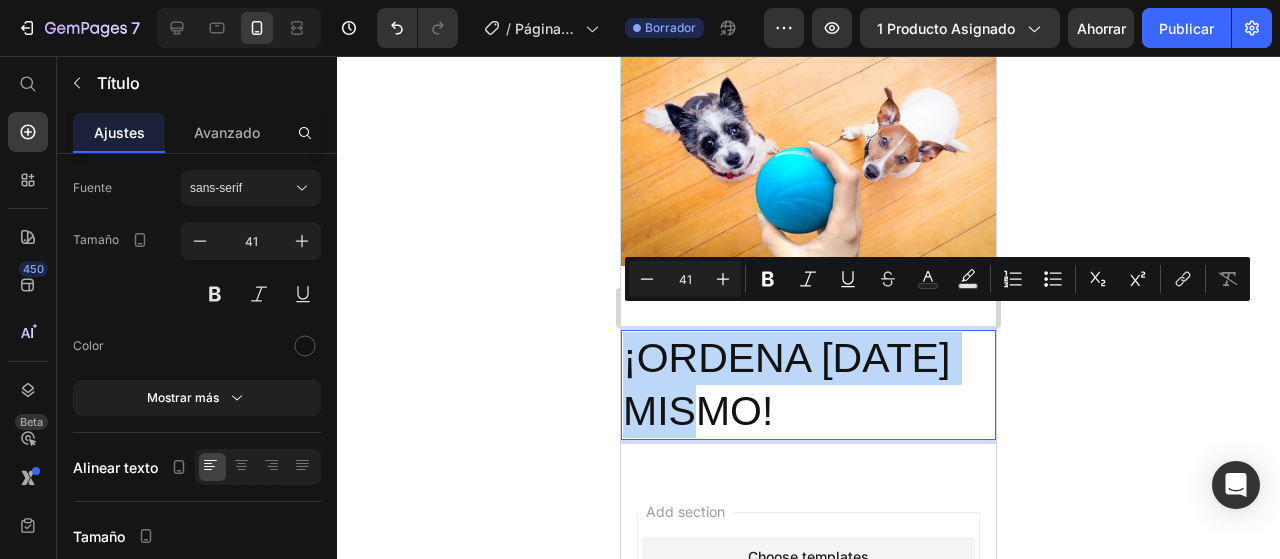 drag, startPoint x: 785, startPoint y: 378, endPoint x: 626, endPoint y: 309, distance: 173.32628 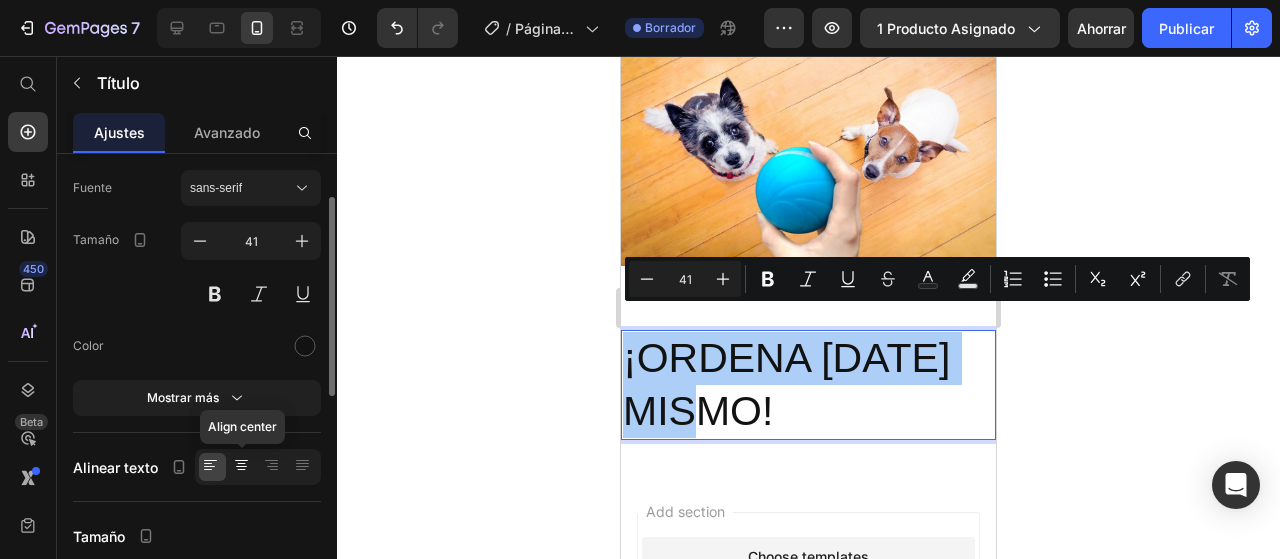 click 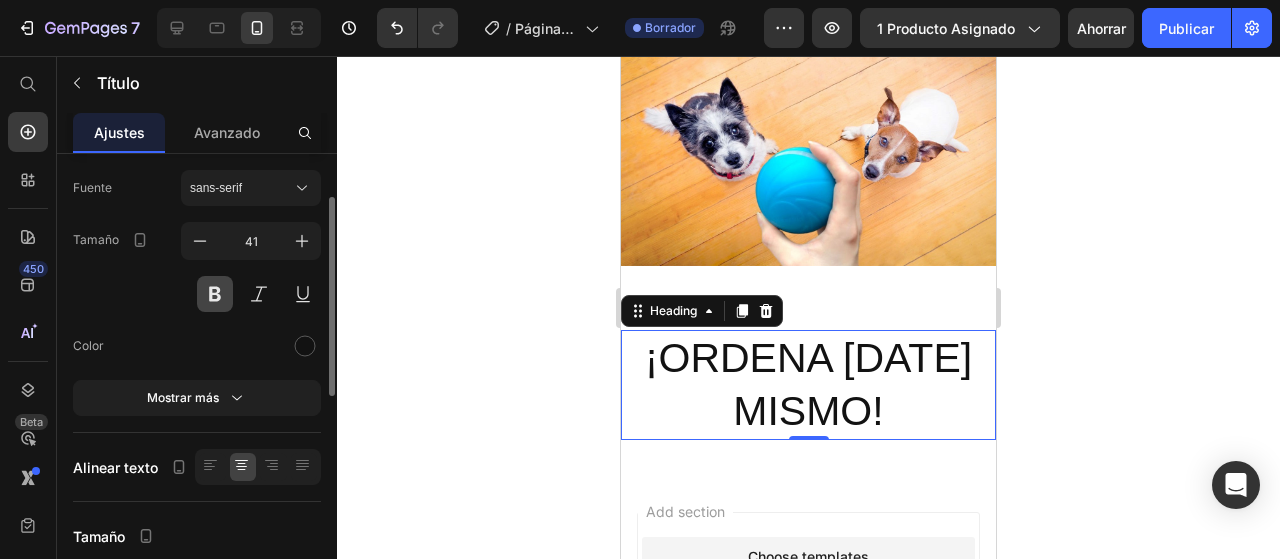 click at bounding box center [215, 294] 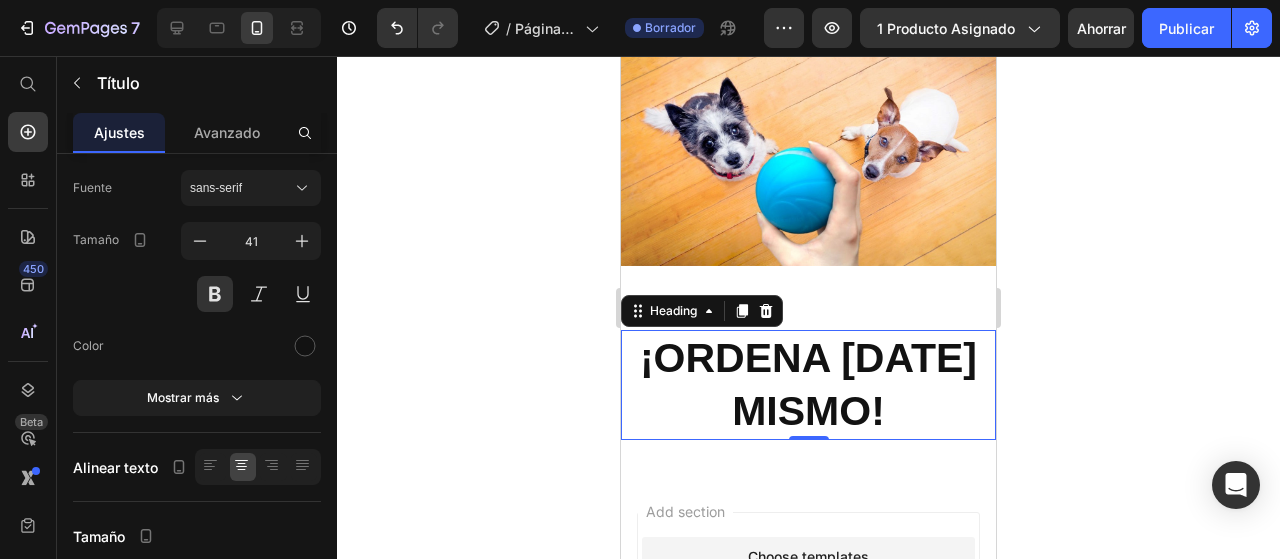 drag, startPoint x: 1027, startPoint y: 289, endPoint x: 365, endPoint y: 244, distance: 663.5277 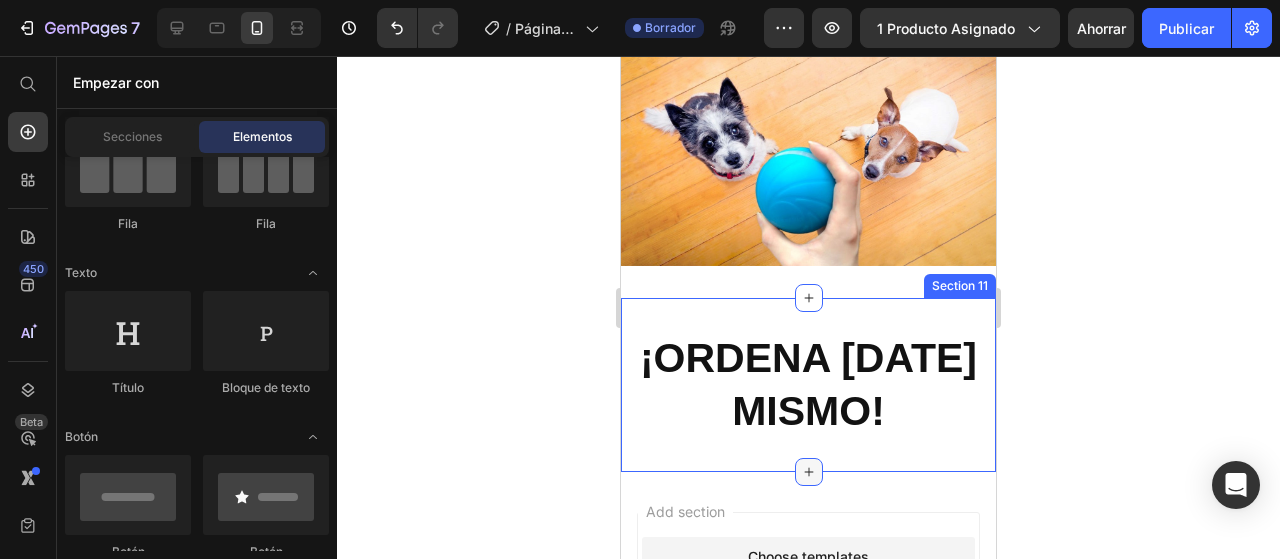 click at bounding box center [809, 472] 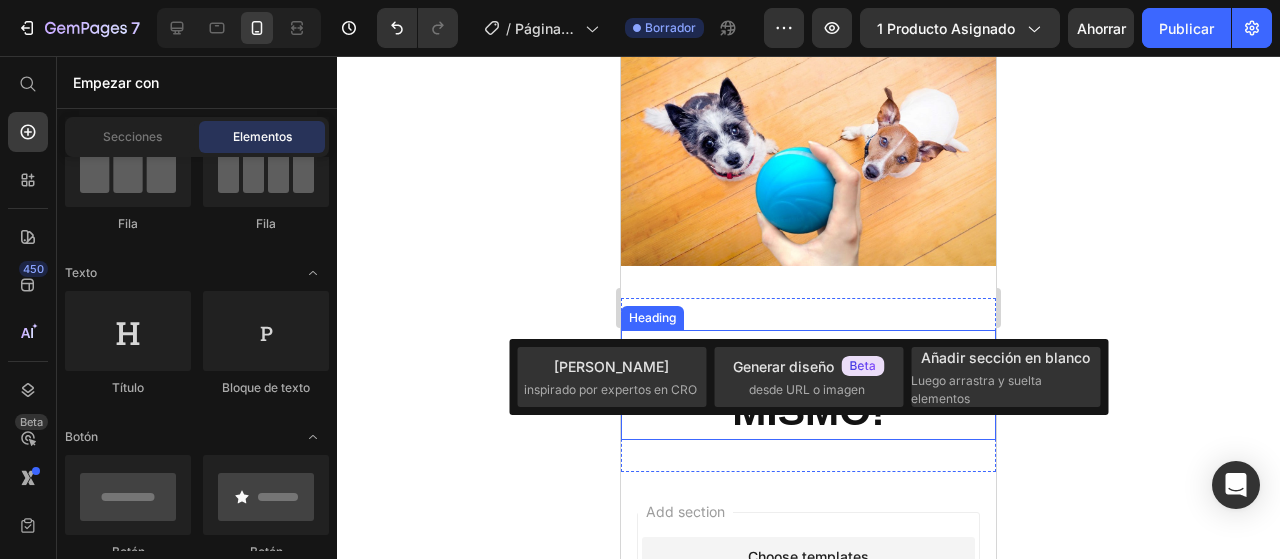 click 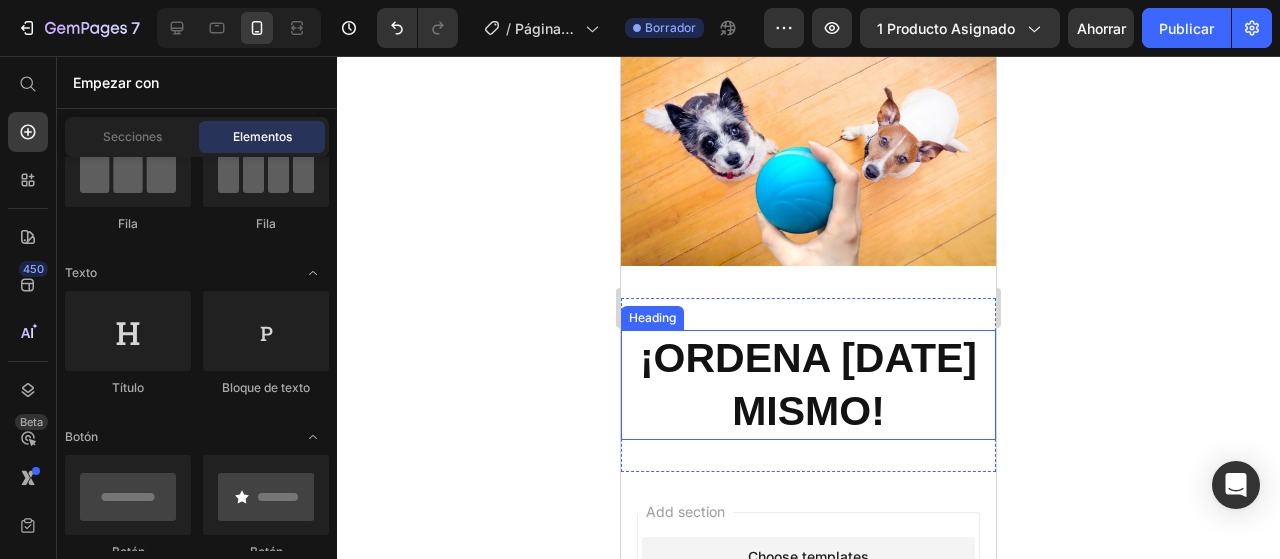 scroll, scrollTop: 3798, scrollLeft: 0, axis: vertical 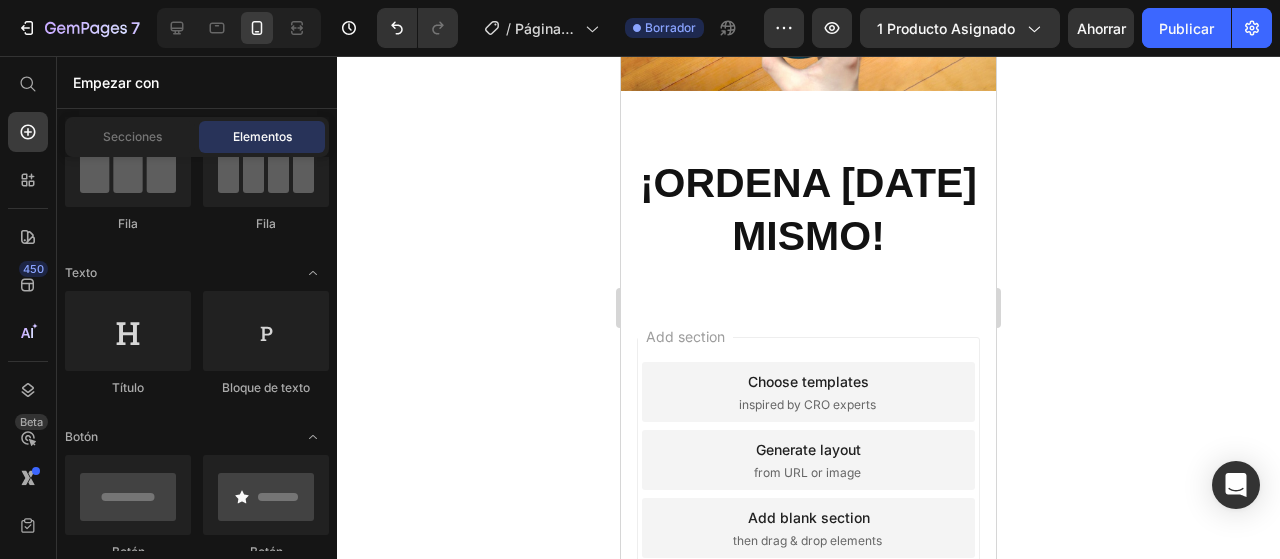 click on "Add section Choose templates inspired by CRO experts Generate layout from URL or image Add blank section then drag & drop elements" at bounding box center [808, 488] 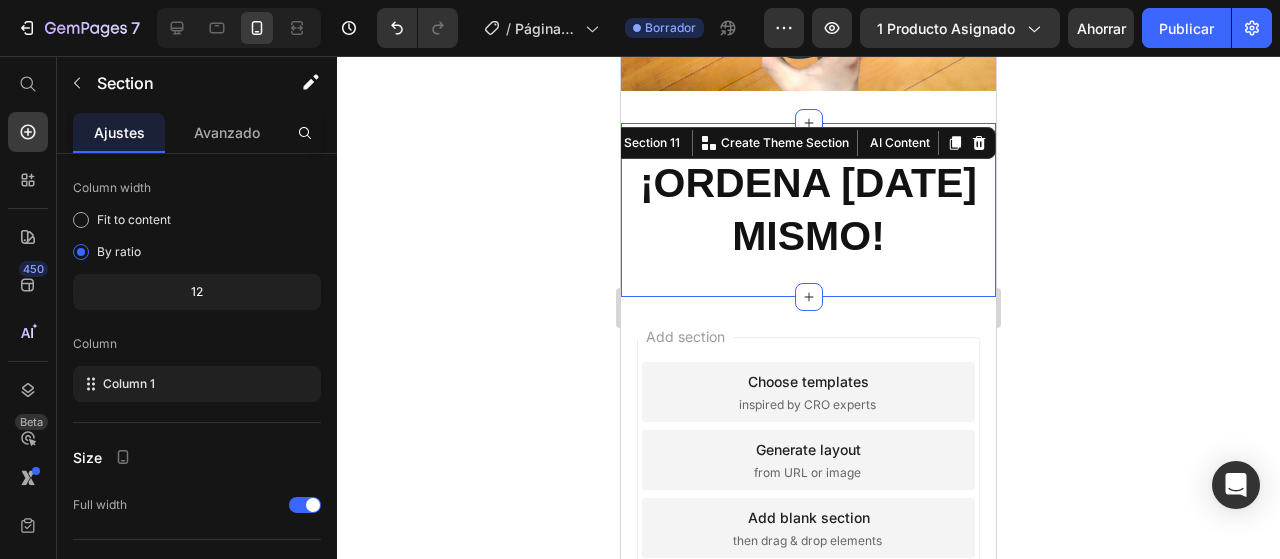 click on "¡ORDENA [DATE] MISMO! Heading Section 11   You can create reusable sections Create Theme Section AI Content Write with [PERSON_NAME] What would you like to describe here? Tone and Voice Persuasive Product Pelota inteligente para gatos Show more Generate" at bounding box center (808, 210) 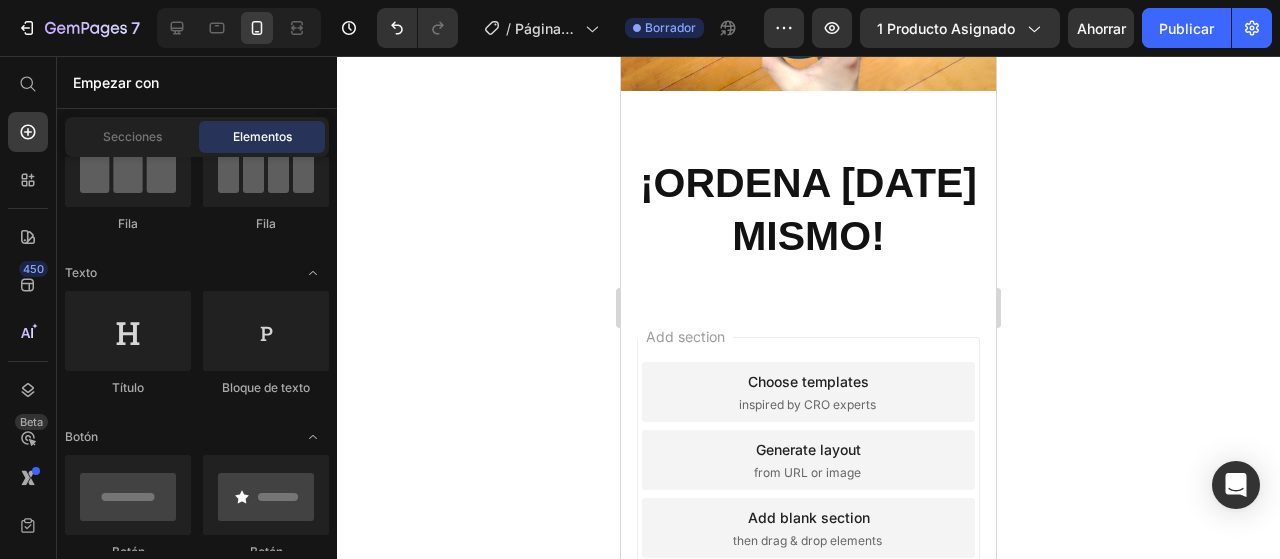 click on "Add section Choose templates inspired by CRO experts Generate layout from URL or image Add blank section then drag & drop elements" at bounding box center [808, 488] 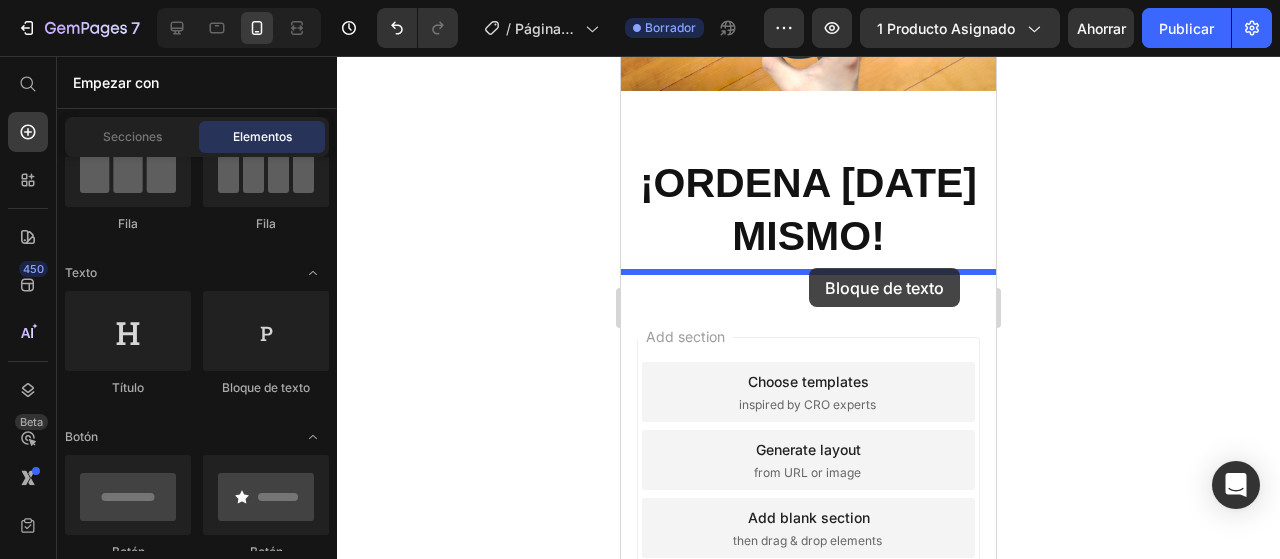 drag, startPoint x: 874, startPoint y: 376, endPoint x: 809, endPoint y: 268, distance: 126.051575 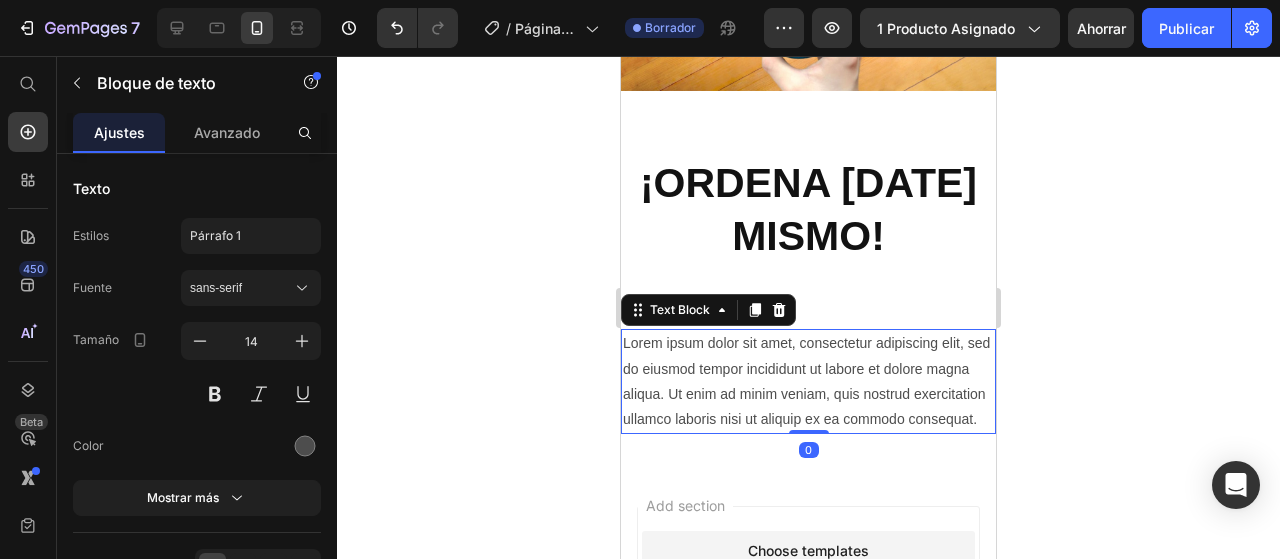 click on "Lorem ipsum dolor sit amet, consectetur adipiscing elit, sed do eiusmod tempor incididunt ut labore et dolore magna aliqua. Ut enim ad minim veniam, quis nostrud exercitation ullamco laboris nisi ut aliquip ex ea commodo consequat." at bounding box center [808, 381] 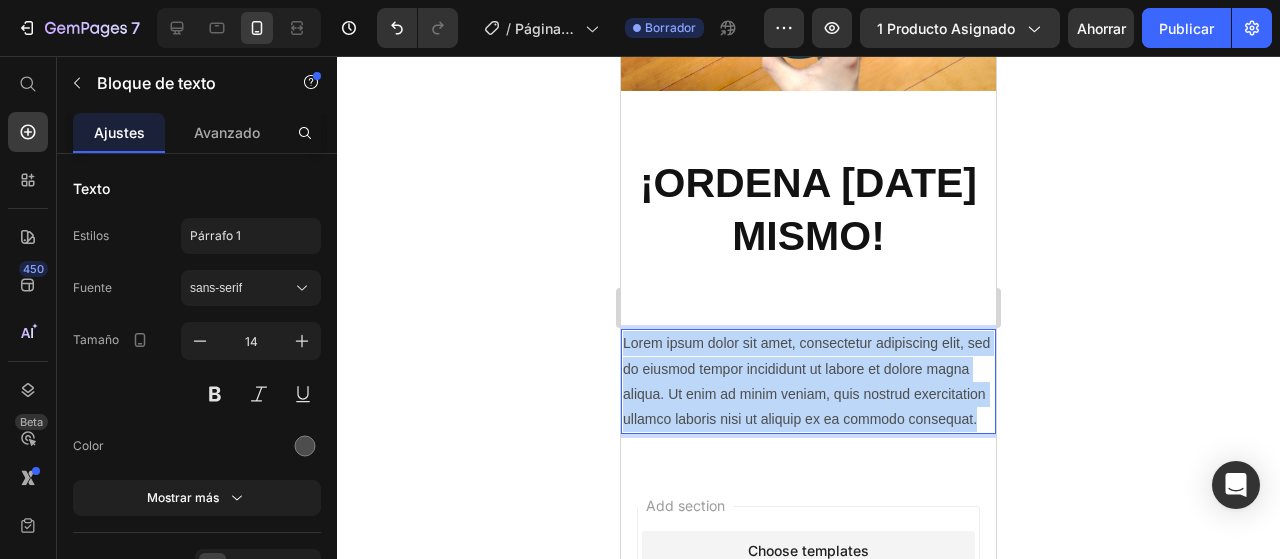 drag, startPoint x: 774, startPoint y: 421, endPoint x: 624, endPoint y: 320, distance: 180.83418 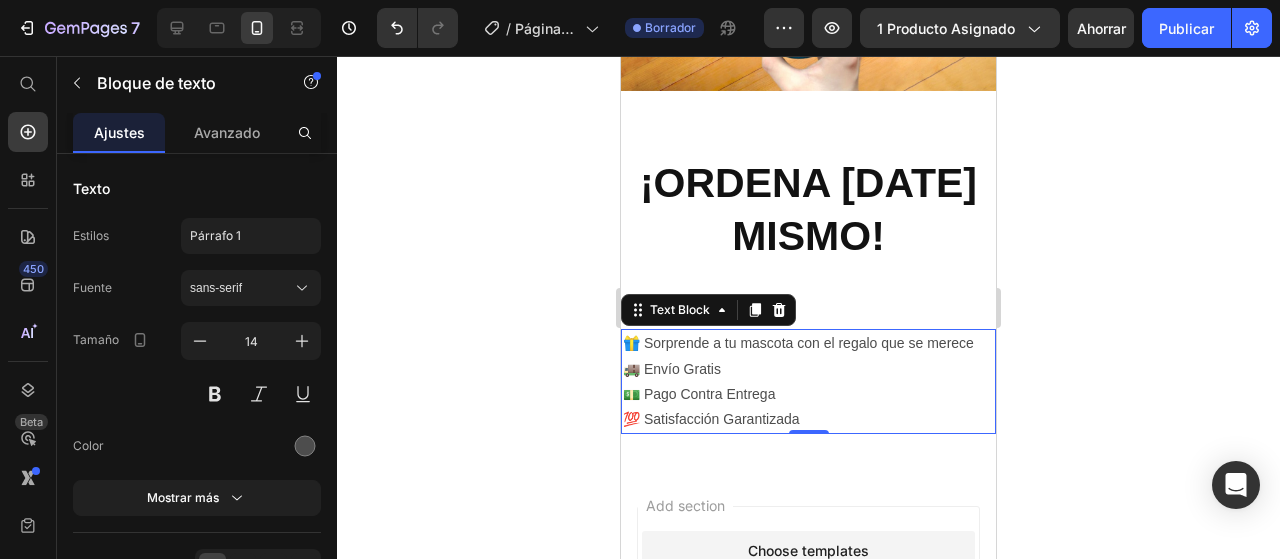 click 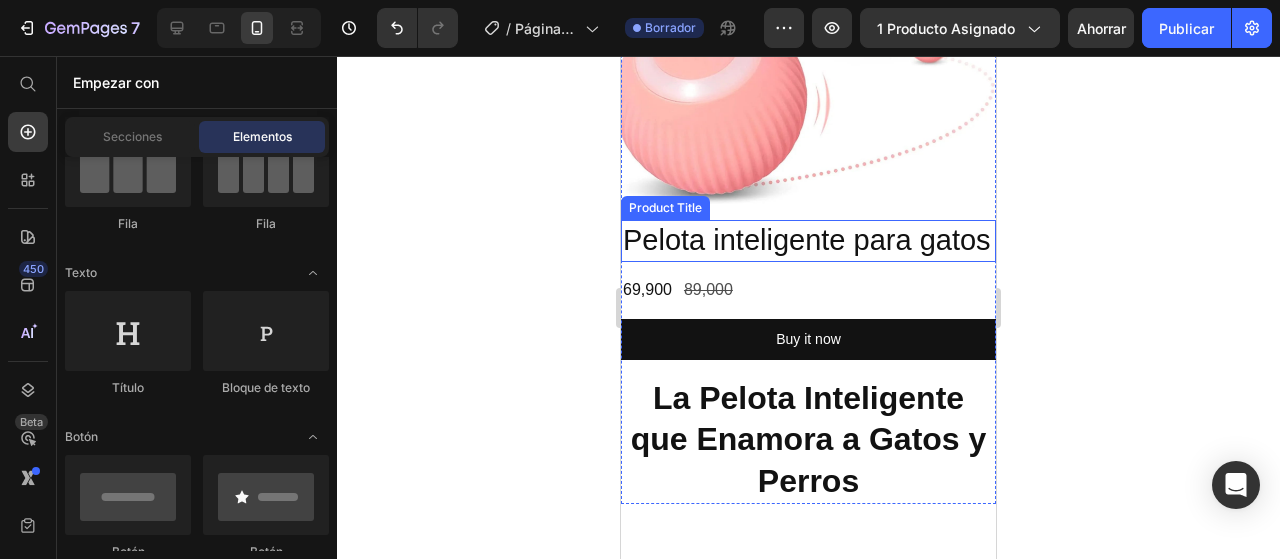 scroll, scrollTop: 500, scrollLeft: 0, axis: vertical 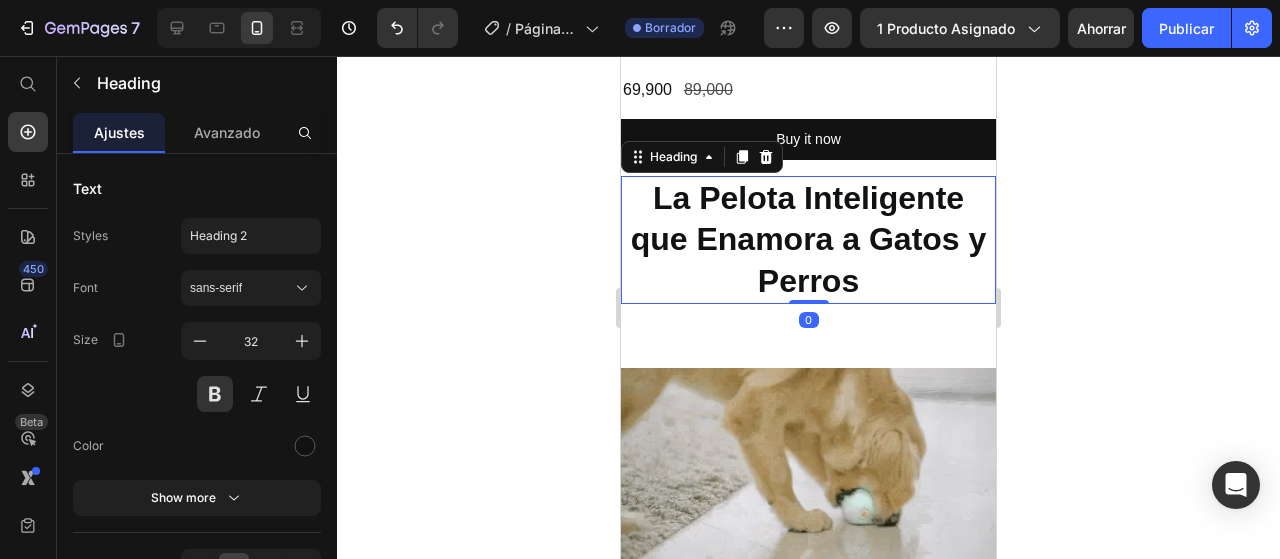 click on "La Pelota Inteligente que Enamora a Gatos y Perros" at bounding box center [808, 240] 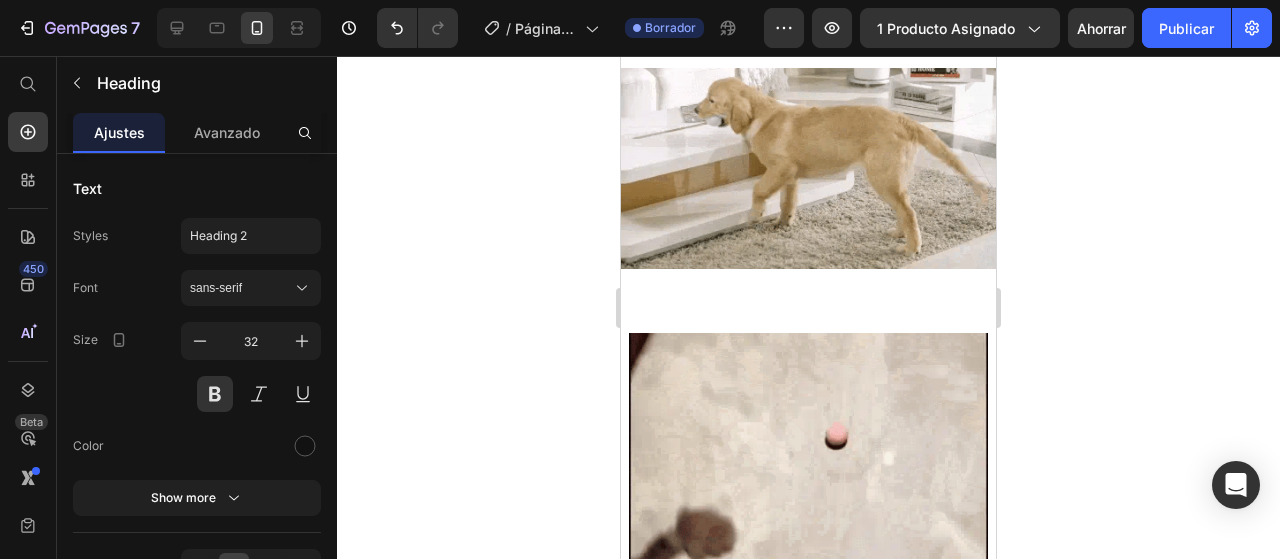 scroll, scrollTop: 1200, scrollLeft: 0, axis: vertical 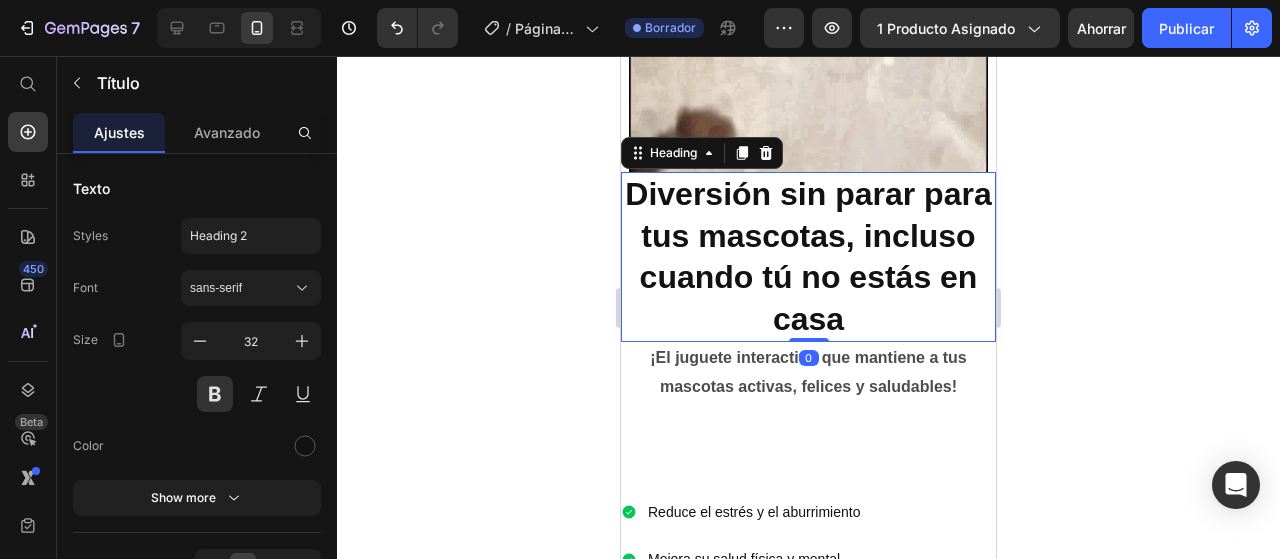 click on "Diversión sin parar para tus mascotas, incluso cuando tú no estás en casa" at bounding box center (808, 257) 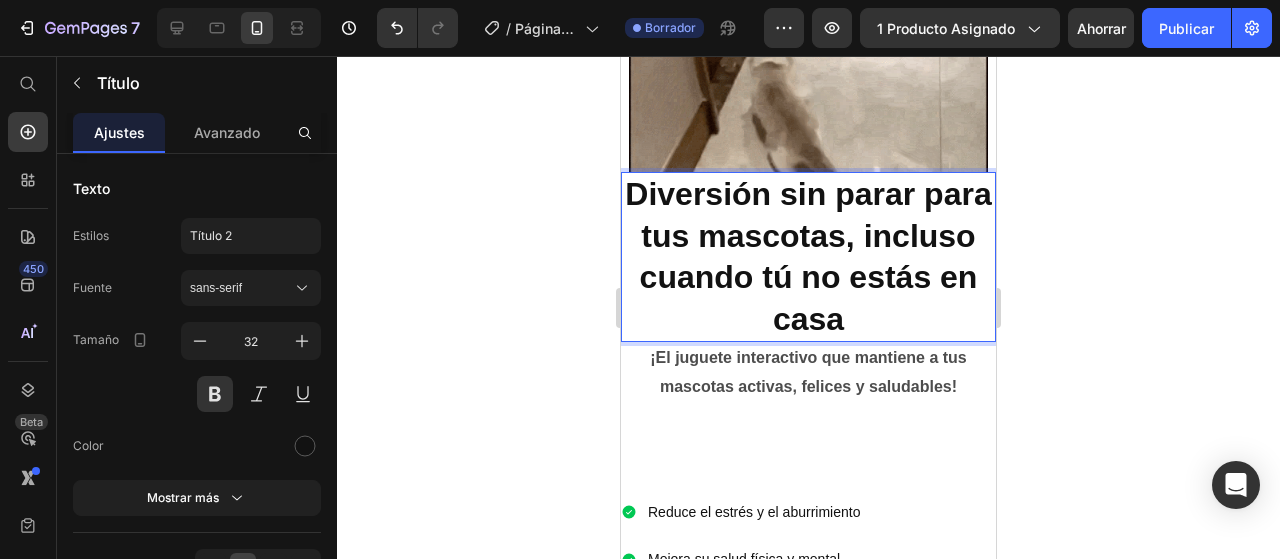 click on "Diversión sin parar para tus mascotas, incluso cuando tú no estás en casa" at bounding box center [808, 257] 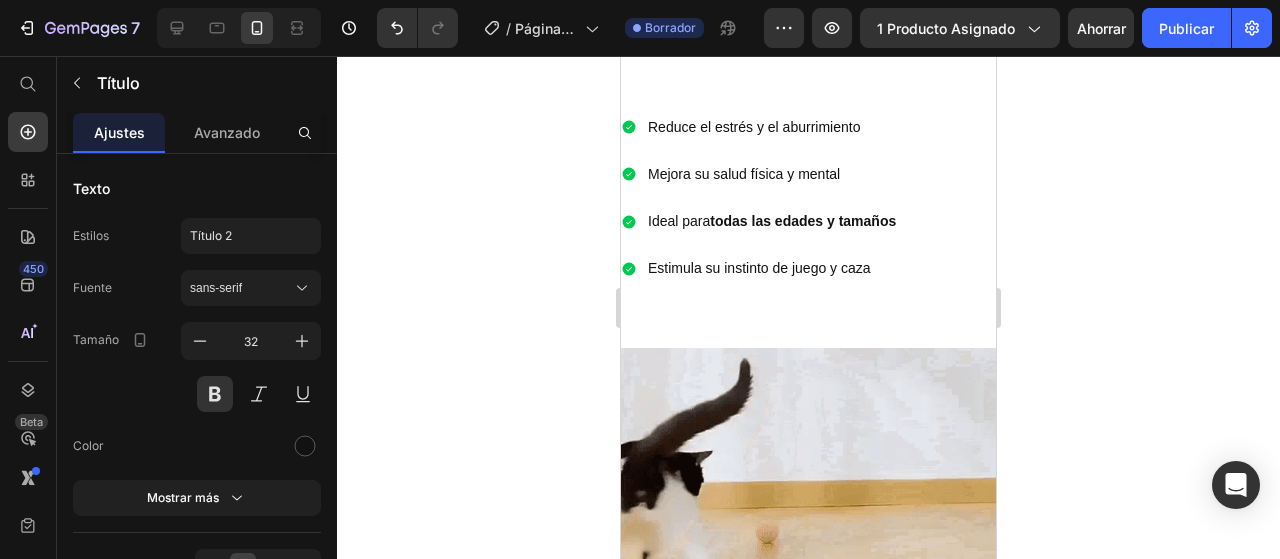 scroll, scrollTop: 1300, scrollLeft: 0, axis: vertical 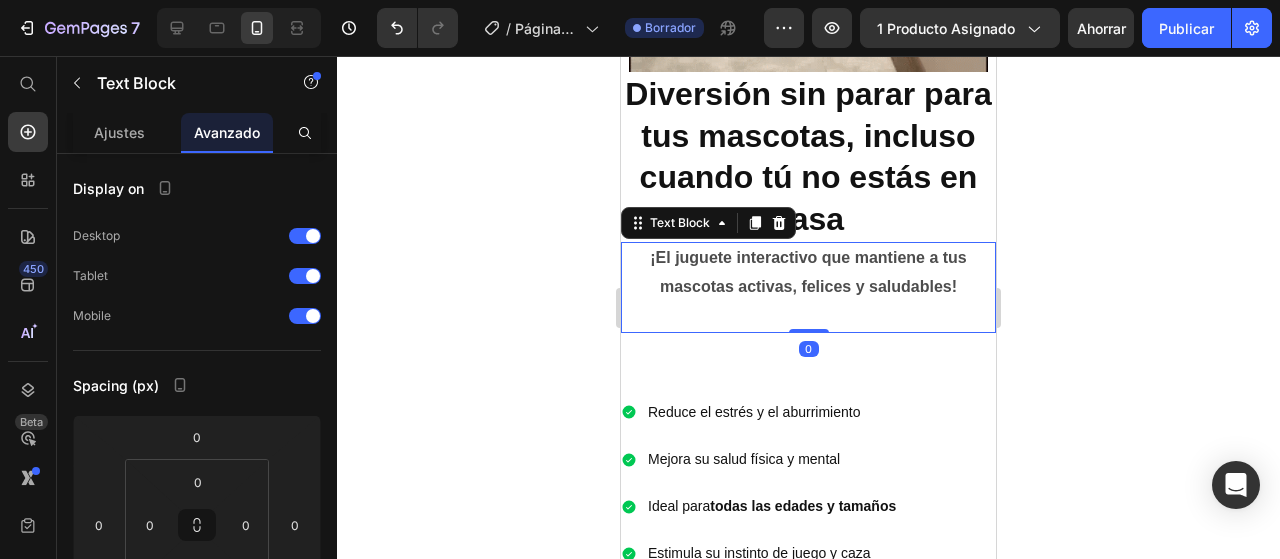 click on "¡El juguete interactivo que mantiene a tus mascotas activas, felices y saludables!" at bounding box center (808, 273) 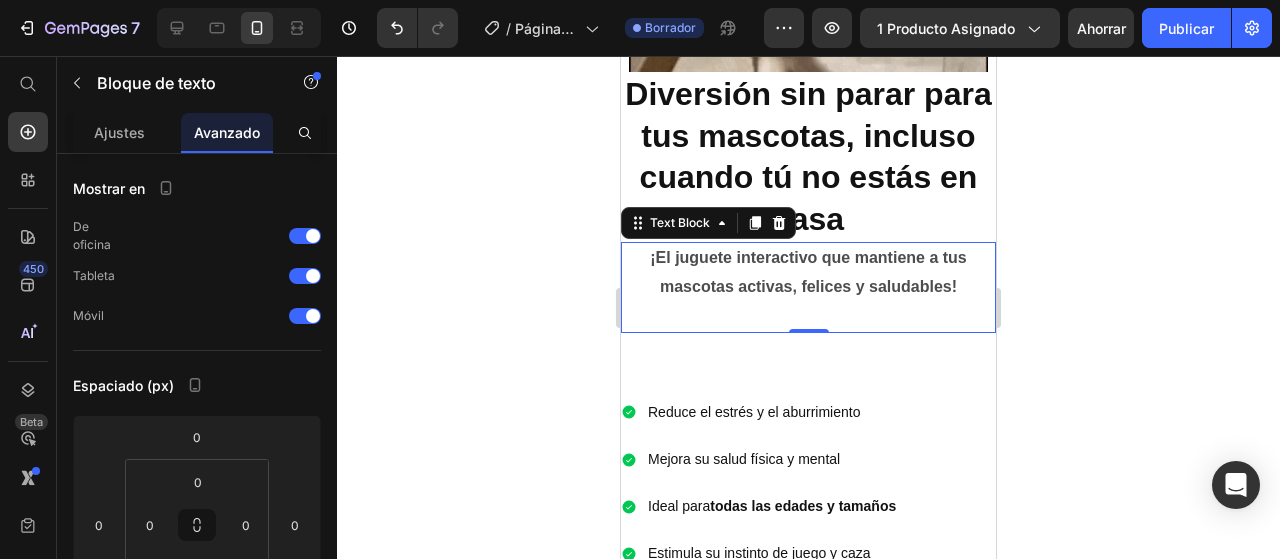 drag, startPoint x: 1044, startPoint y: 309, endPoint x: 335, endPoint y: 253, distance: 711.2081 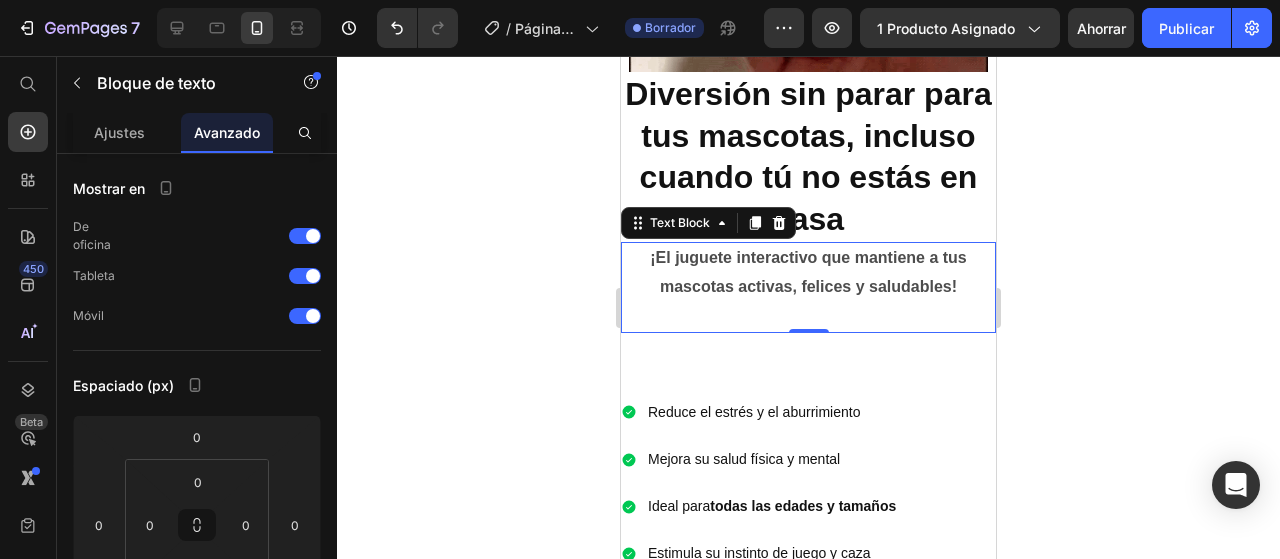 click 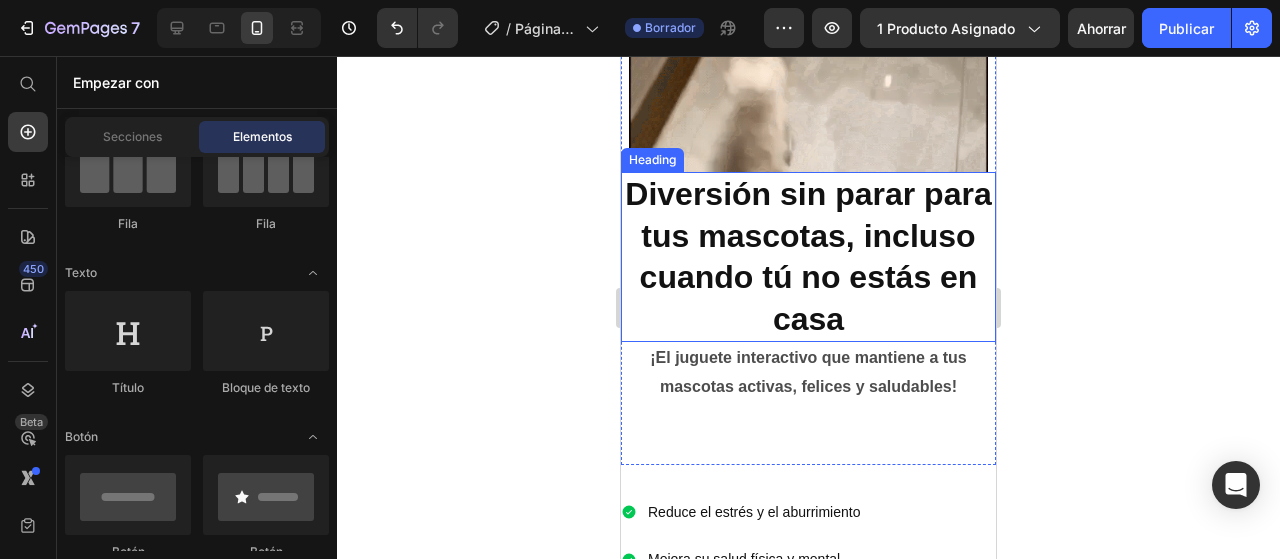 scroll, scrollTop: 1400, scrollLeft: 0, axis: vertical 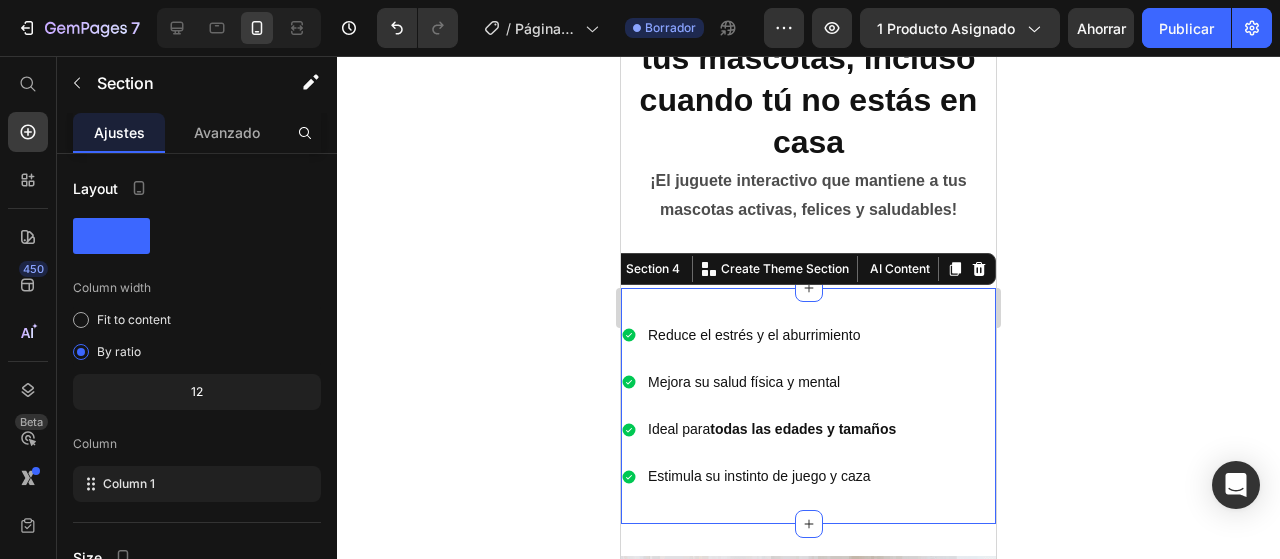 click on "Reduce el estrés y el aburrimiento Mejora su salud física y mental Ideal para  todas las edades y tamaños Estimula su instinto de juego y caza Item List Section 4   You can create reusable sections Create Theme Section AI Content Write with [PERSON_NAME] What would you like to describe here? Tone and Voice Persuasive Product Pelota inteligente para gatos Show more Generate" at bounding box center [808, 406] 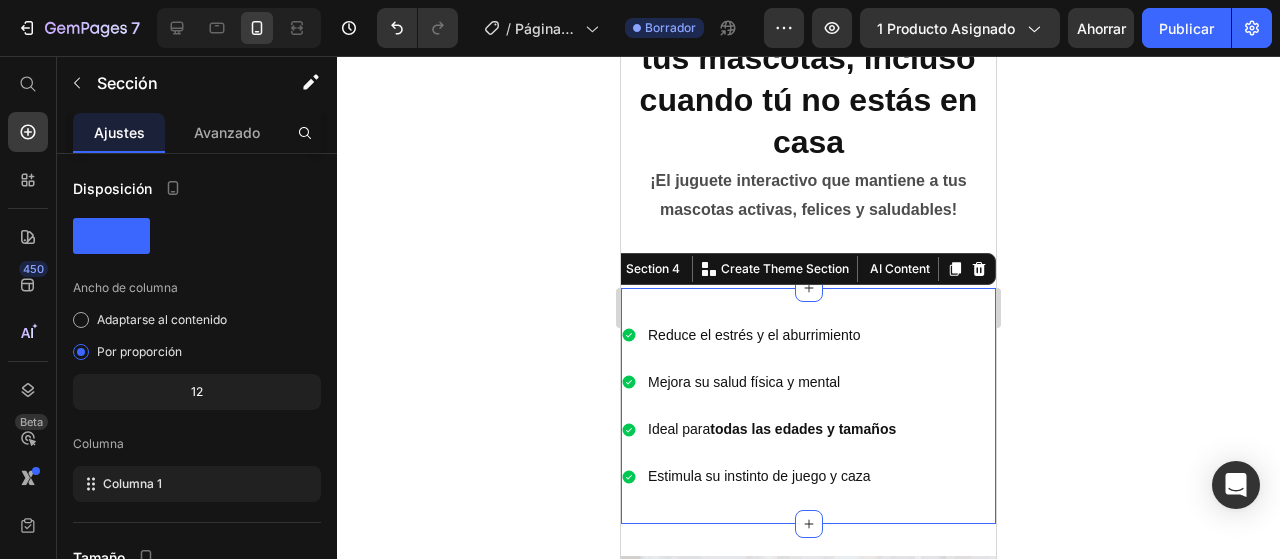 drag, startPoint x: 936, startPoint y: 249, endPoint x: 886, endPoint y: 284, distance: 61.03278 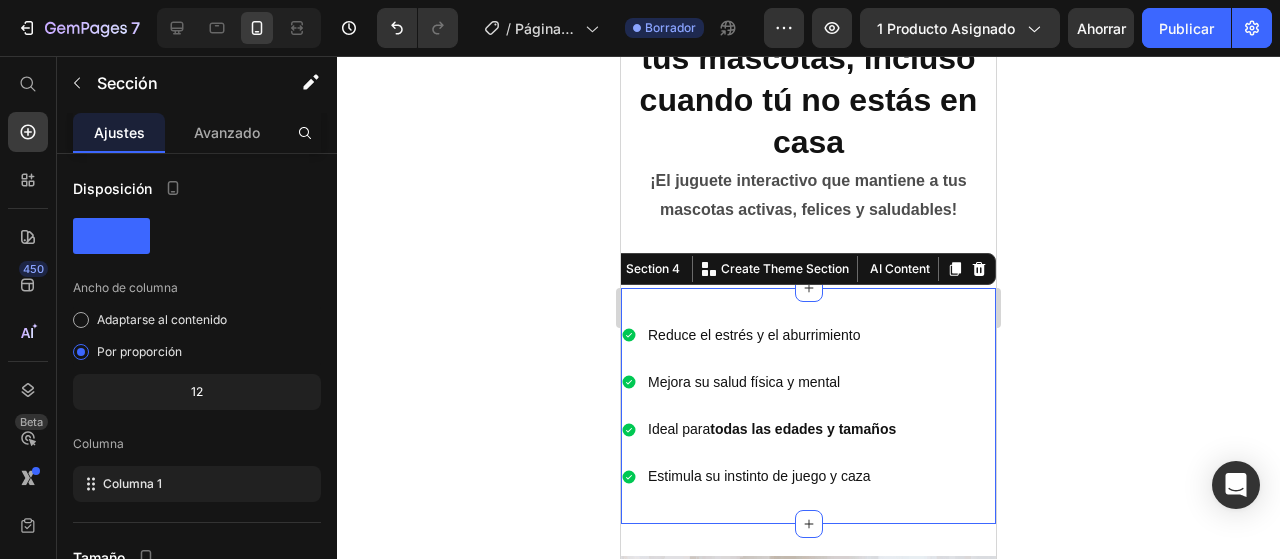 click on "Reduce el estrés y el aburrimiento Mejora su salud física y mental Ideal para  todas las edades y tamaños Estimula su instinto de juego y caza Item List Section 4   You can create reusable sections Create Theme Section AI Content Write with [PERSON_NAME] What would you like to describe here? Tone and Voice Persuasive Product Pelota inteligente para gatos Show more Generate" at bounding box center (808, 406) 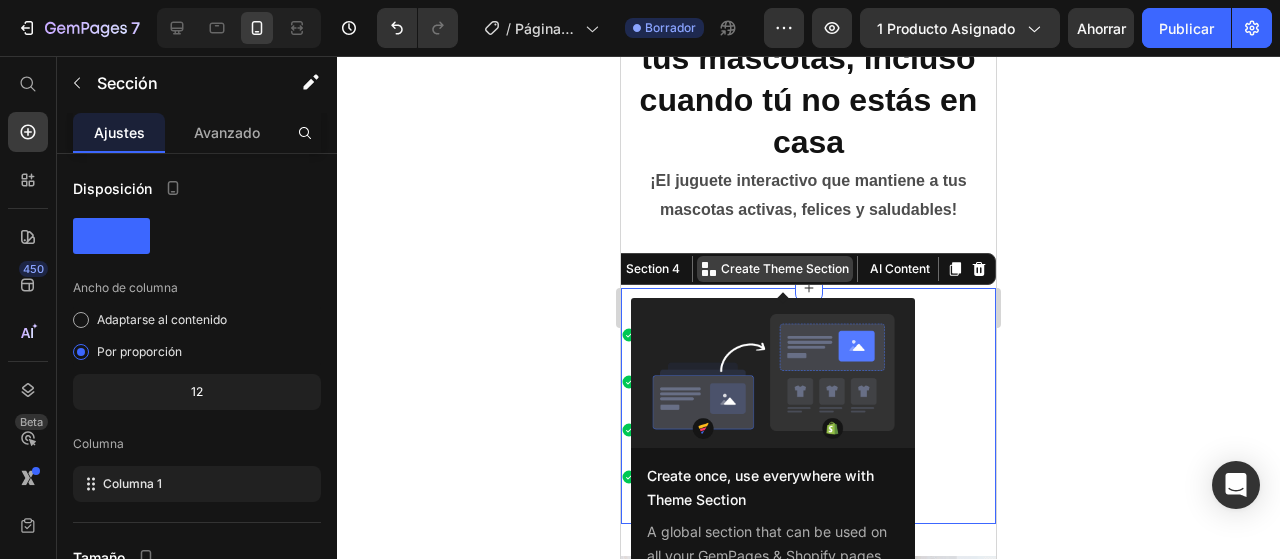 click 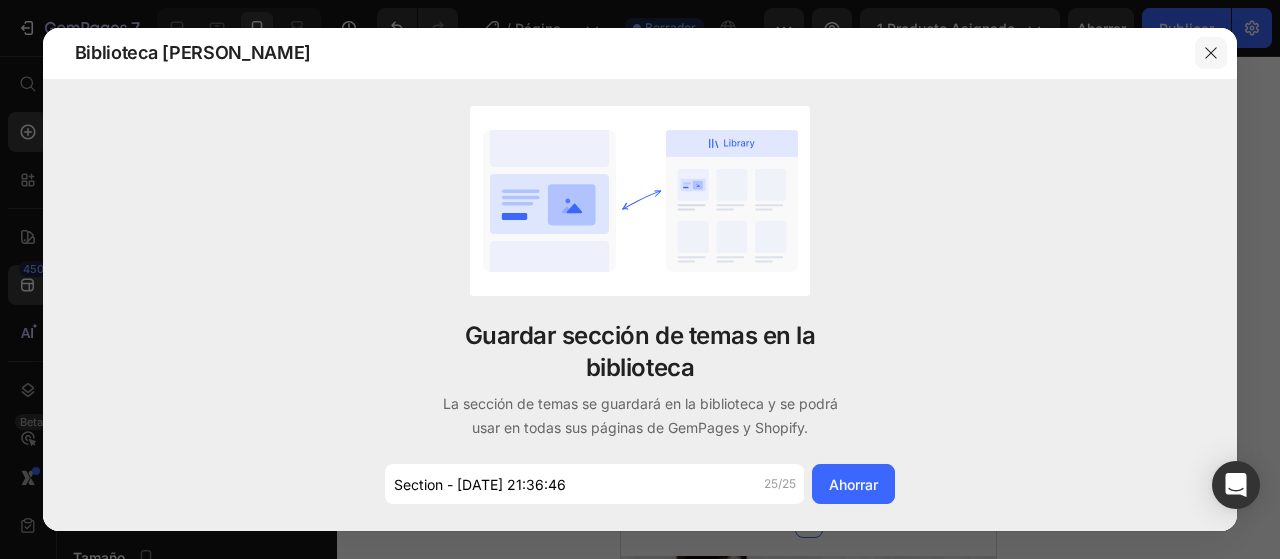 click at bounding box center (1211, 53) 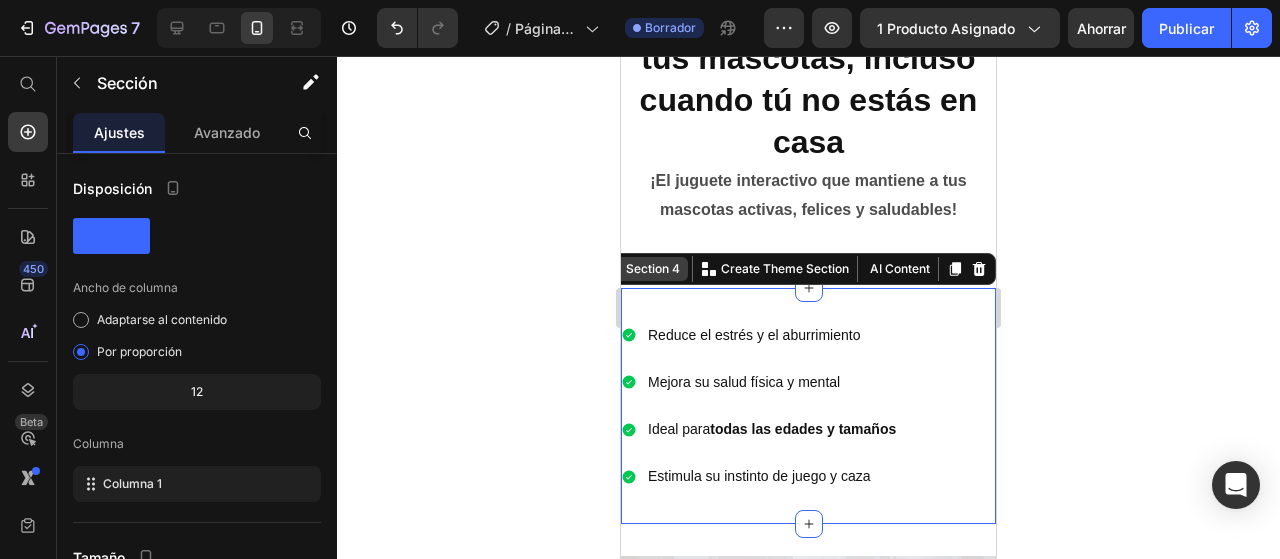 click on "Section 4" at bounding box center (653, 269) 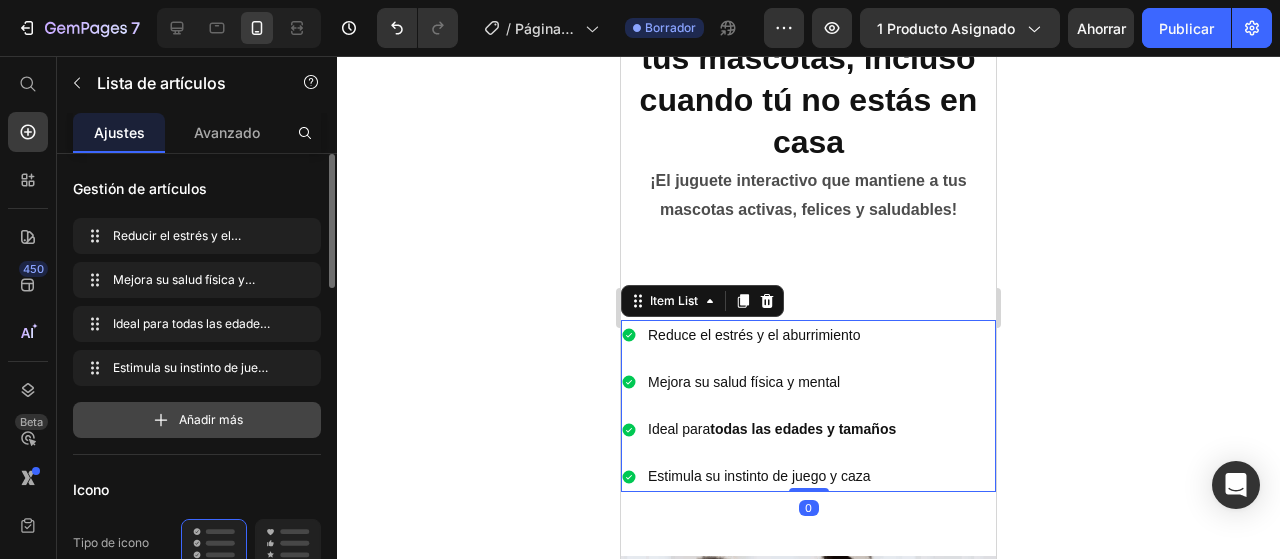 click on "Añadir más" at bounding box center (211, 419) 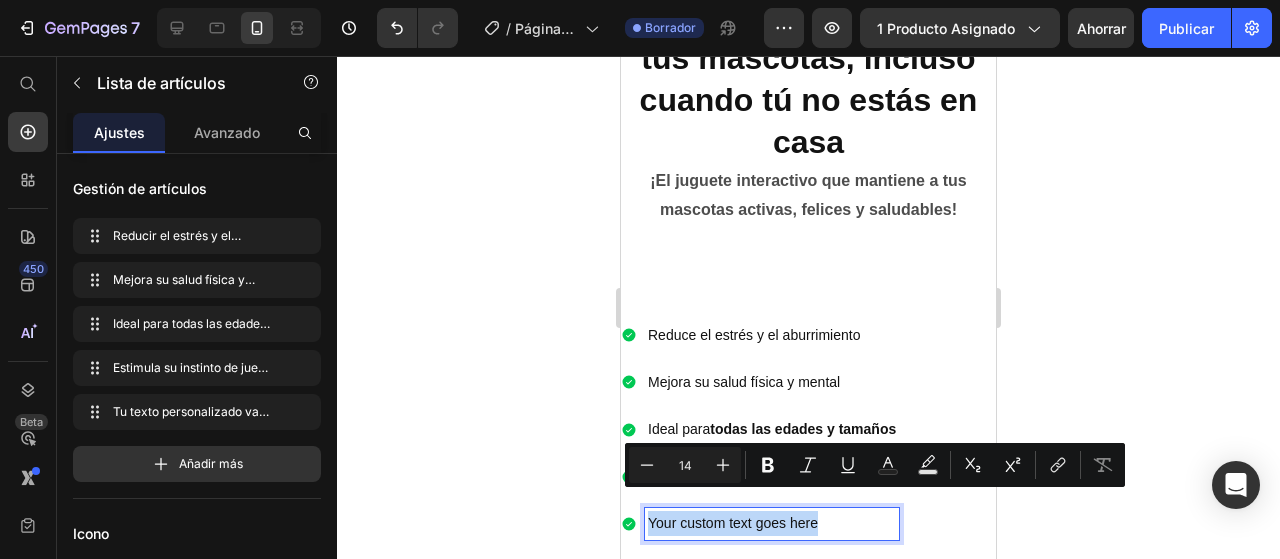 drag, startPoint x: 809, startPoint y: 503, endPoint x: 648, endPoint y: 501, distance: 161.01242 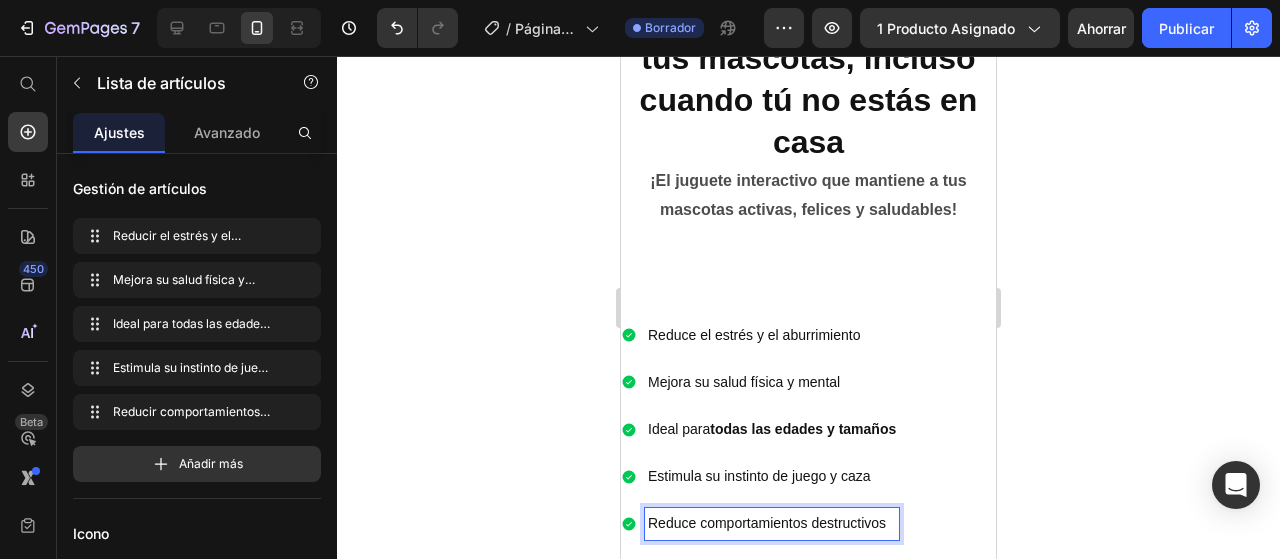 scroll, scrollTop: 1840, scrollLeft: 0, axis: vertical 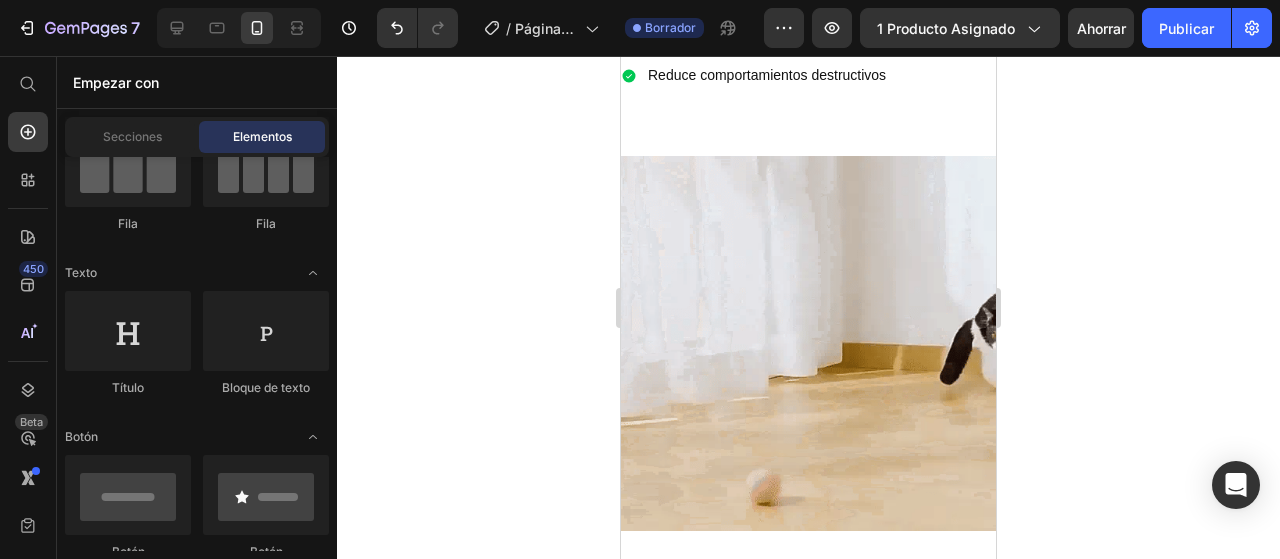 click 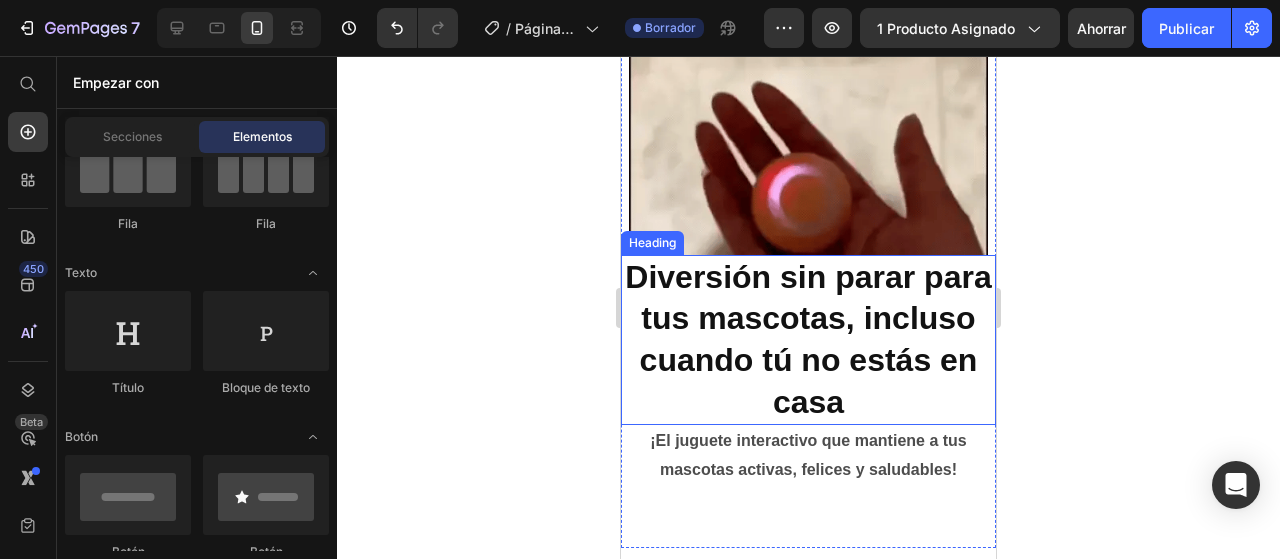 scroll, scrollTop: 1340, scrollLeft: 0, axis: vertical 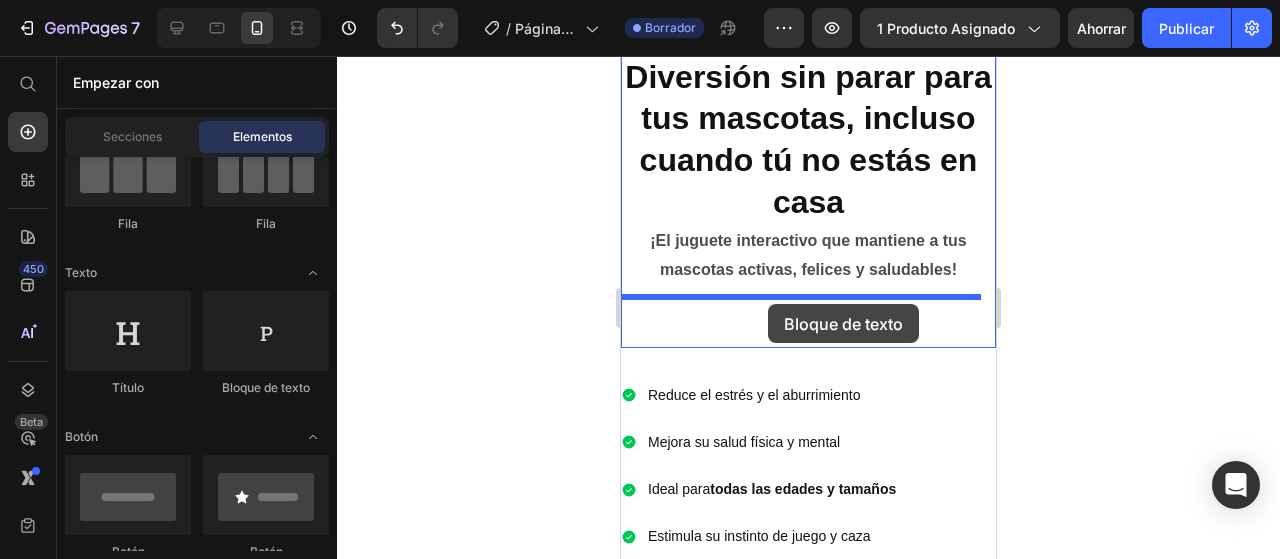 drag, startPoint x: 863, startPoint y: 398, endPoint x: 768, endPoint y: 304, distance: 133.64505 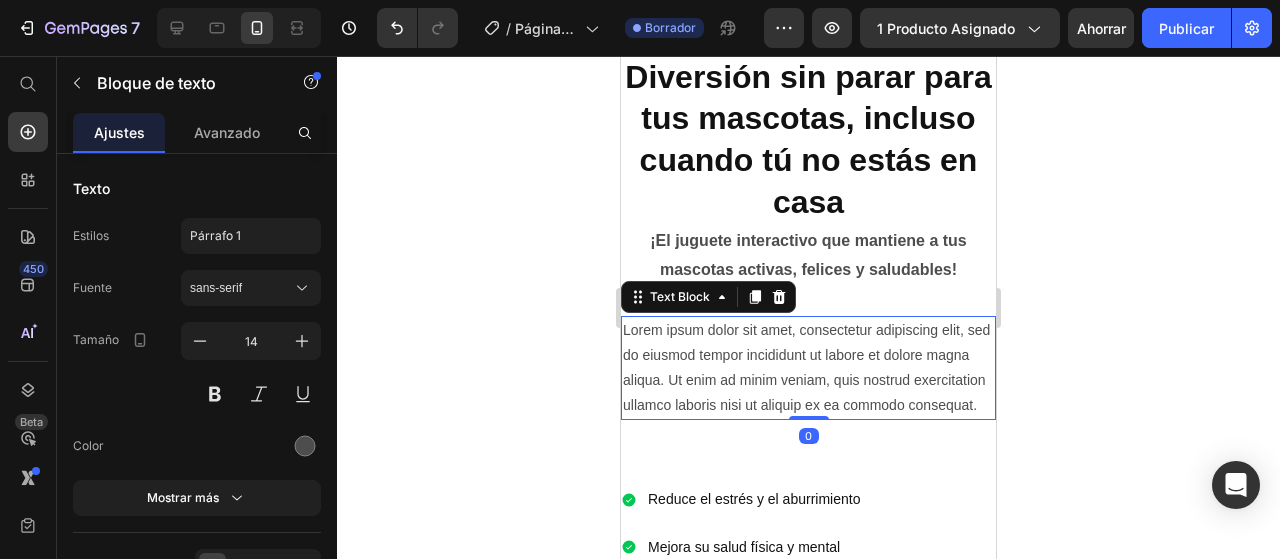 click on "Lorem ipsum dolor sit amet, consectetur adipiscing elit, sed do eiusmod tempor incididunt ut labore et dolore magna aliqua. Ut enim ad minim veniam, quis nostrud exercitation ullamco laboris nisi ut aliquip ex ea commodo consequat." at bounding box center [808, 368] 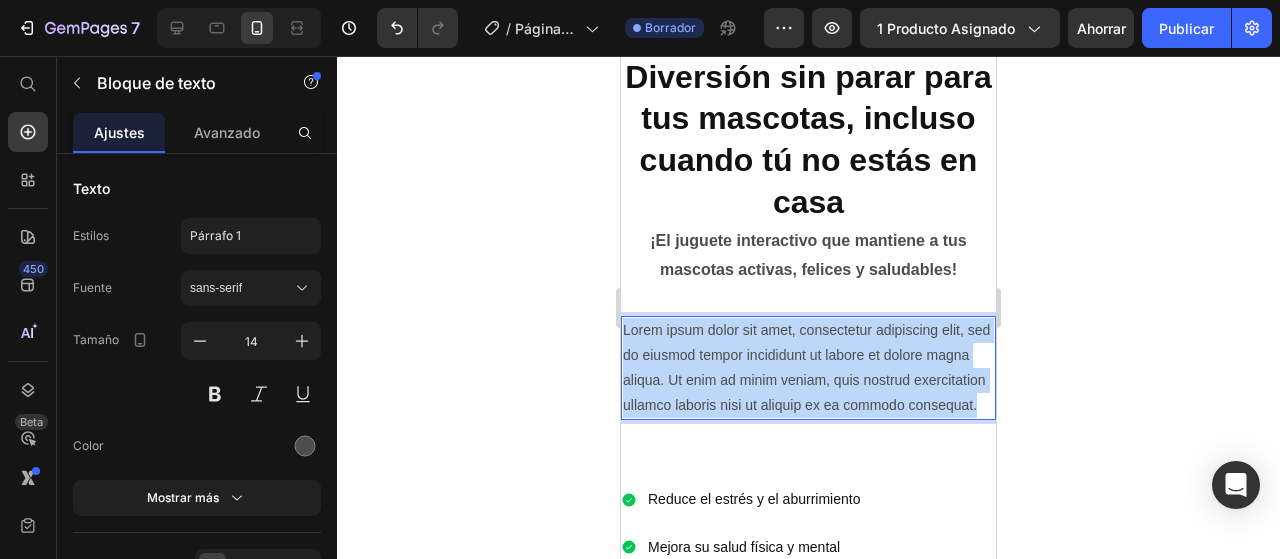 drag, startPoint x: 768, startPoint y: 411, endPoint x: 622, endPoint y: 305, distance: 180.42172 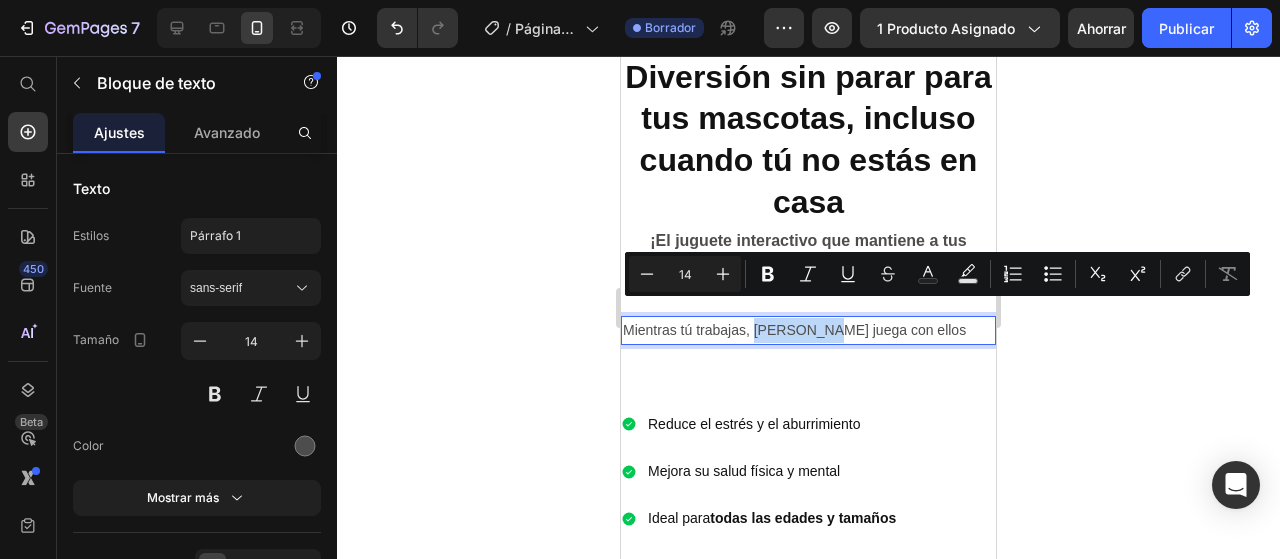 drag, startPoint x: 819, startPoint y: 309, endPoint x: 754, endPoint y: 305, distance: 65.12296 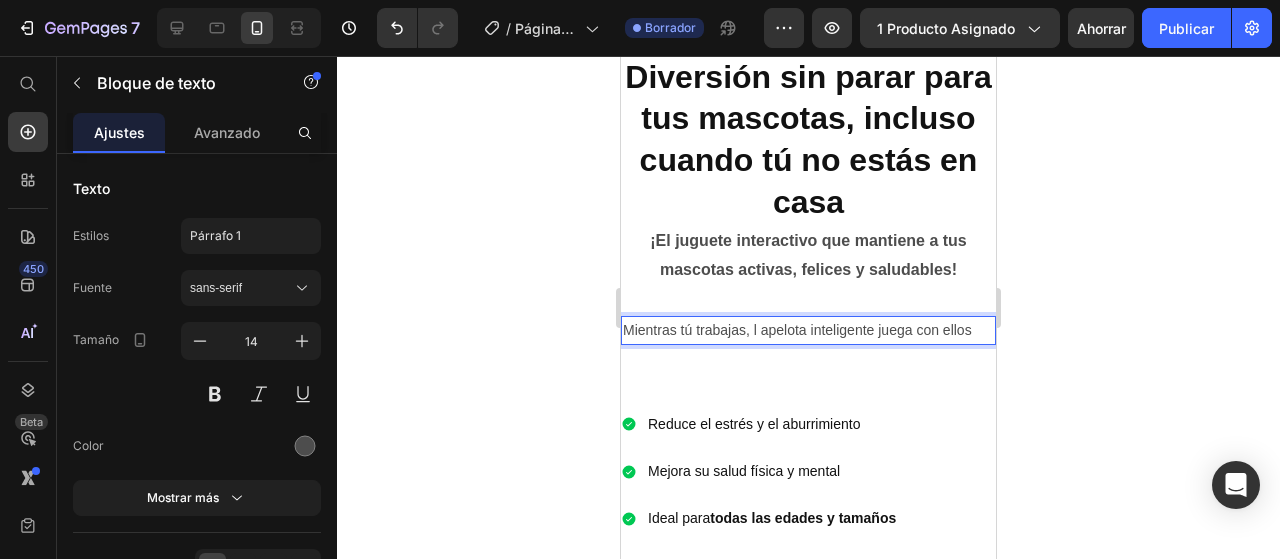 click on "Mientras tú trabajas, l apelota inteligente juega con ellos" at bounding box center (808, 330) 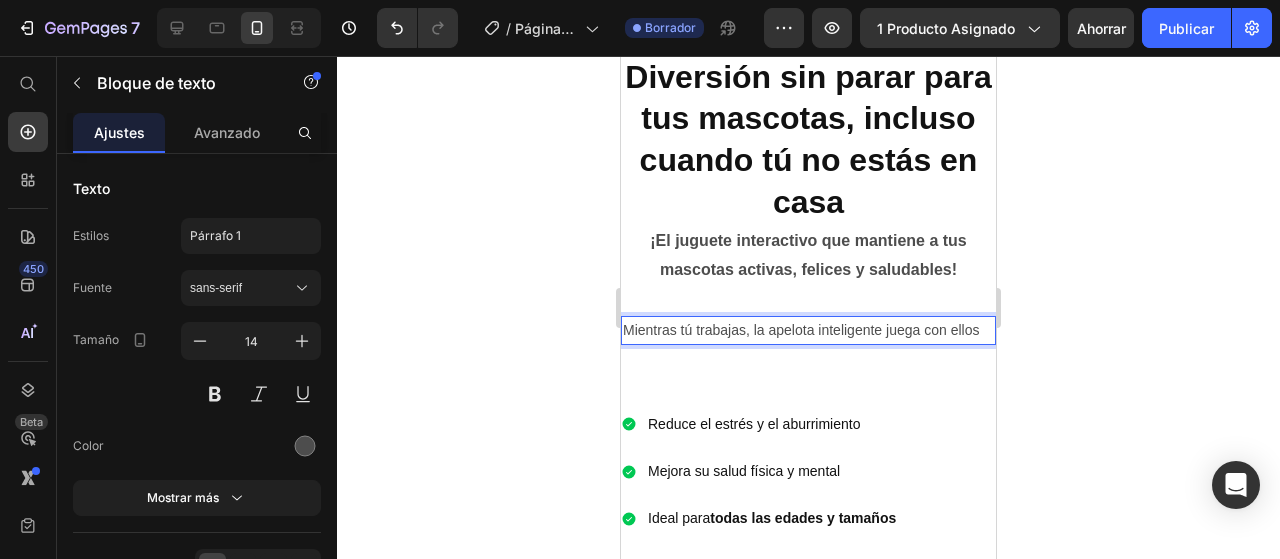 click on "Mientras tú trabajas, la apelota inteligente juega con ellos" at bounding box center [808, 330] 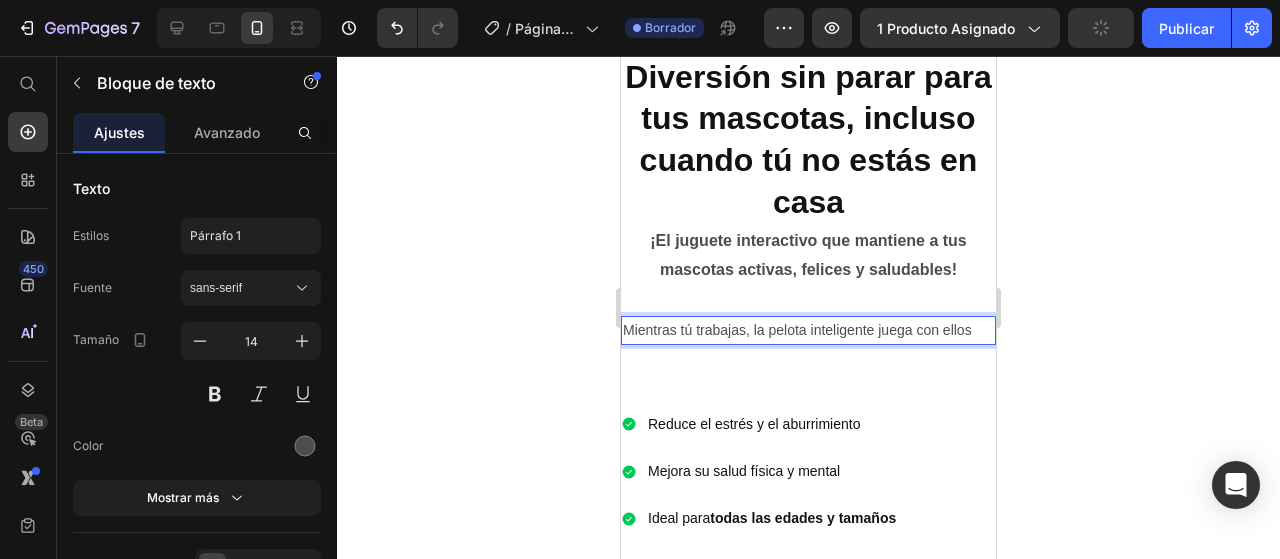 click 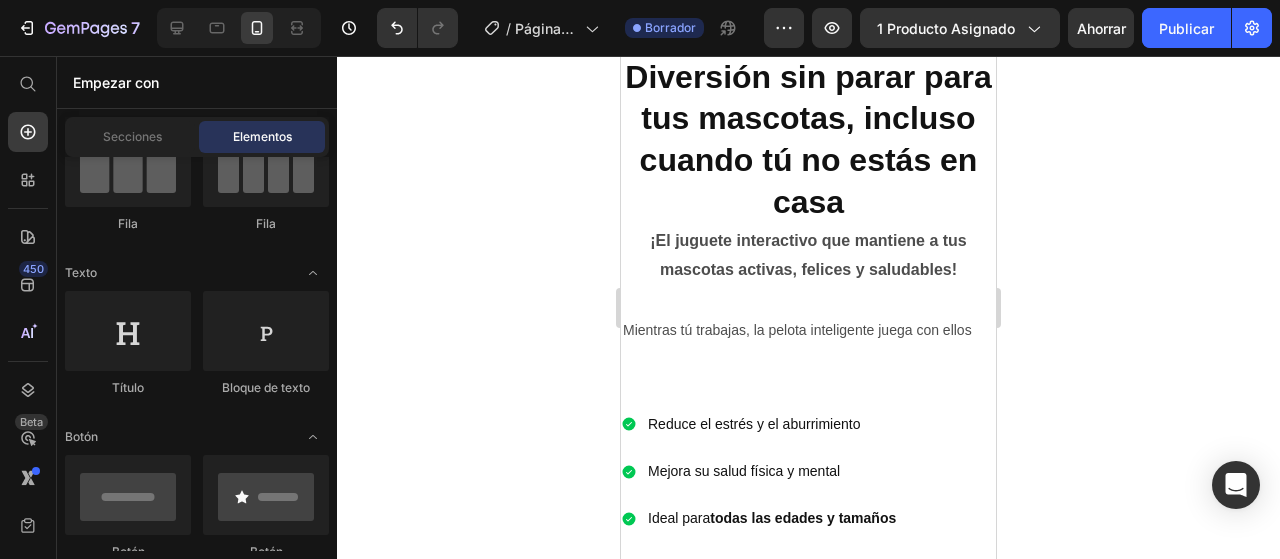click 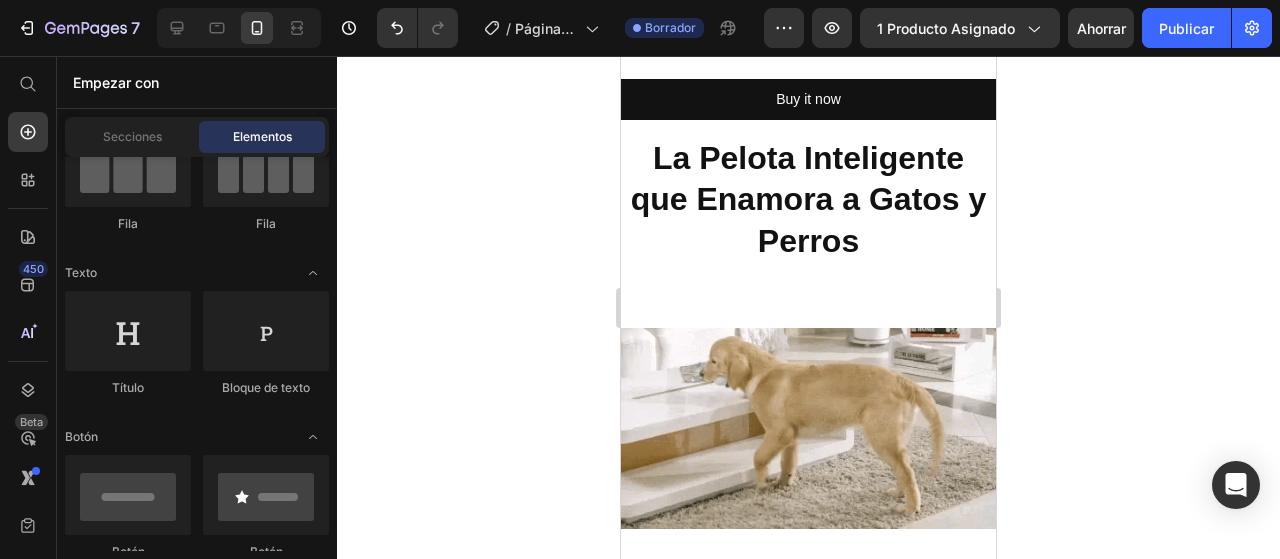 scroll, scrollTop: 440, scrollLeft: 0, axis: vertical 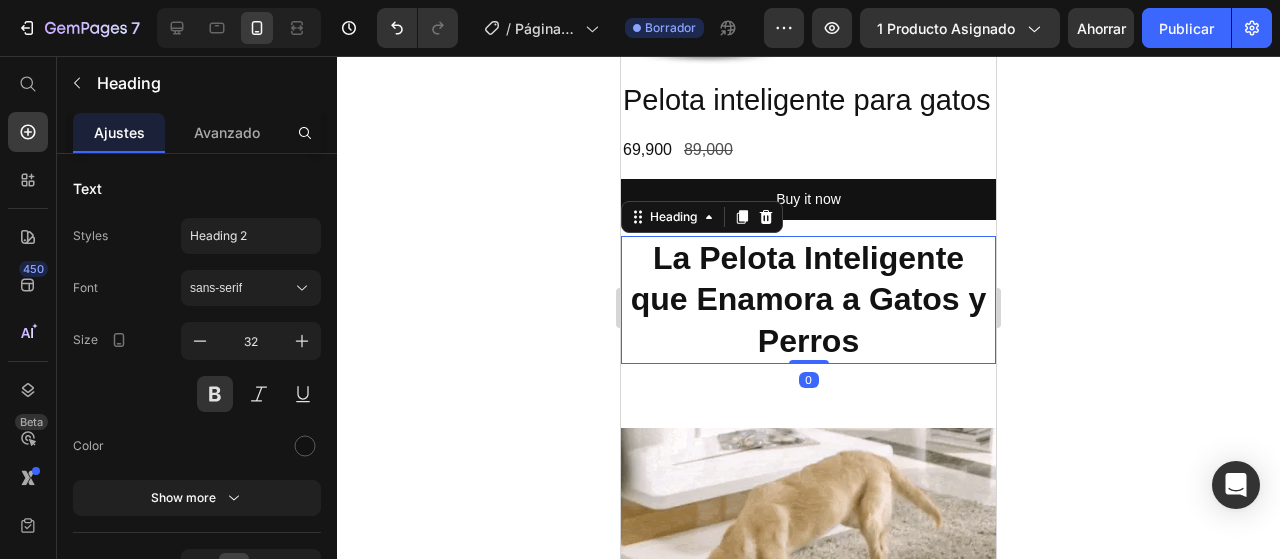 click on "La Pelota Inteligente que Enamora a Gatos y Perros" at bounding box center [808, 300] 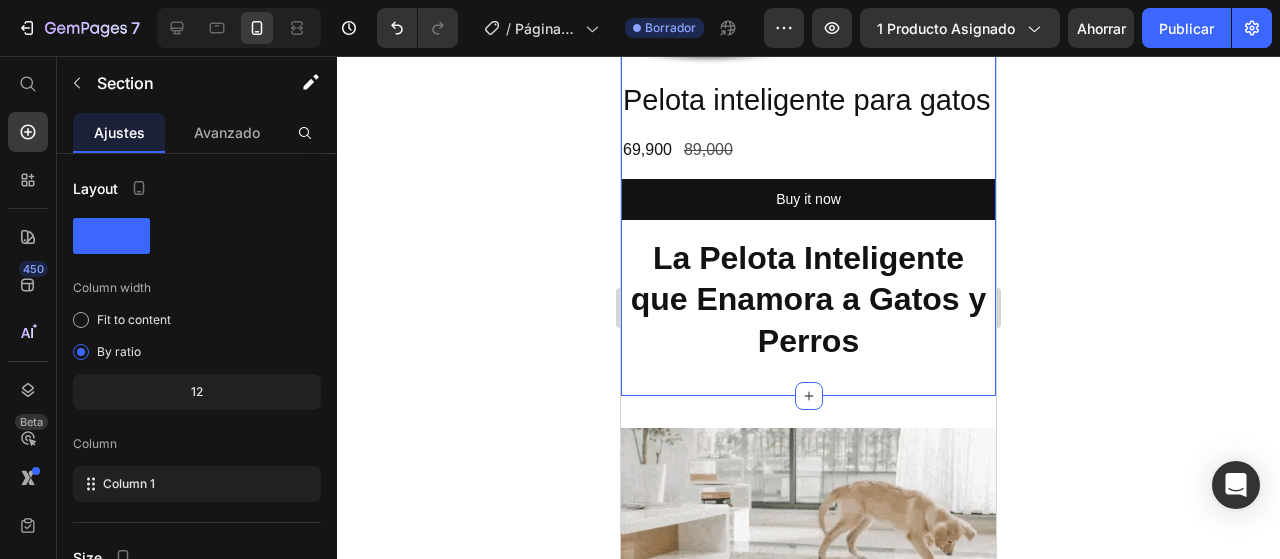click on "Product Images Pelota inteligente para gatos Product Title 69,900 Product Price 89,000 Product Price Row Buy it now Dynamic Checkout La Pelota Inteligente que Enamora a Gatos y Perros Heading Product Section 1   You can create reusable sections Create Theme Section AI Content Write with [PERSON_NAME] What would you like to describe here? Tone and Voice Persuasive Product Pelota inteligente para gatos Show more Generate" at bounding box center (808, 26) 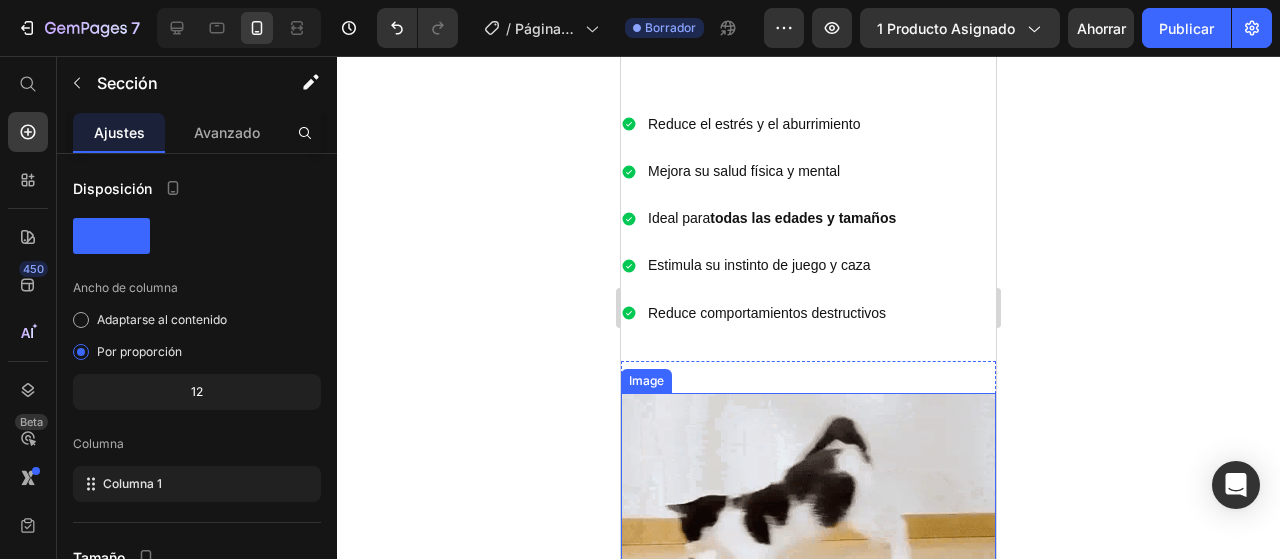 scroll, scrollTop: 1540, scrollLeft: 0, axis: vertical 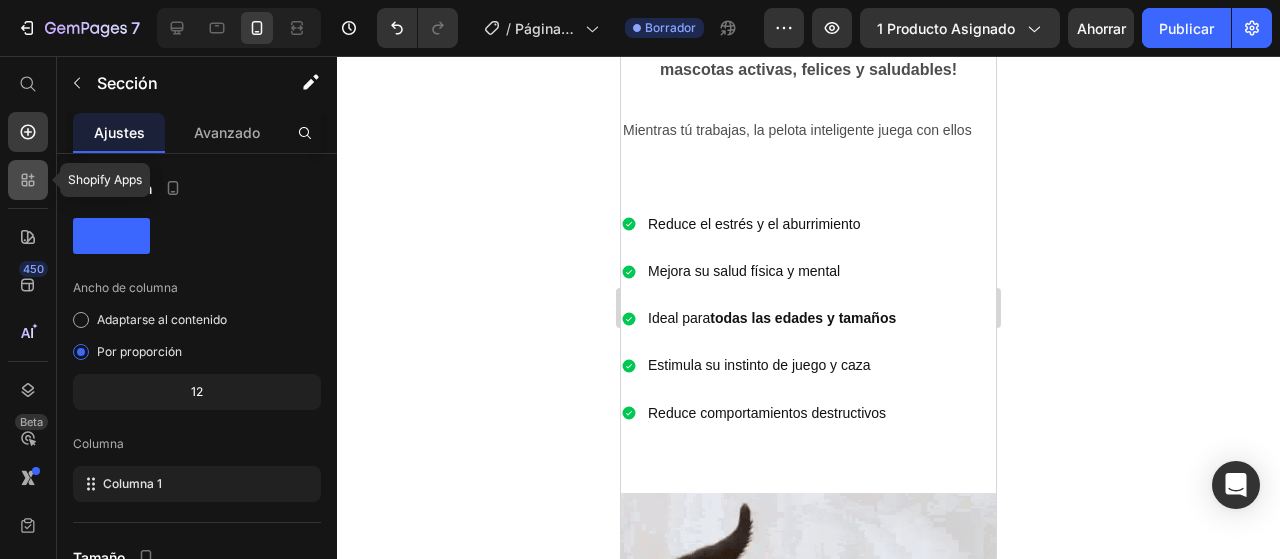 click 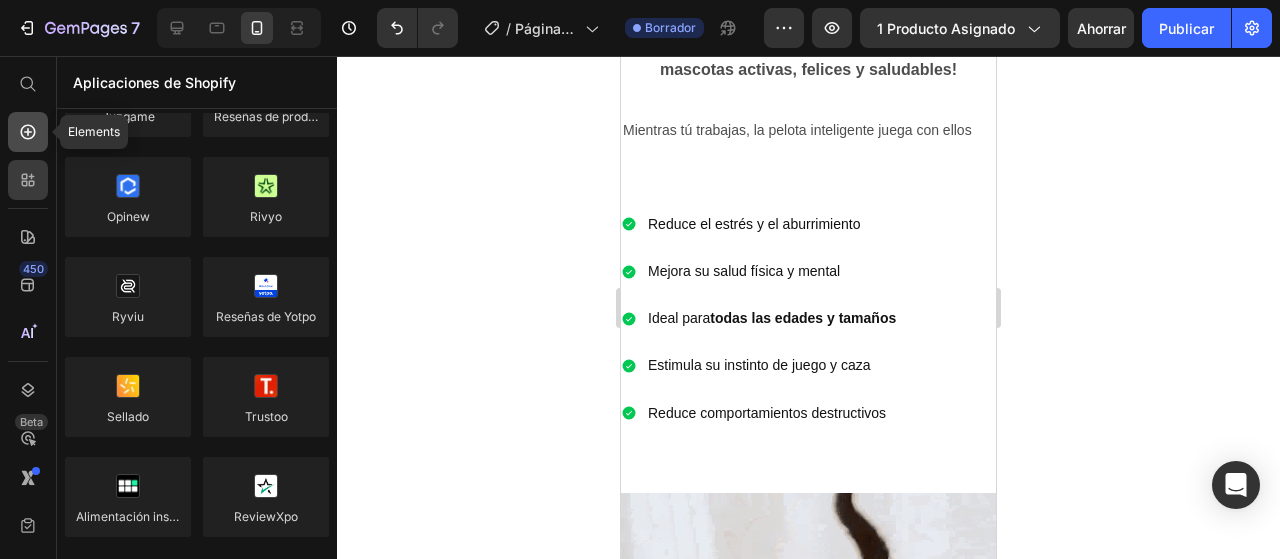 click 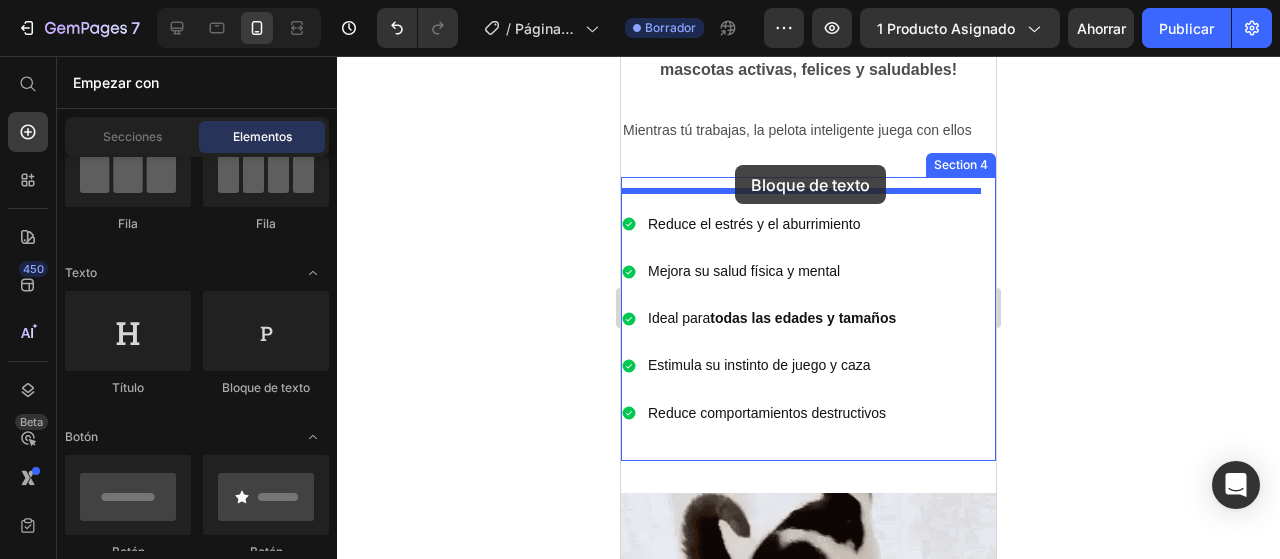 drag, startPoint x: 880, startPoint y: 396, endPoint x: 735, endPoint y: 165, distance: 272.73798 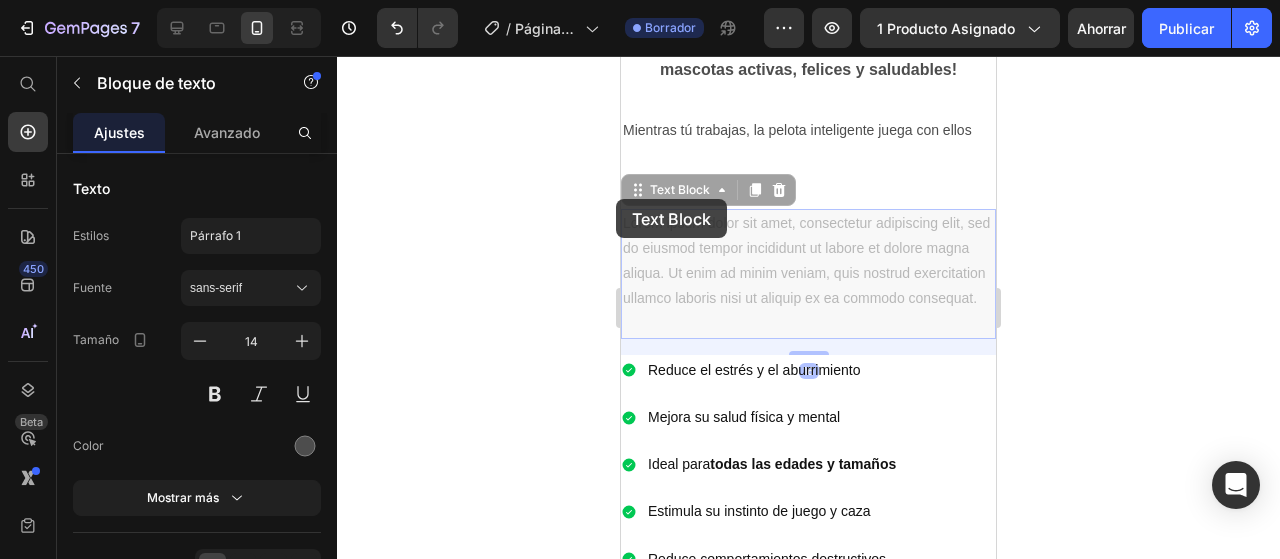 drag, startPoint x: 768, startPoint y: 308, endPoint x: 614, endPoint y: 199, distance: 188.67168 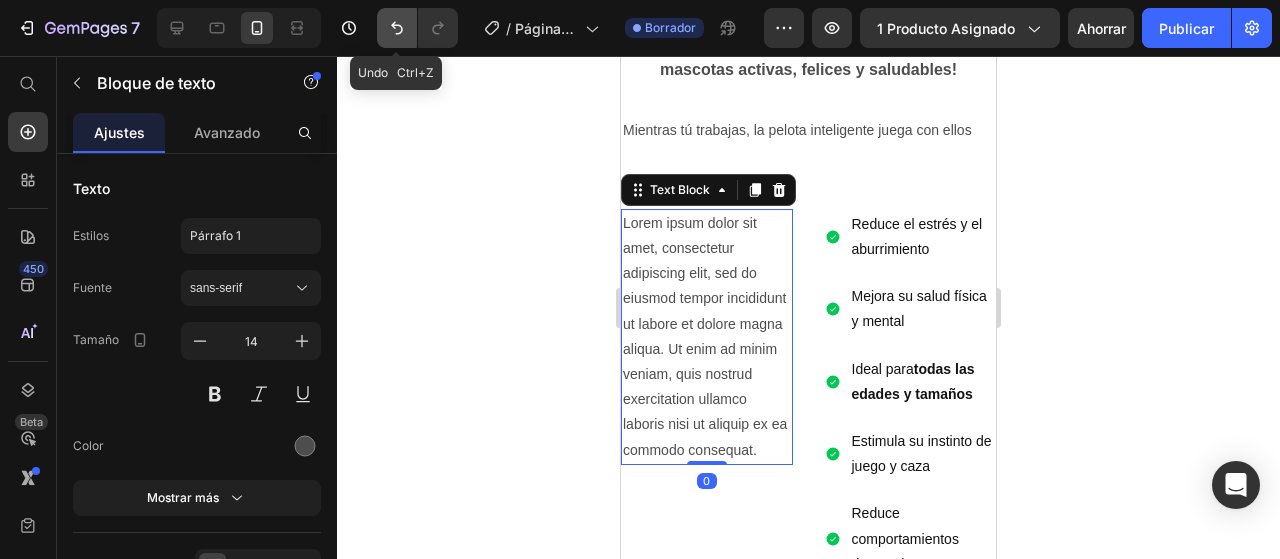 click 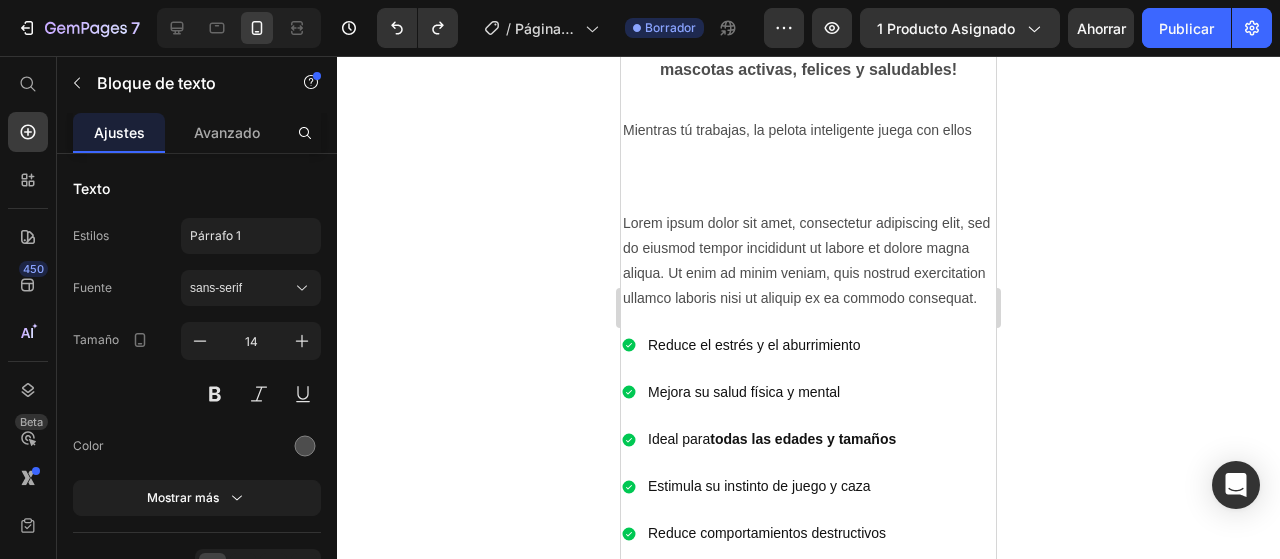 click on "Lorem ipsum dolor sit amet, consectetur adipiscing elit, sed do eiusmod tempor incididunt ut labore et dolore magna aliqua. Ut enim ad minim veniam, quis nostrud exercitation ullamco laboris nisi ut aliquip ex ea commodo consequat." at bounding box center (808, 261) 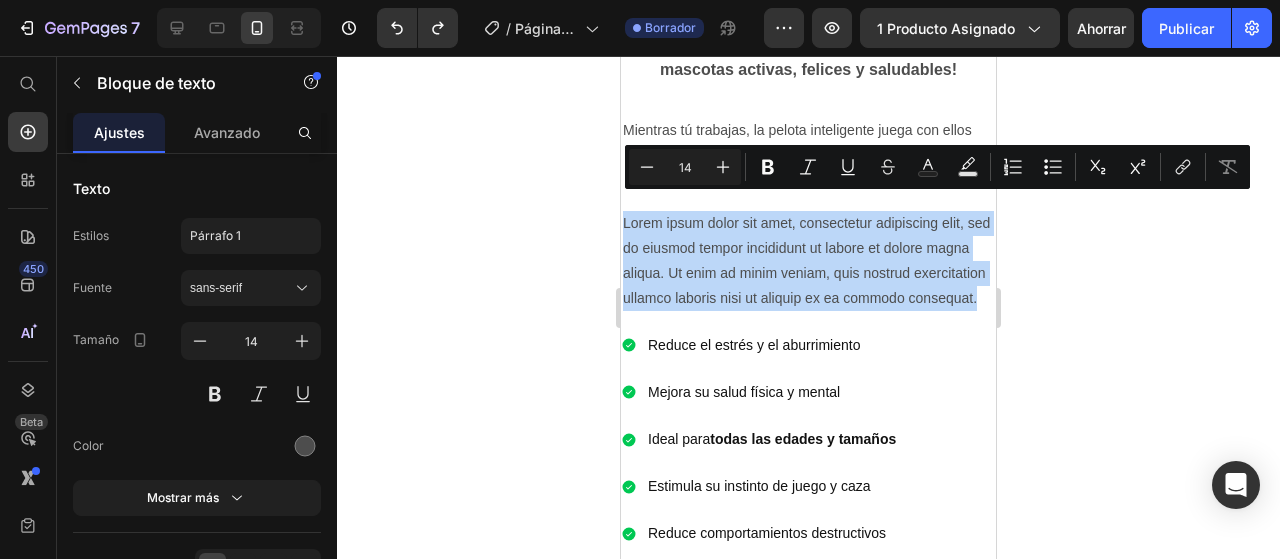 drag, startPoint x: 766, startPoint y: 301, endPoint x: 623, endPoint y: 199, distance: 175.65022 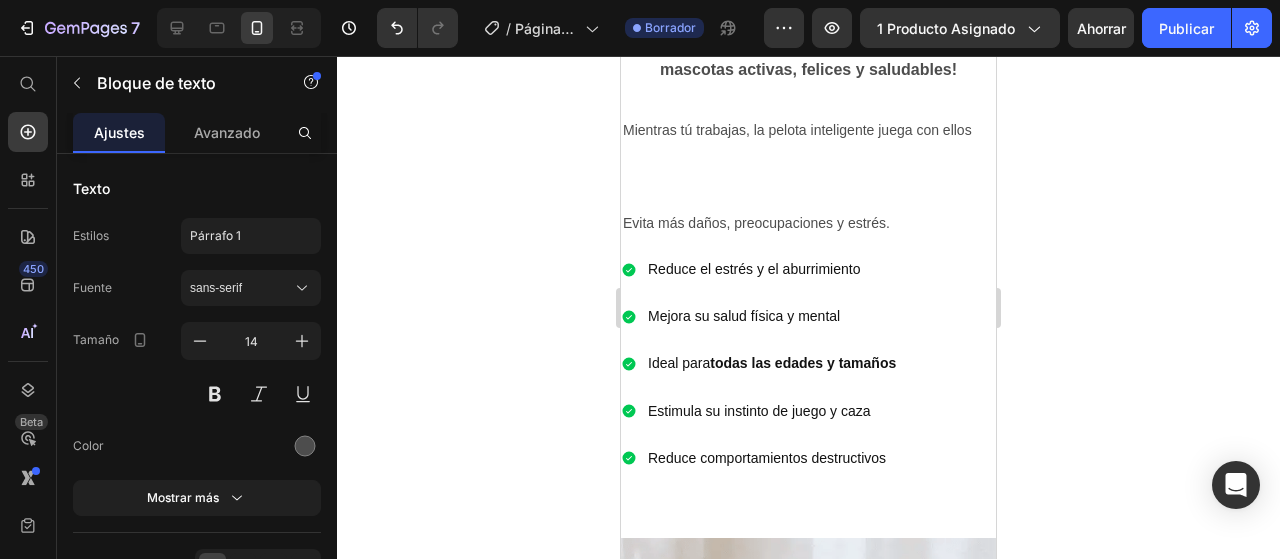 click 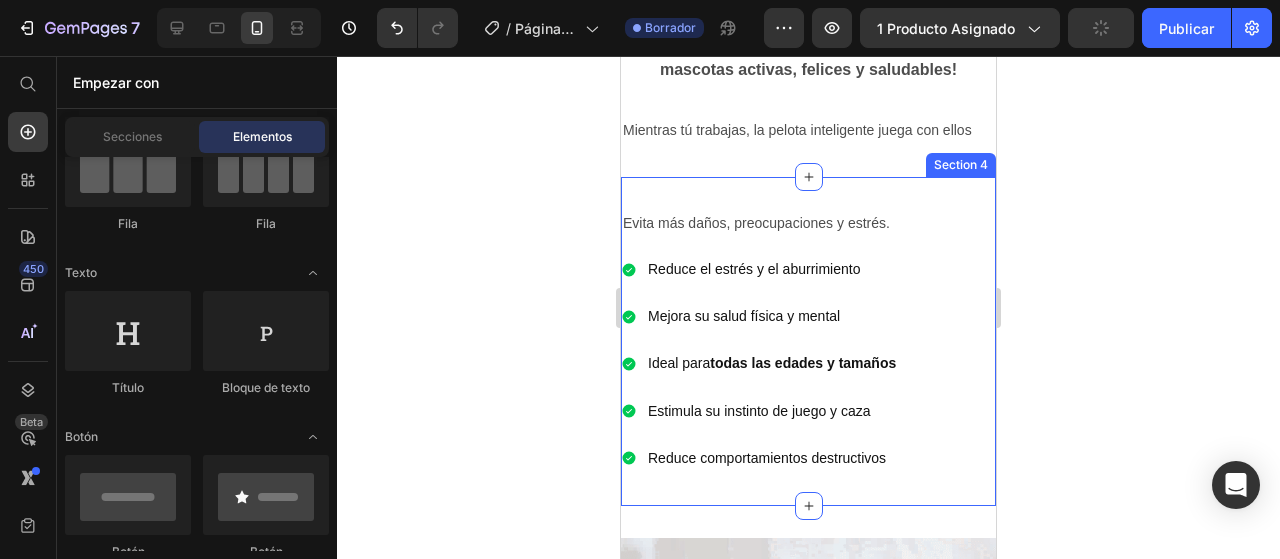 click on "Evita más daños, preocupaciones y estrés. Text Block Reduce el estrés y el aburrimiento Mejora su salud física y mental Ideal para  todas las edades y tamaños Estimula su instinto de juego y caza Reduce comportamientos destructivos Item List Section 4" at bounding box center [808, 341] 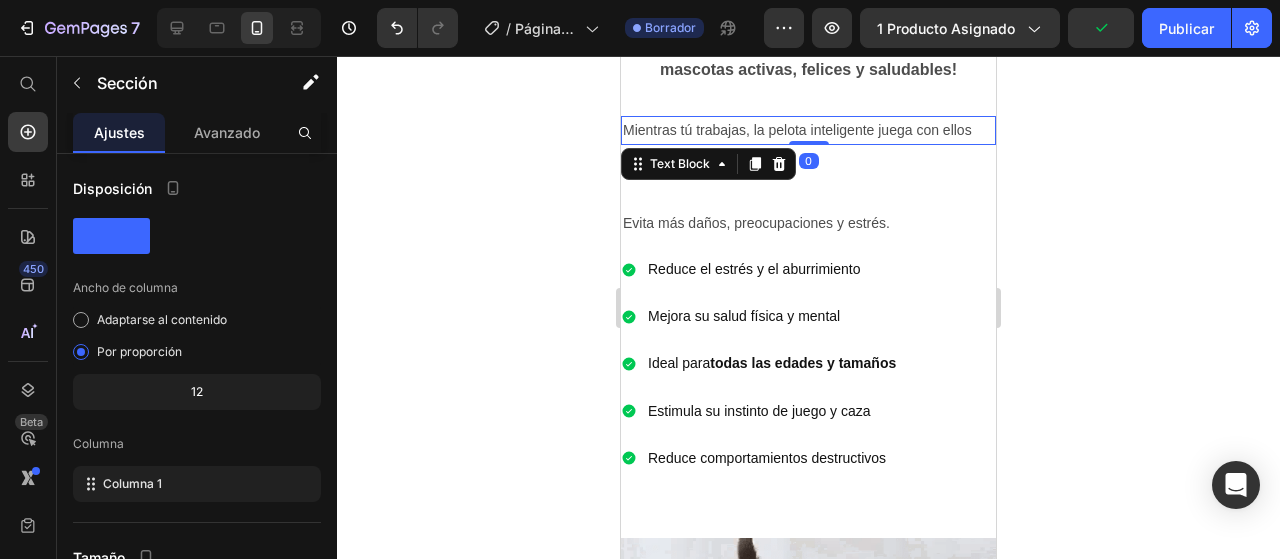 click on "Mientras tú trabajas, la pelota inteligente juega con ellos" at bounding box center [808, 130] 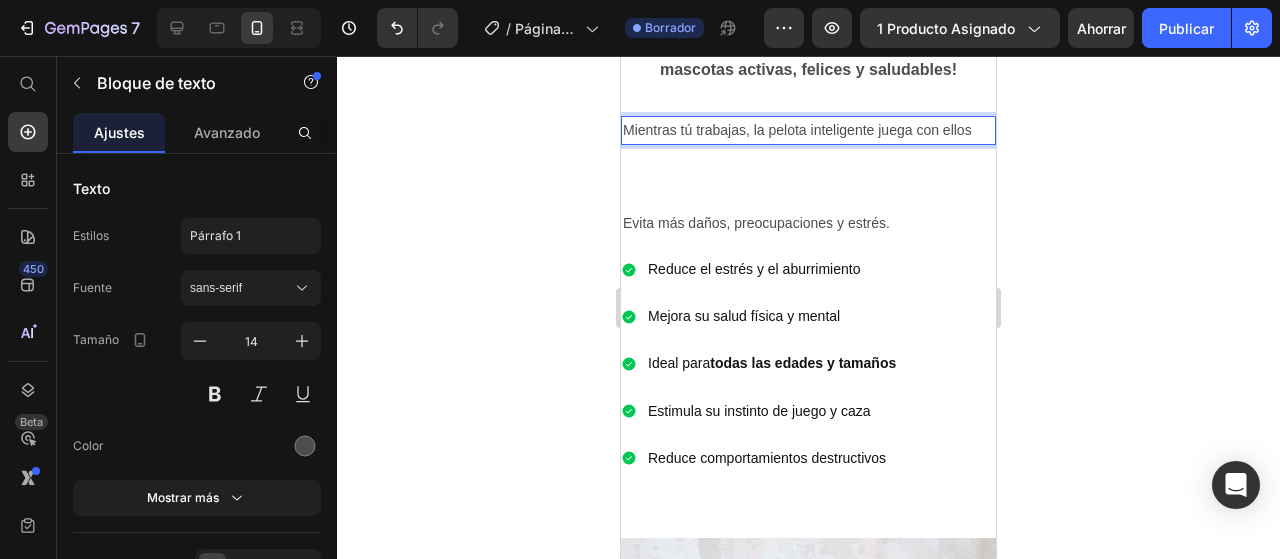 click on "Mientras tú trabajas, la pelota inteligente juega con ellos" at bounding box center [808, 130] 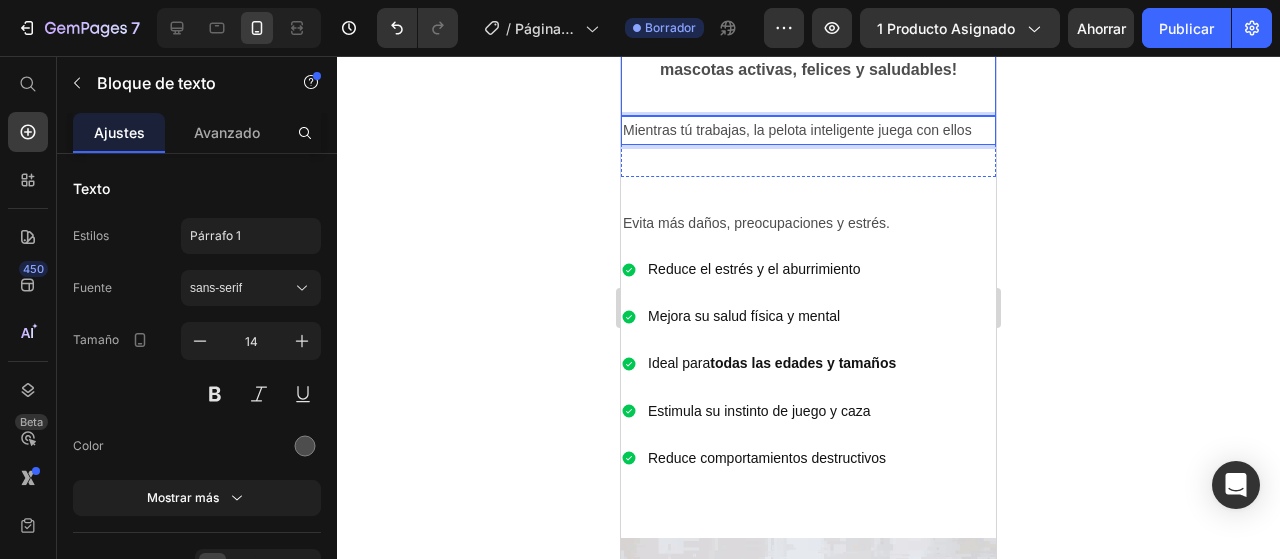 scroll, scrollTop: 1340, scrollLeft: 0, axis: vertical 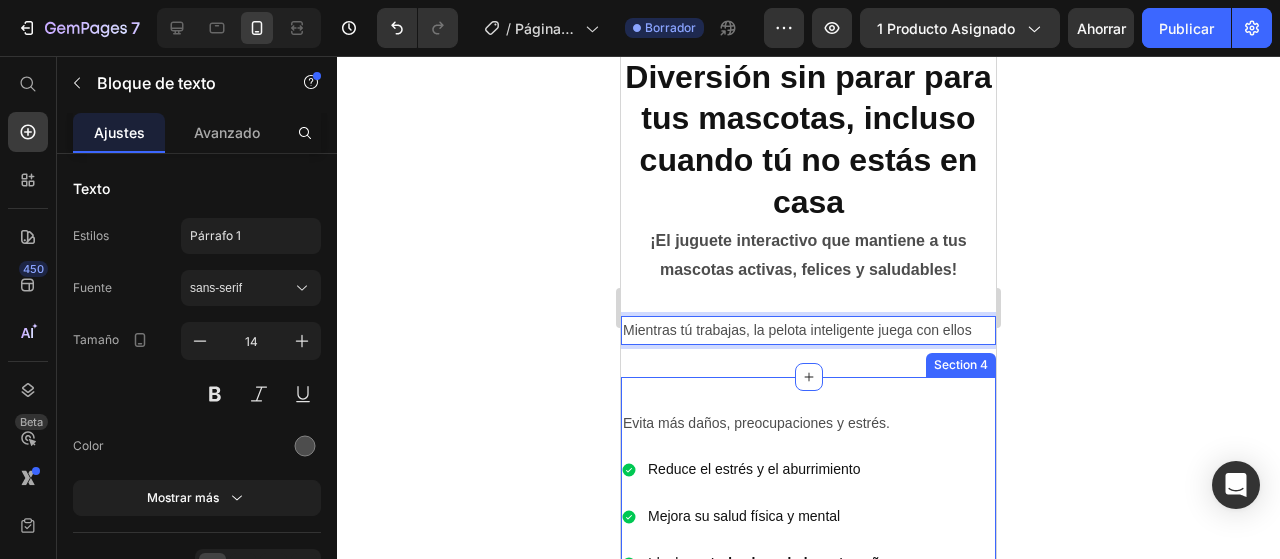 click on "Evita más daños, preocupaciones y estrés." at bounding box center [808, 423] 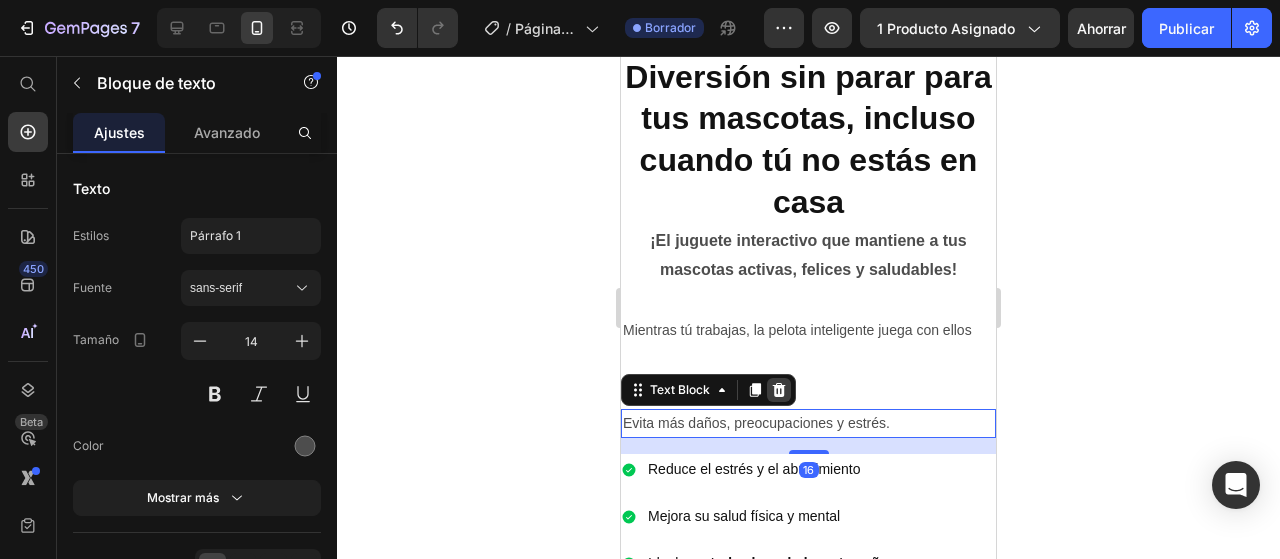 click 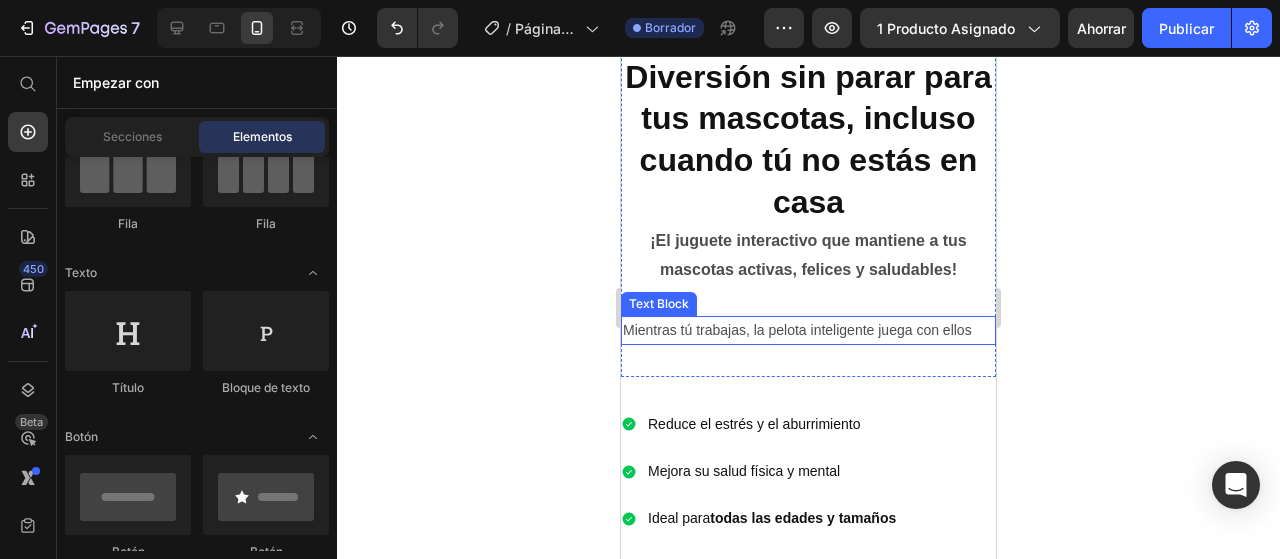 click on "Mientras tú trabajas, la pelota inteligente juega con ellos" at bounding box center (808, 330) 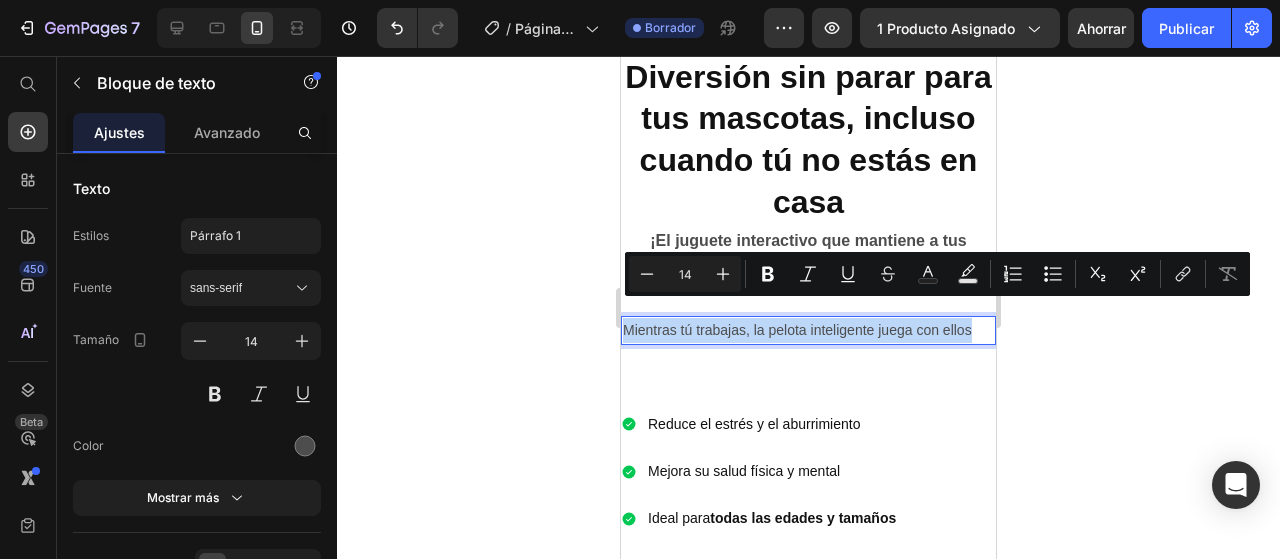 drag, startPoint x: 972, startPoint y: 311, endPoint x: 1235, endPoint y: 367, distance: 268.8959 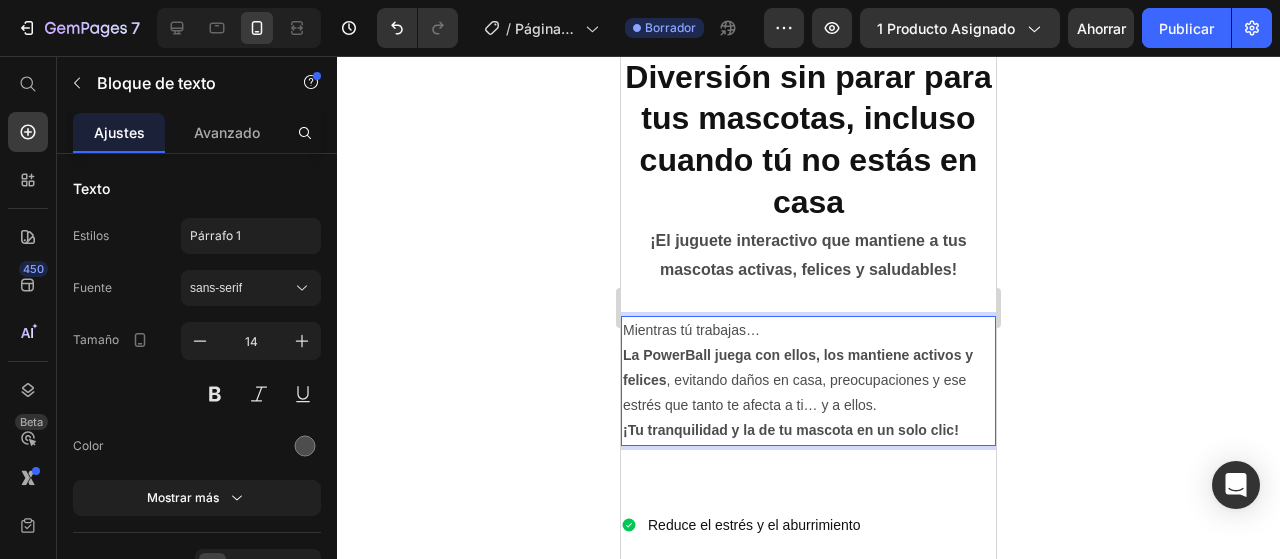click on "La PowerBall juega con ellos, los mantiene activos y felices" at bounding box center (798, 367) 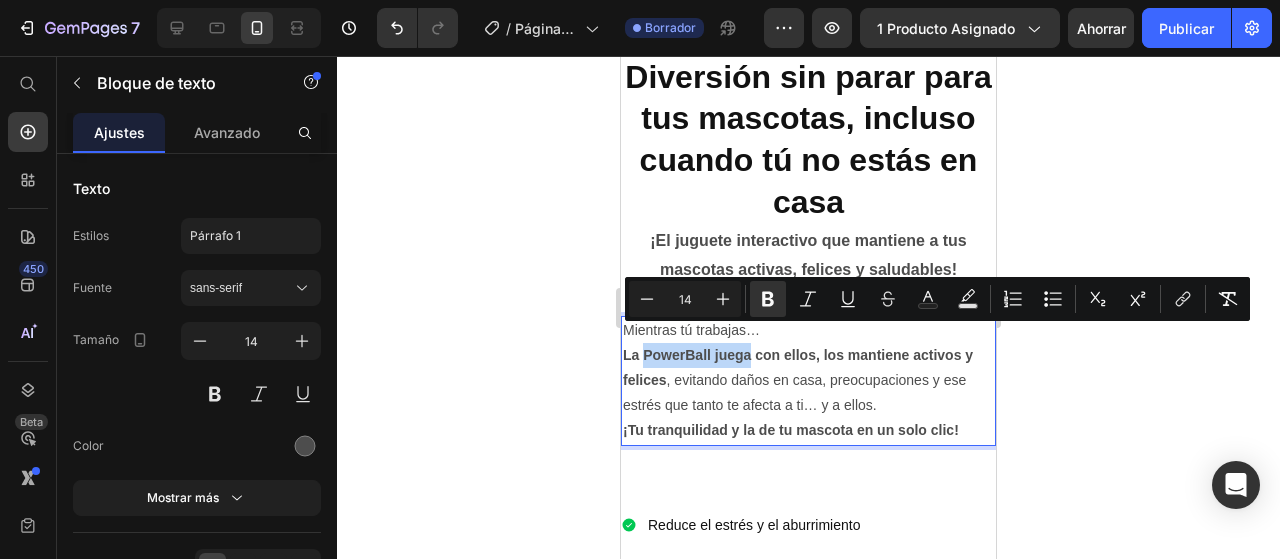 drag, startPoint x: 750, startPoint y: 337, endPoint x: 646, endPoint y: 331, distance: 104.172935 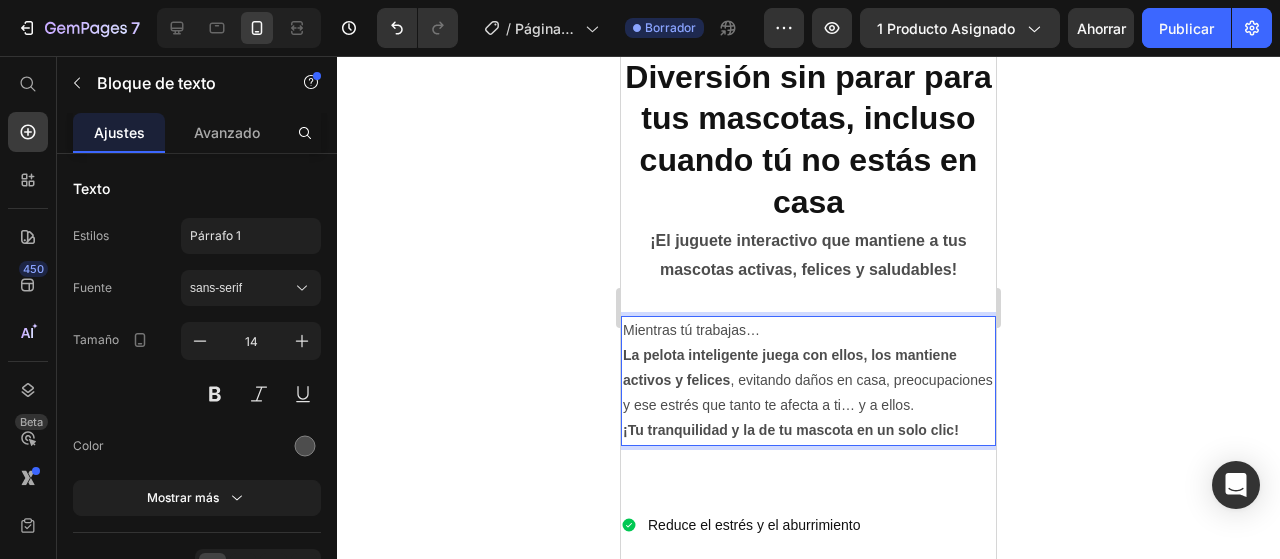 click on "La pelota inteligente juega con ellos, los mantiene activos y felices , evitando daños en casa, preocupaciones y ese estrés que tanto te afecta a ti… y a ellos. ¡Tu tranquilidad y la de tu mascota en un solo clic!" at bounding box center [808, 393] 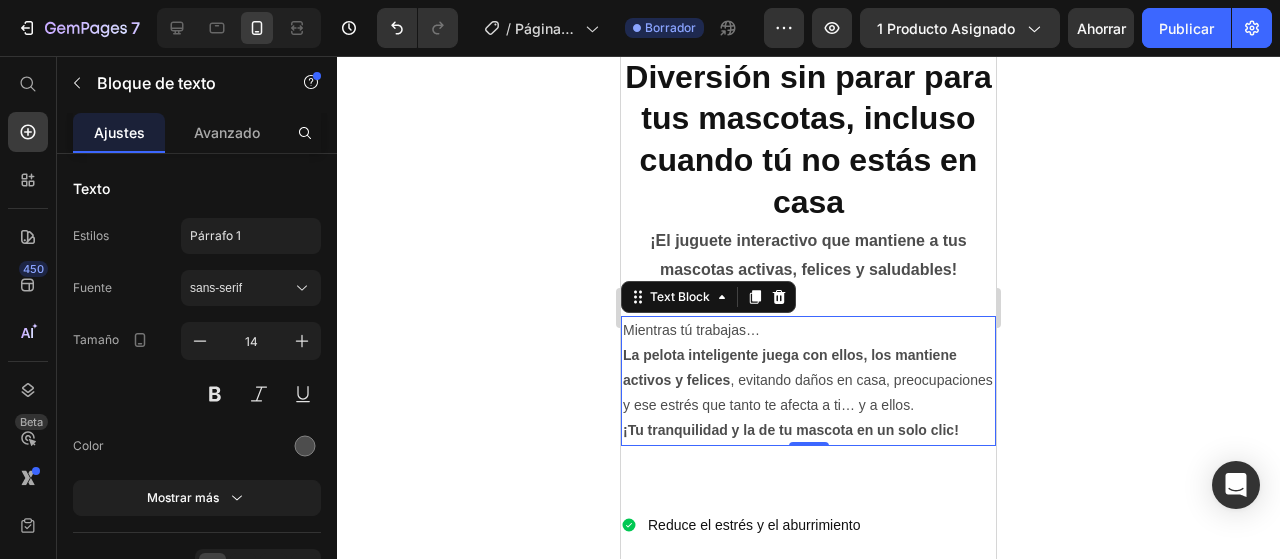 click 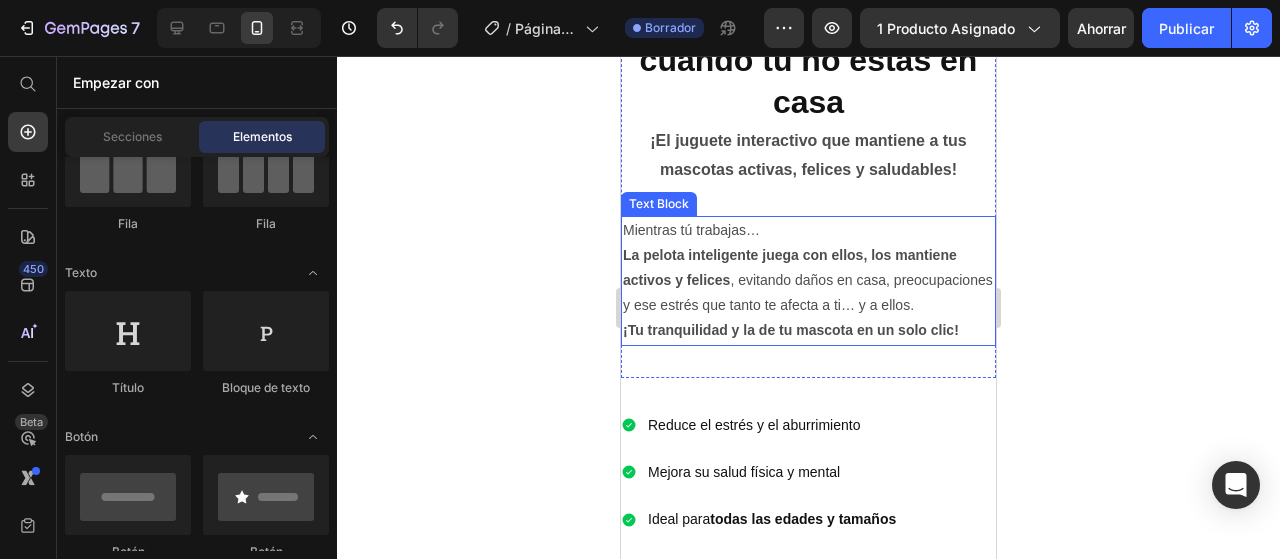 scroll, scrollTop: 1540, scrollLeft: 0, axis: vertical 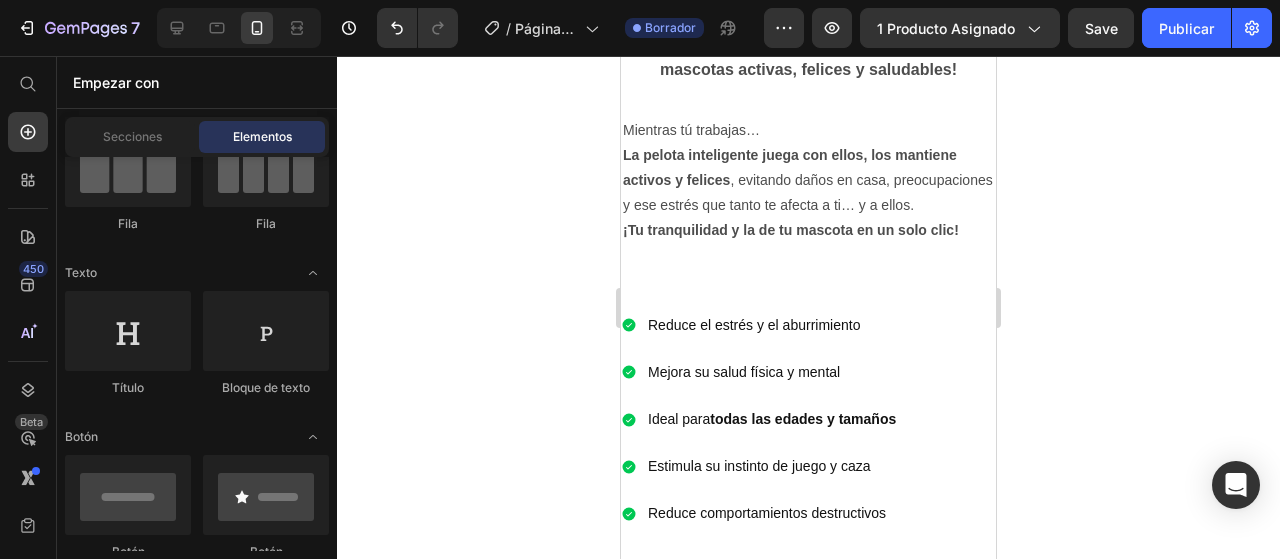 click 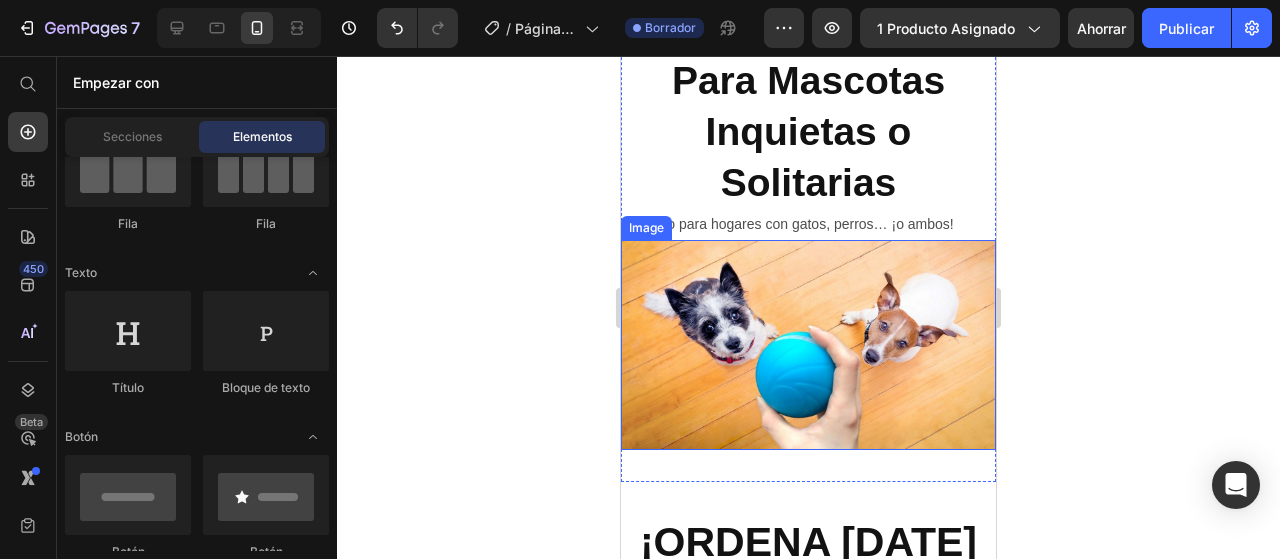 scroll, scrollTop: 4040, scrollLeft: 0, axis: vertical 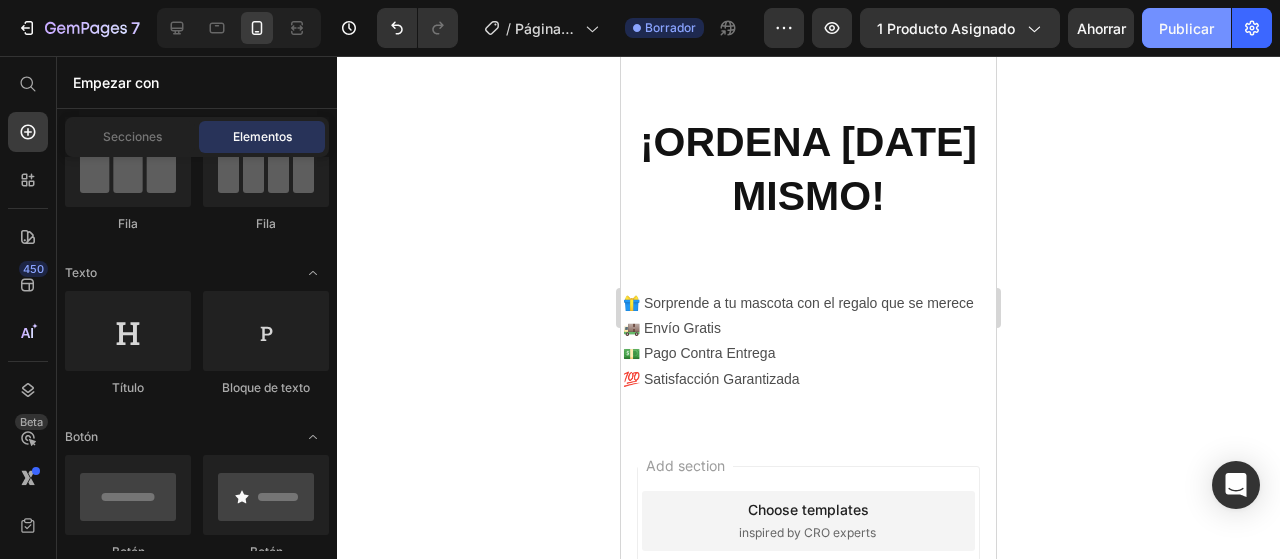 click on "Publicar" at bounding box center [1186, 28] 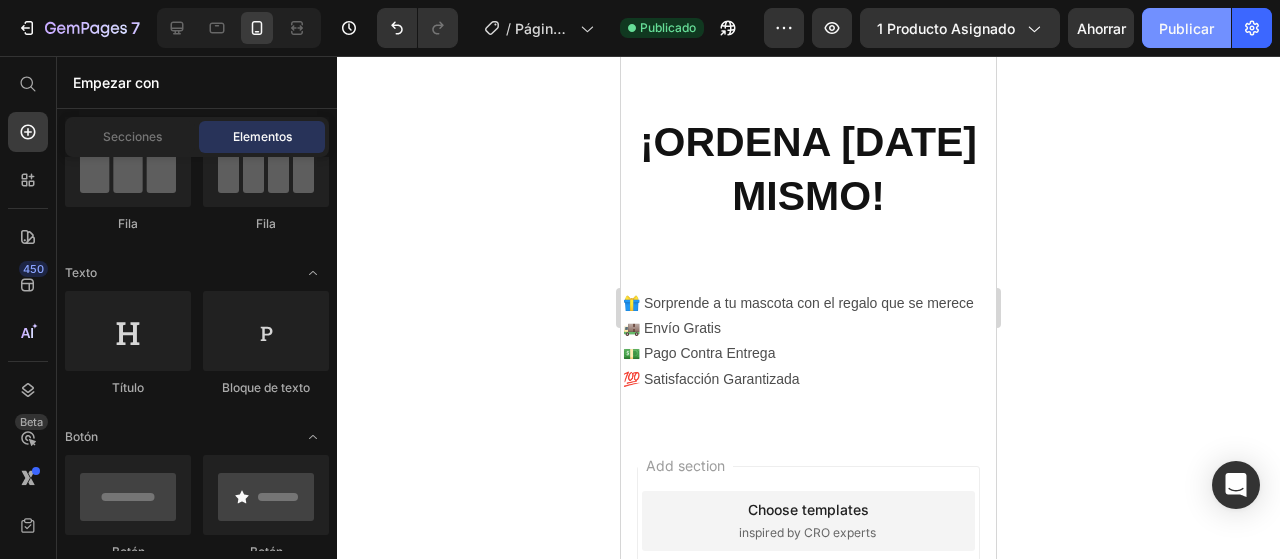 click on "Publicar" at bounding box center [1186, 28] 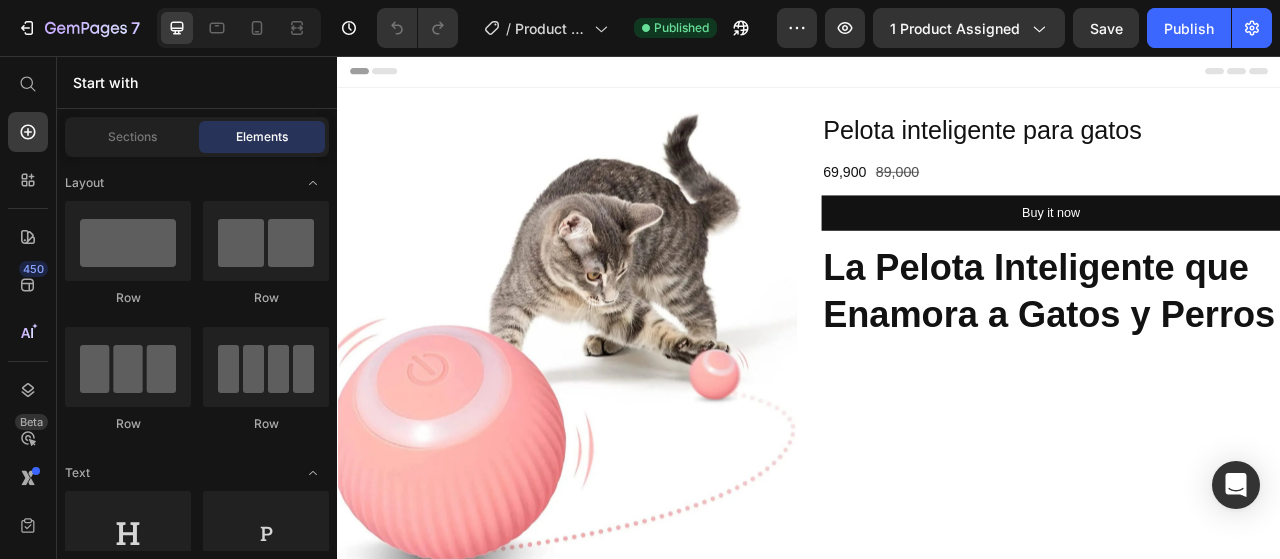 scroll, scrollTop: 0, scrollLeft: 0, axis: both 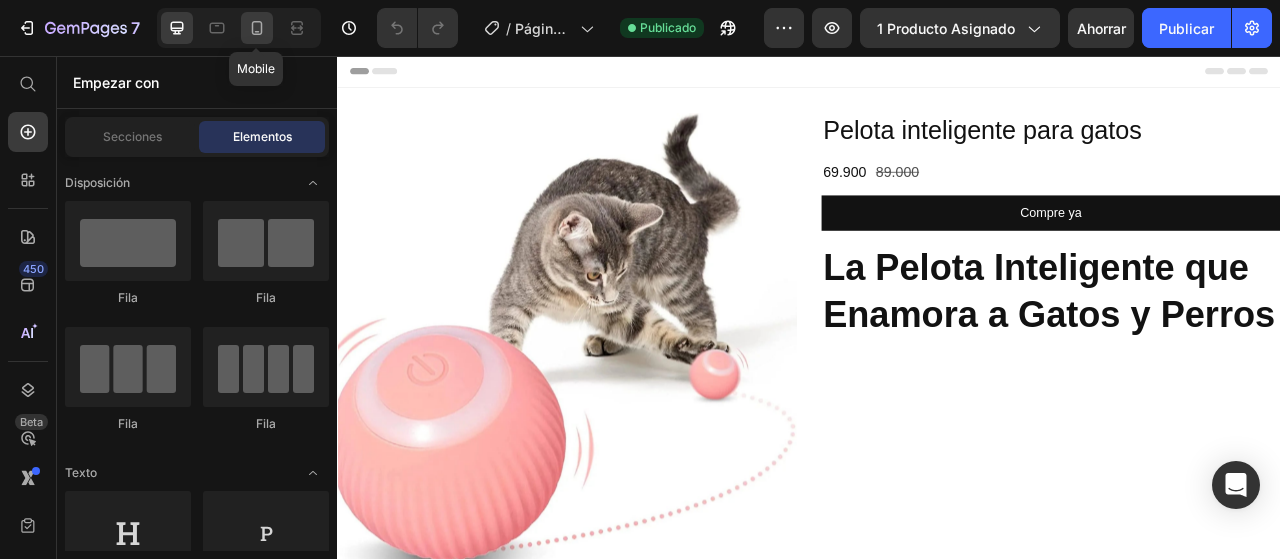 click 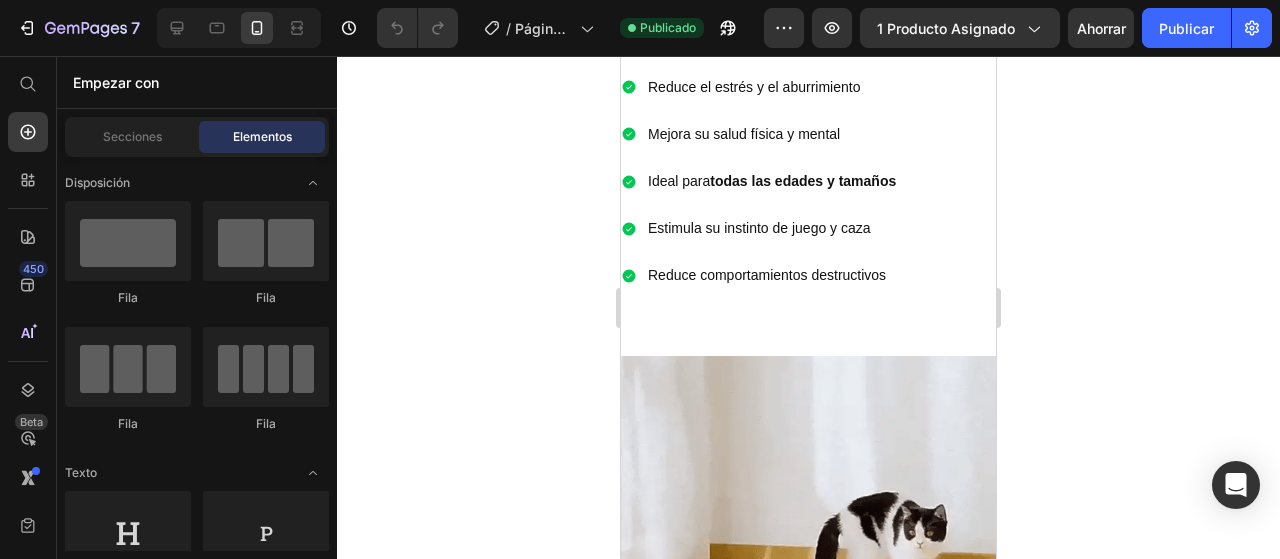 scroll, scrollTop: 2000, scrollLeft: 0, axis: vertical 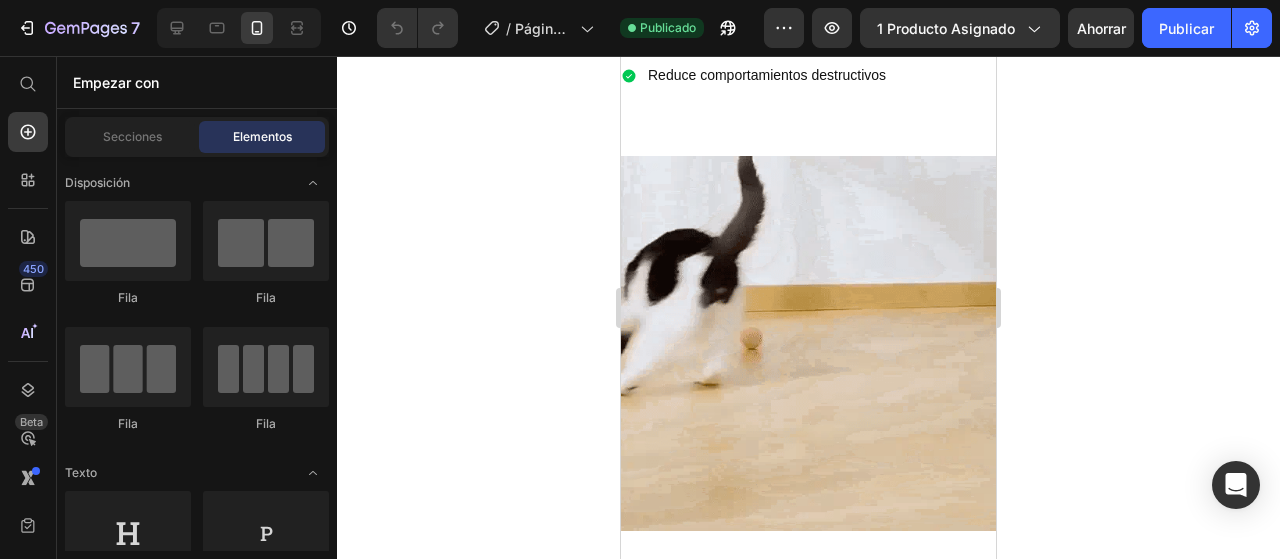 click 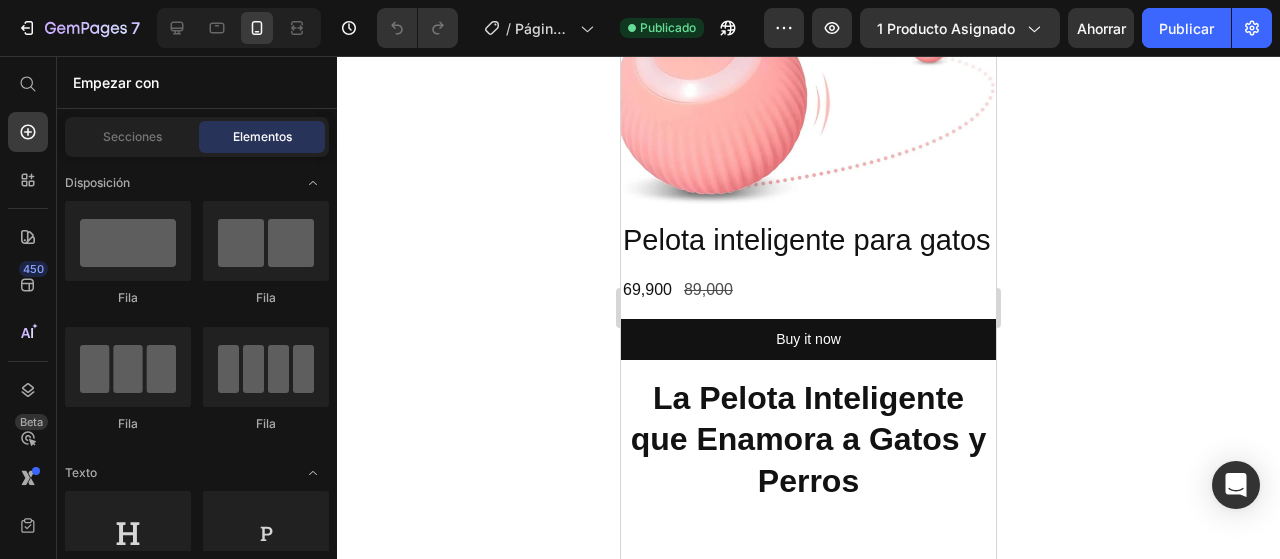 scroll, scrollTop: 200, scrollLeft: 0, axis: vertical 